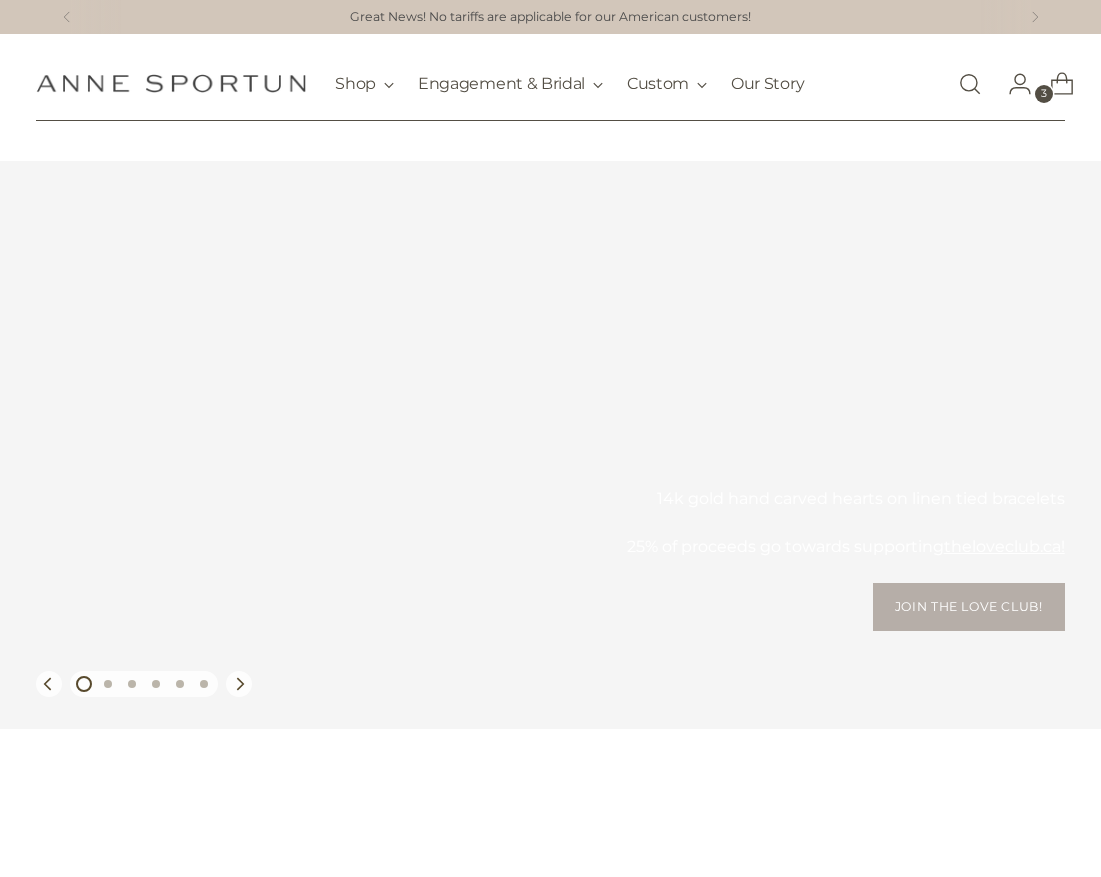 scroll, scrollTop: 0, scrollLeft: 0, axis: both 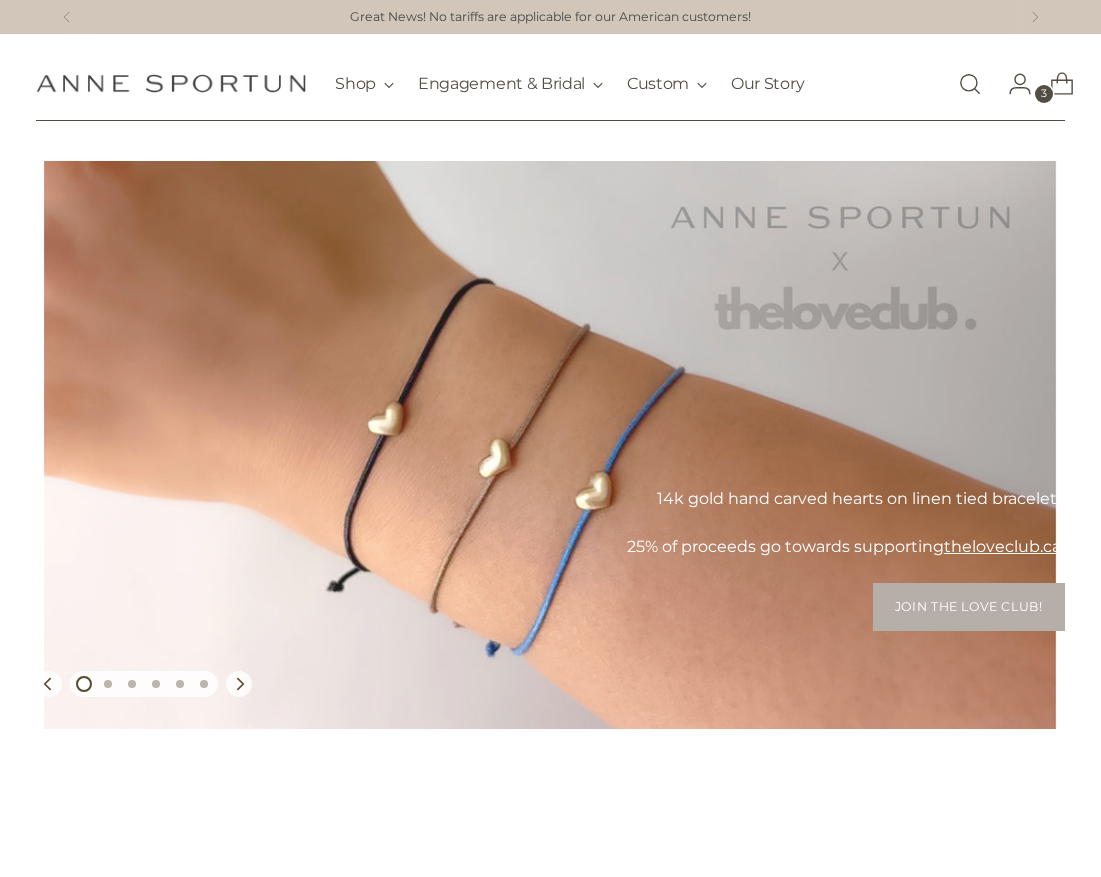 click 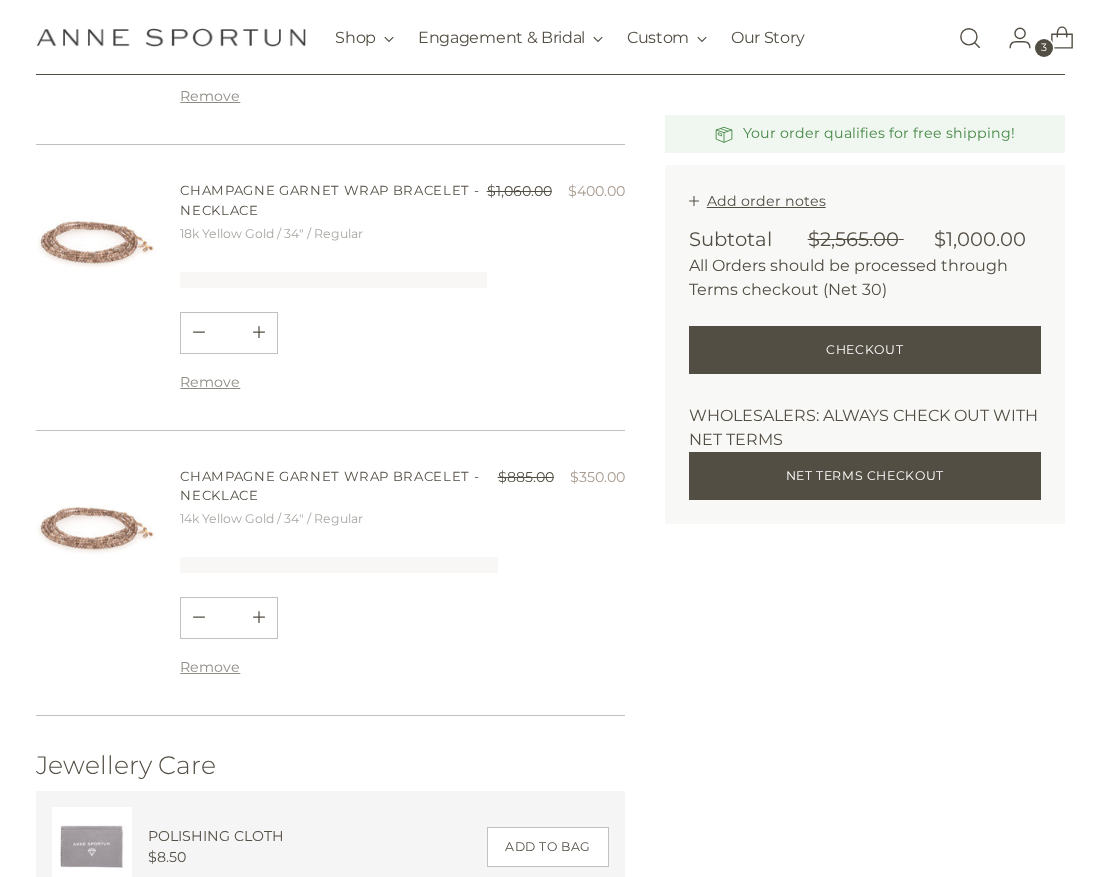 scroll, scrollTop: 500, scrollLeft: 0, axis: vertical 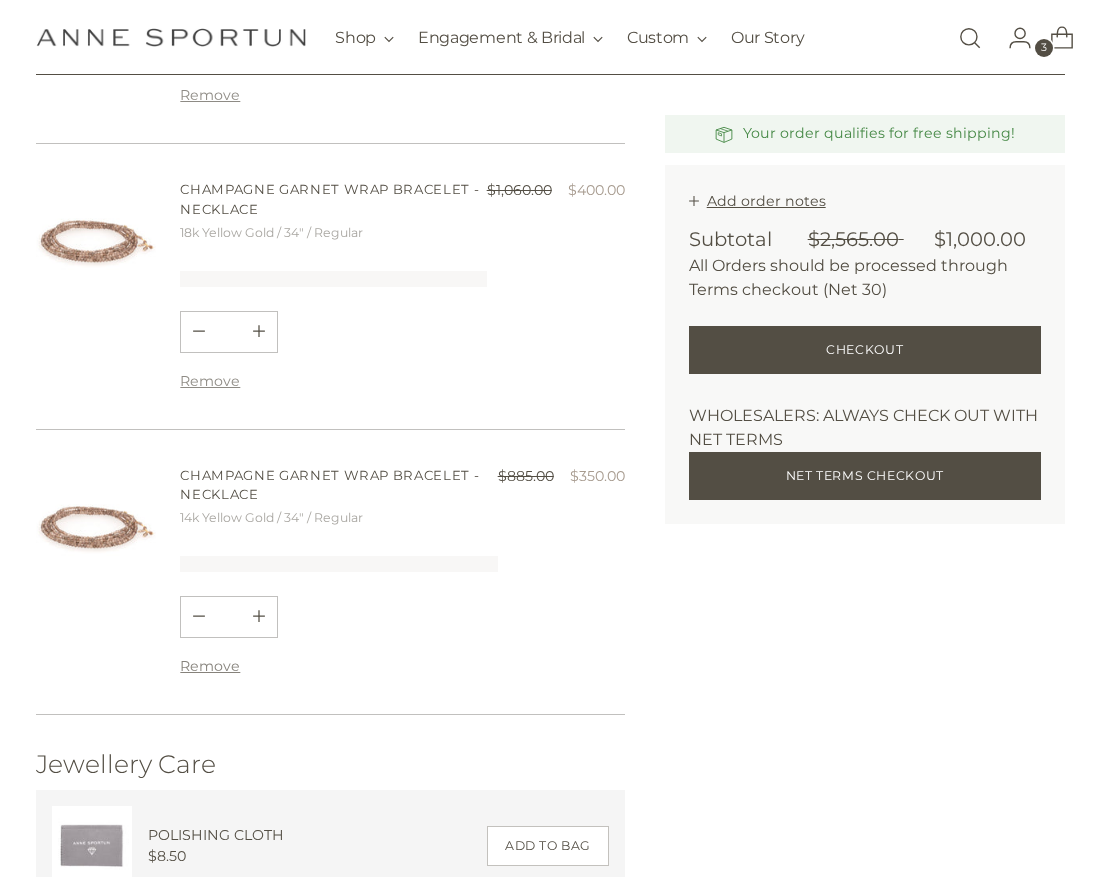 click on "Remove" at bounding box center [210, 666] 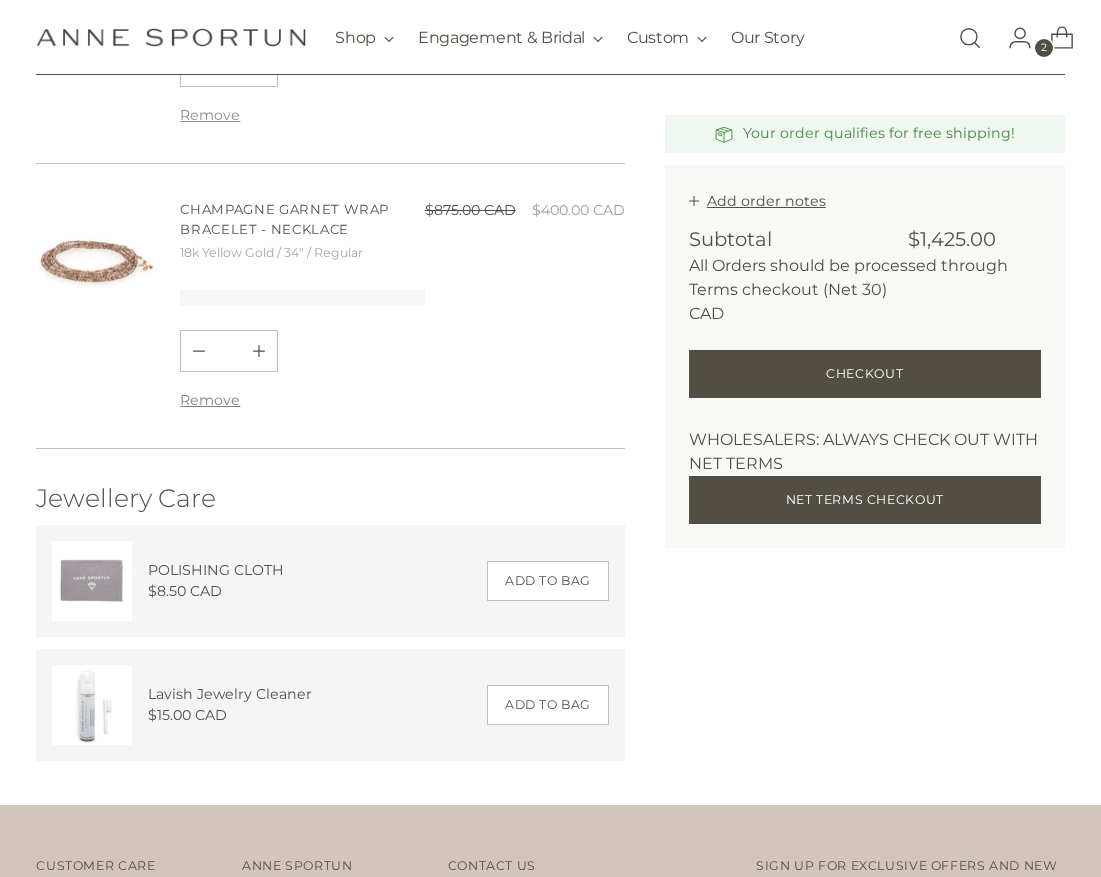 click on "Remove" at bounding box center [210, 400] 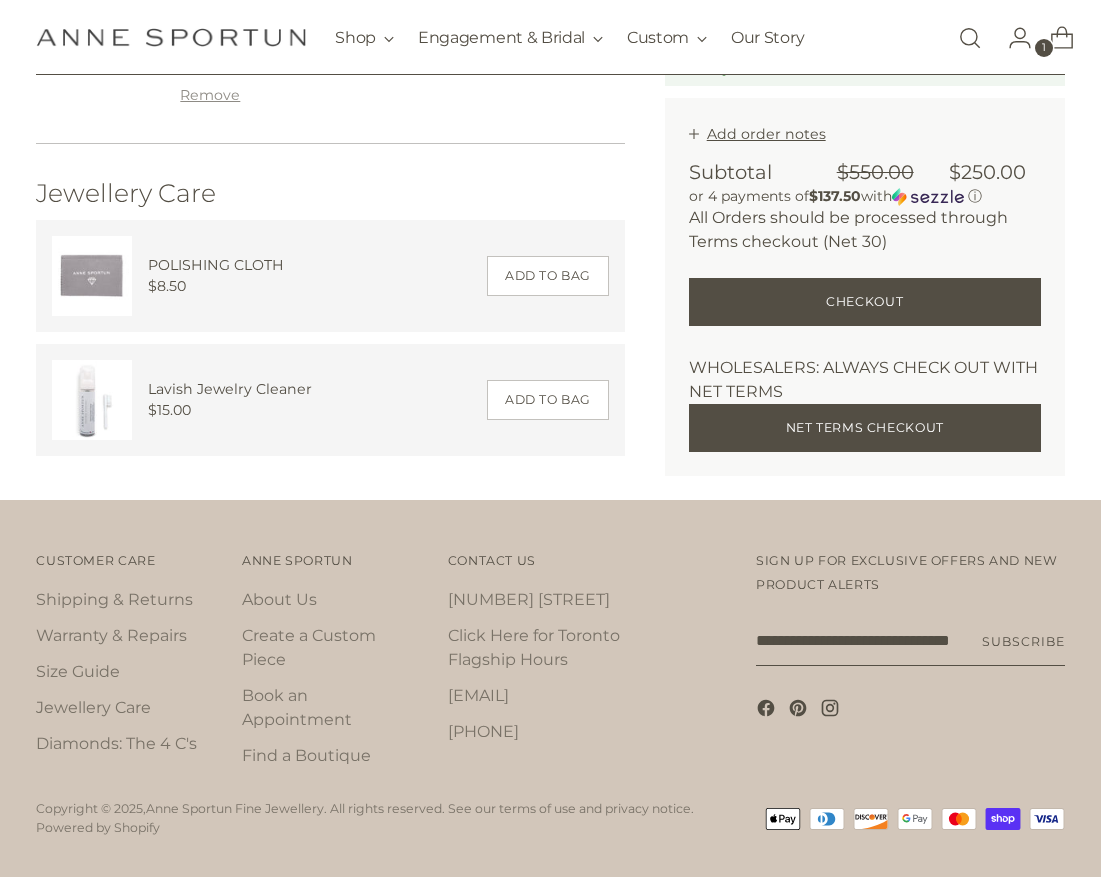 scroll, scrollTop: 100, scrollLeft: 0, axis: vertical 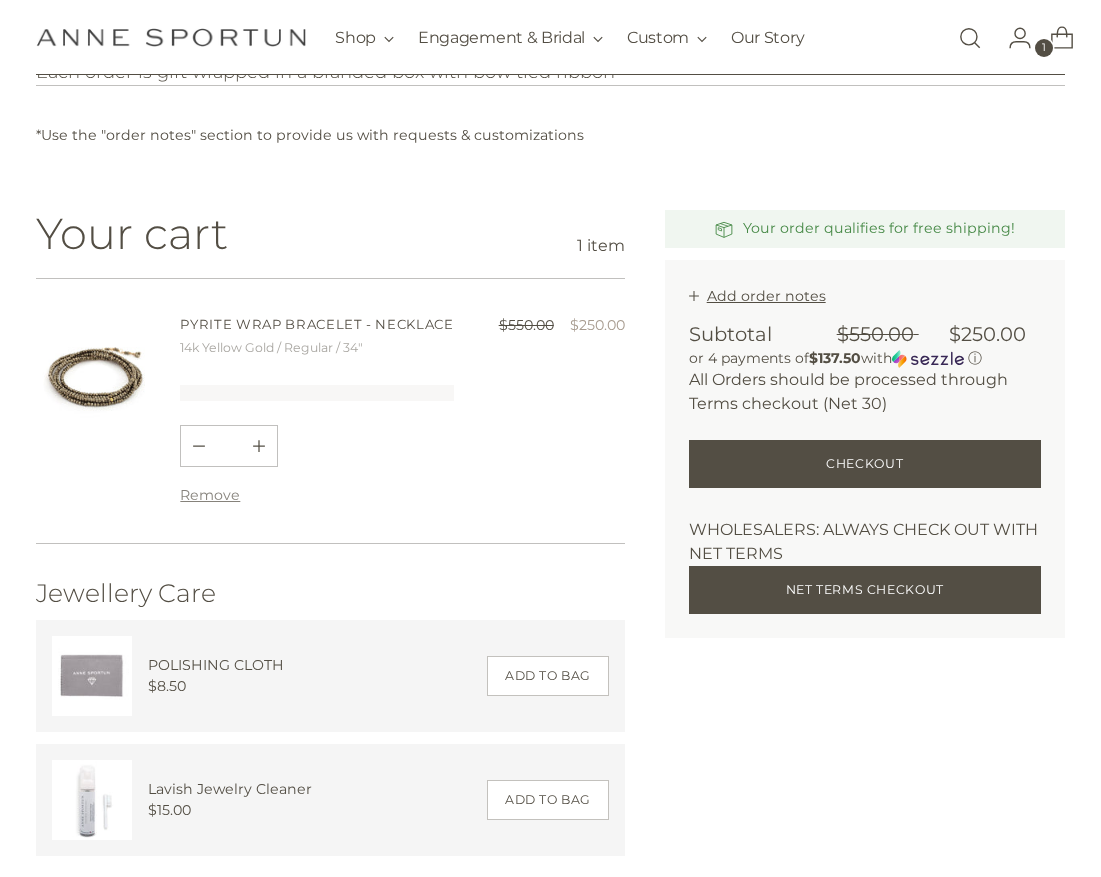 click on "Remove" at bounding box center (210, 495) 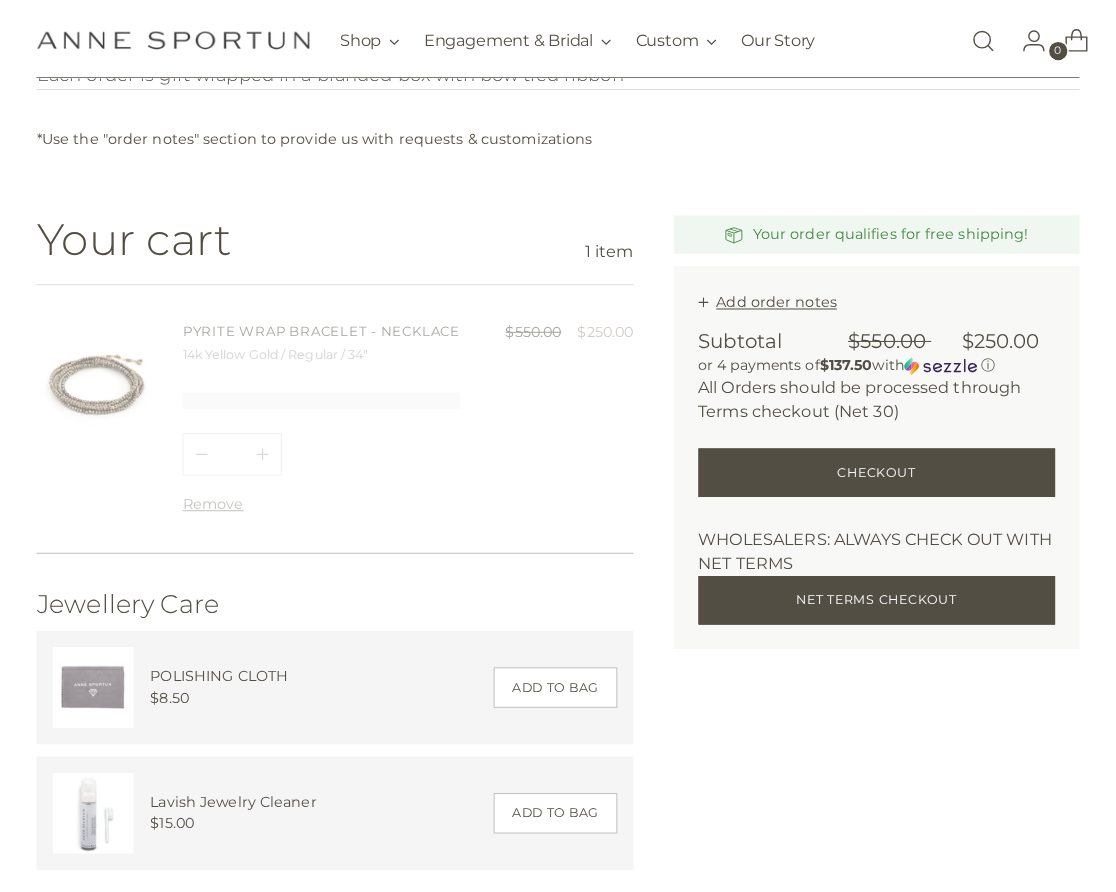 scroll, scrollTop: 0, scrollLeft: 0, axis: both 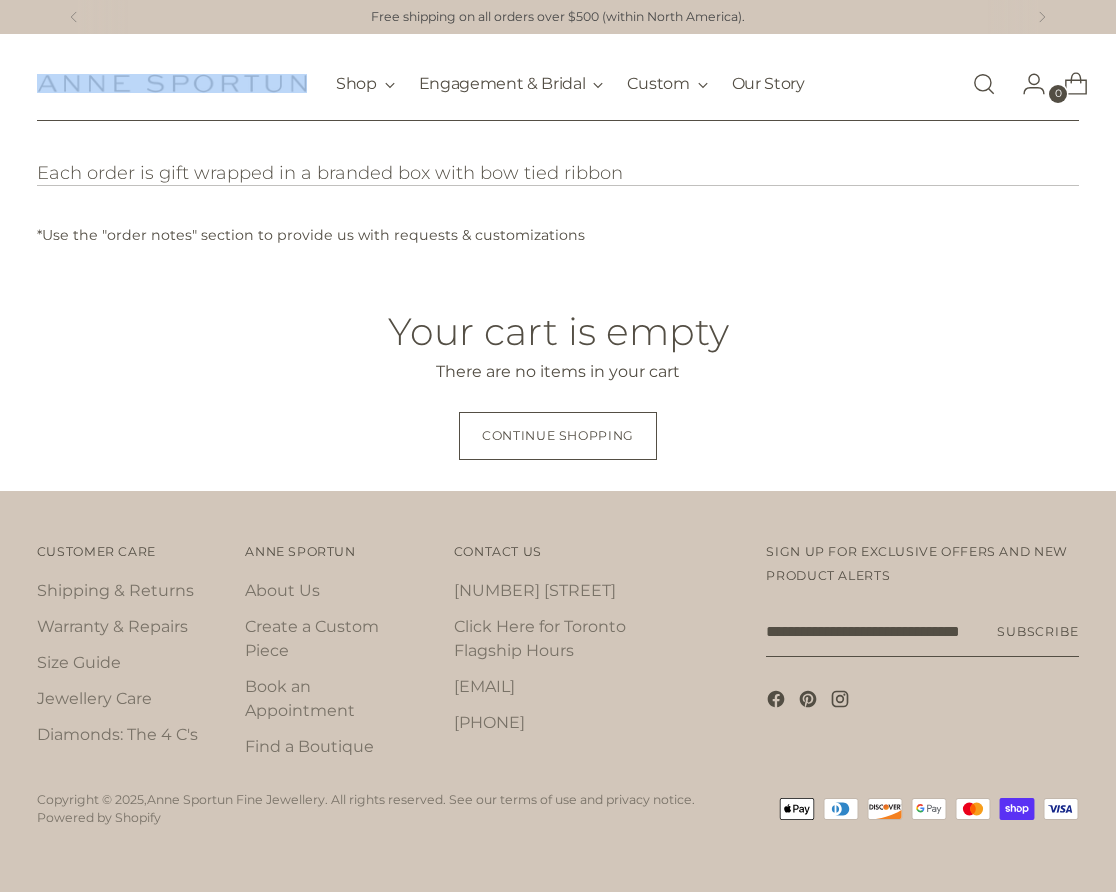 click on "Anne Sportun Fine Jewellery" at bounding box center (172, 83) 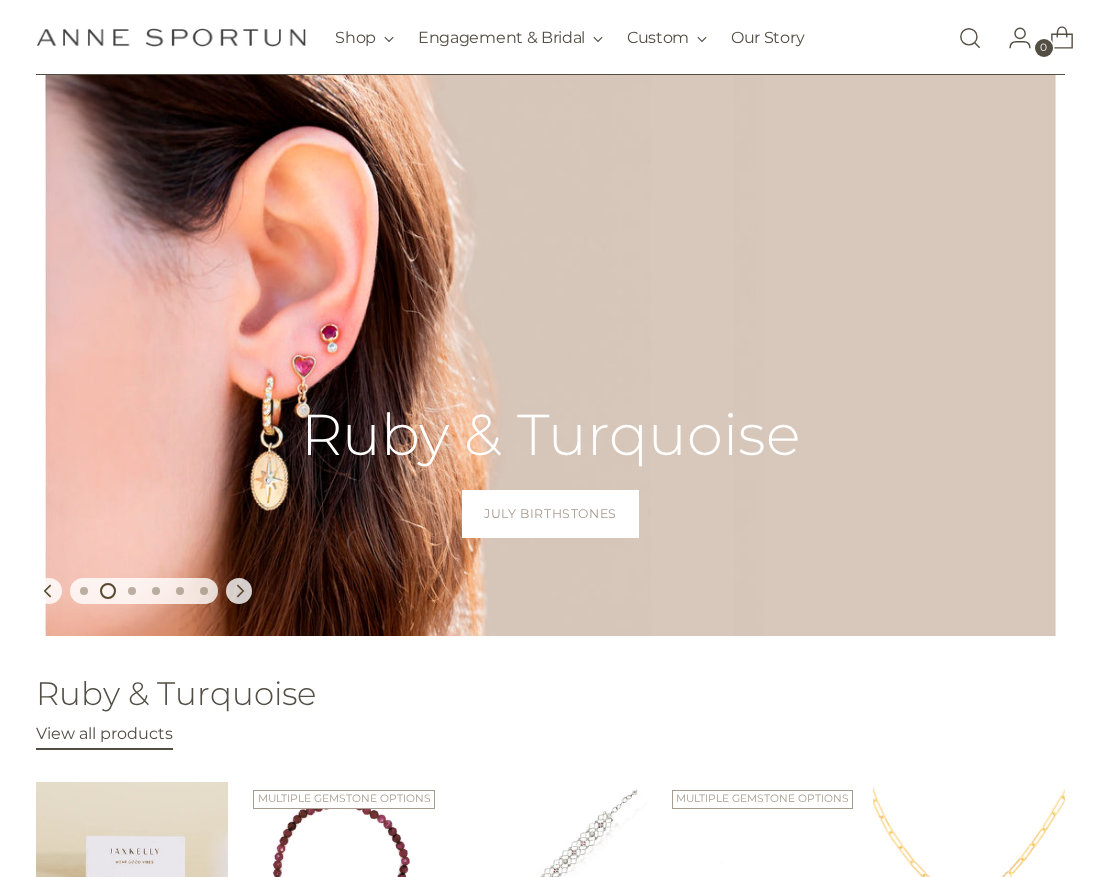 scroll, scrollTop: 0, scrollLeft: 0, axis: both 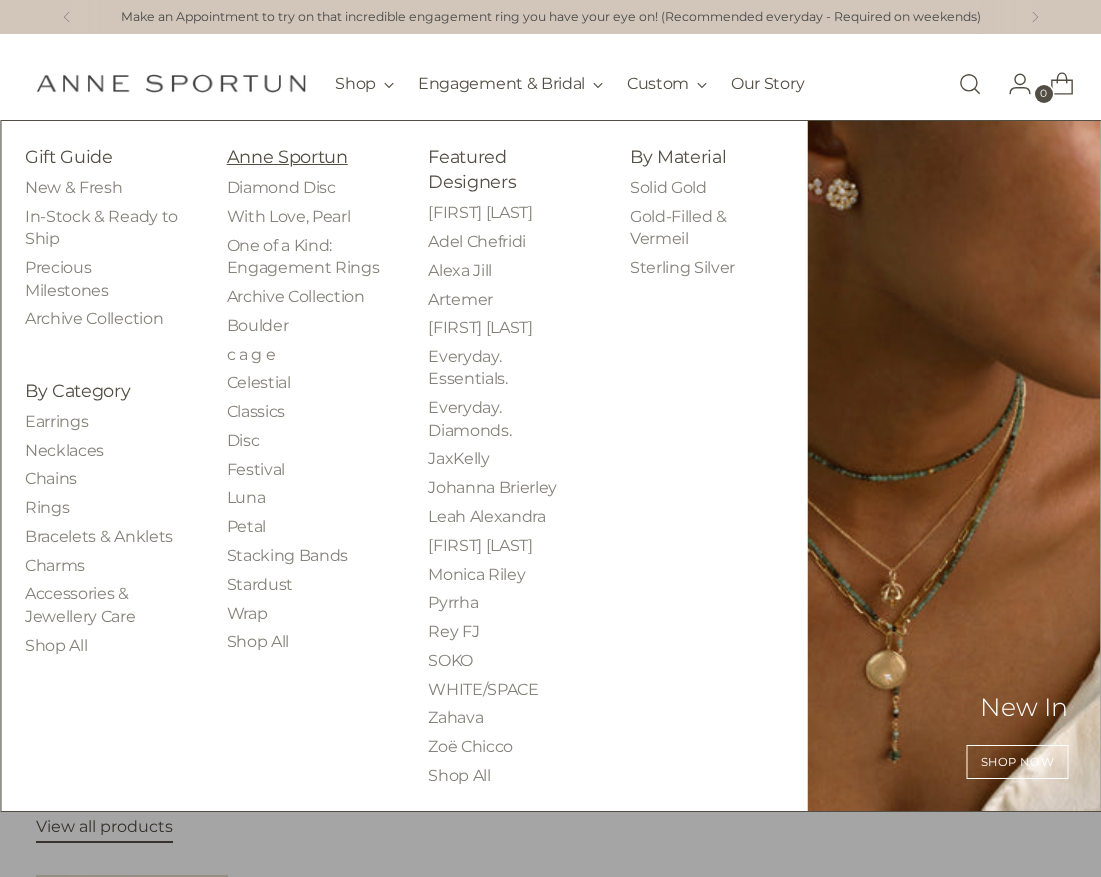 click on "Anne Sportun" at bounding box center (287, 156) 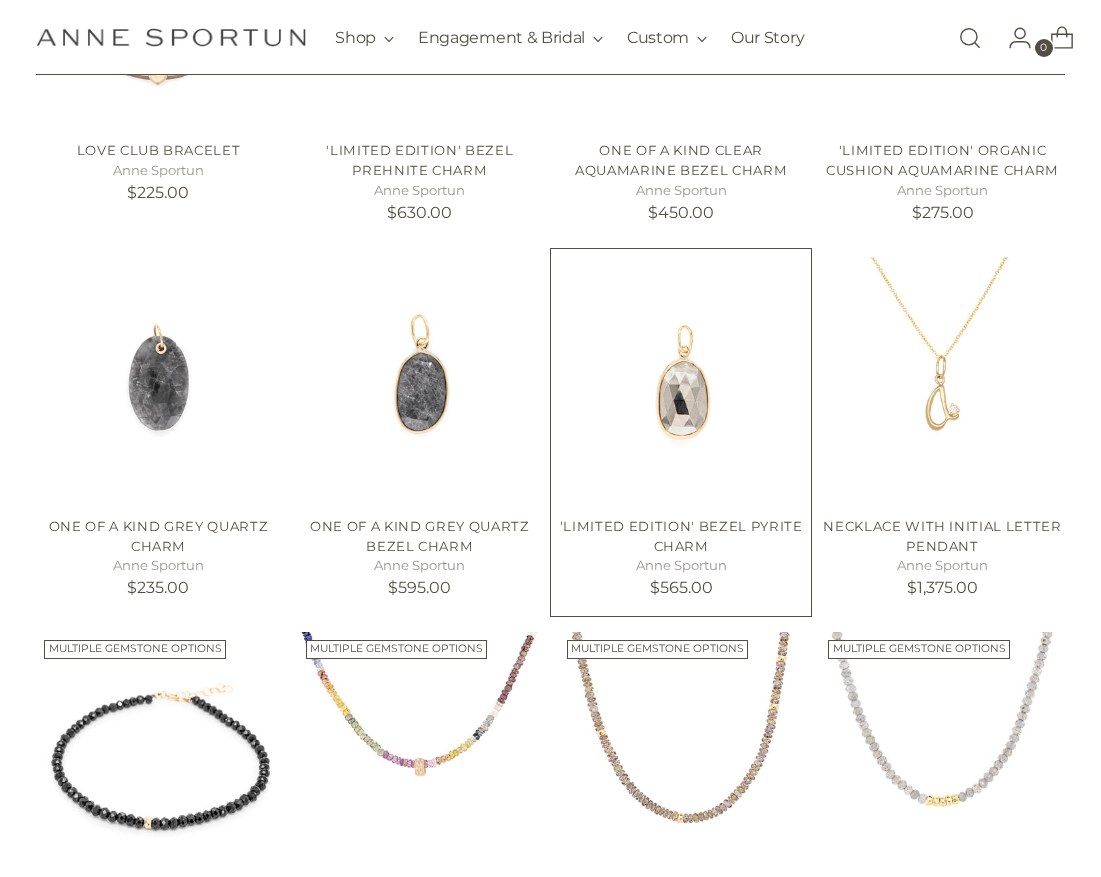 scroll, scrollTop: 600, scrollLeft: 0, axis: vertical 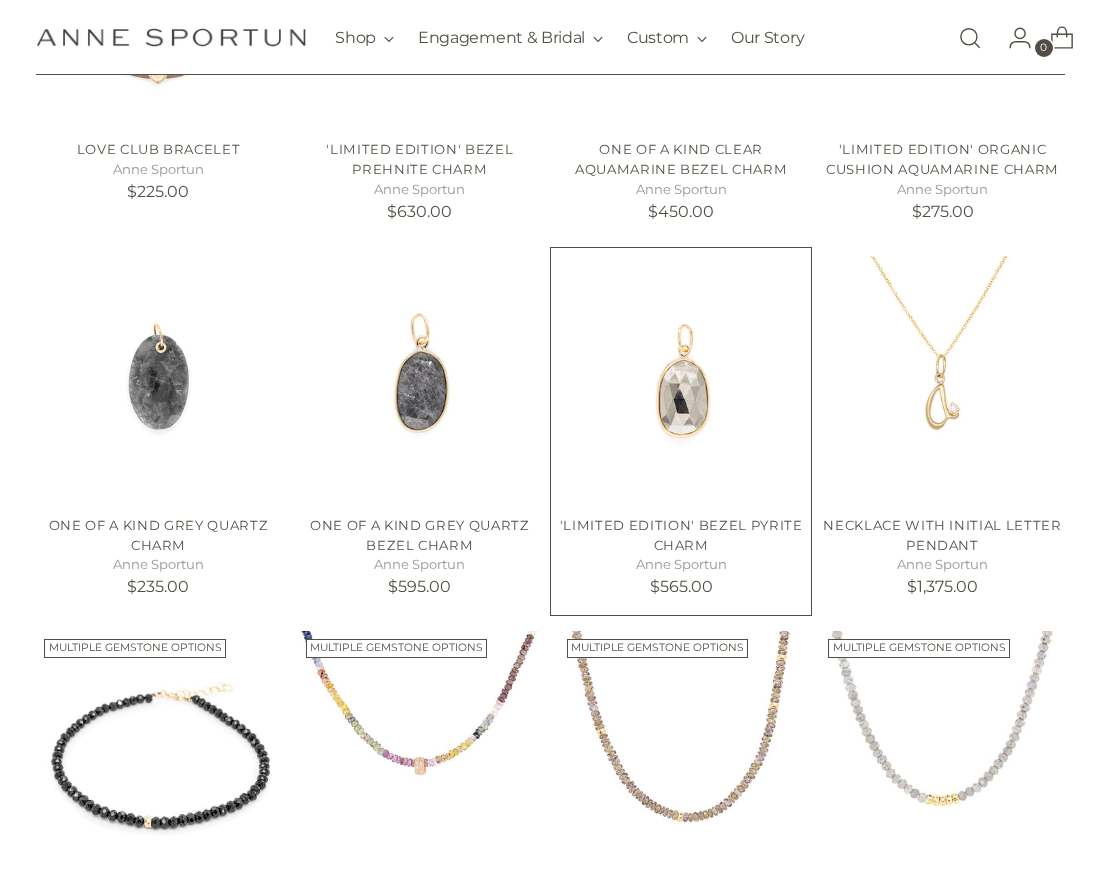 click at bounding box center (681, 378) 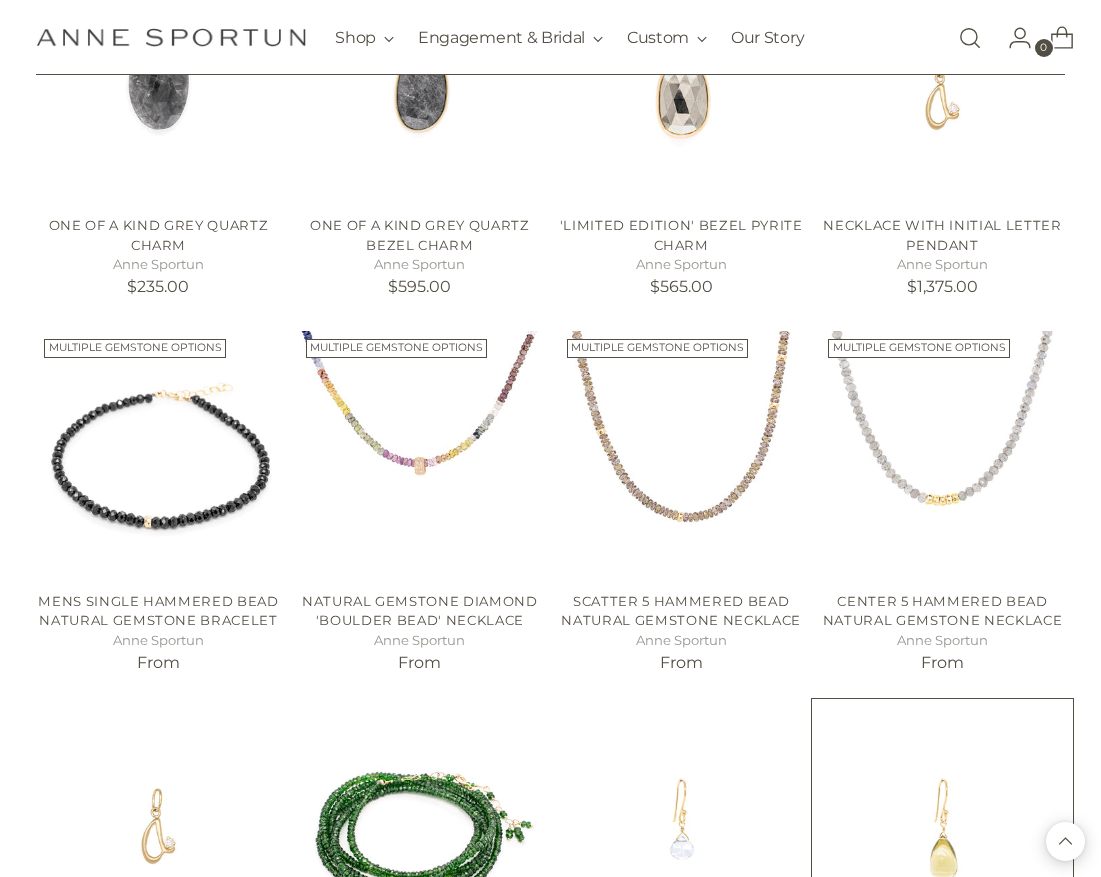 scroll, scrollTop: 1200, scrollLeft: 0, axis: vertical 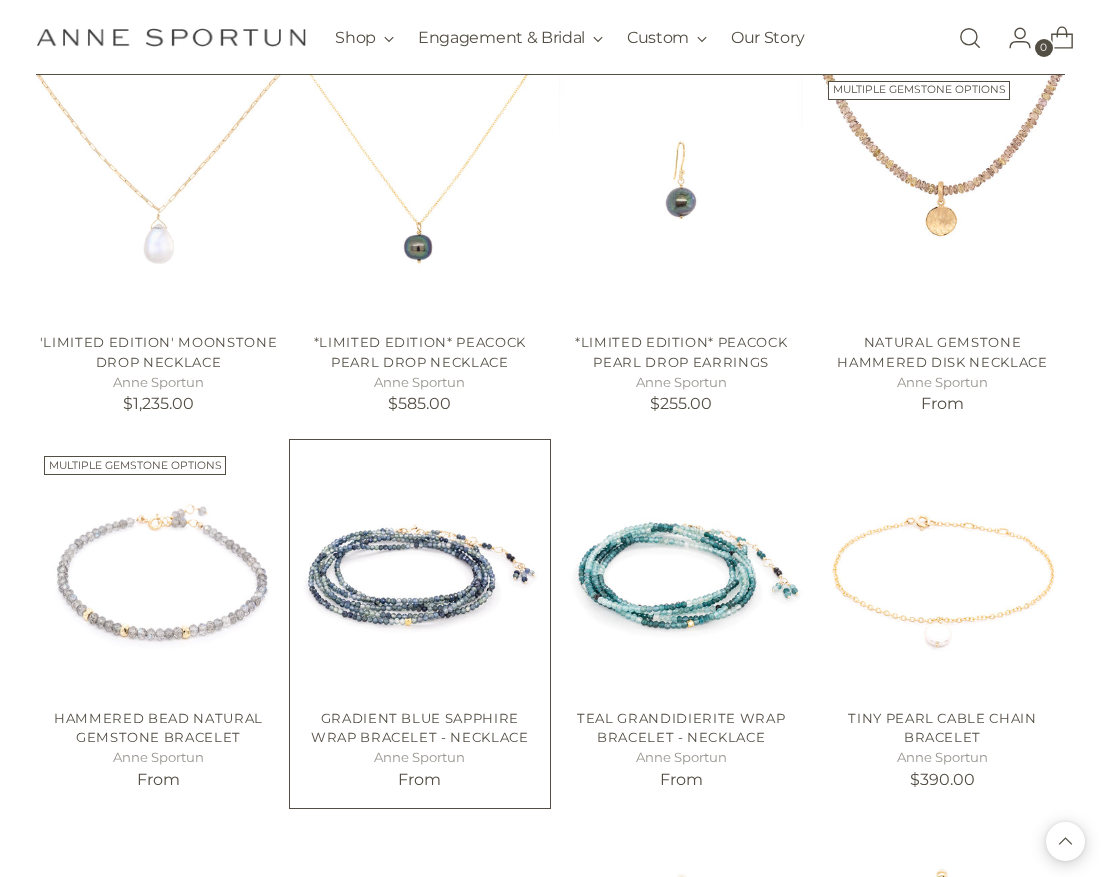 click at bounding box center (0, 0) 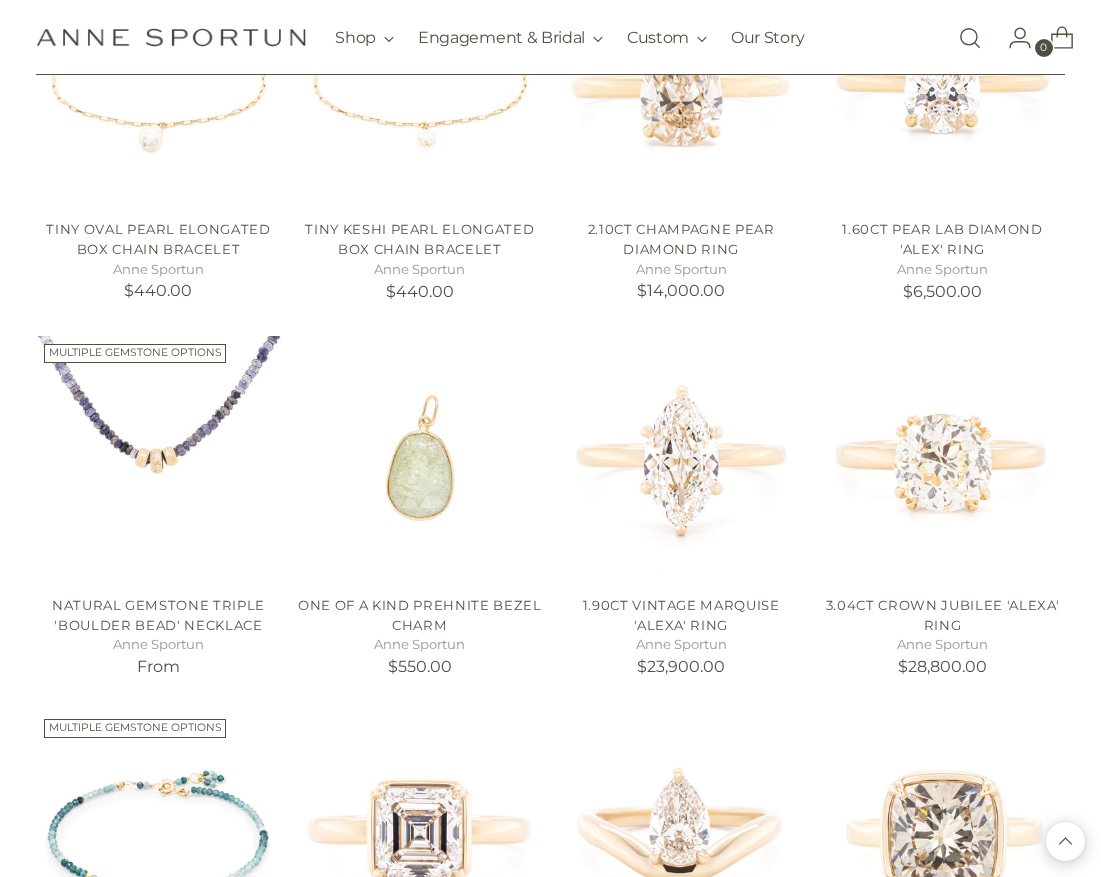 scroll, scrollTop: 3600, scrollLeft: 0, axis: vertical 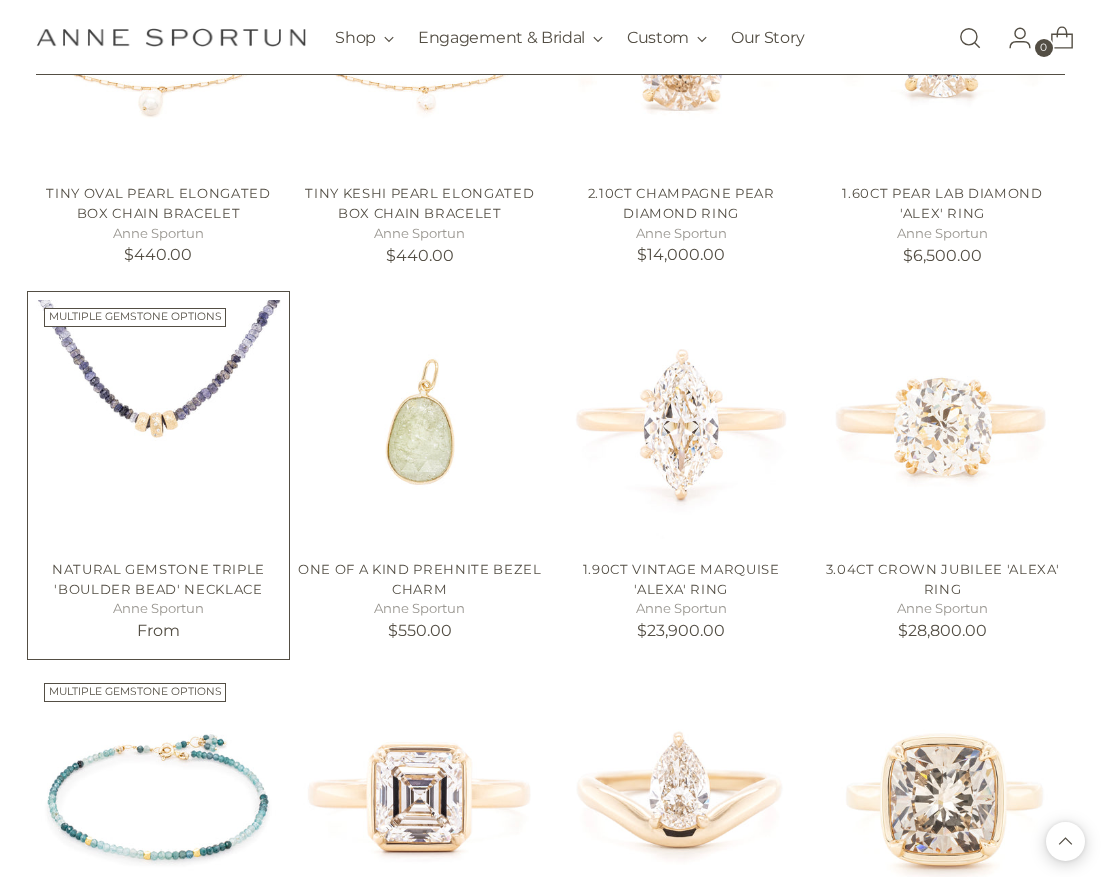 click at bounding box center (0, 0) 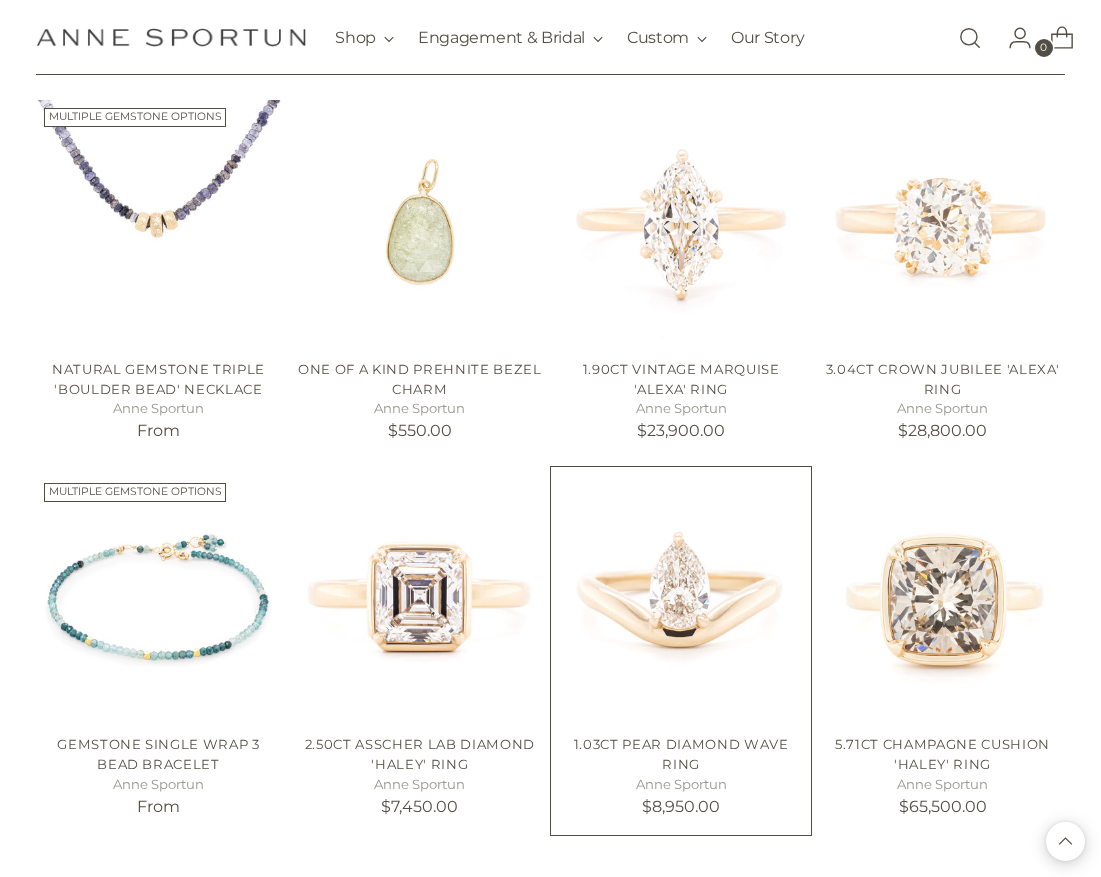 scroll, scrollTop: 4300, scrollLeft: 0, axis: vertical 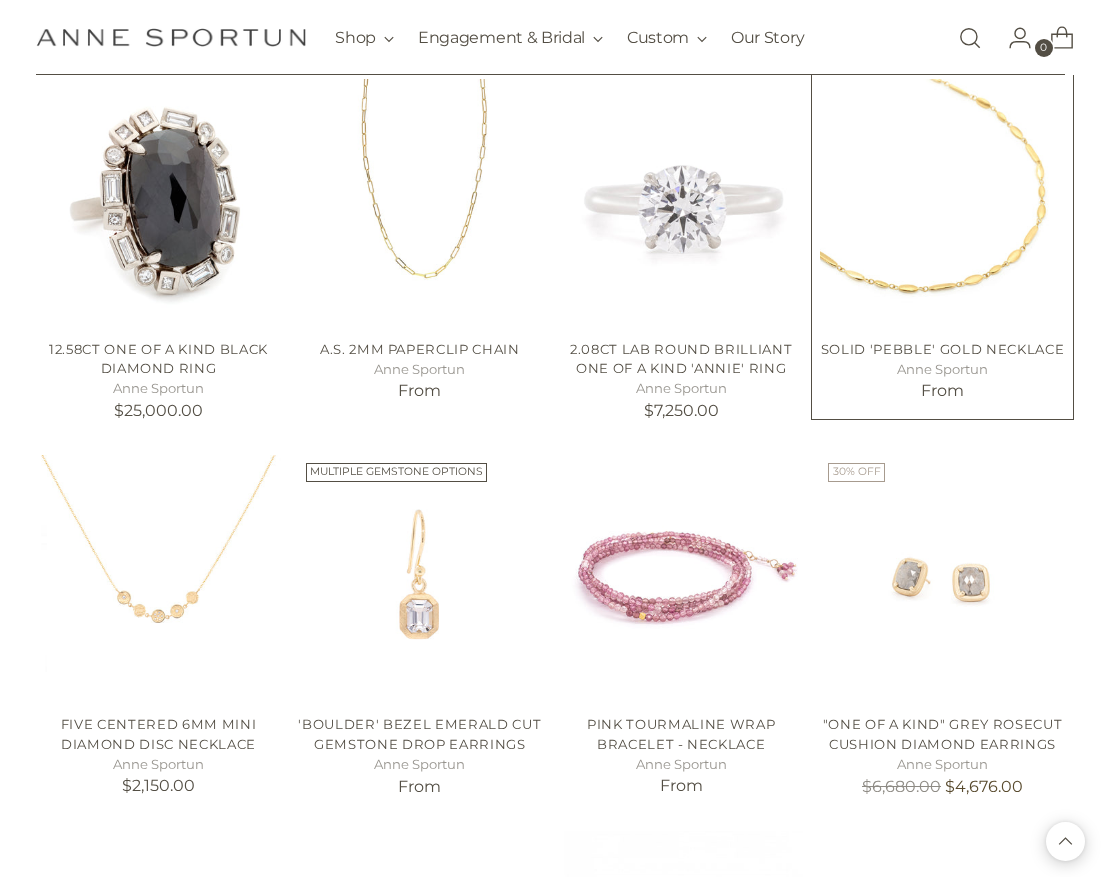 click on "Solid 'Pebble' Gold Necklace
Anne Sportun
From" at bounding box center [942, 367] 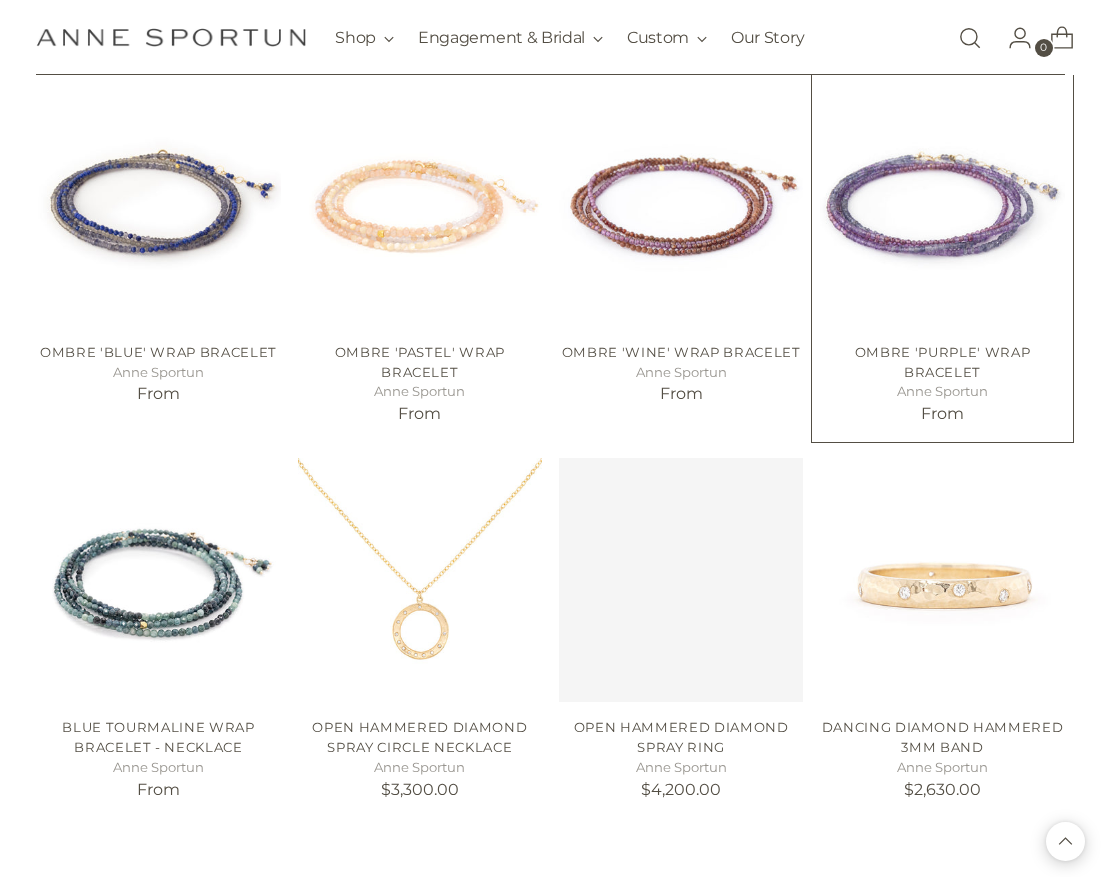 scroll, scrollTop: 8700, scrollLeft: 0, axis: vertical 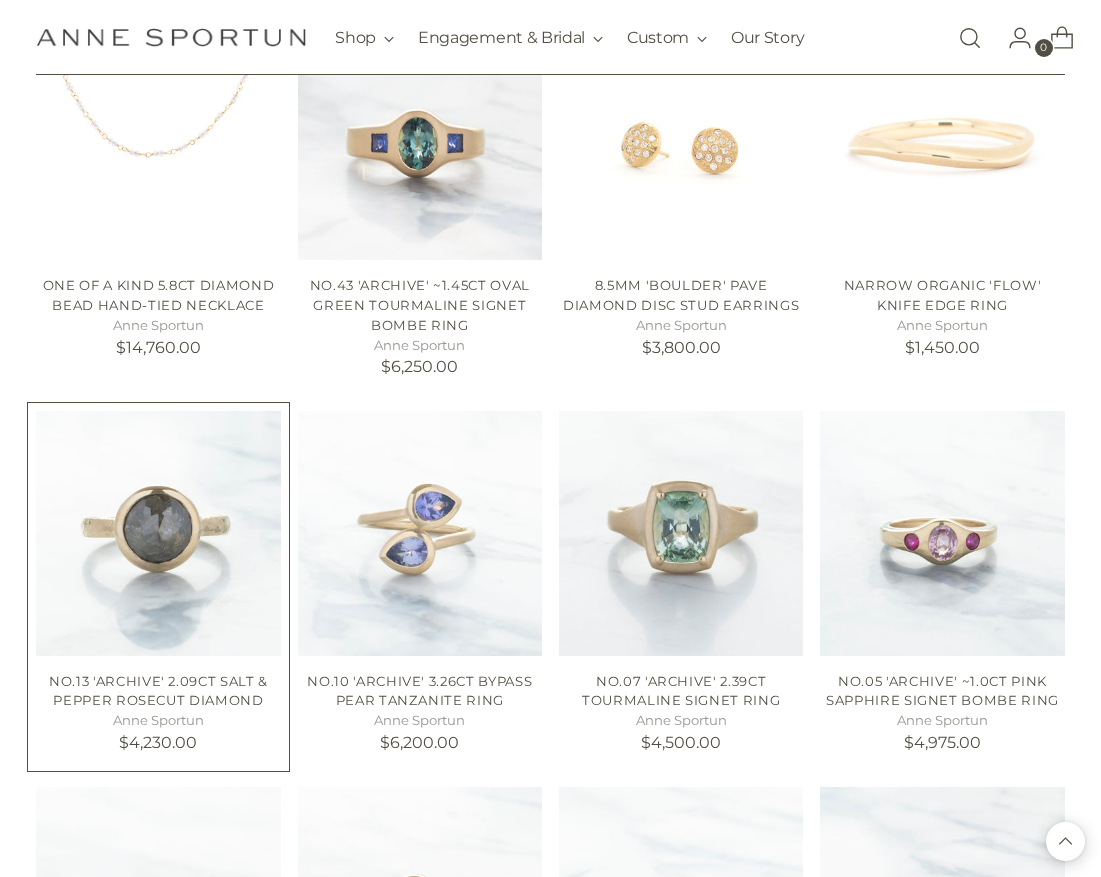 click on "No.13 'Archive' 2.09ct Salt & Pepper Rosecut Diamond" at bounding box center [158, 691] 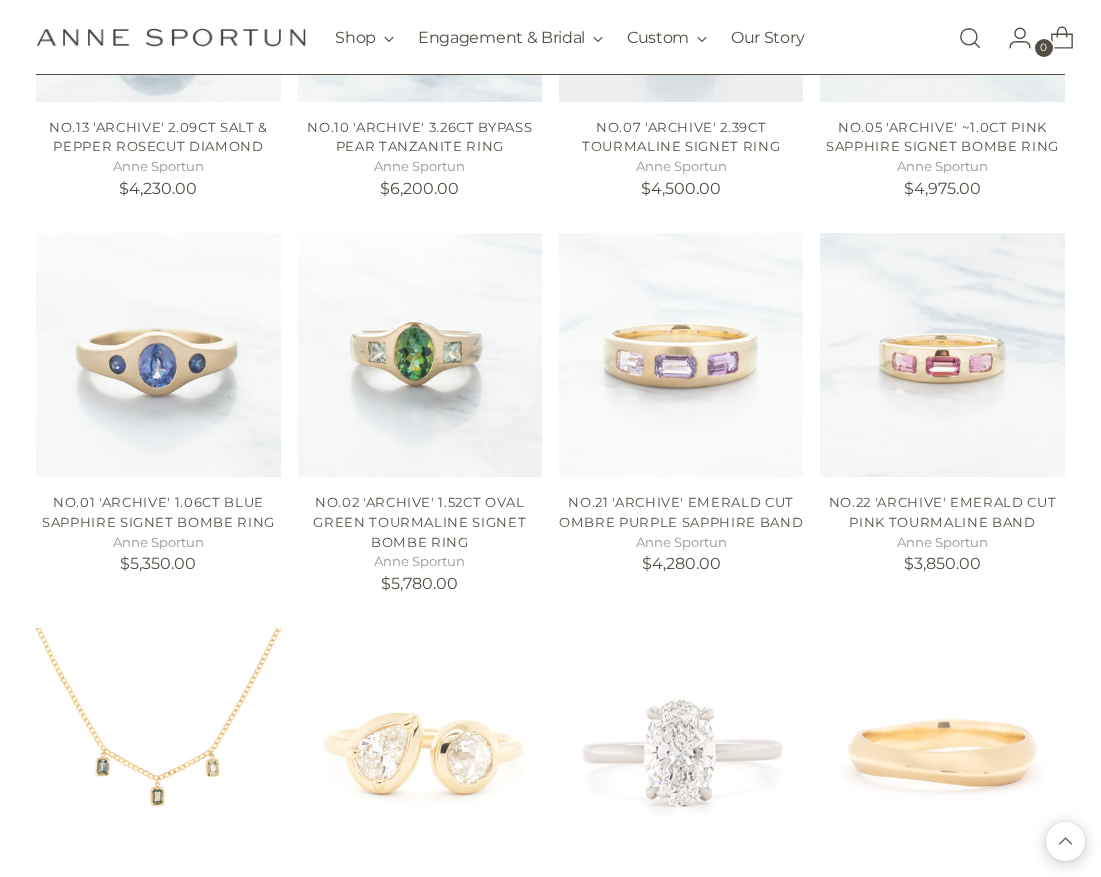 scroll, scrollTop: 13300, scrollLeft: 0, axis: vertical 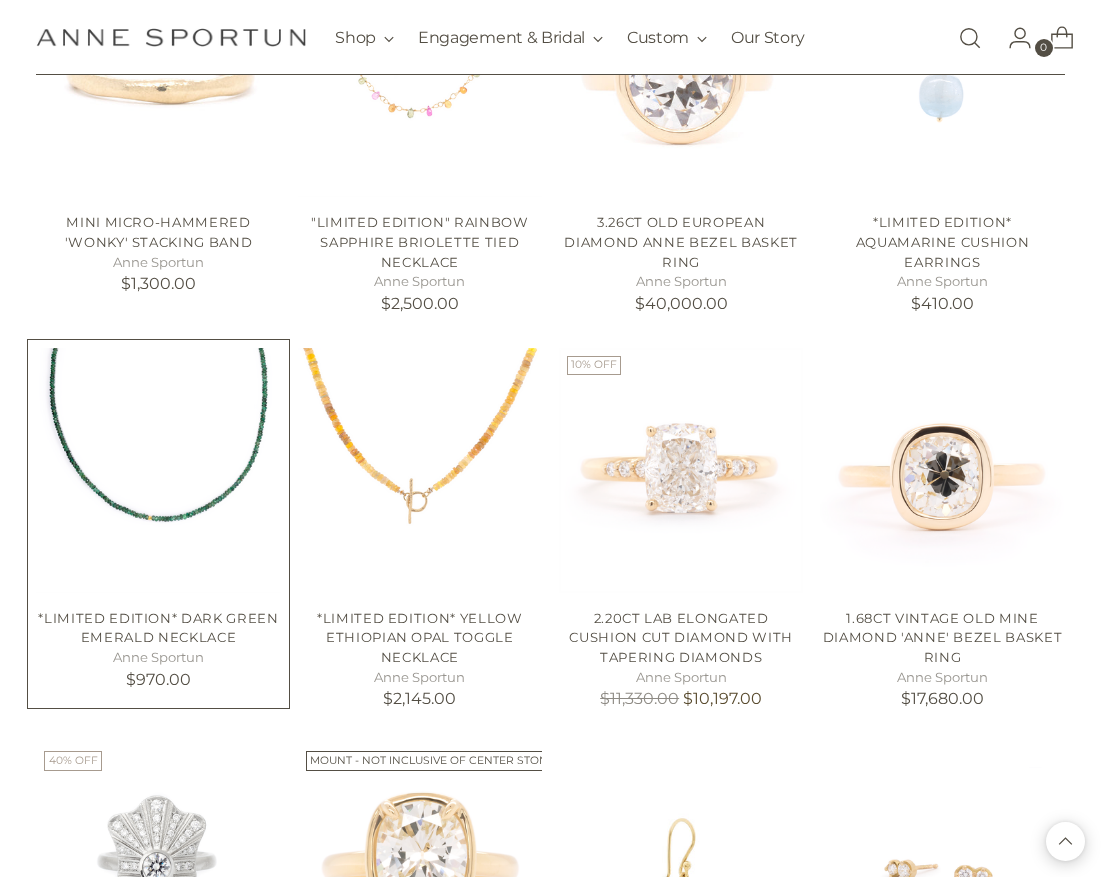 click at bounding box center [0, 0] 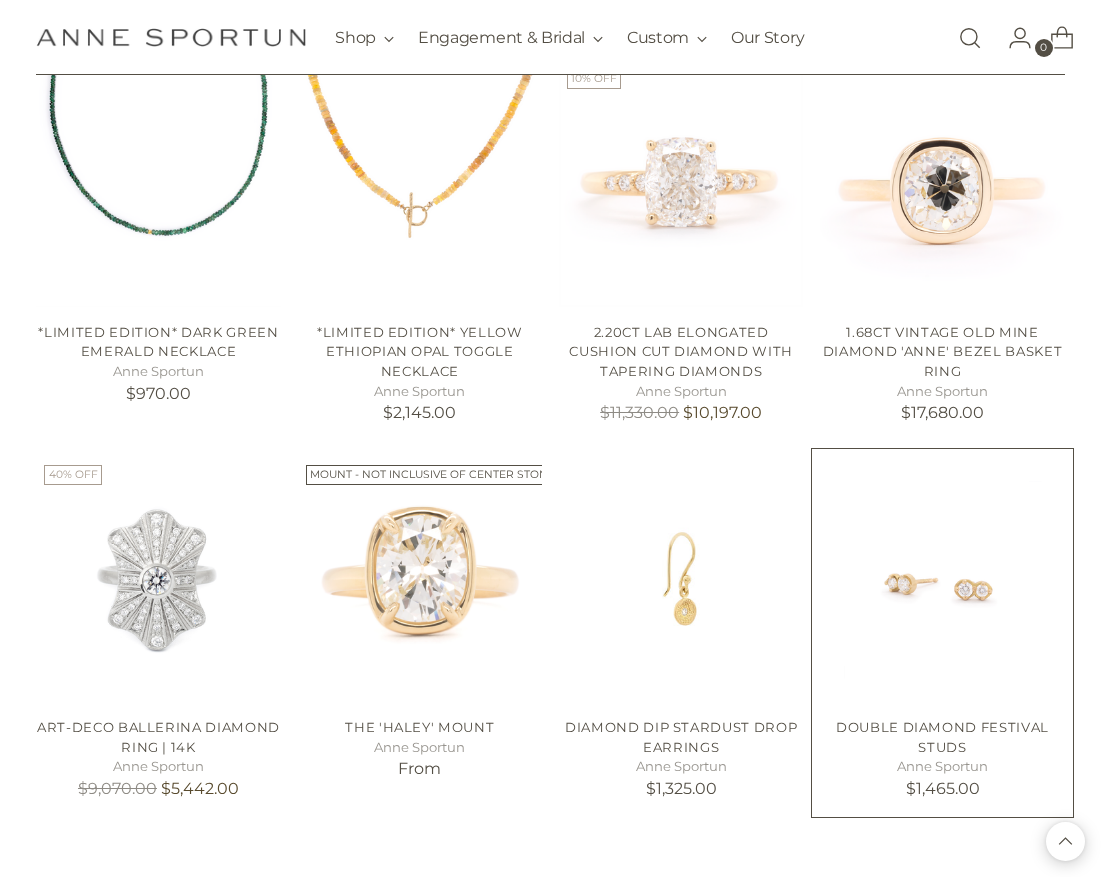 scroll, scrollTop: 15000, scrollLeft: 0, axis: vertical 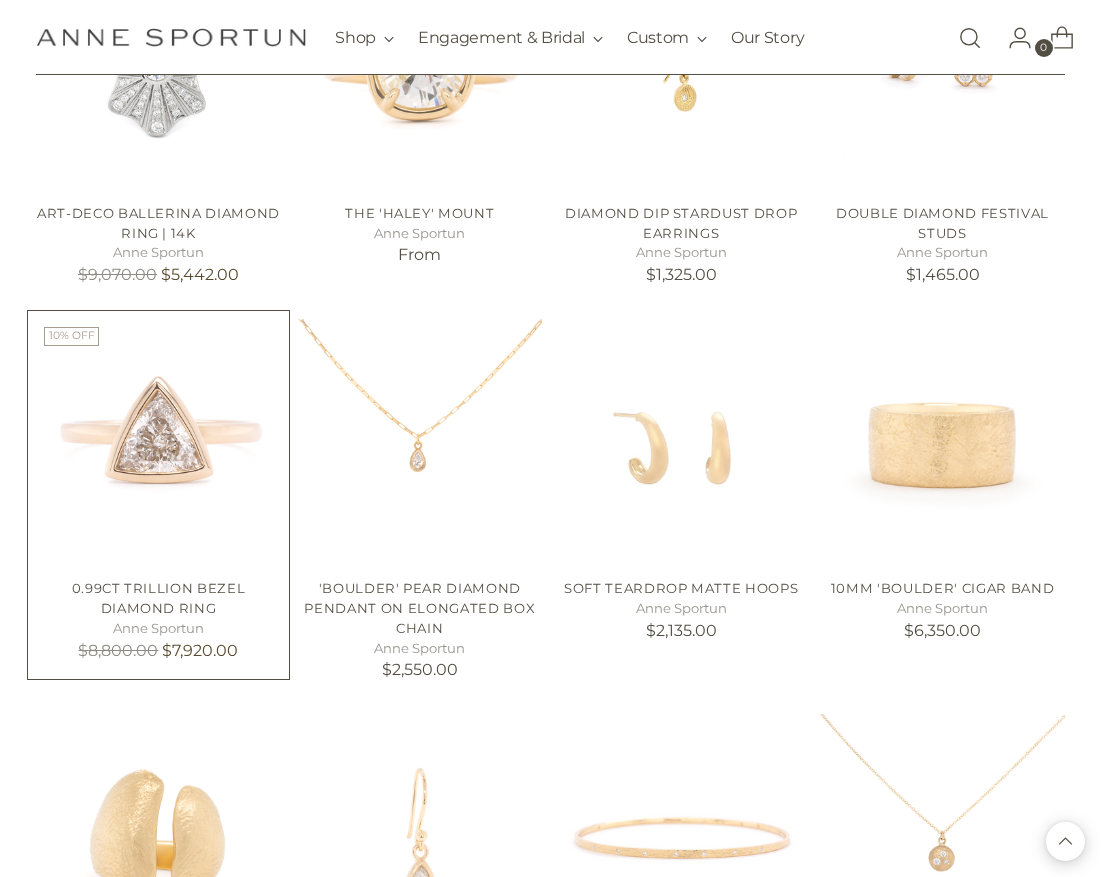 click at bounding box center (0, 0) 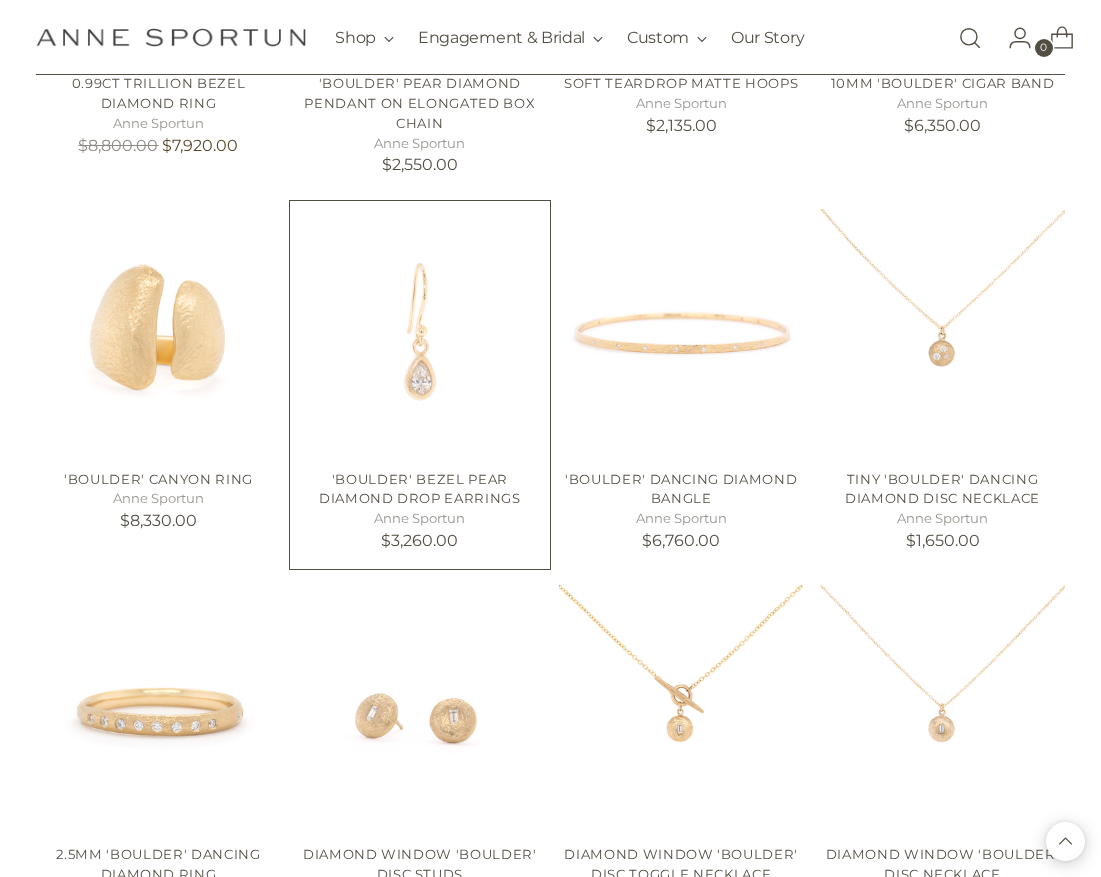 scroll, scrollTop: 15900, scrollLeft: 0, axis: vertical 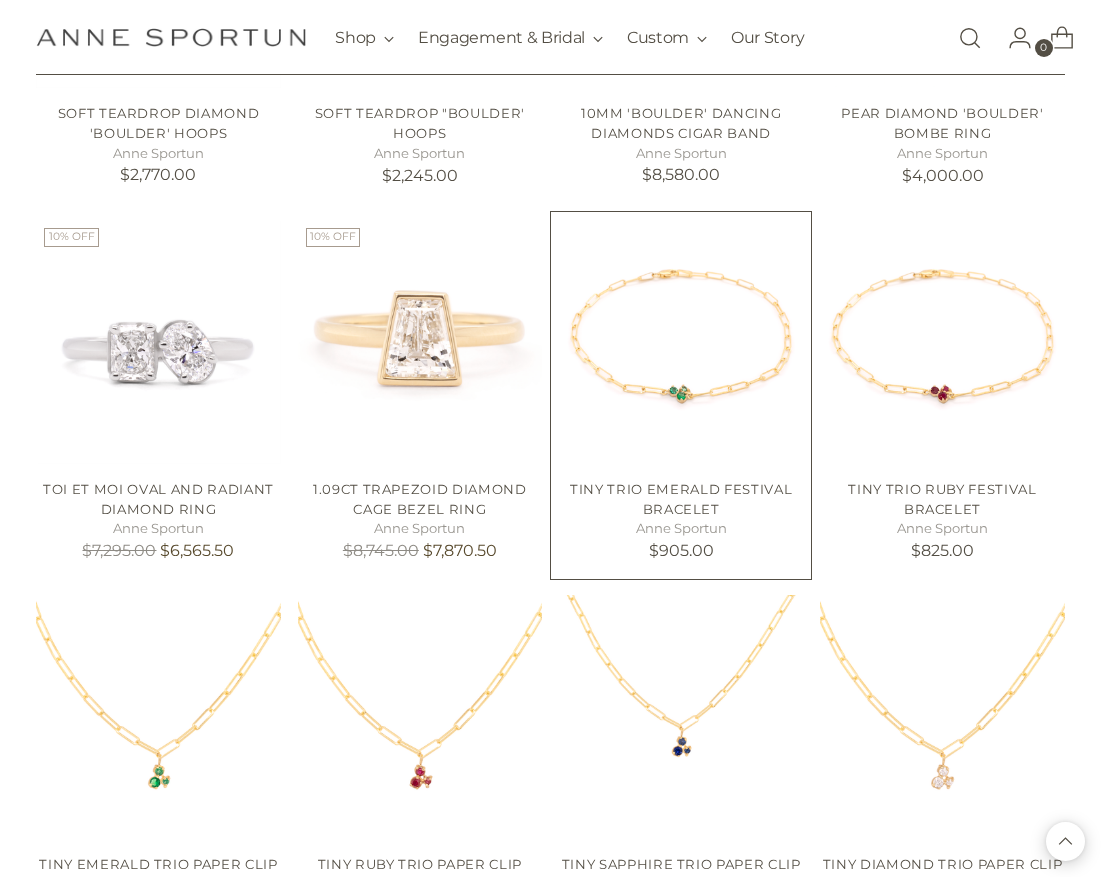 click at bounding box center (681, 342) 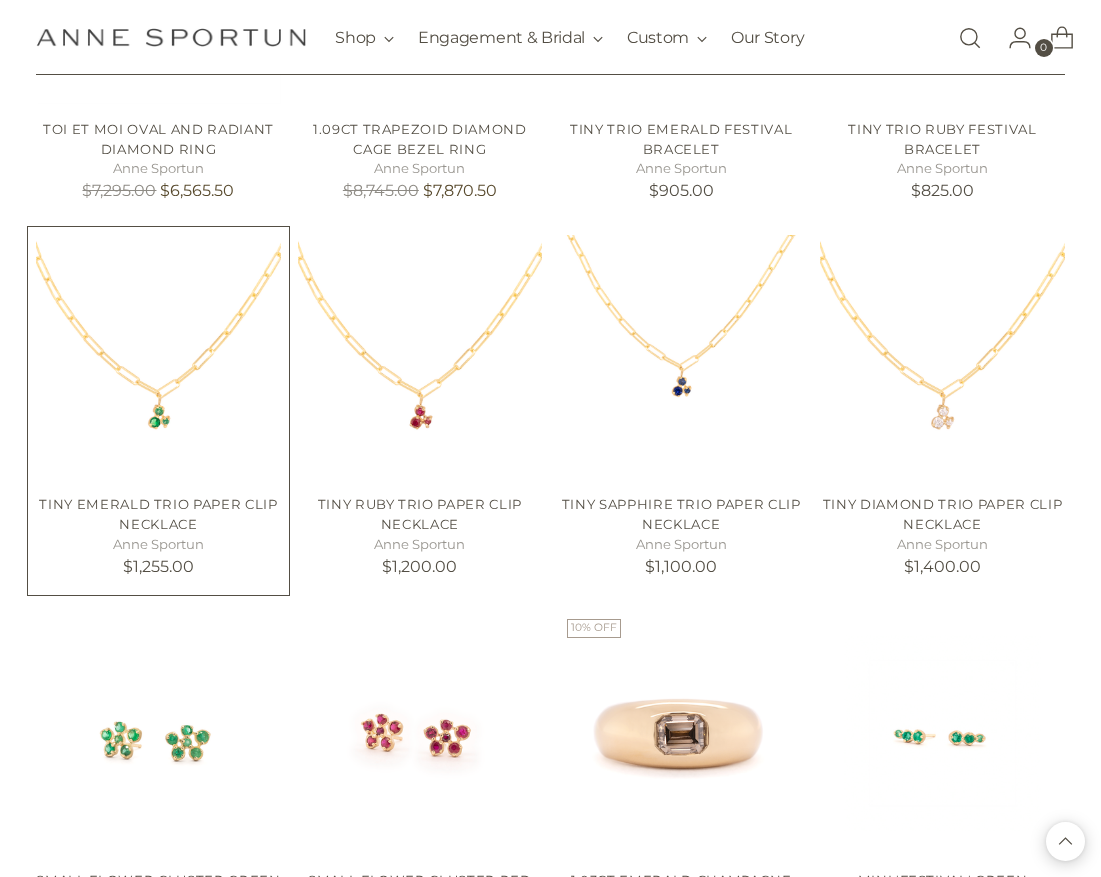 scroll, scrollTop: 21000, scrollLeft: 0, axis: vertical 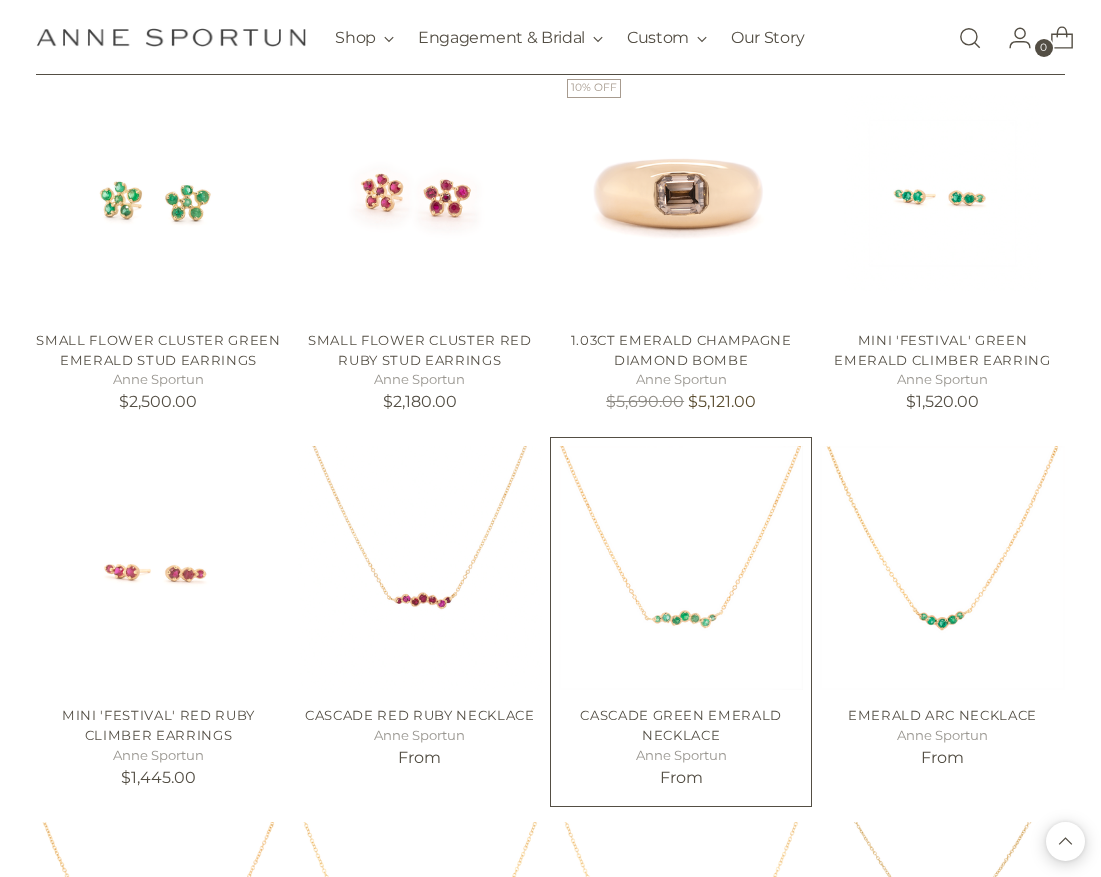 click at bounding box center (681, 568) 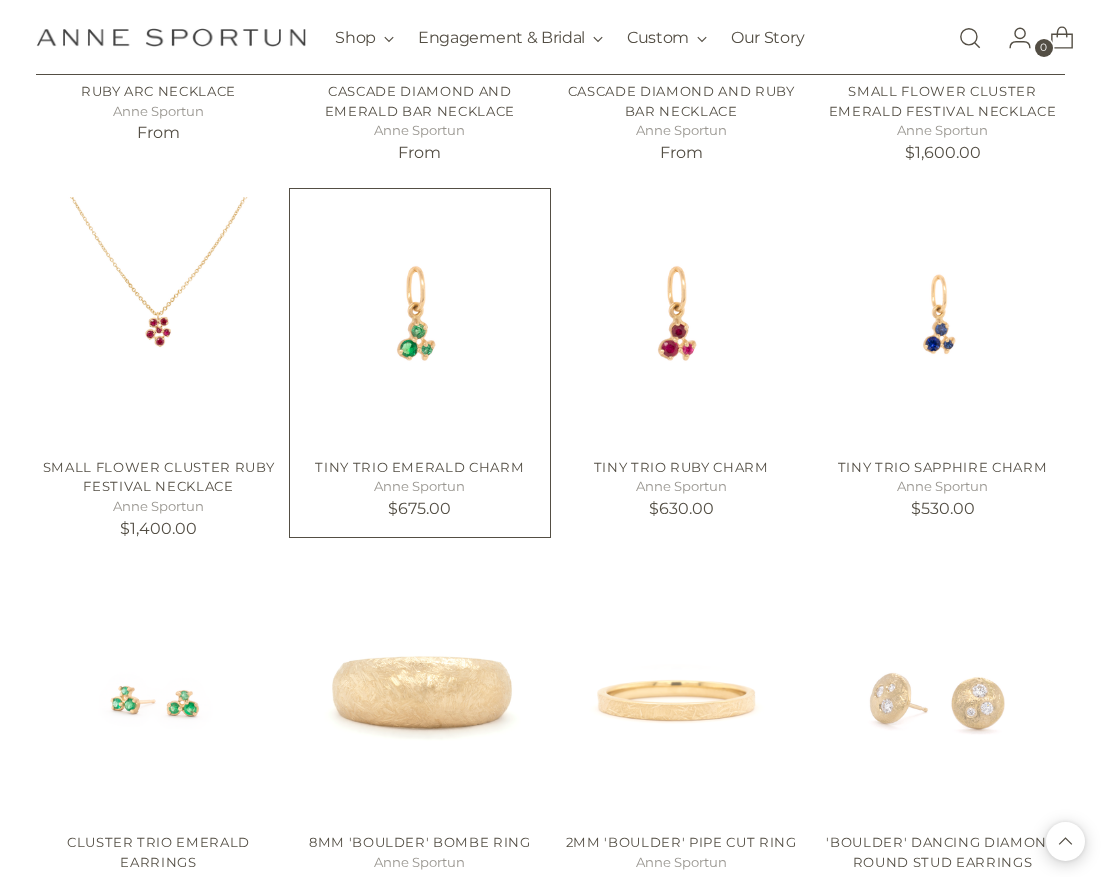 scroll, scrollTop: 22800, scrollLeft: 0, axis: vertical 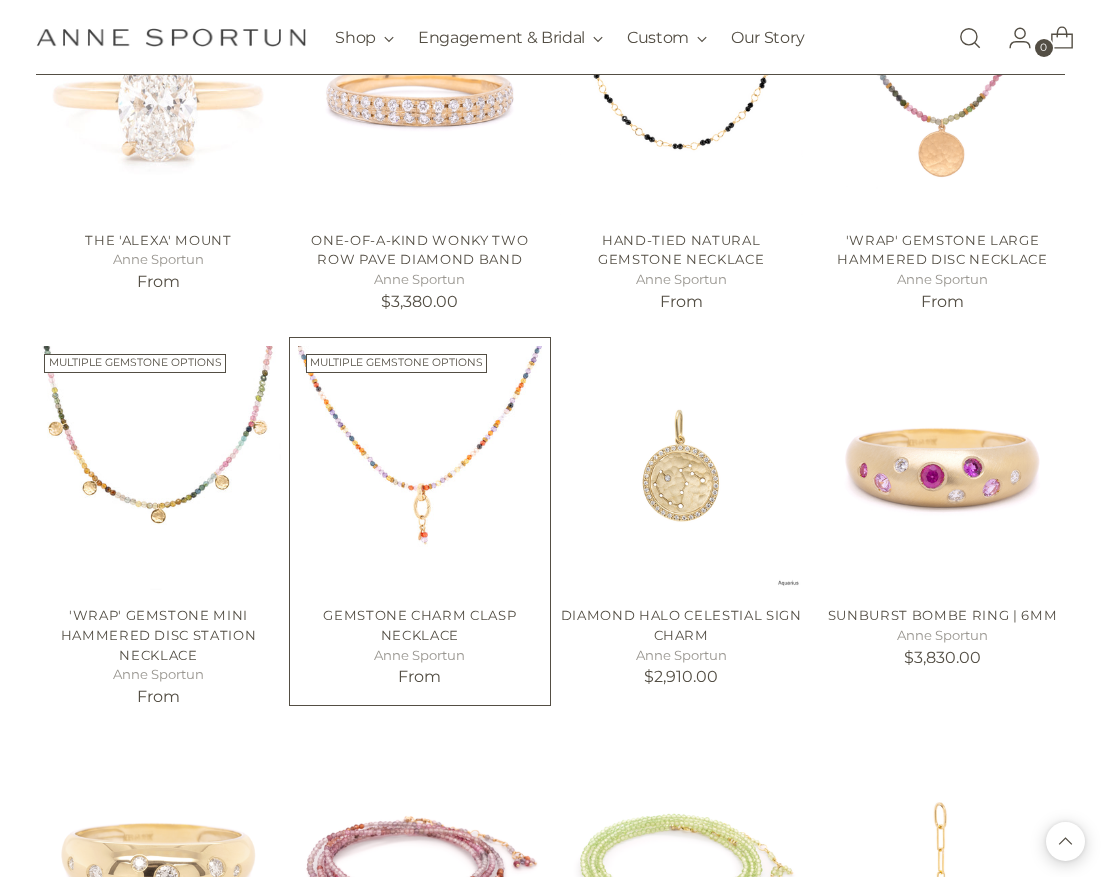 click at bounding box center (0, 0) 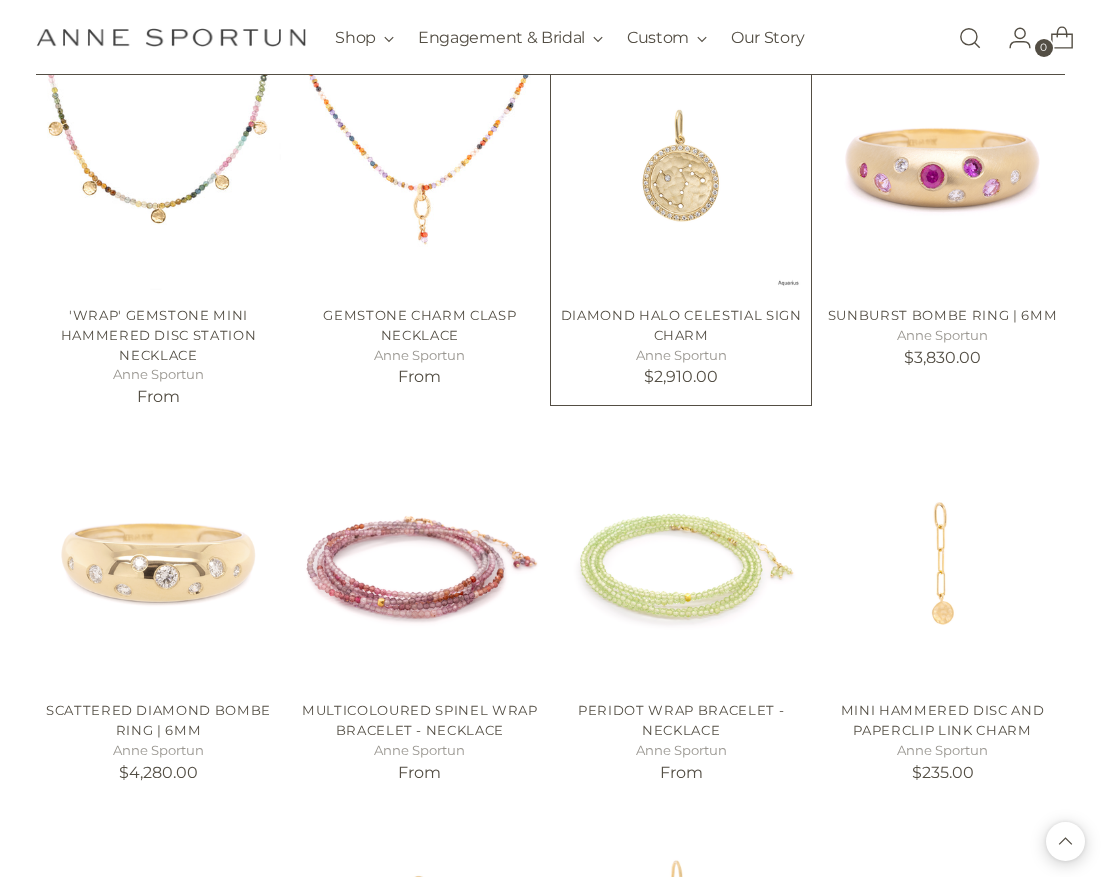 scroll, scrollTop: 25300, scrollLeft: 0, axis: vertical 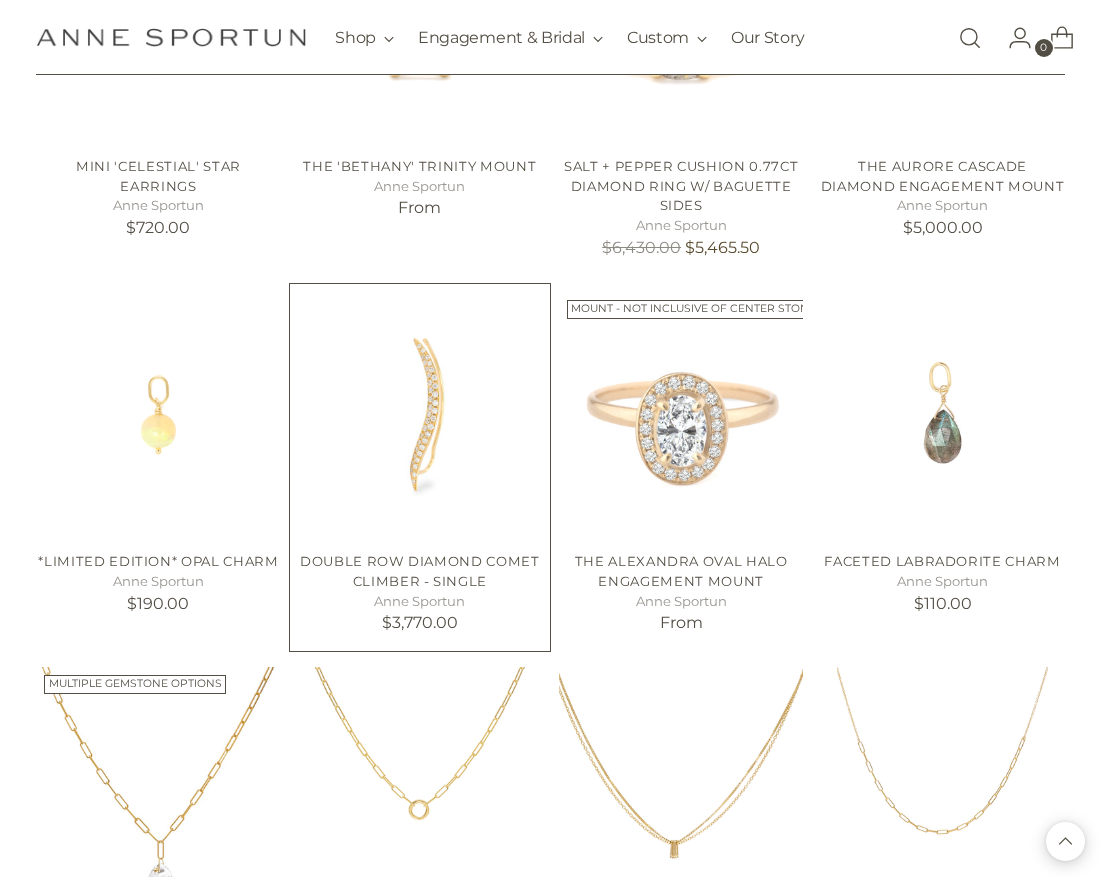 click on "Double Row Diamond Comet Climber - Single" at bounding box center [420, 571] 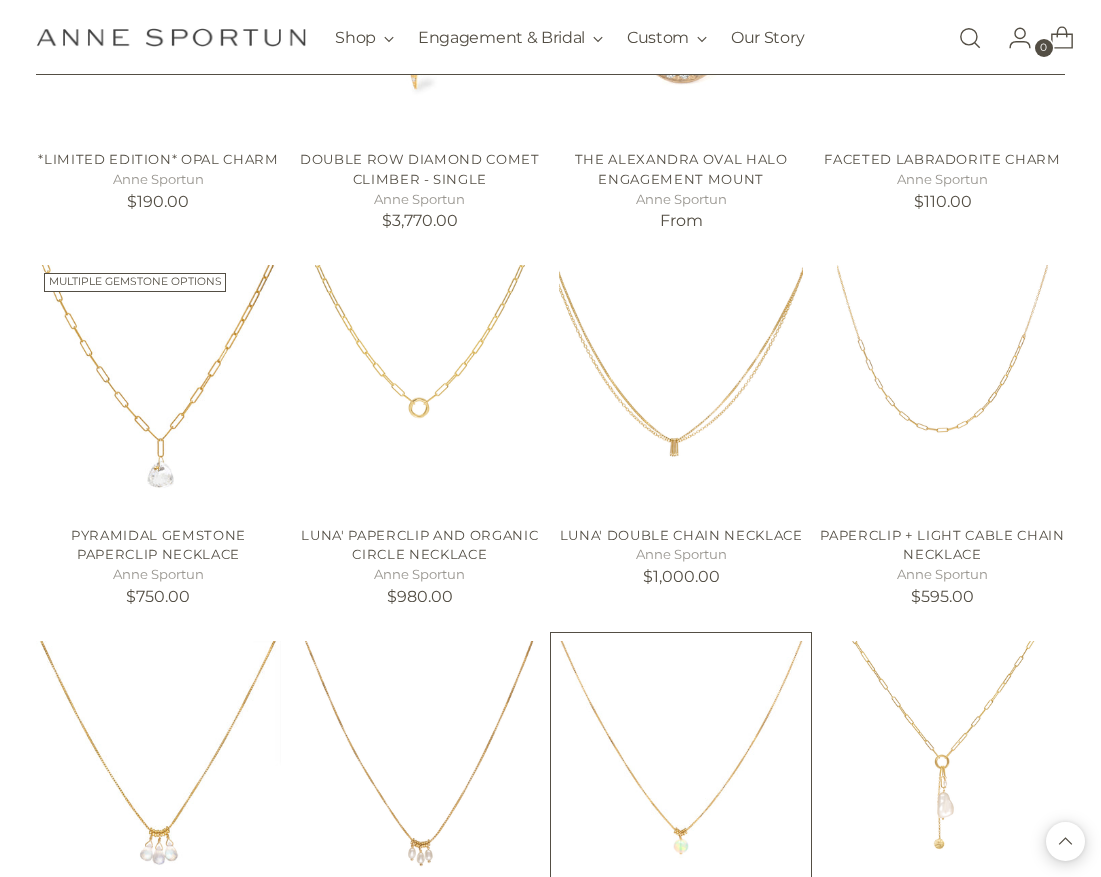 scroll, scrollTop: 30400, scrollLeft: 0, axis: vertical 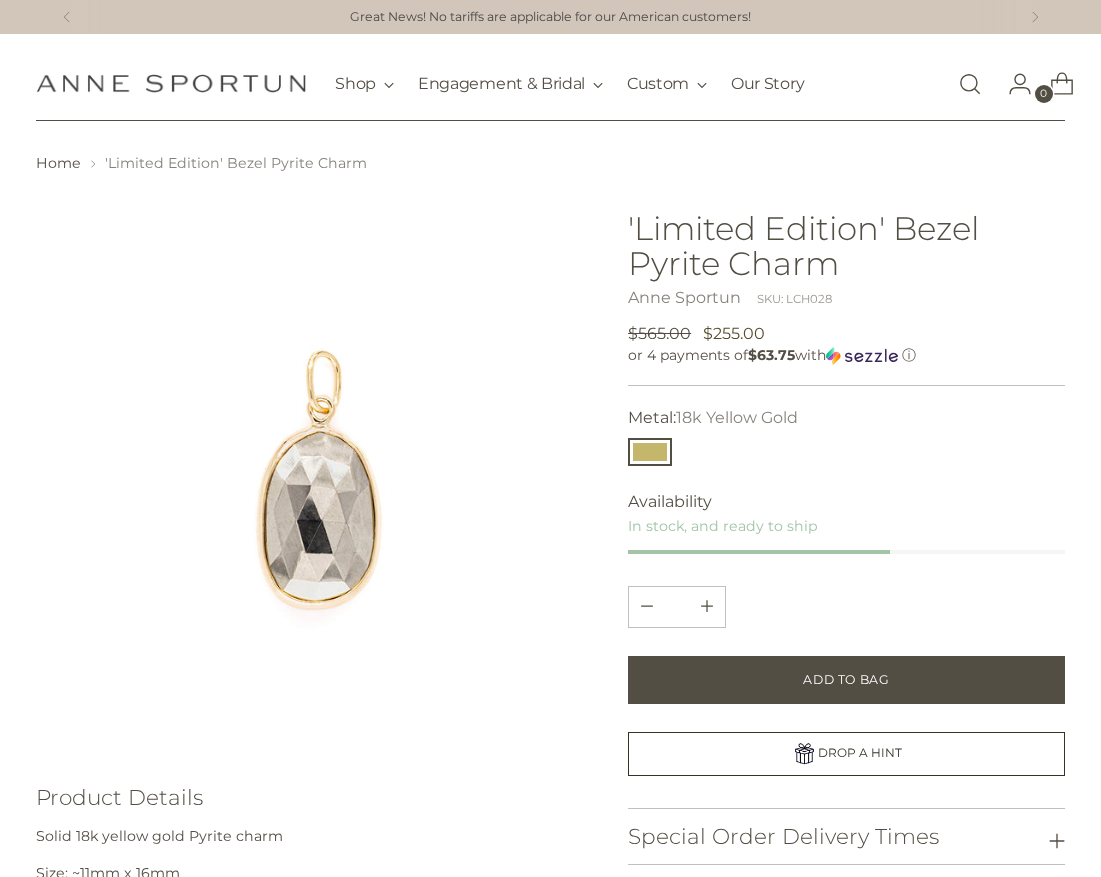 click at bounding box center (314, 473) 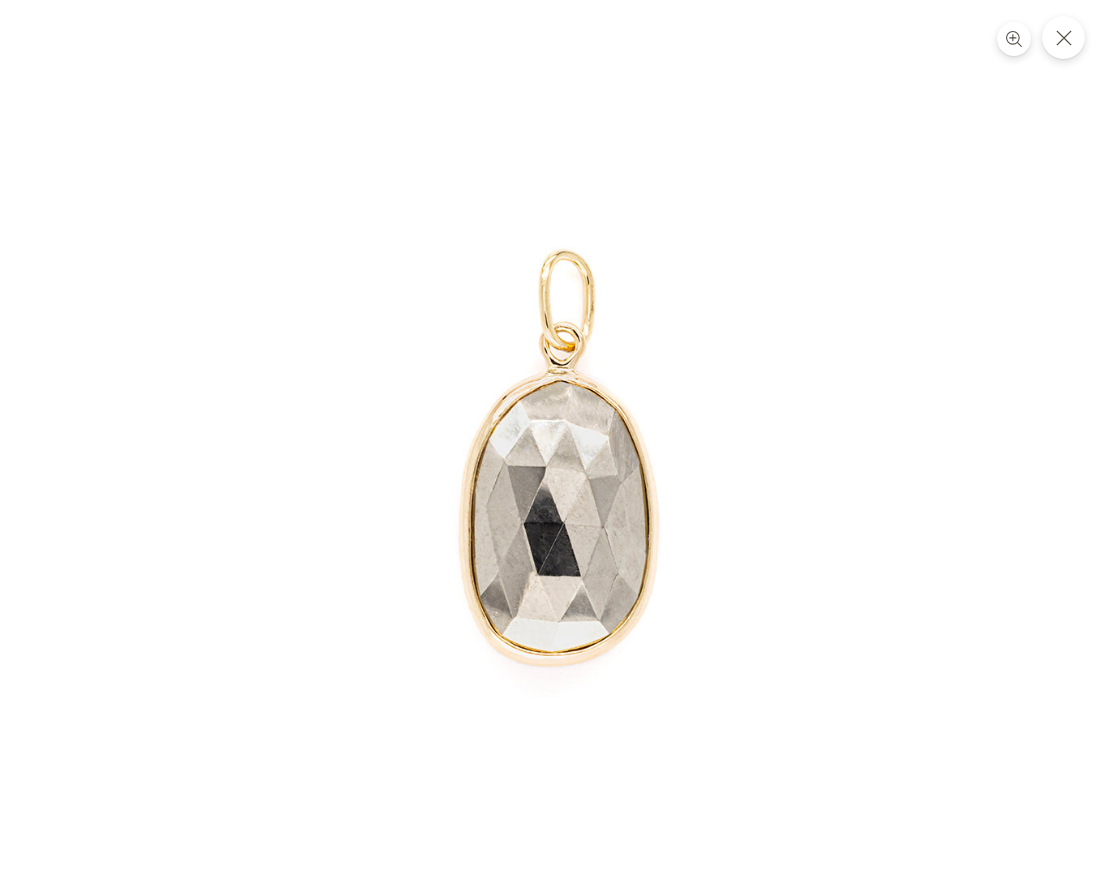 click at bounding box center (551, 446) 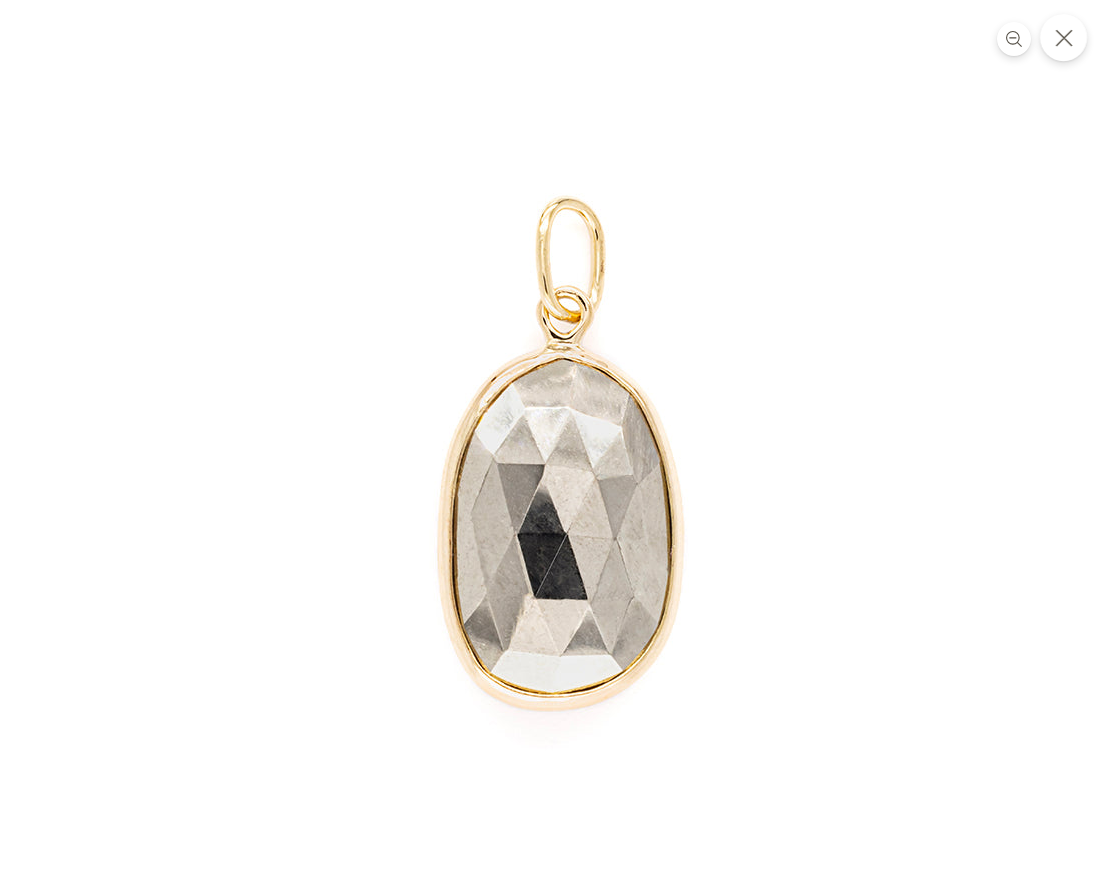 click at bounding box center [1063, 37] 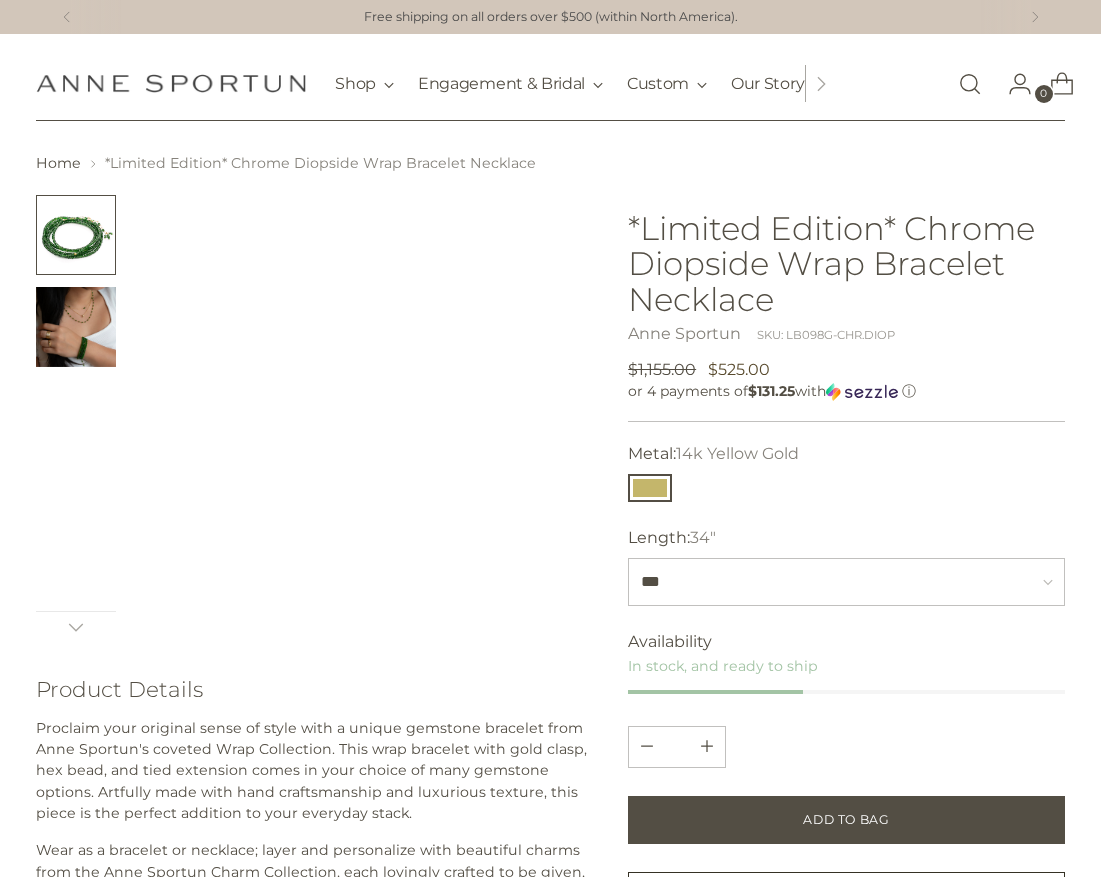 scroll, scrollTop: 0, scrollLeft: 0, axis: both 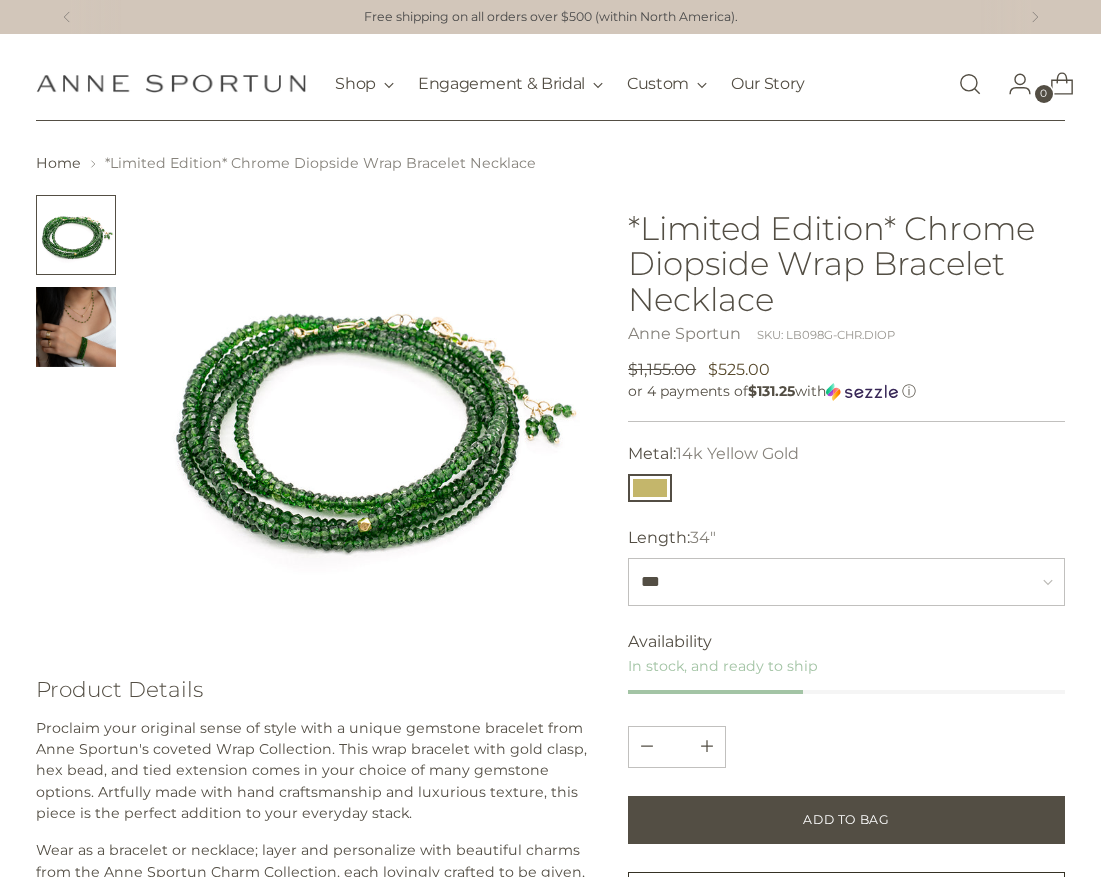 click at bounding box center [76, 327] 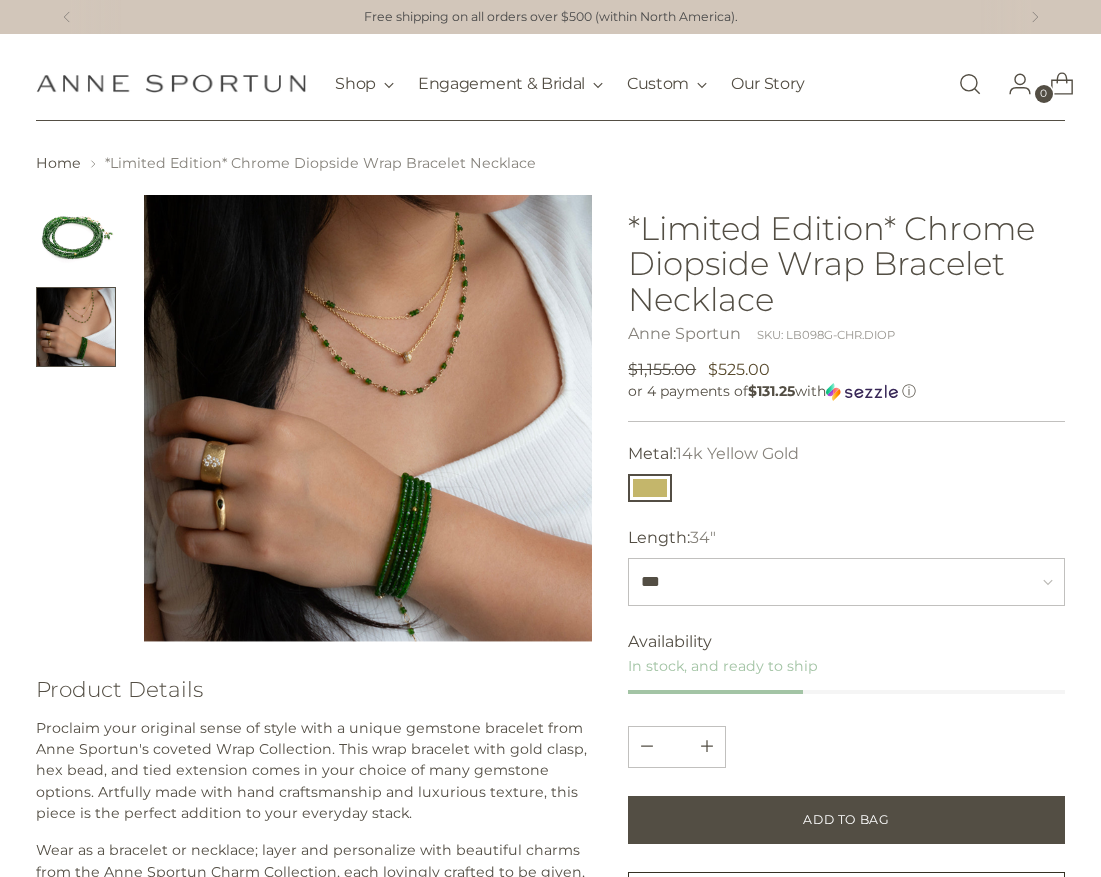 click at bounding box center [368, 419] 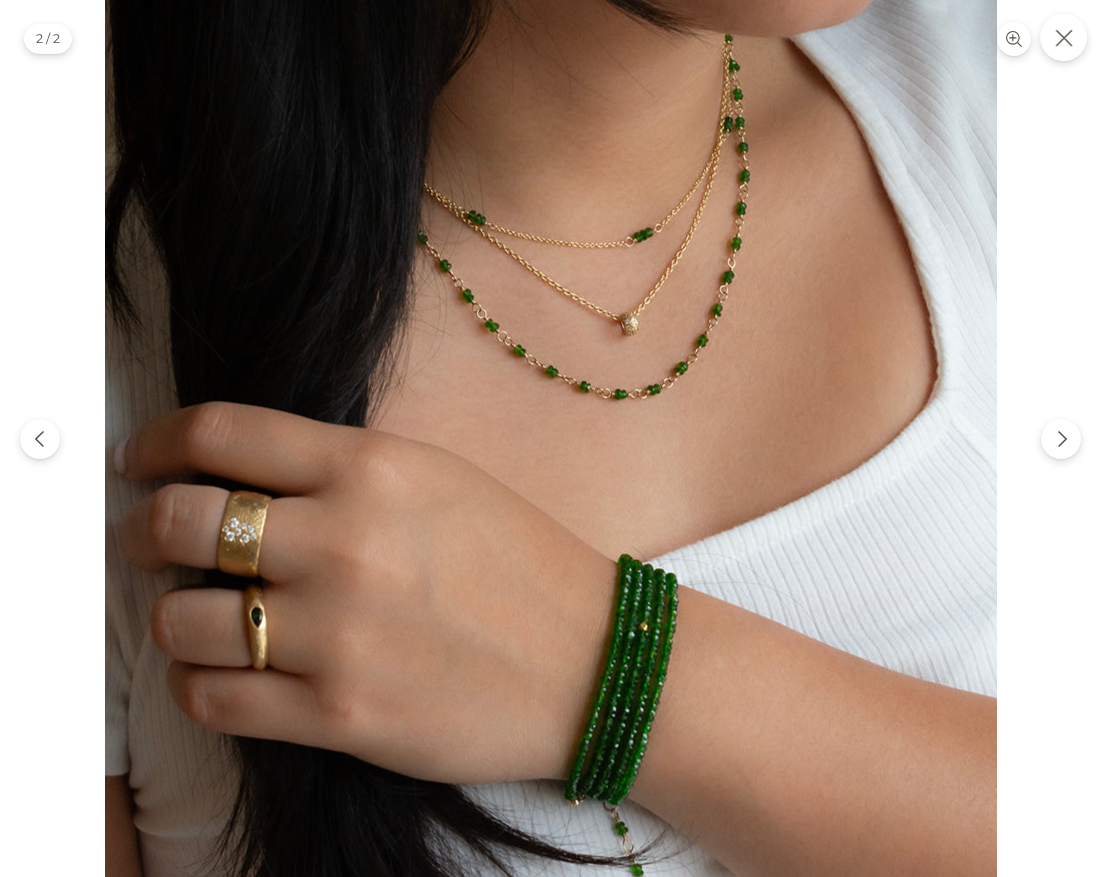 click 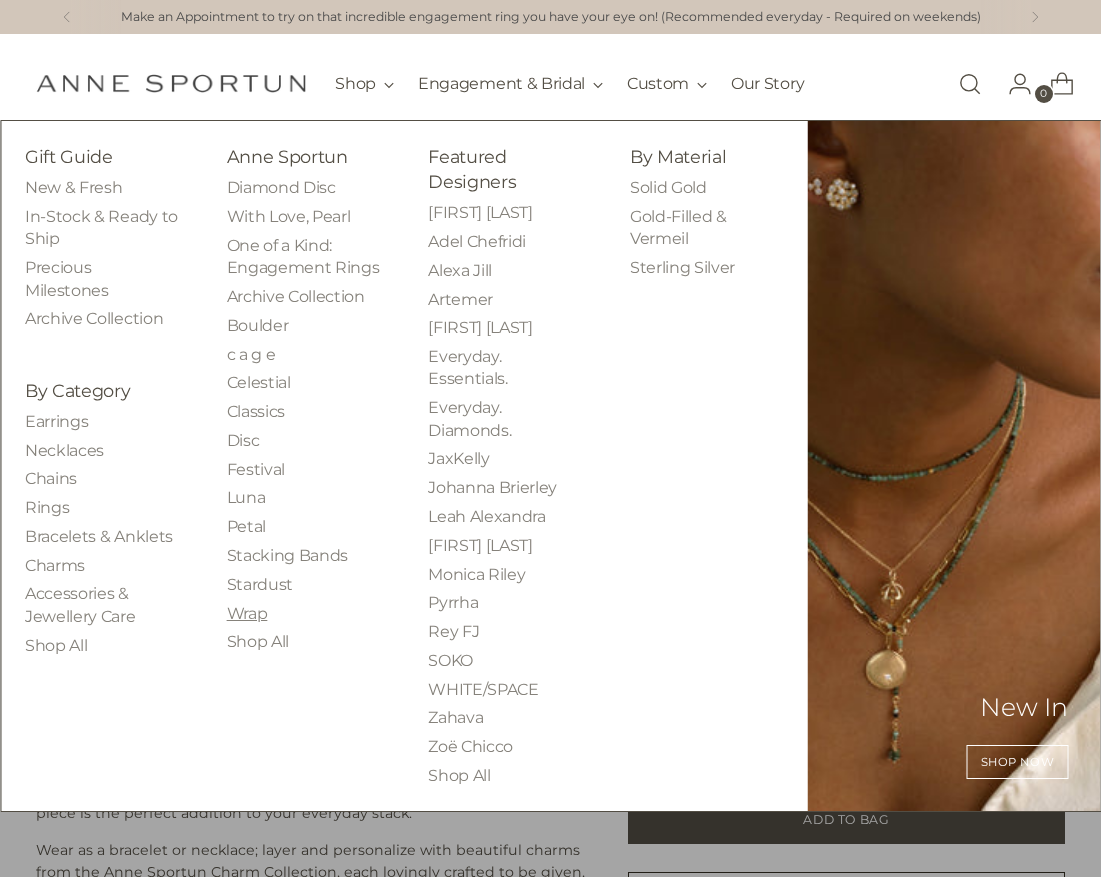 click on "Wrap" at bounding box center [247, 613] 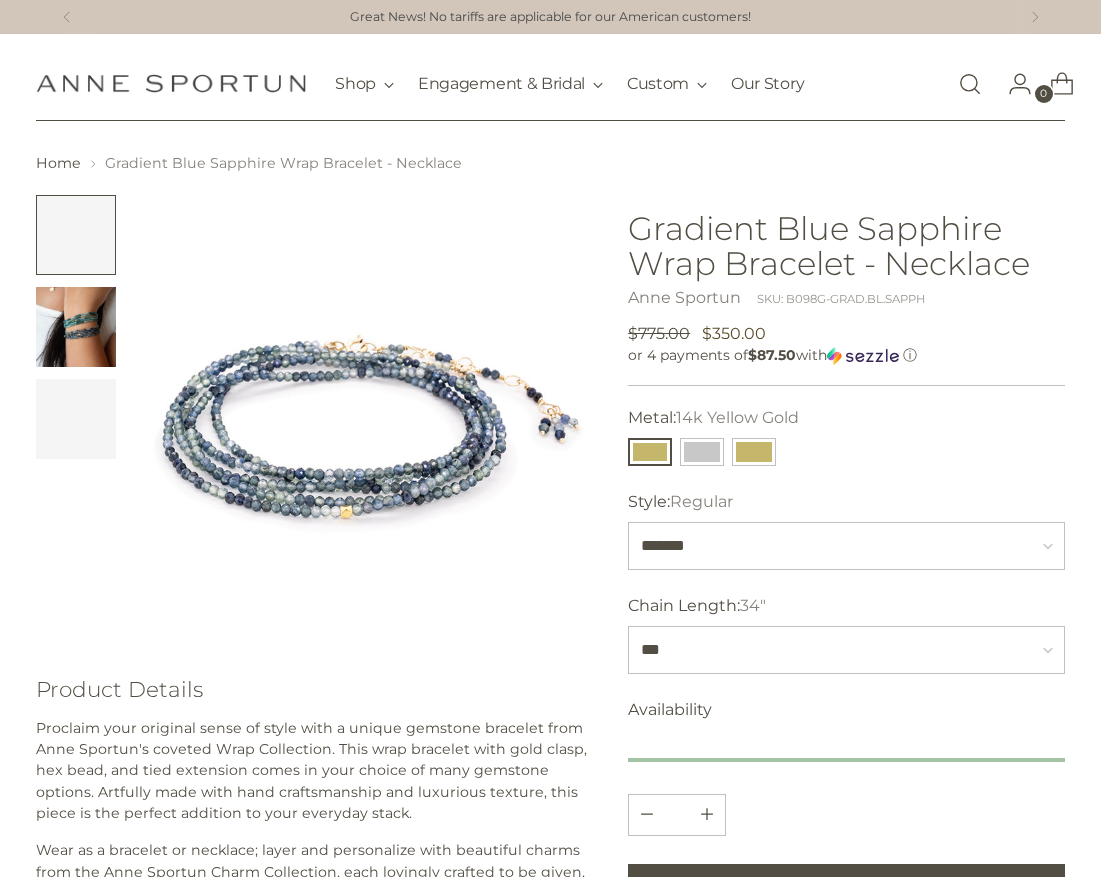 scroll, scrollTop: 0, scrollLeft: 0, axis: both 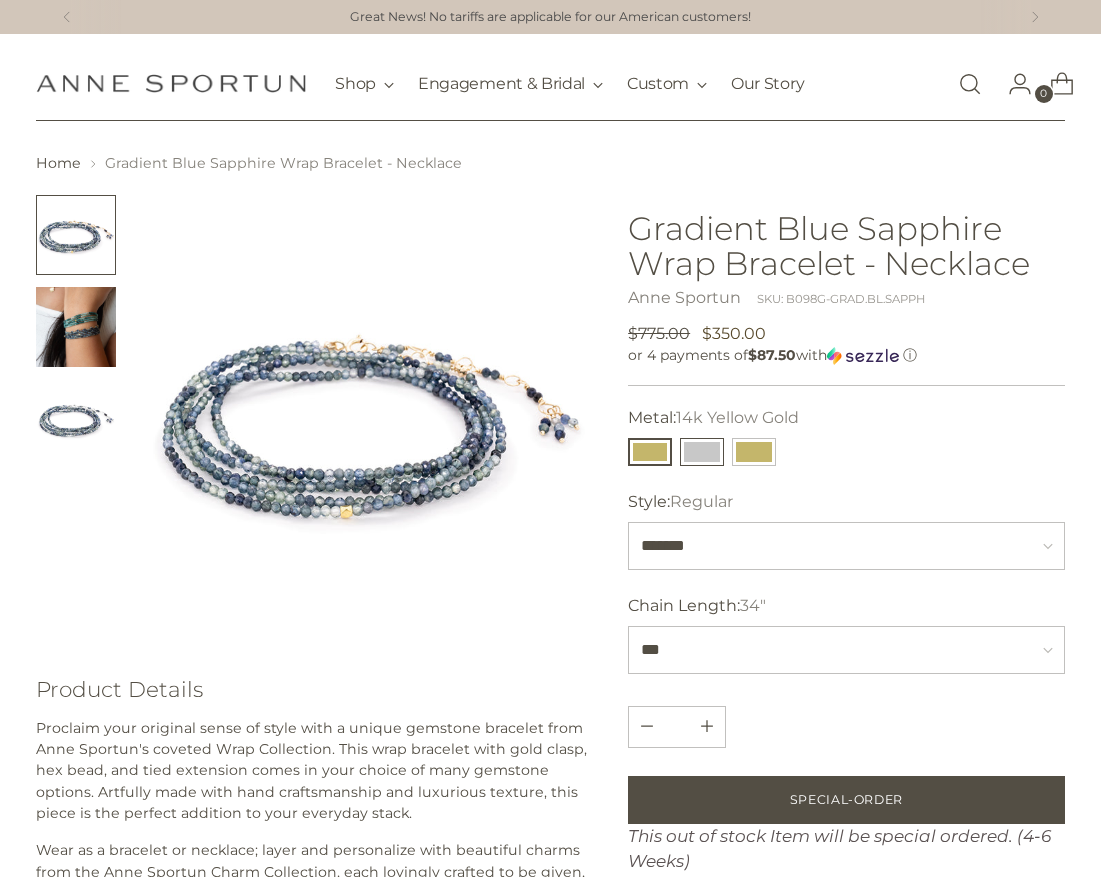 click at bounding box center (702, 452) 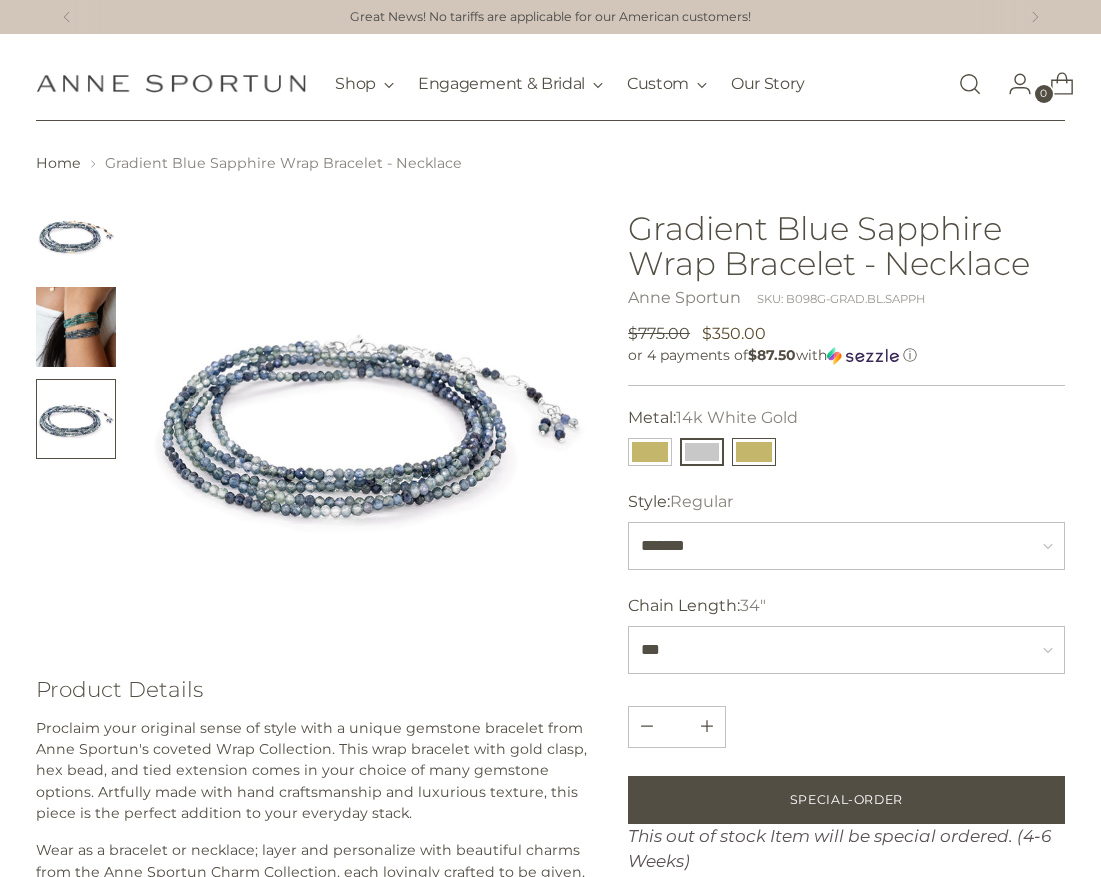 click at bounding box center (754, 452) 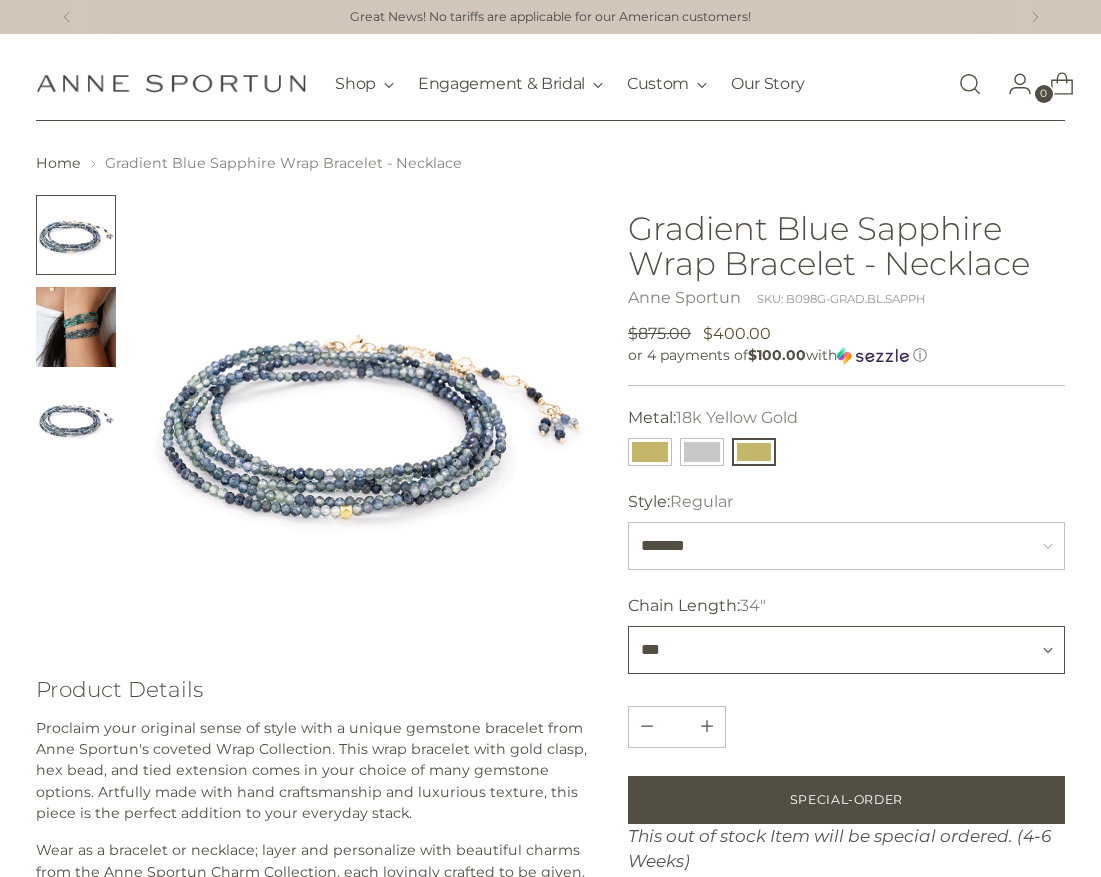 click on "*** *** ***" at bounding box center (846, 650) 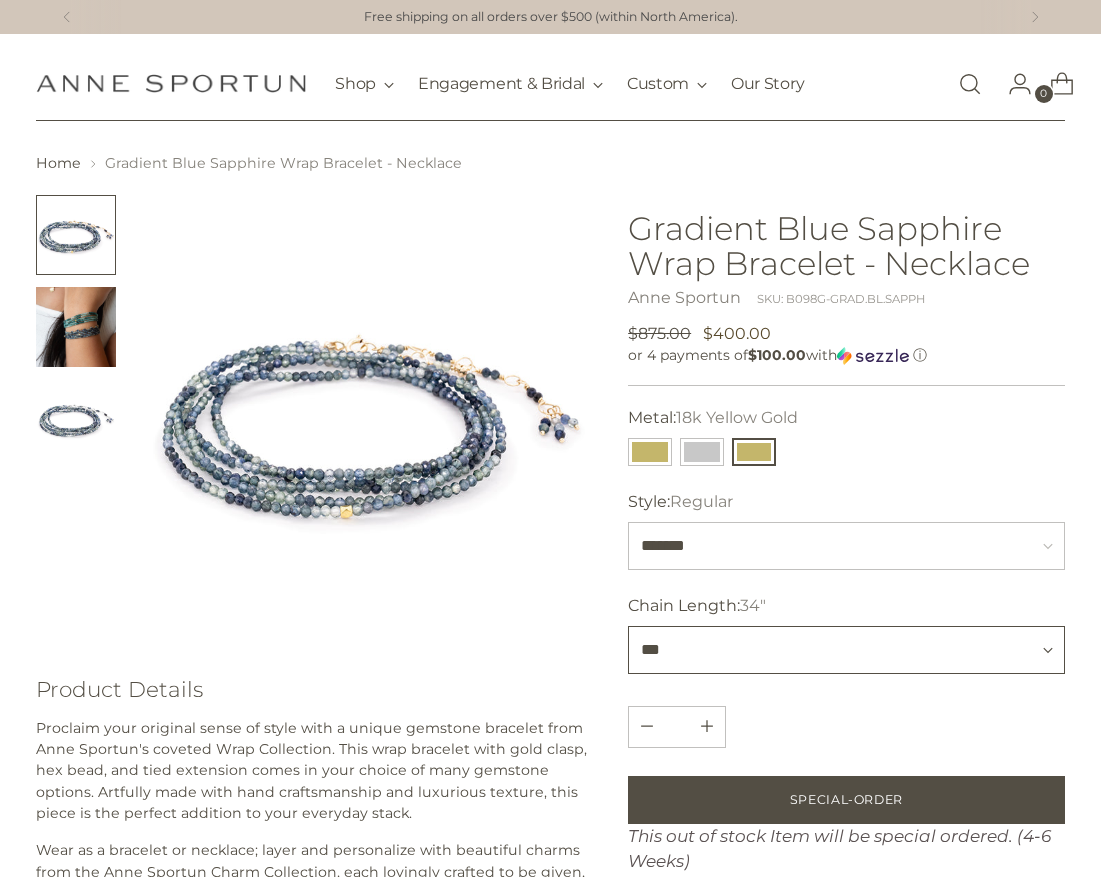 select on "***" 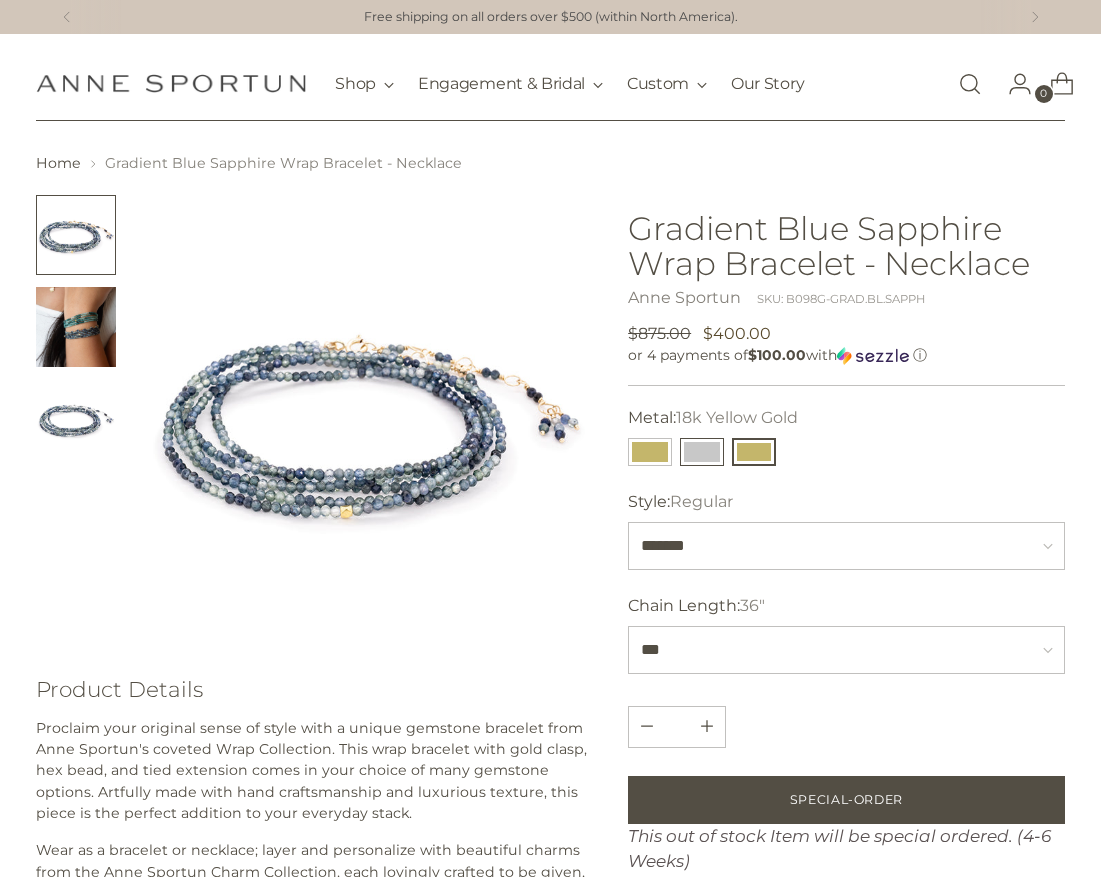 click at bounding box center [702, 452] 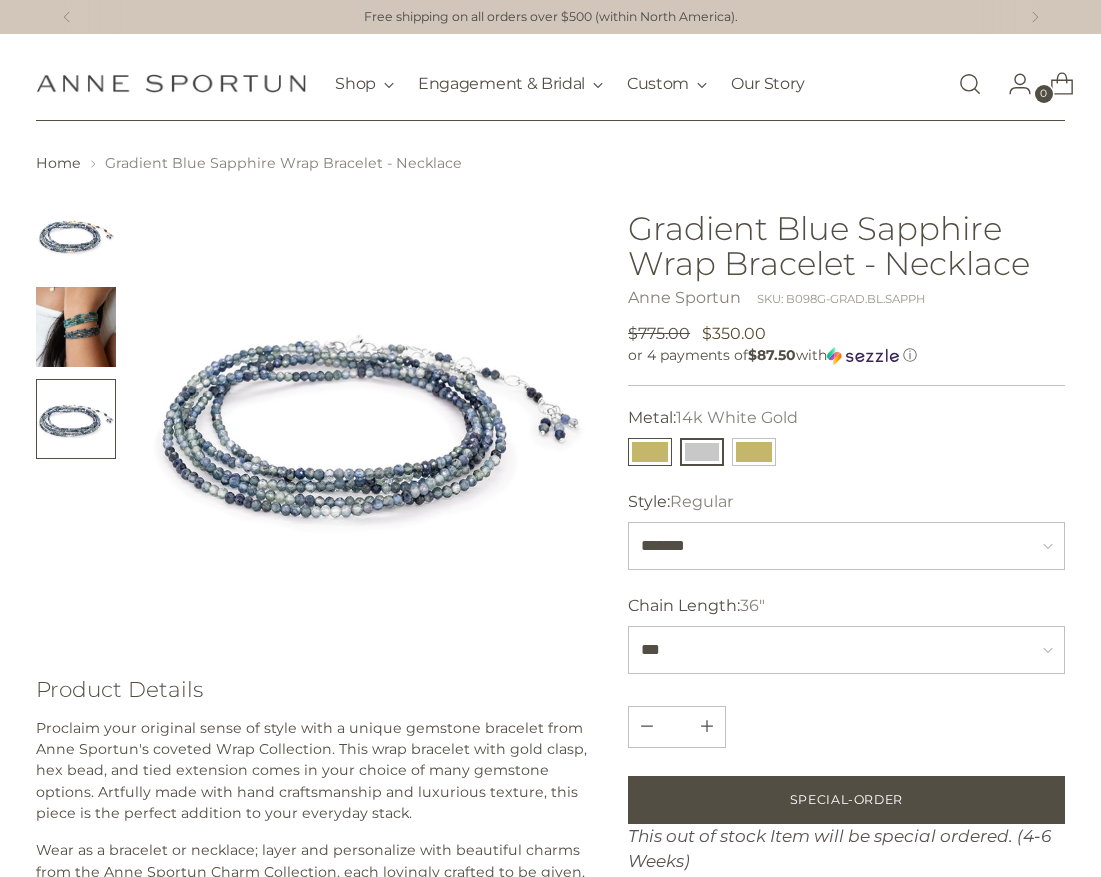 click at bounding box center (650, 452) 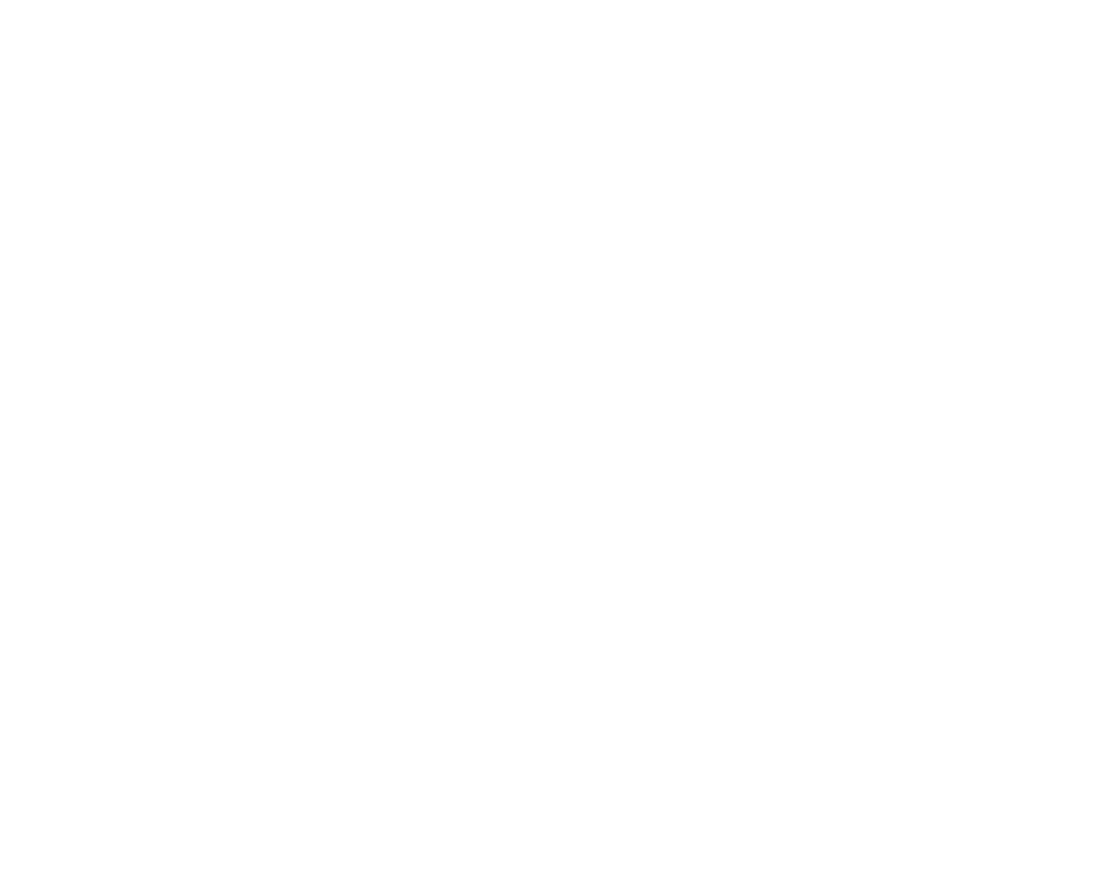 scroll, scrollTop: 0, scrollLeft: 0, axis: both 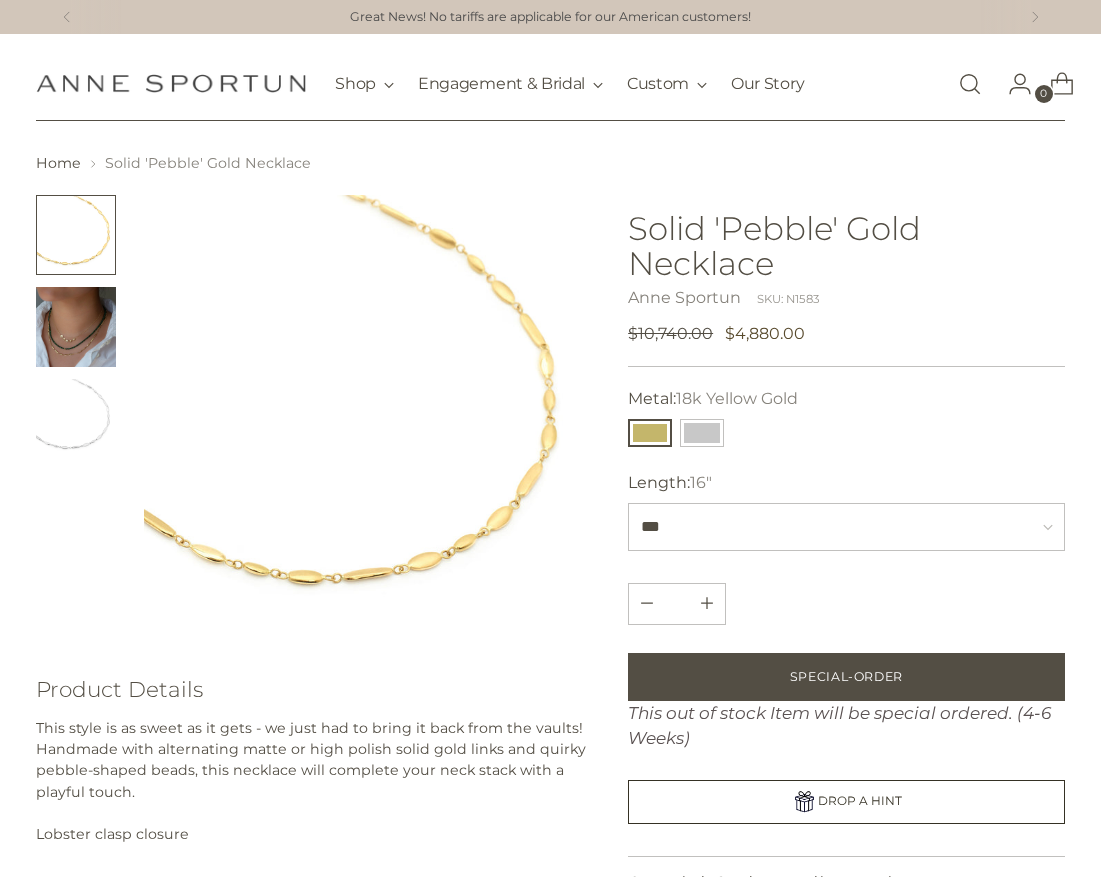 click at bounding box center [76, 327] 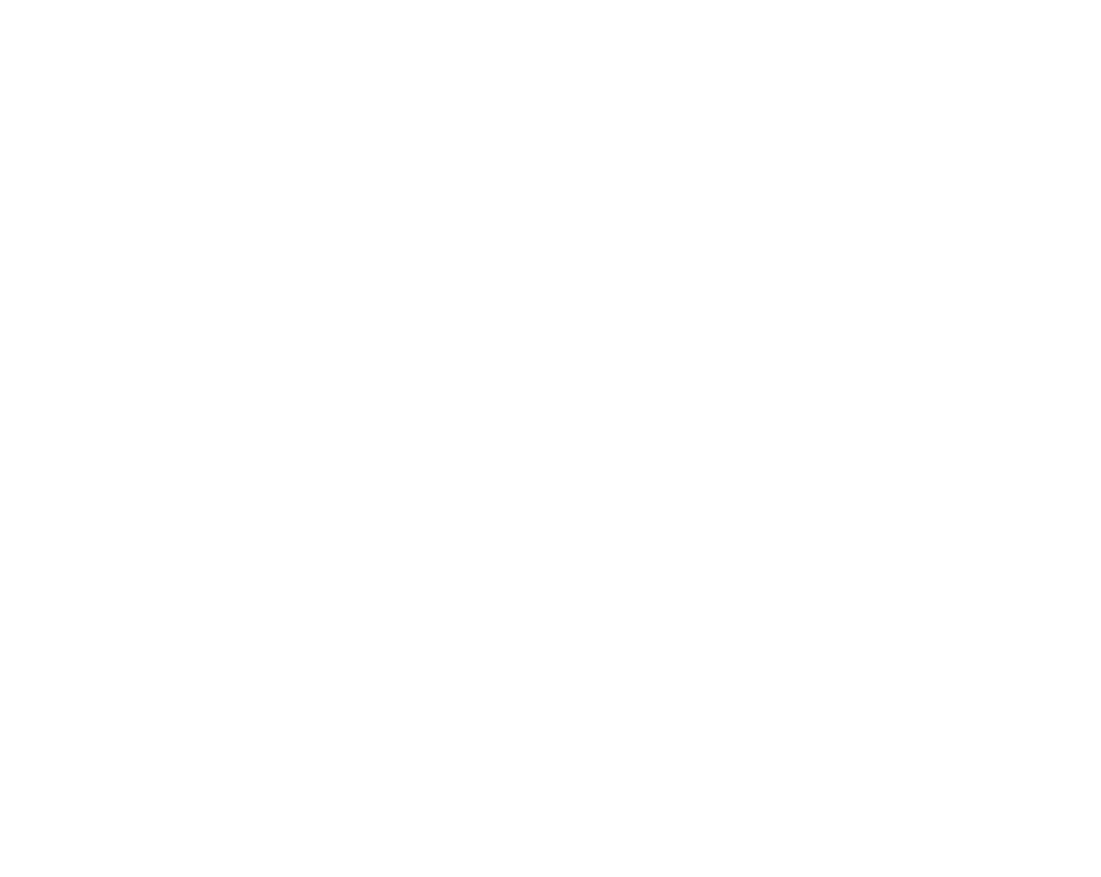 scroll, scrollTop: 0, scrollLeft: 0, axis: both 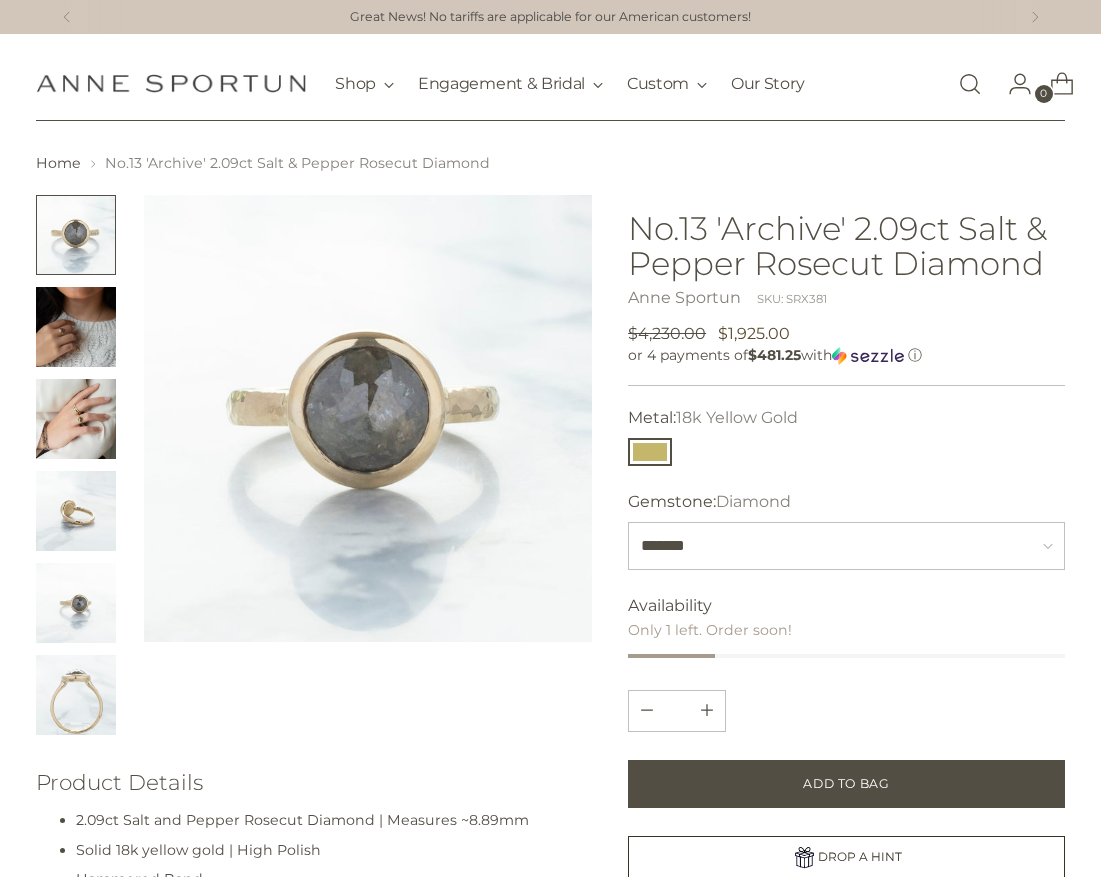 click at bounding box center [76, 511] 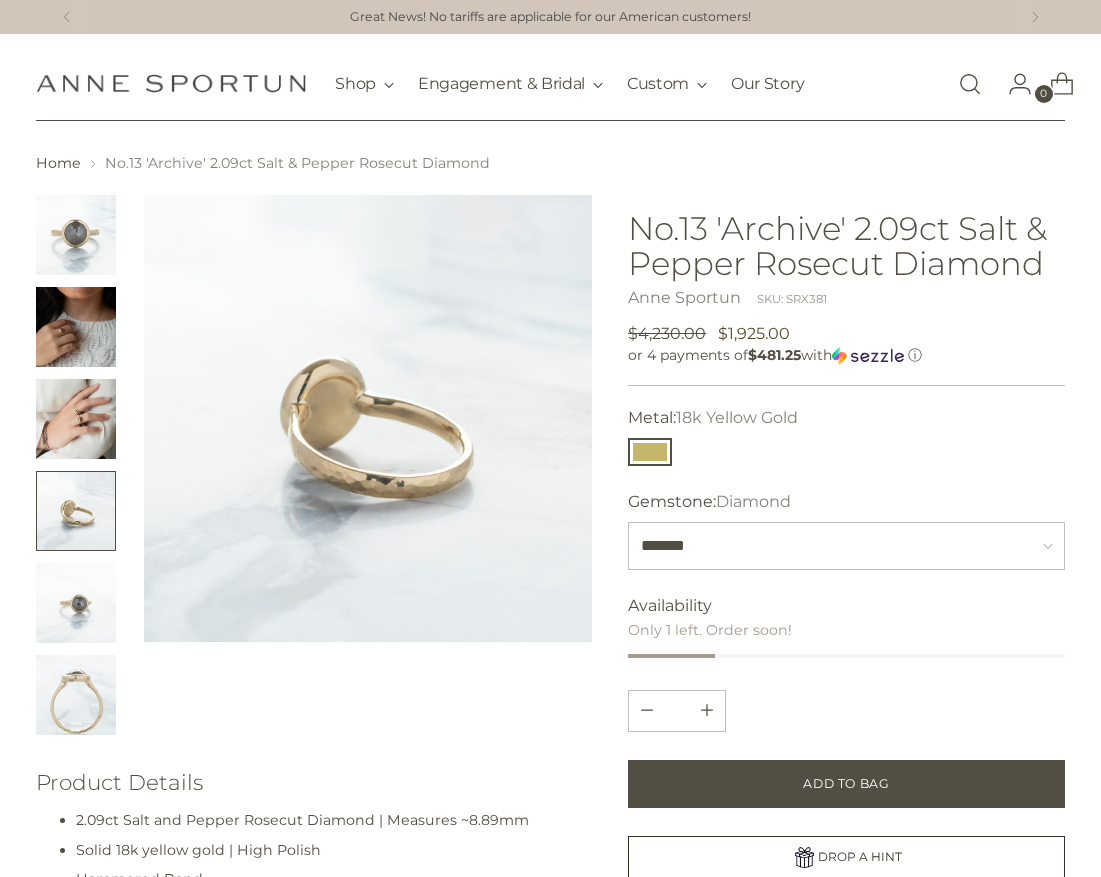 click at bounding box center [76, 603] 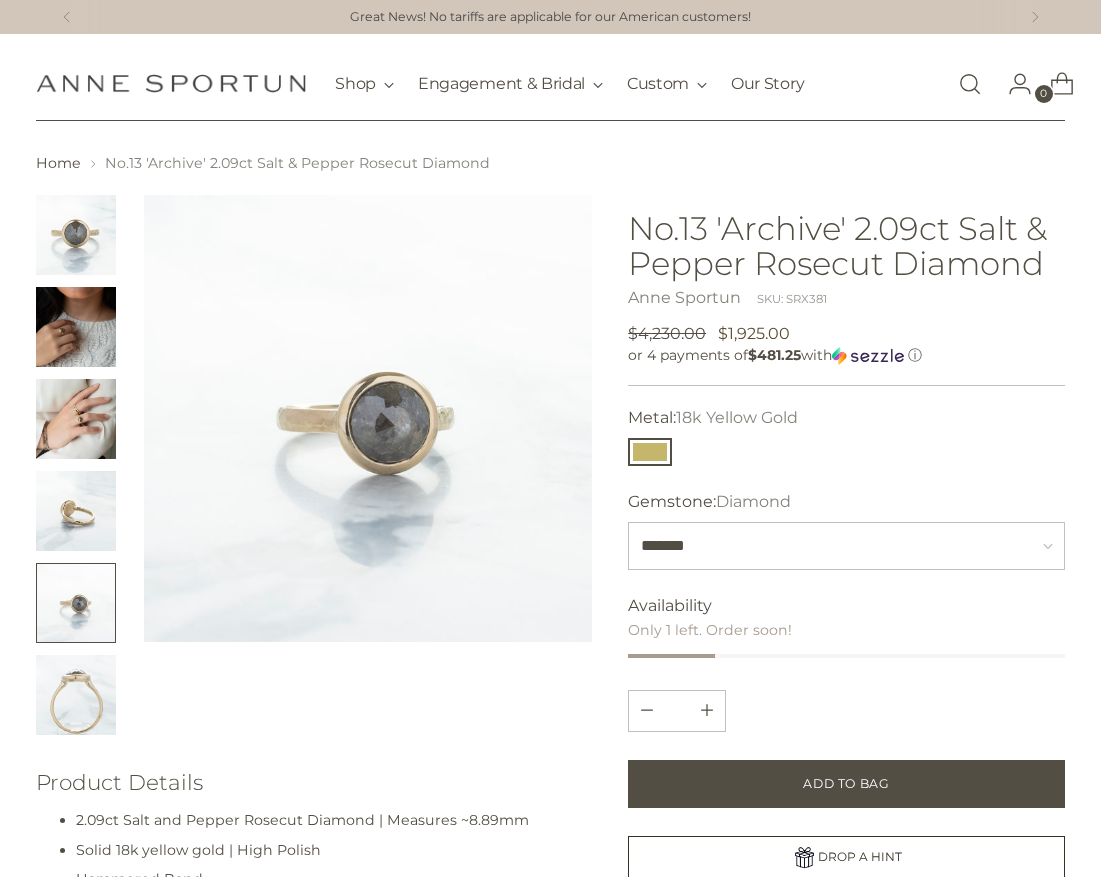 click at bounding box center (76, 695) 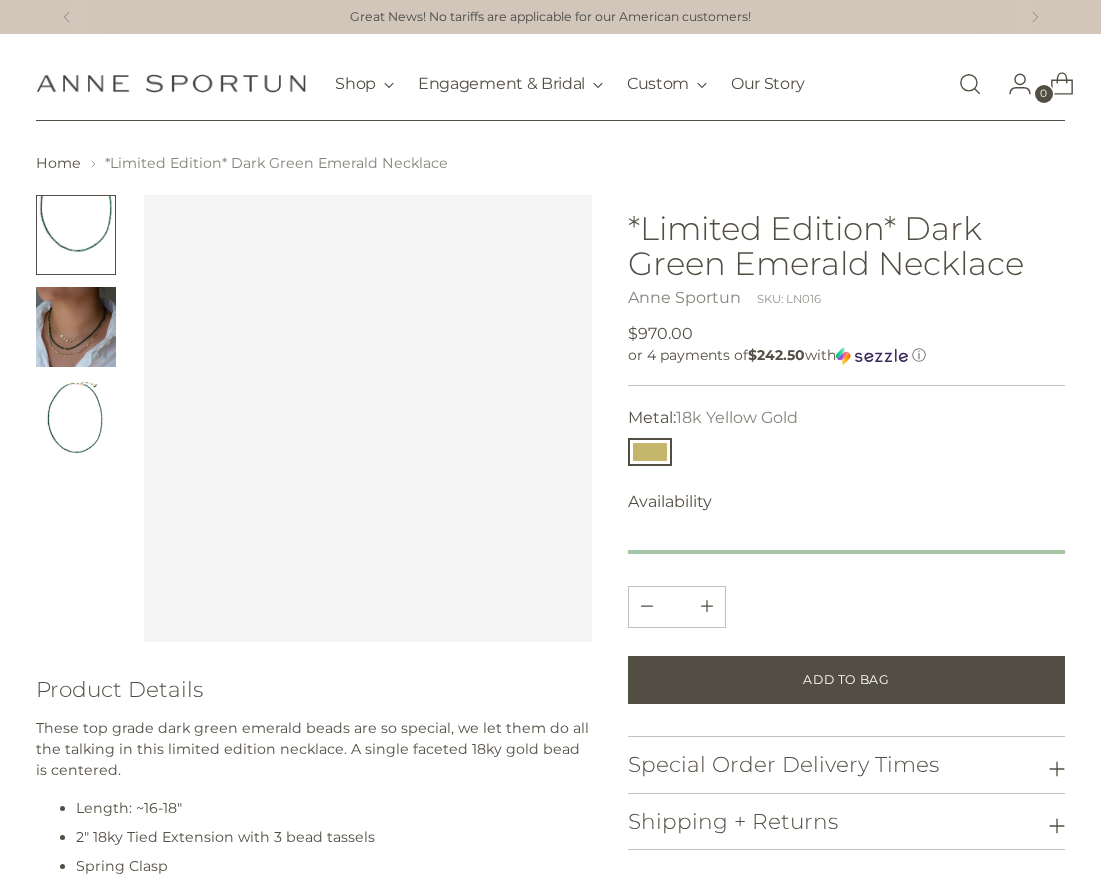 scroll, scrollTop: 0, scrollLeft: 0, axis: both 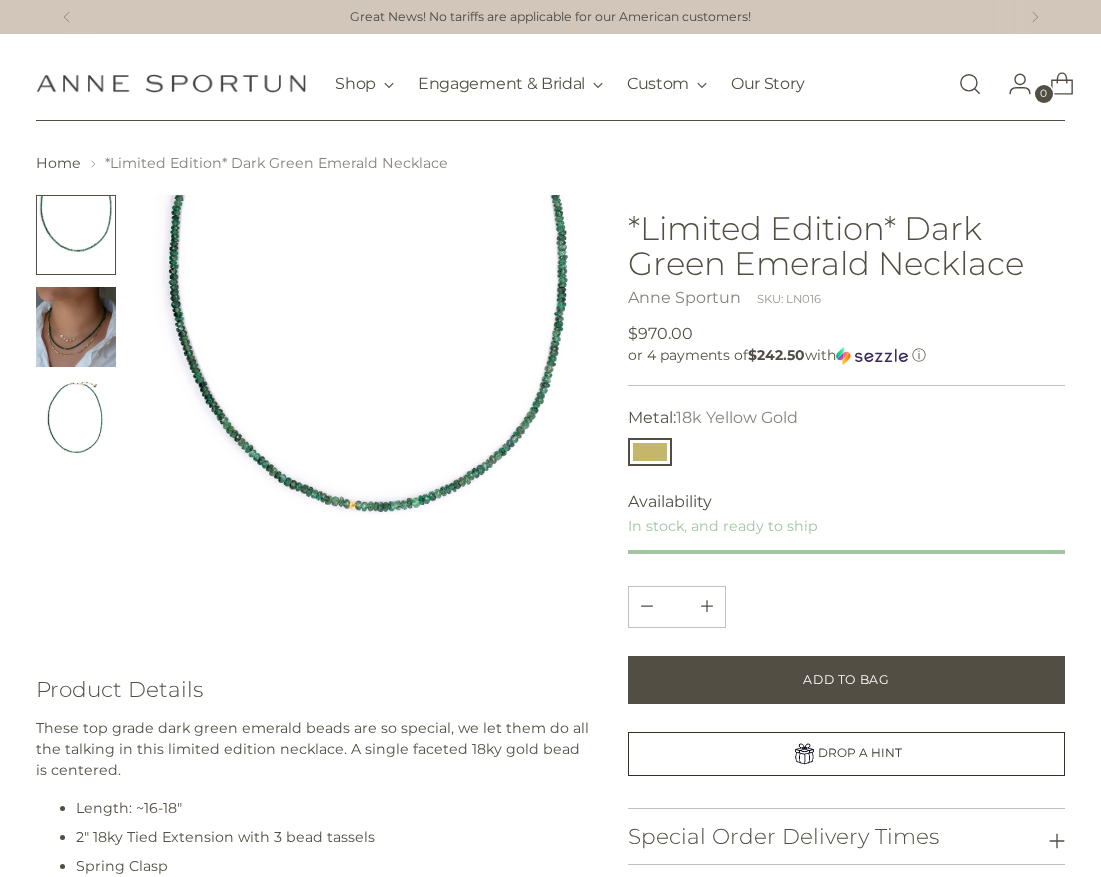 click at bounding box center (76, 327) 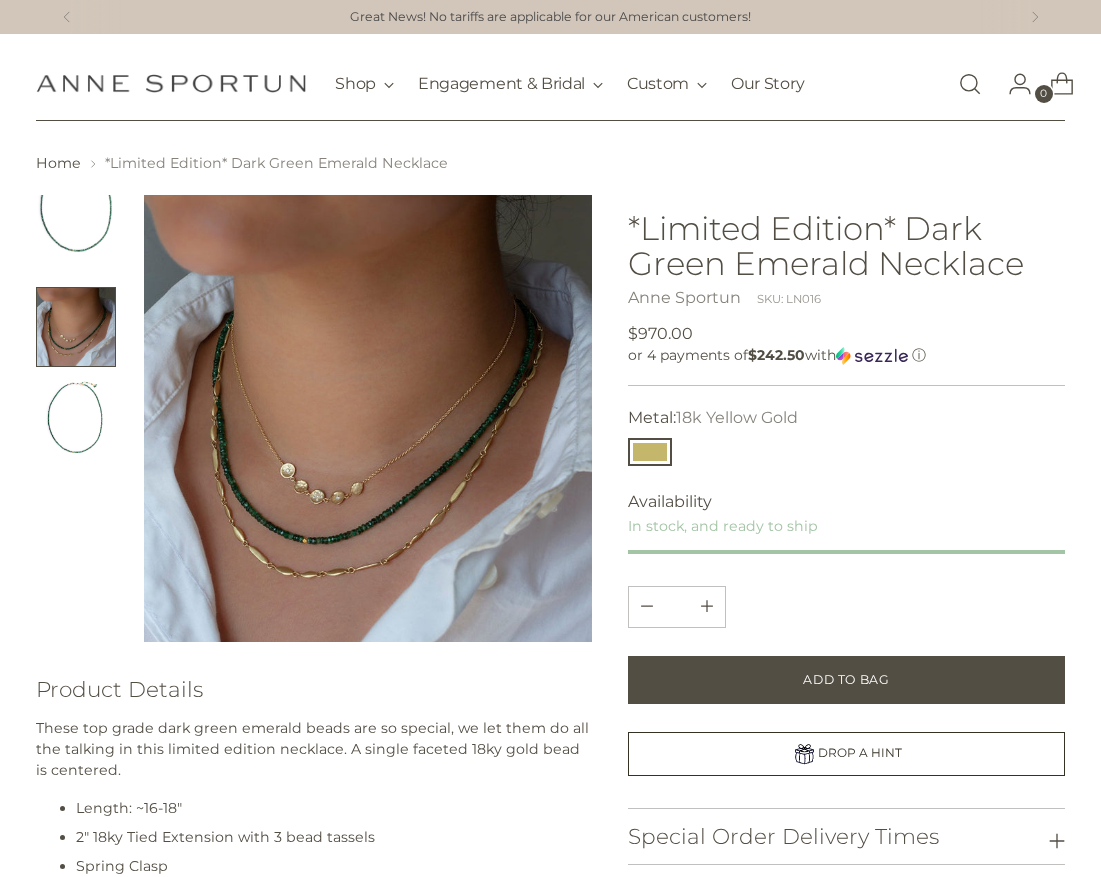 click at bounding box center [76, 419] 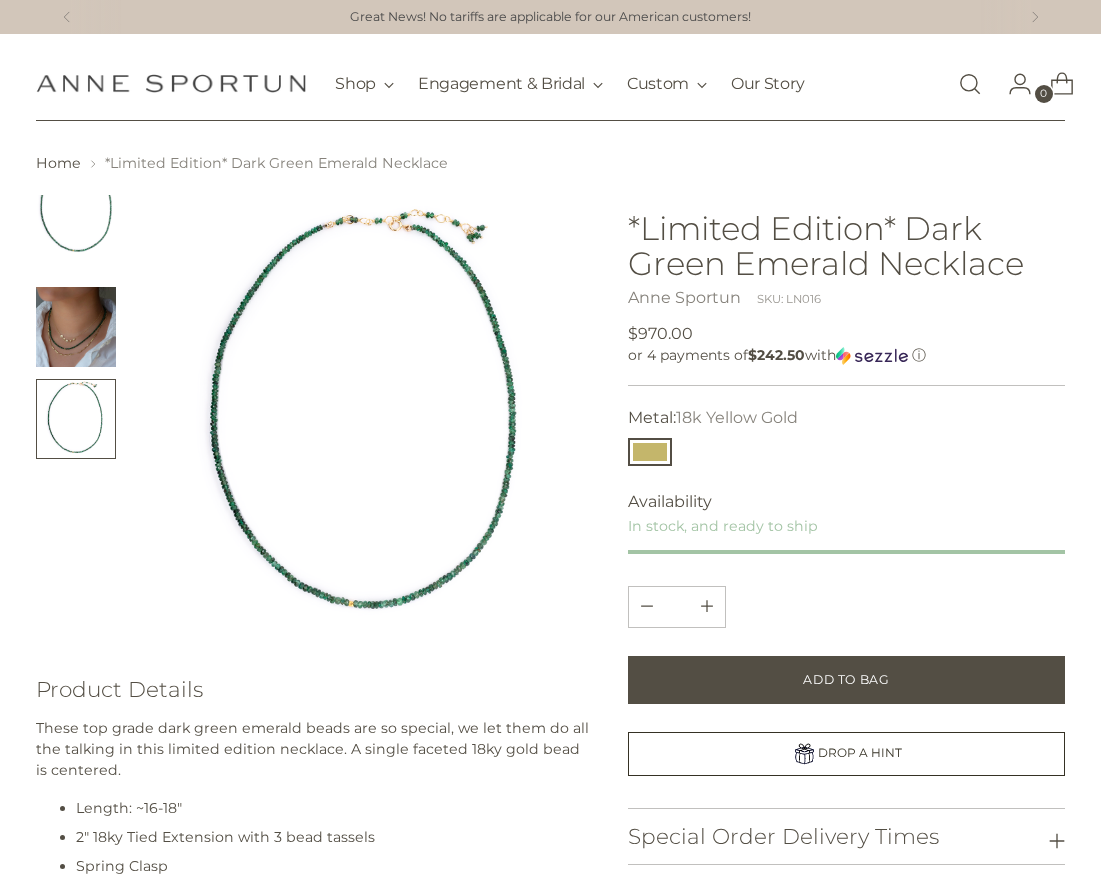 click at bounding box center [76, 327] 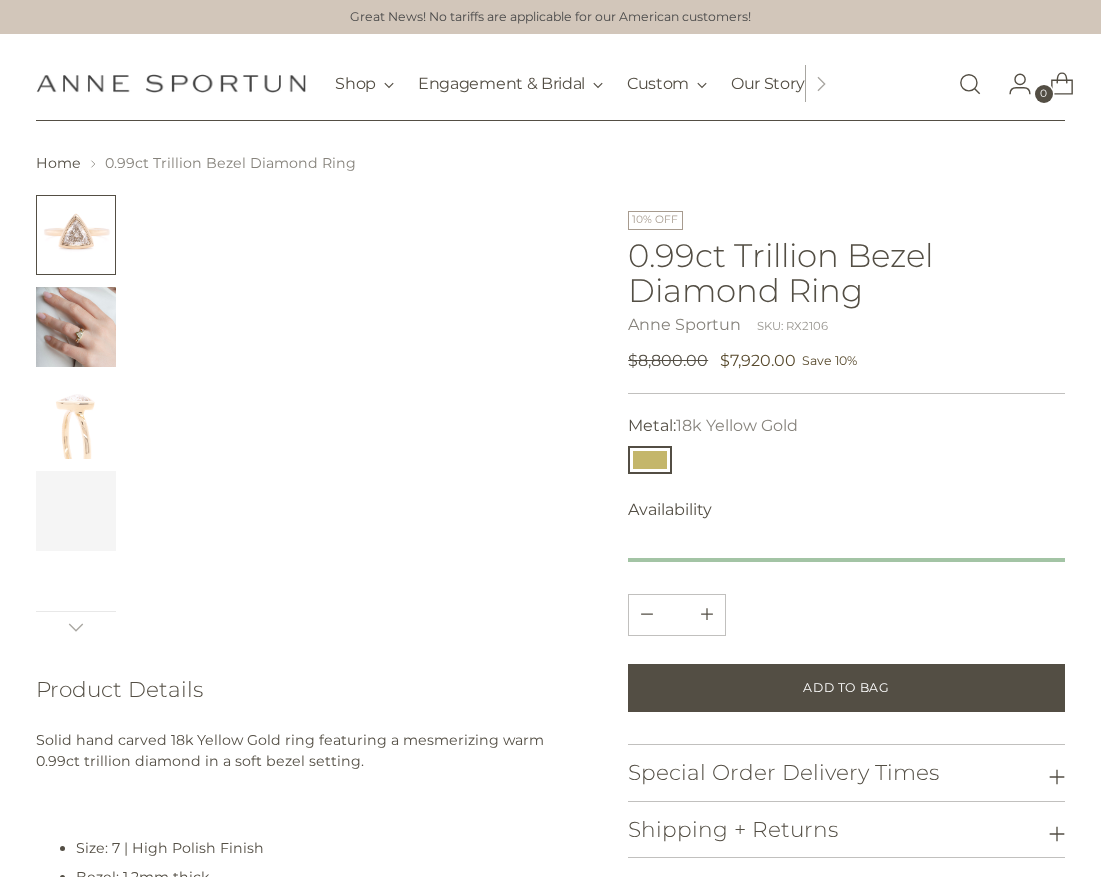 scroll, scrollTop: 0, scrollLeft: 0, axis: both 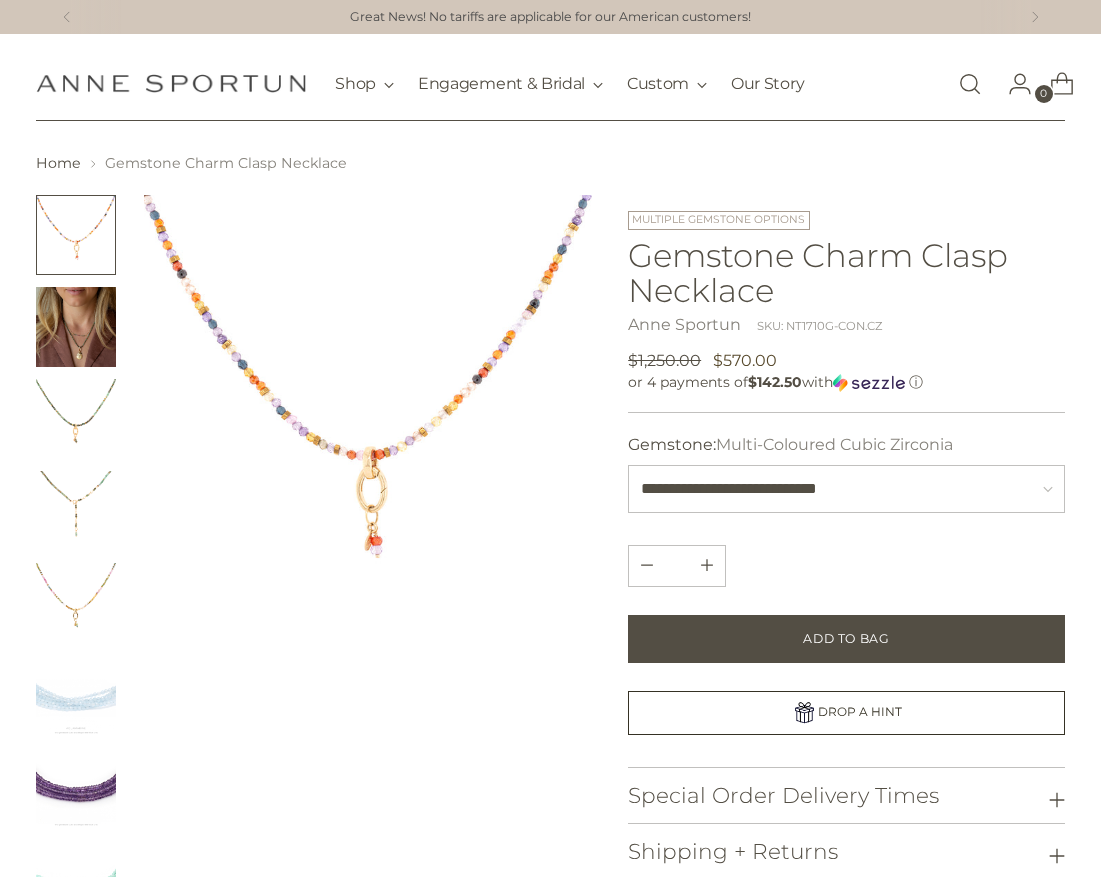 click at bounding box center [76, 419] 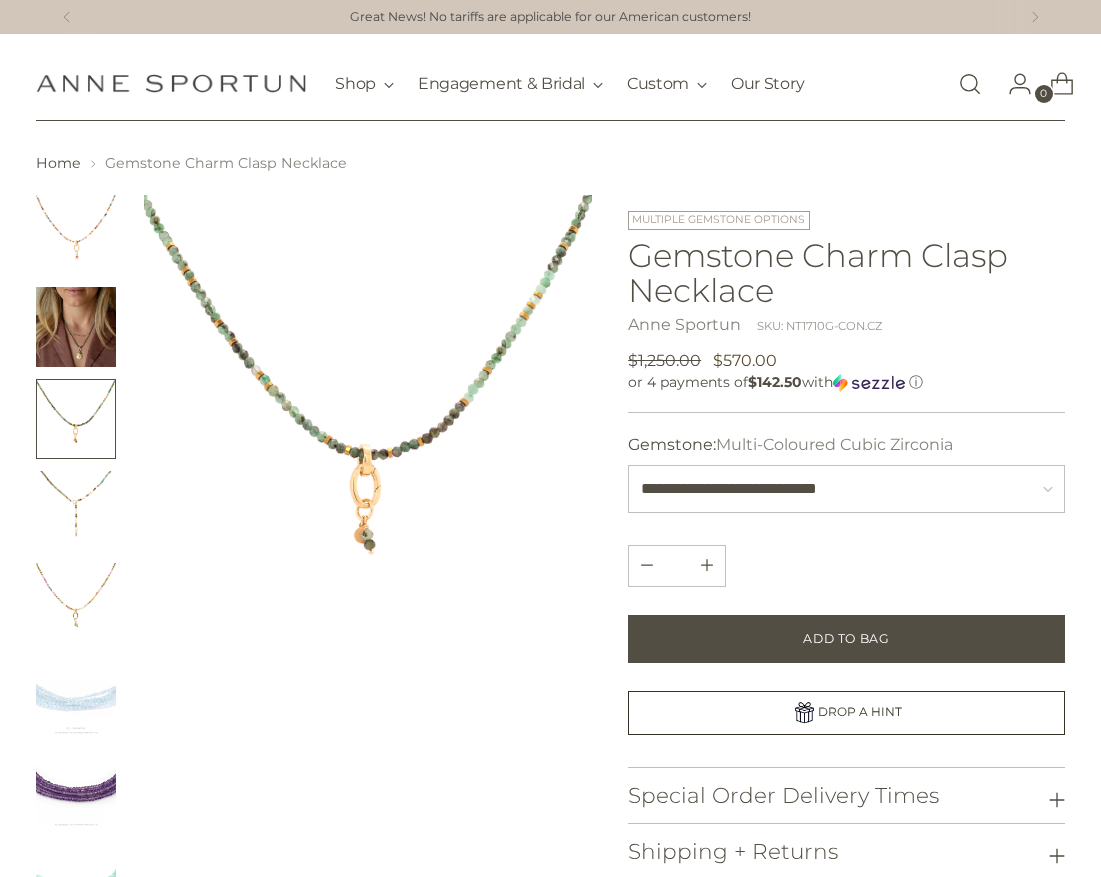click at bounding box center [76, 603] 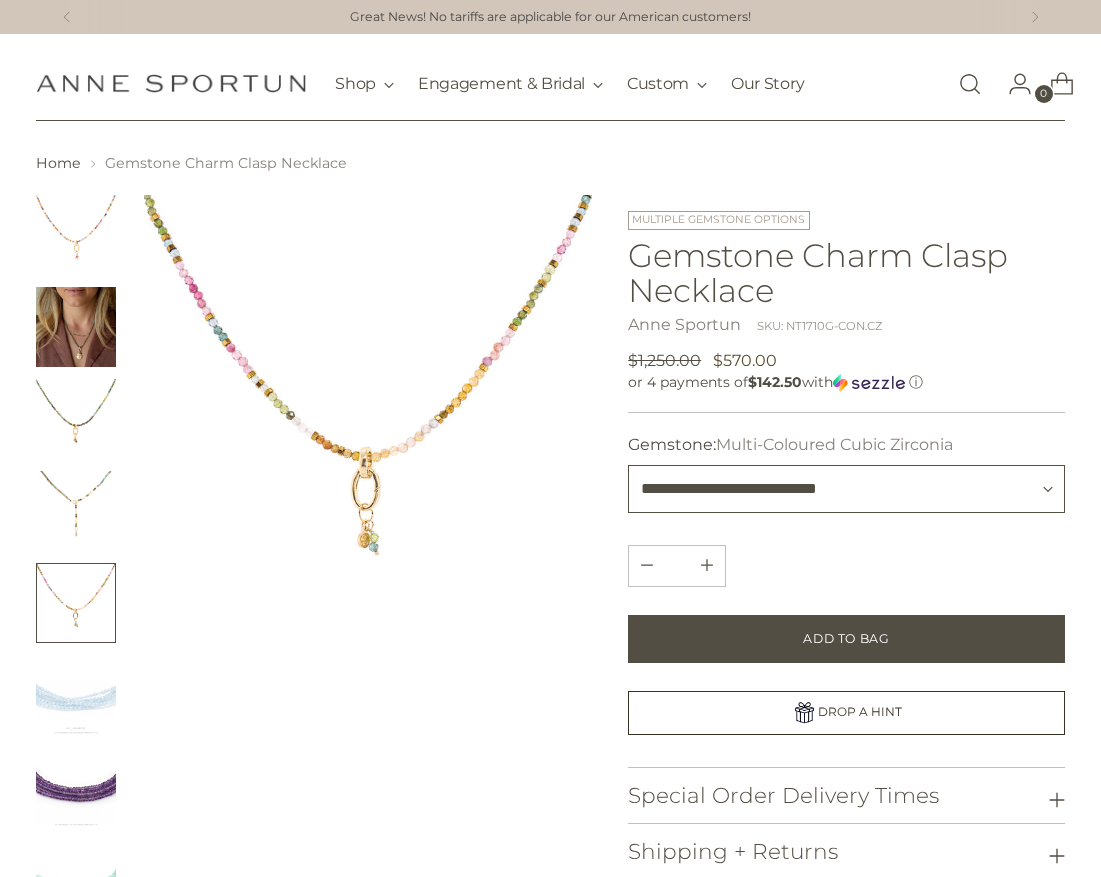 click on "**********" at bounding box center (846, 489) 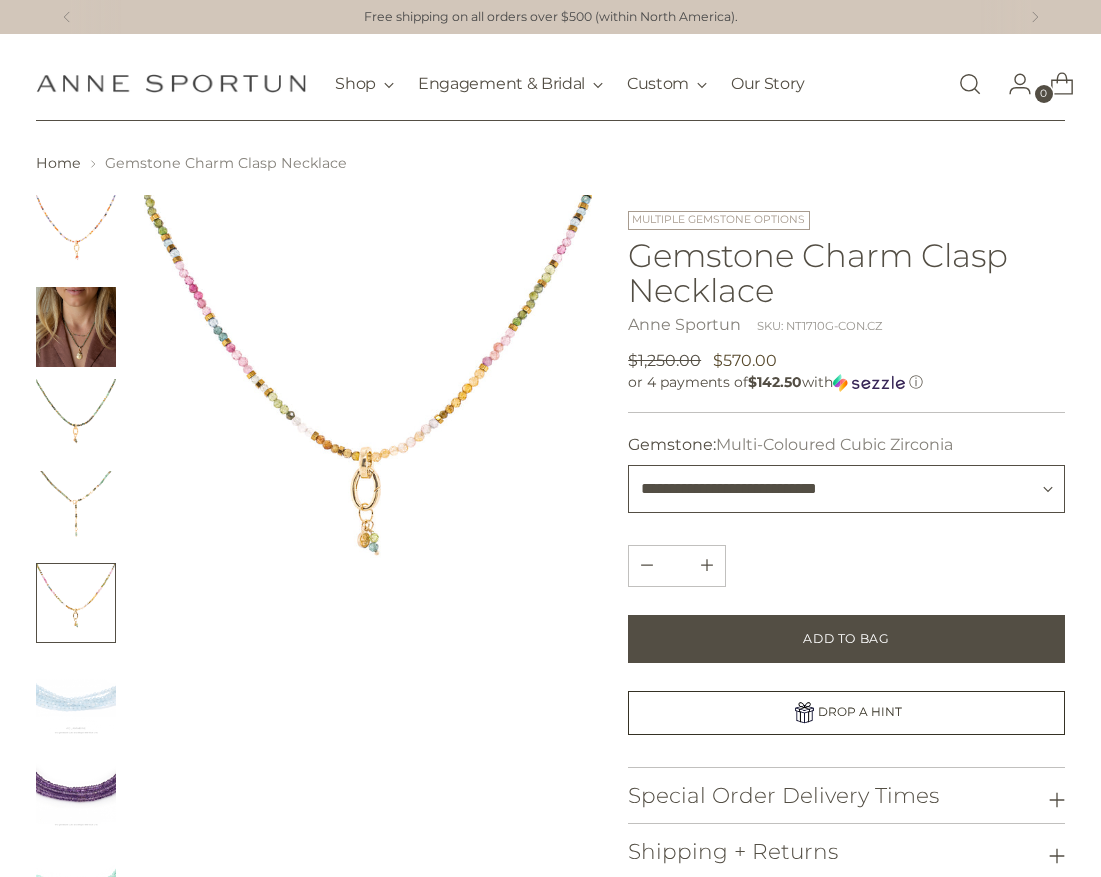 select on "******" 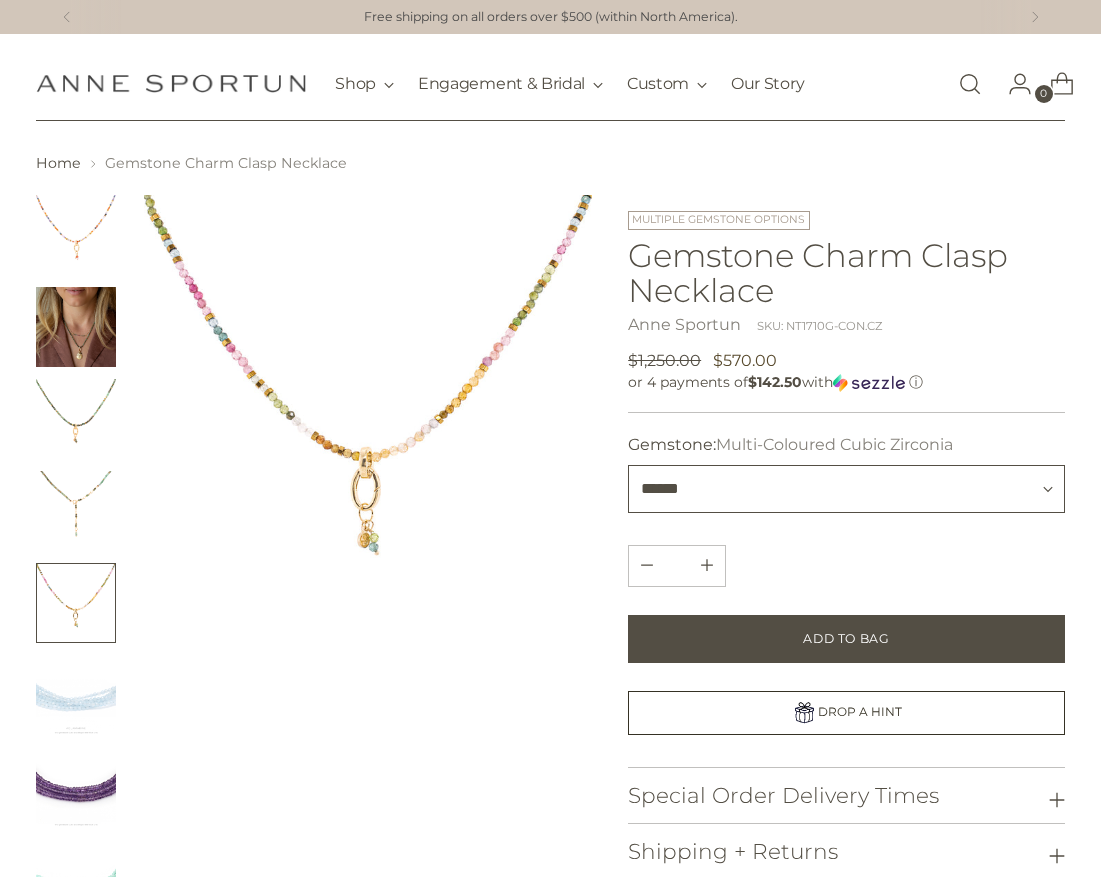 type 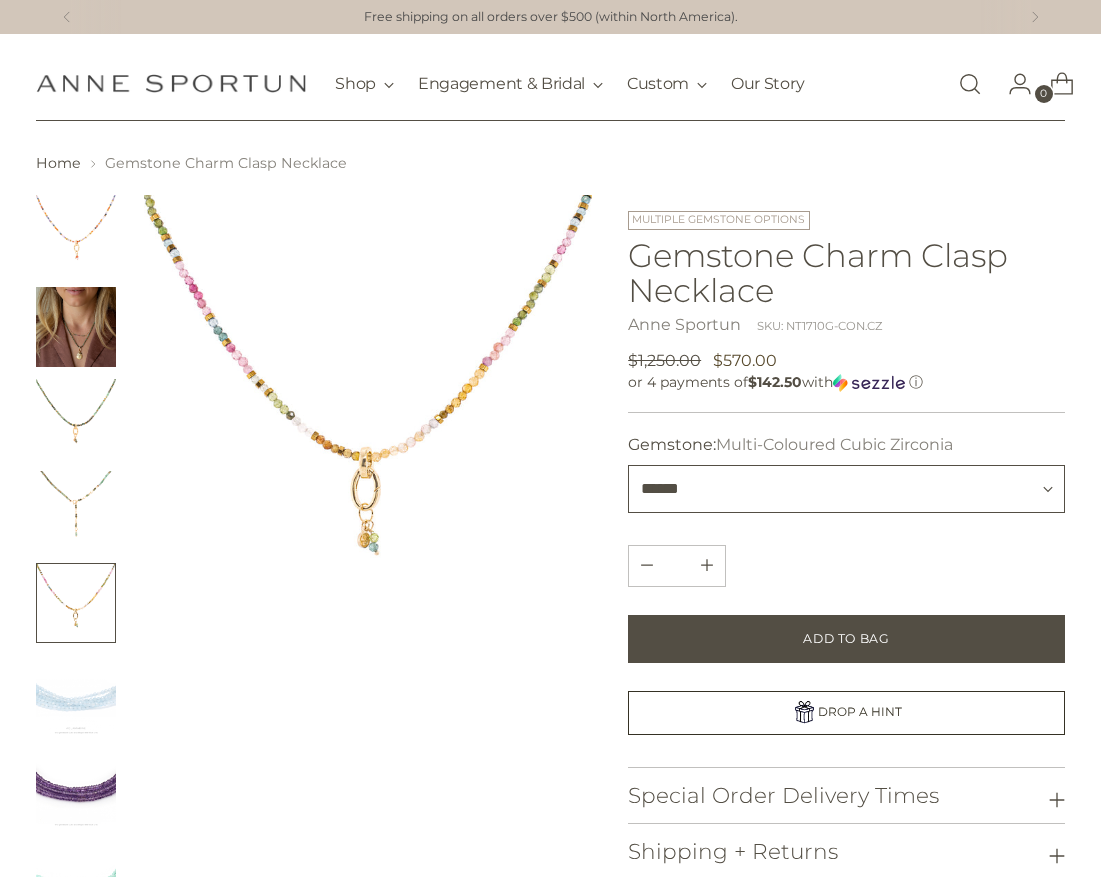 click on "**********" at bounding box center (846, 489) 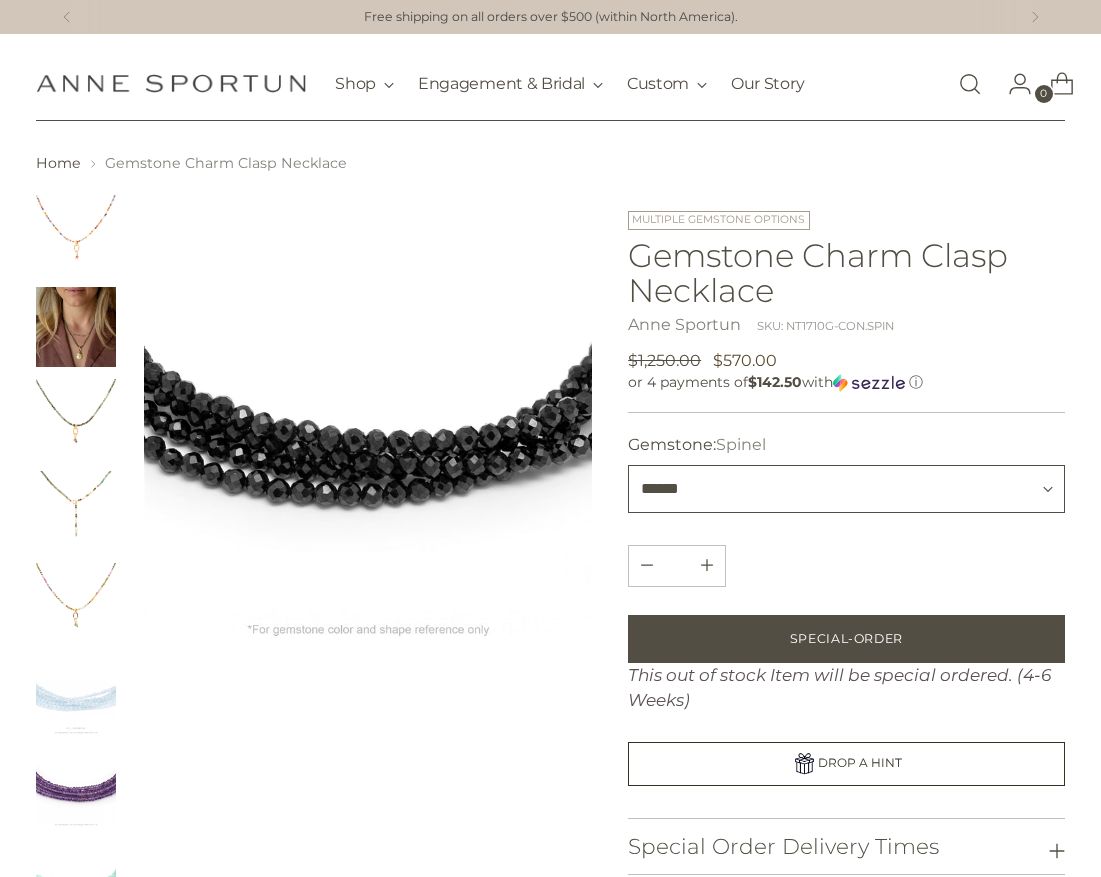 click on "**********" at bounding box center (846, 489) 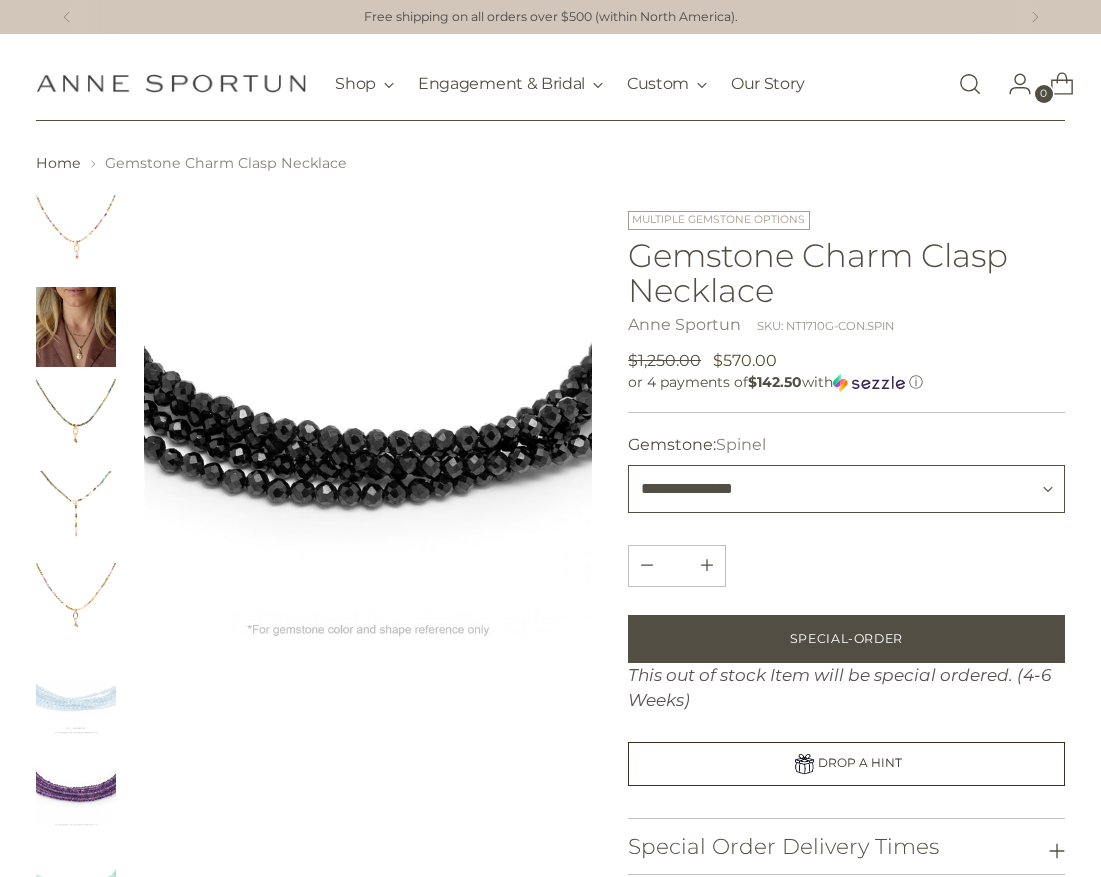 click on "**********" at bounding box center [846, 489] 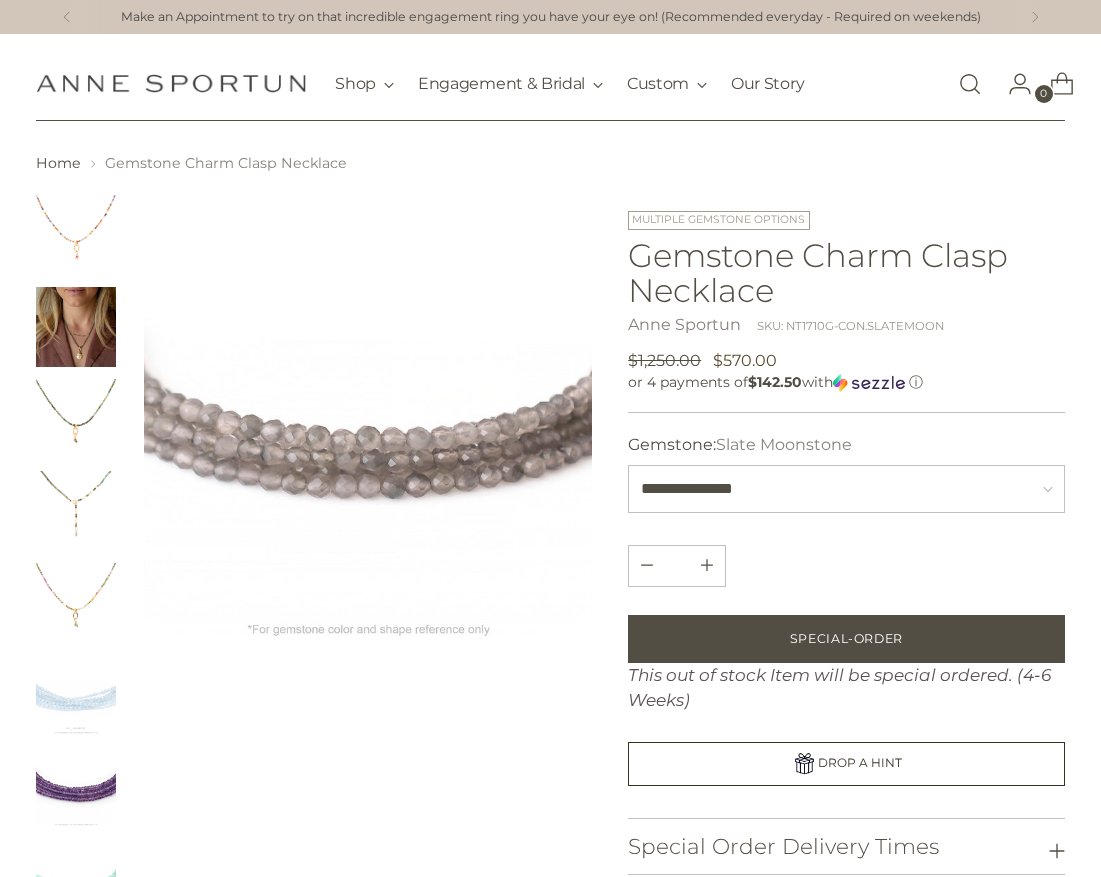 click at bounding box center (76, 235) 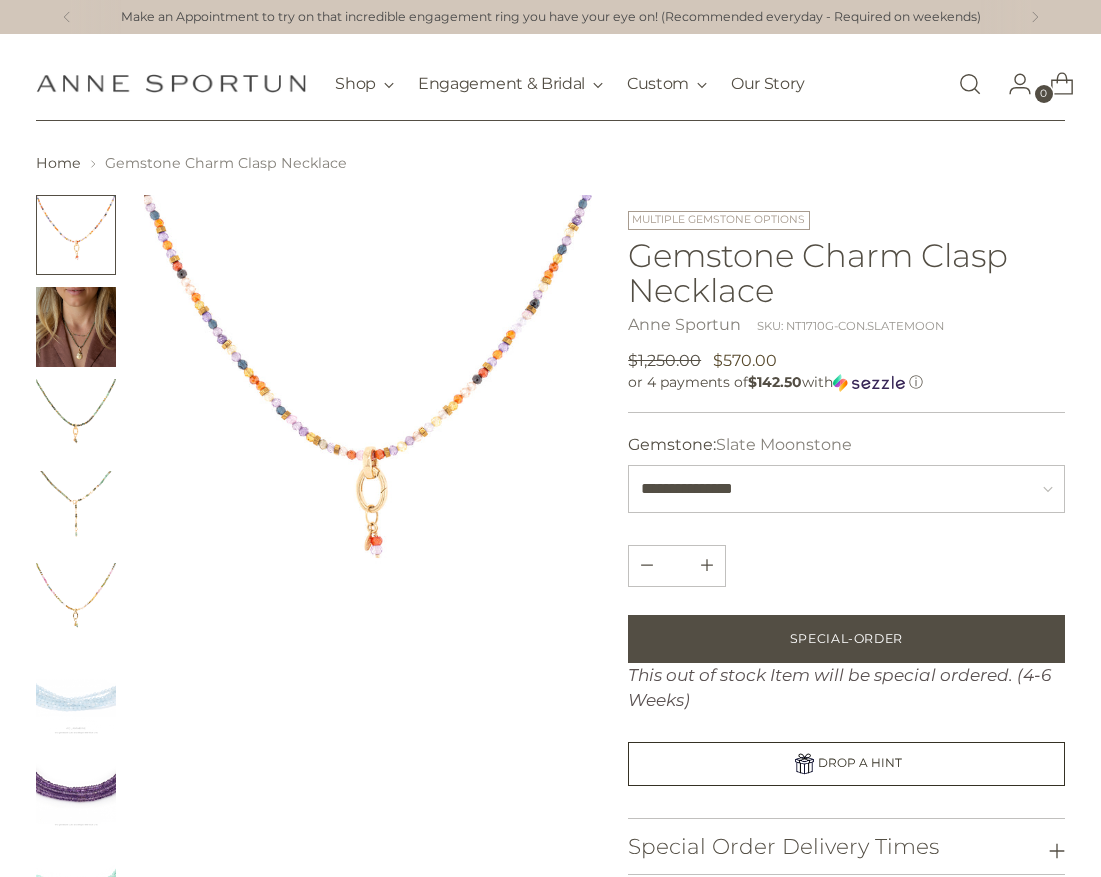 click at bounding box center (76, 695) 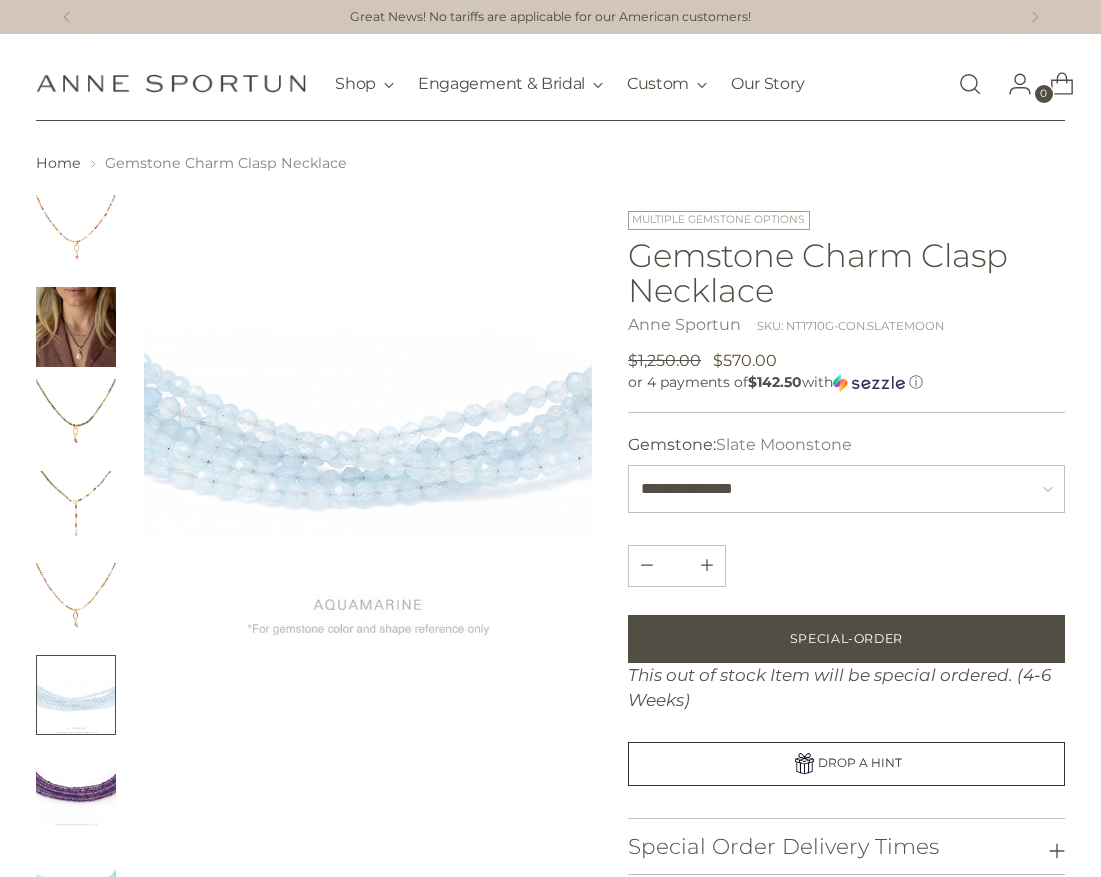 click at bounding box center [76, 787] 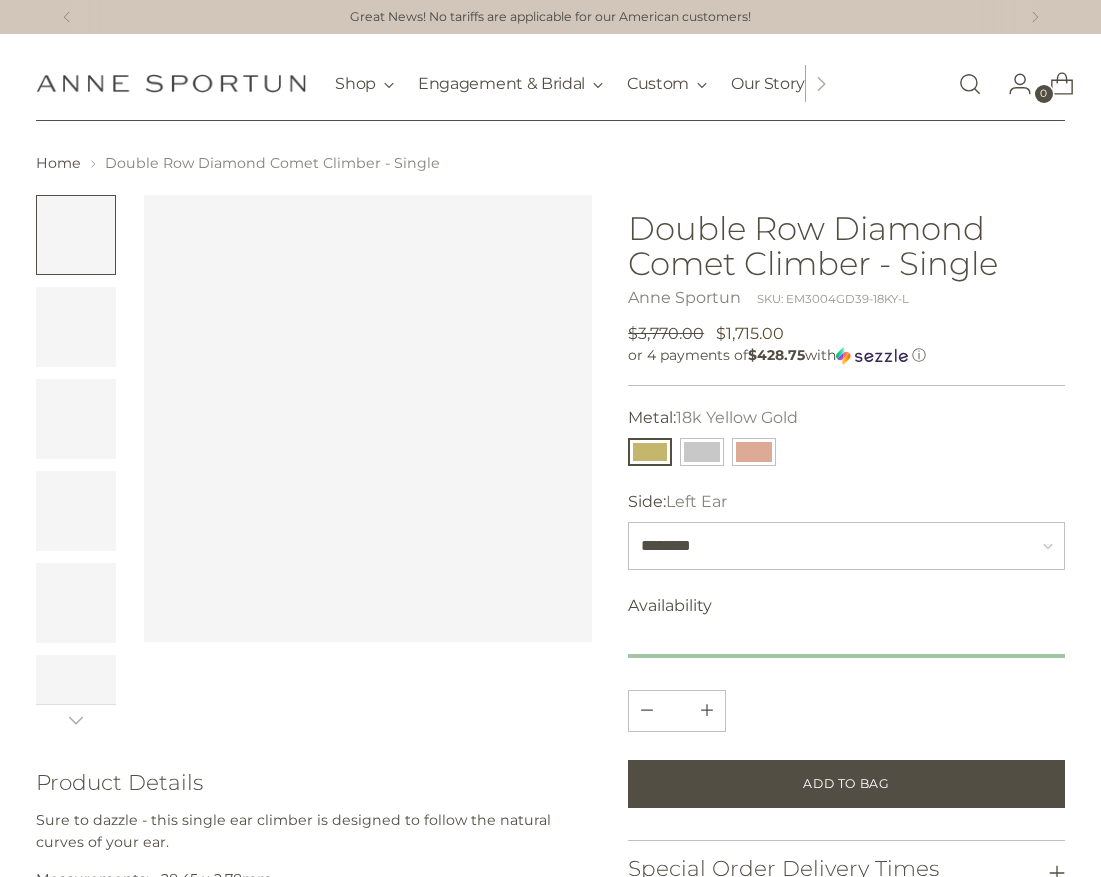 scroll, scrollTop: 0, scrollLeft: 0, axis: both 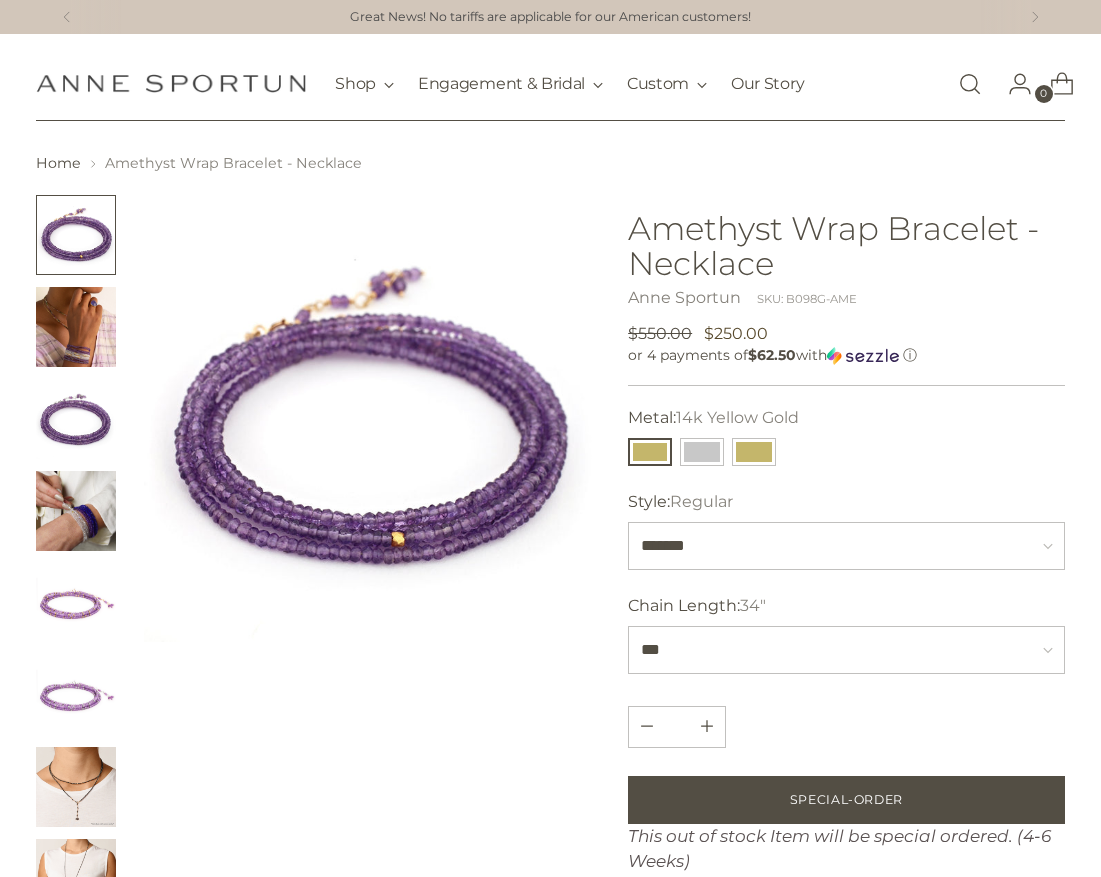 click at bounding box center [76, 603] 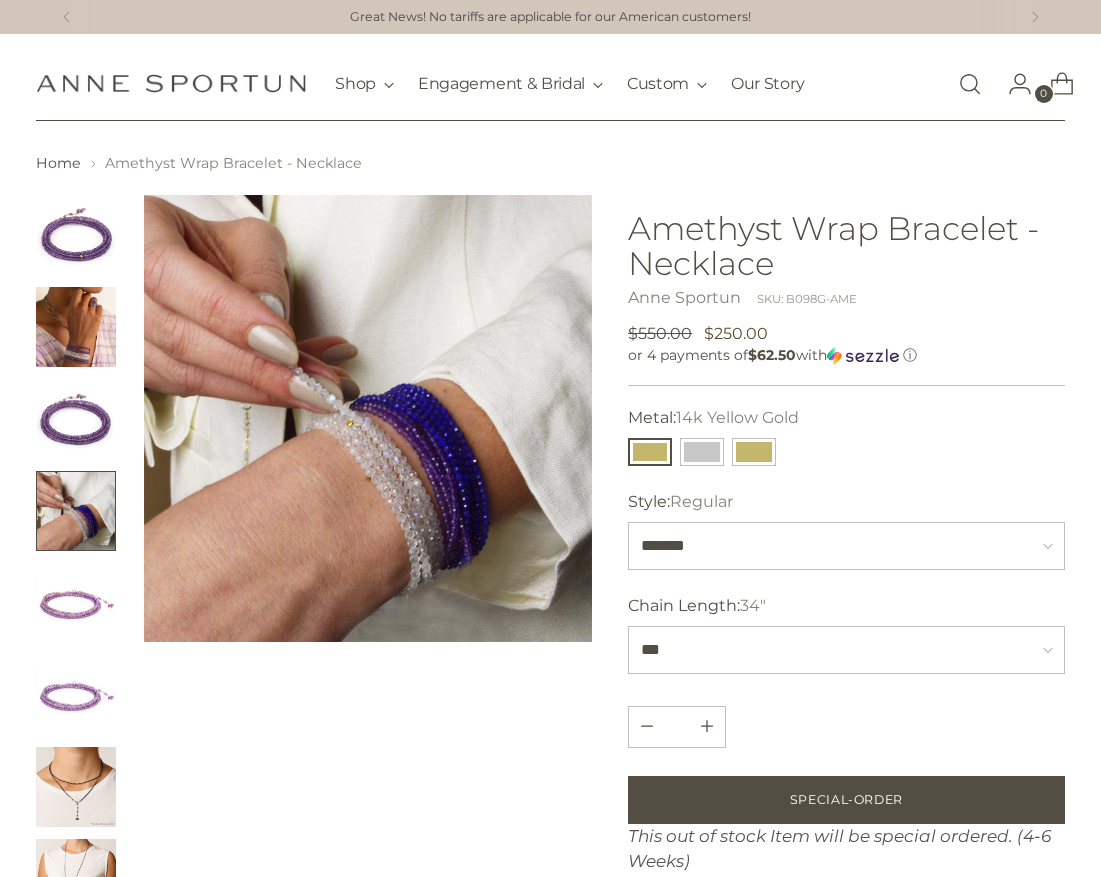 click at bounding box center (368, 419) 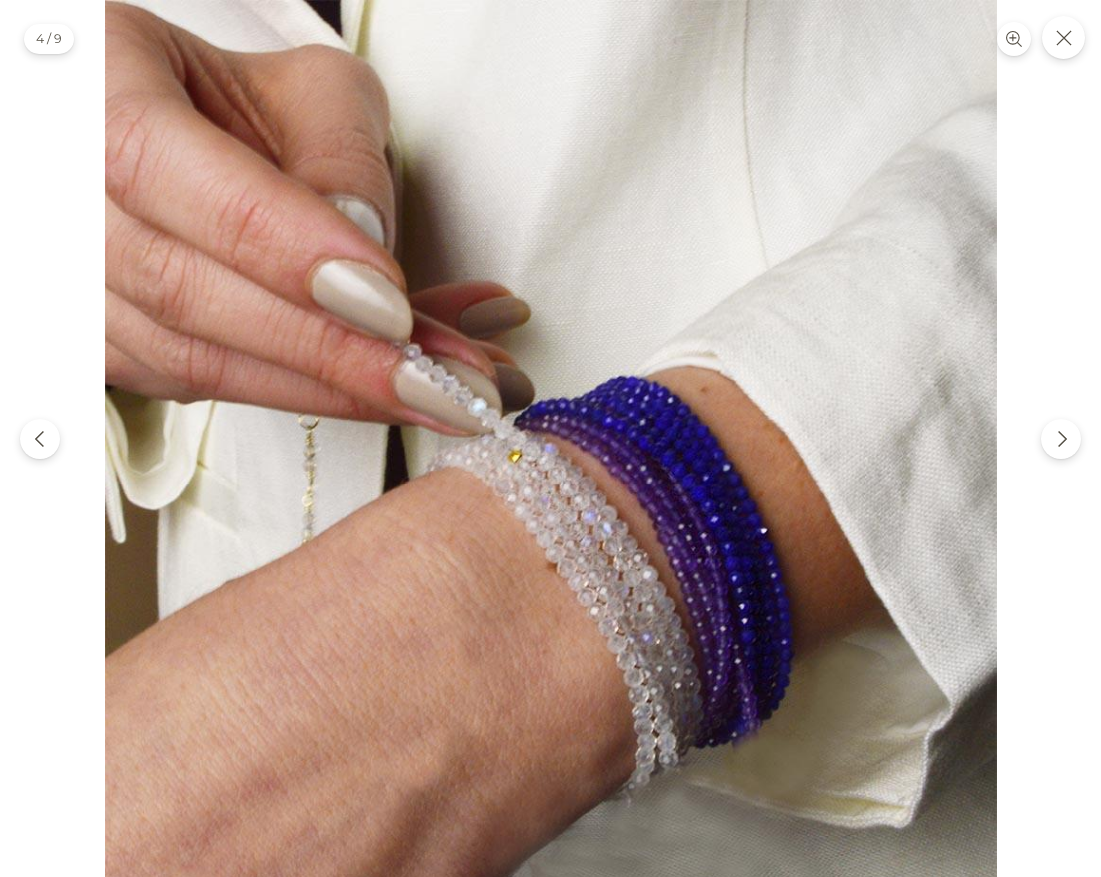 click at bounding box center [551, 446] 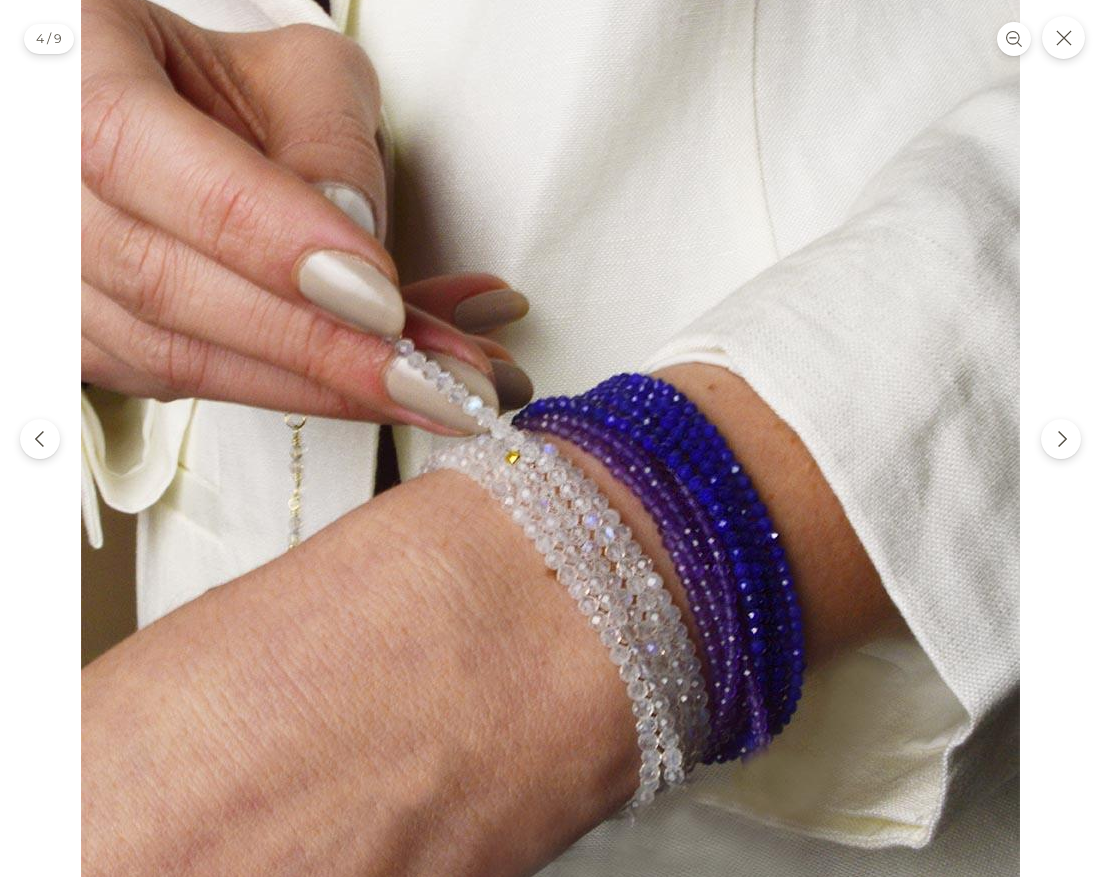 click at bounding box center (550, 446) 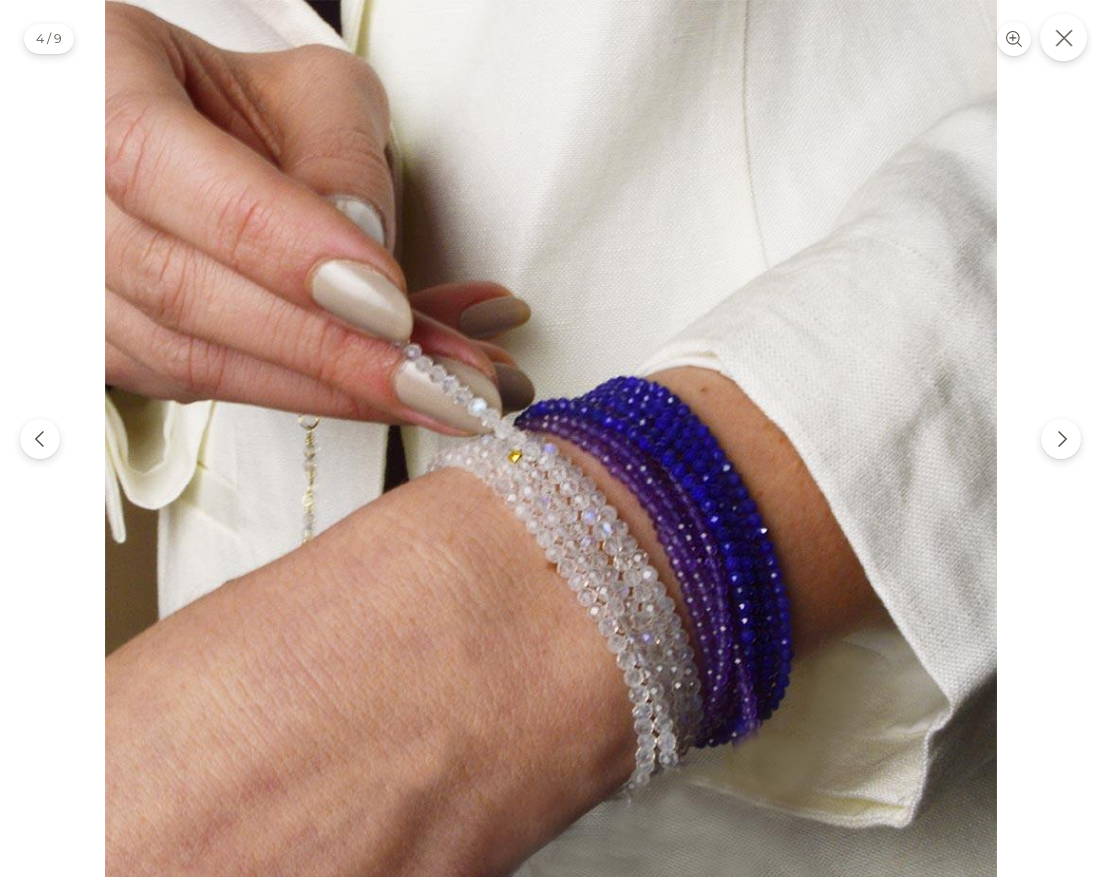 click at bounding box center [1063, 37] 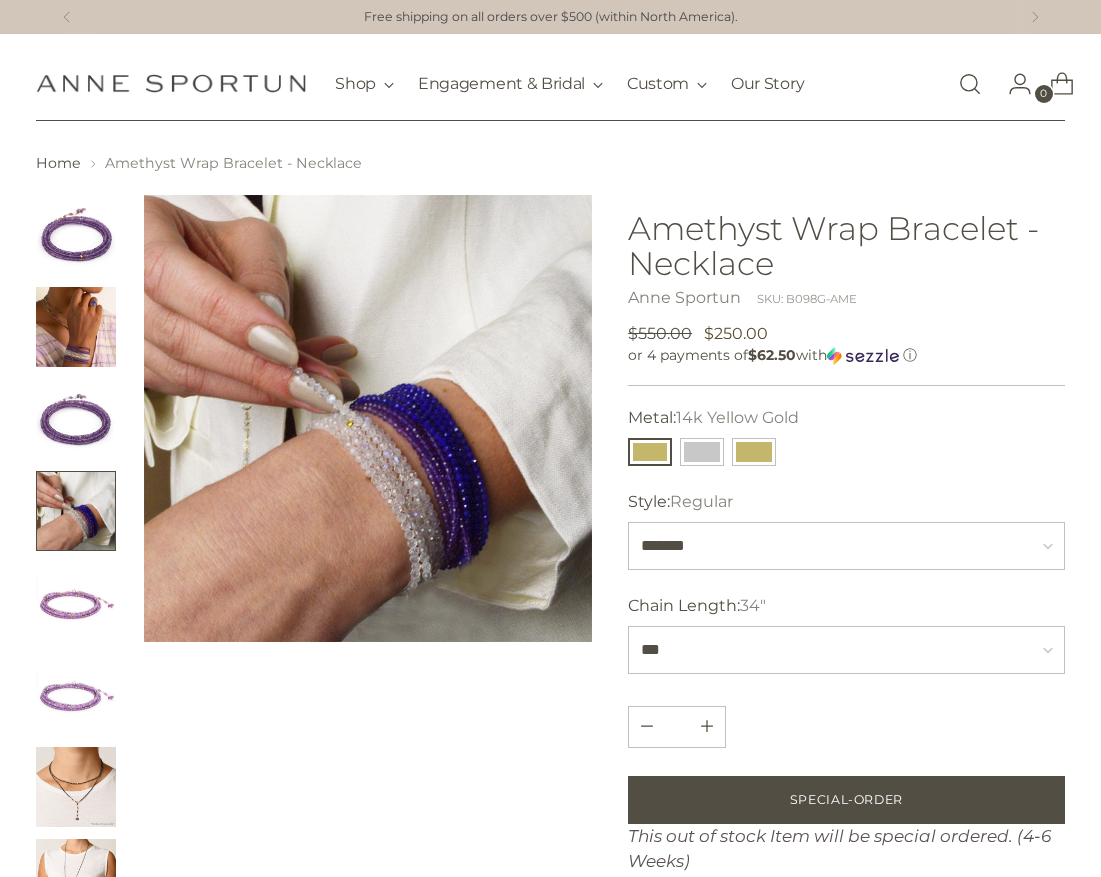 click at bounding box center (76, 695) 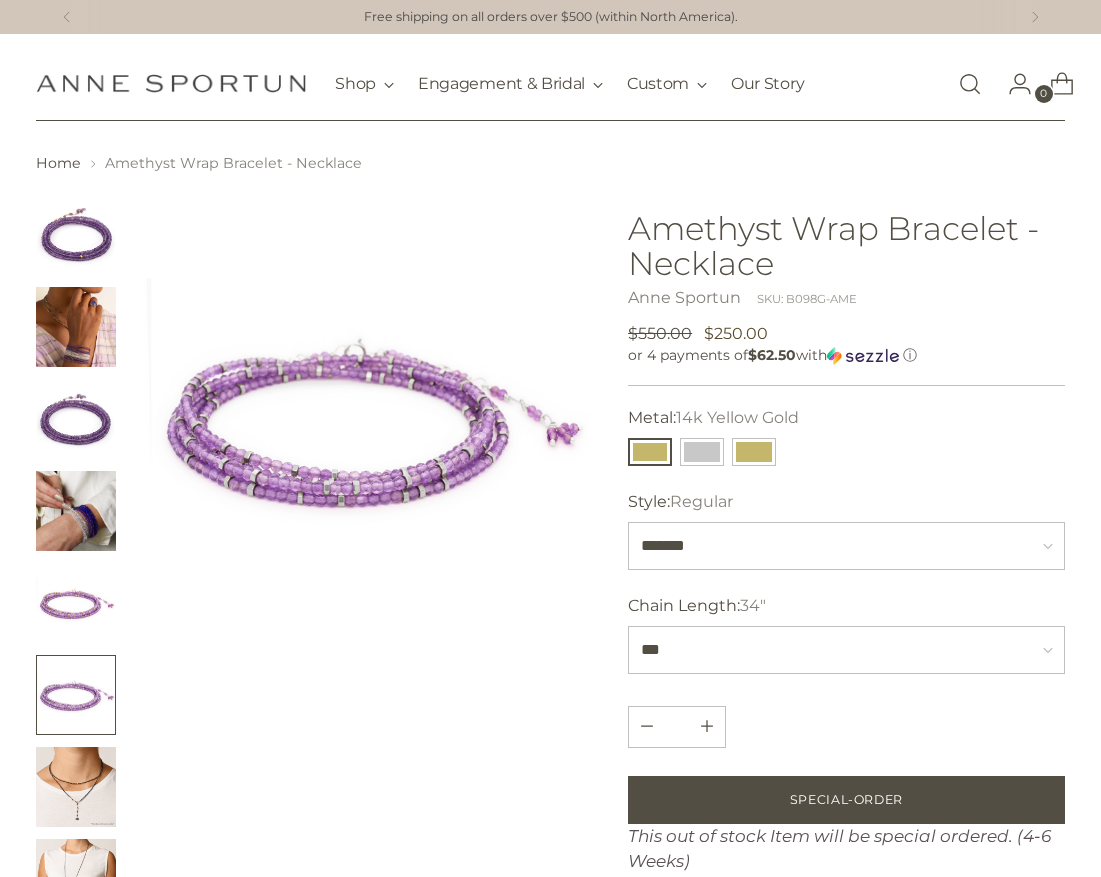 click at bounding box center (76, 603) 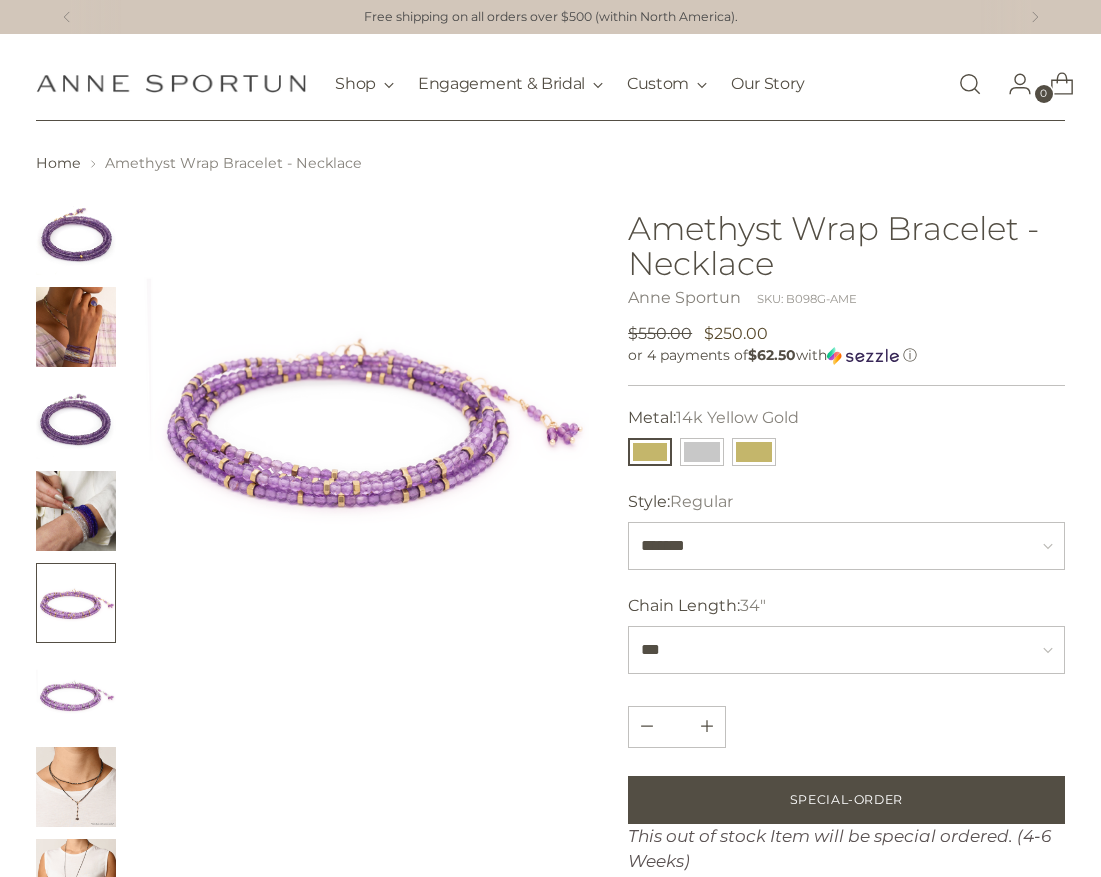 click at bounding box center [76, 695] 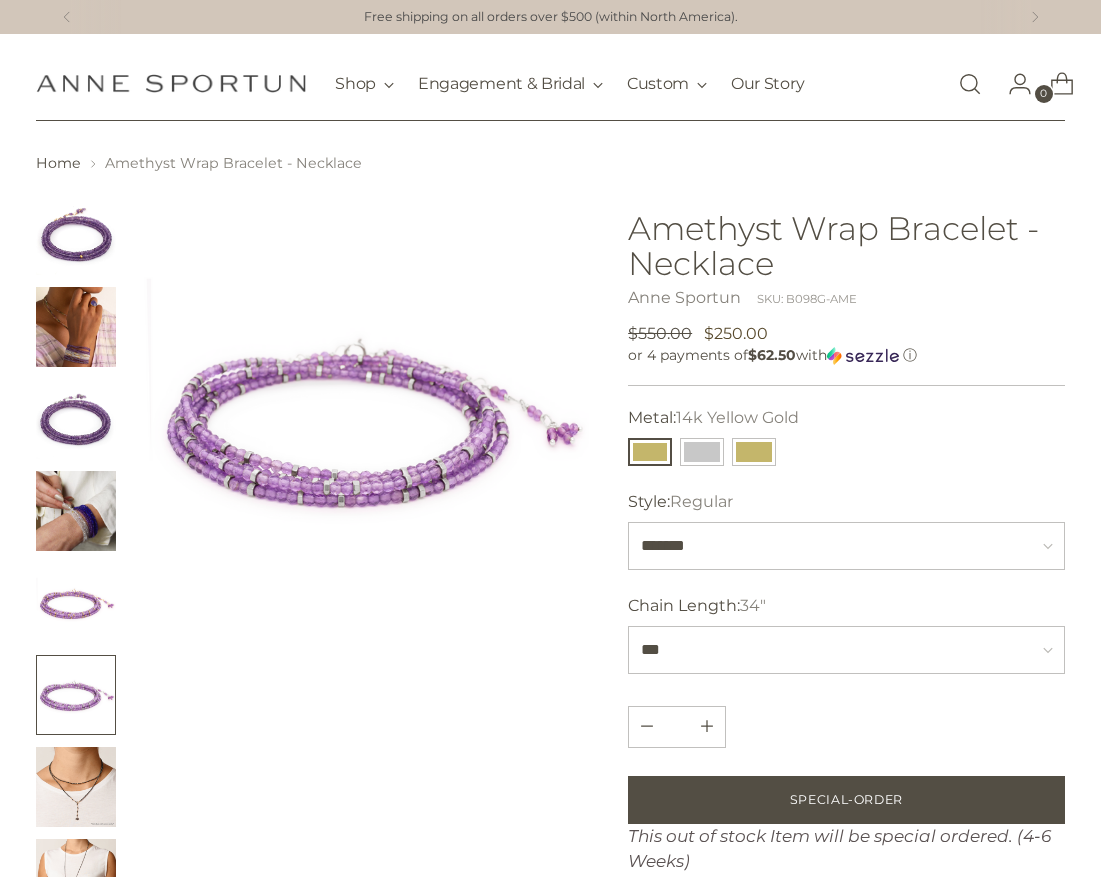 click at bounding box center [76, 419] 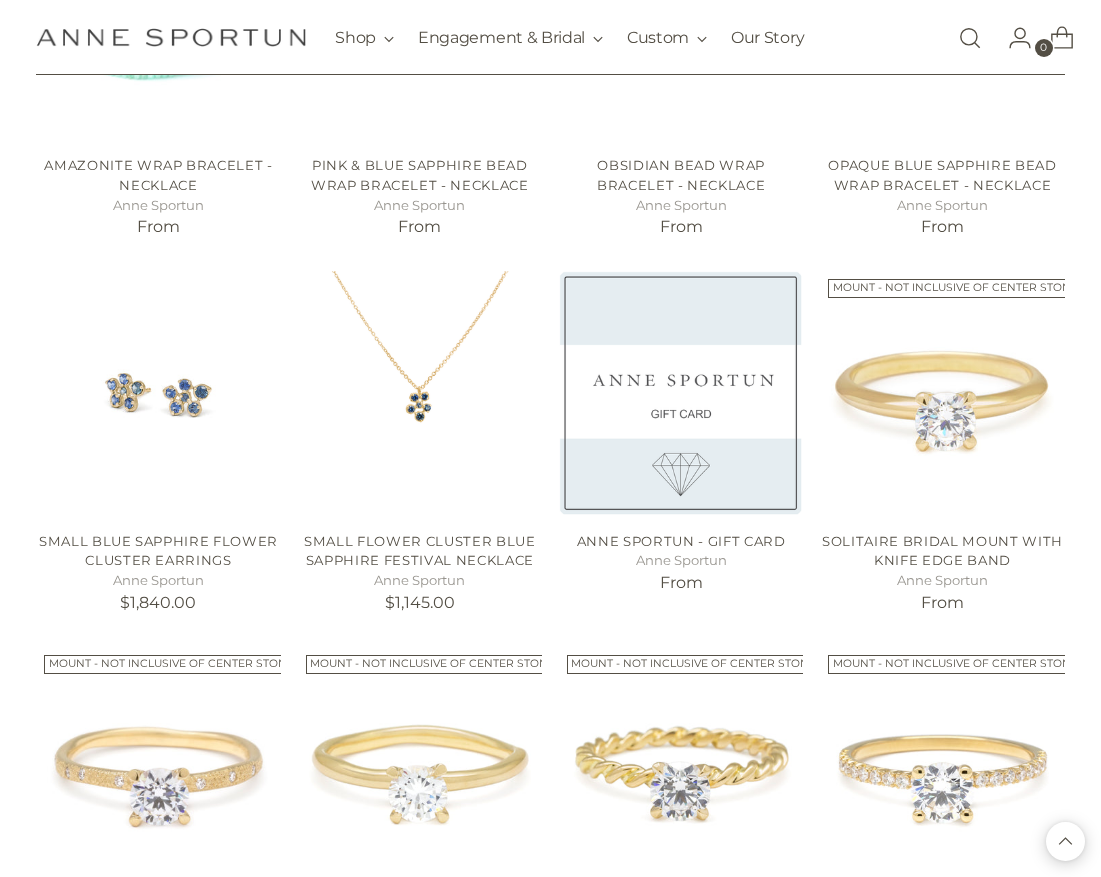 scroll, scrollTop: 36300, scrollLeft: 0, axis: vertical 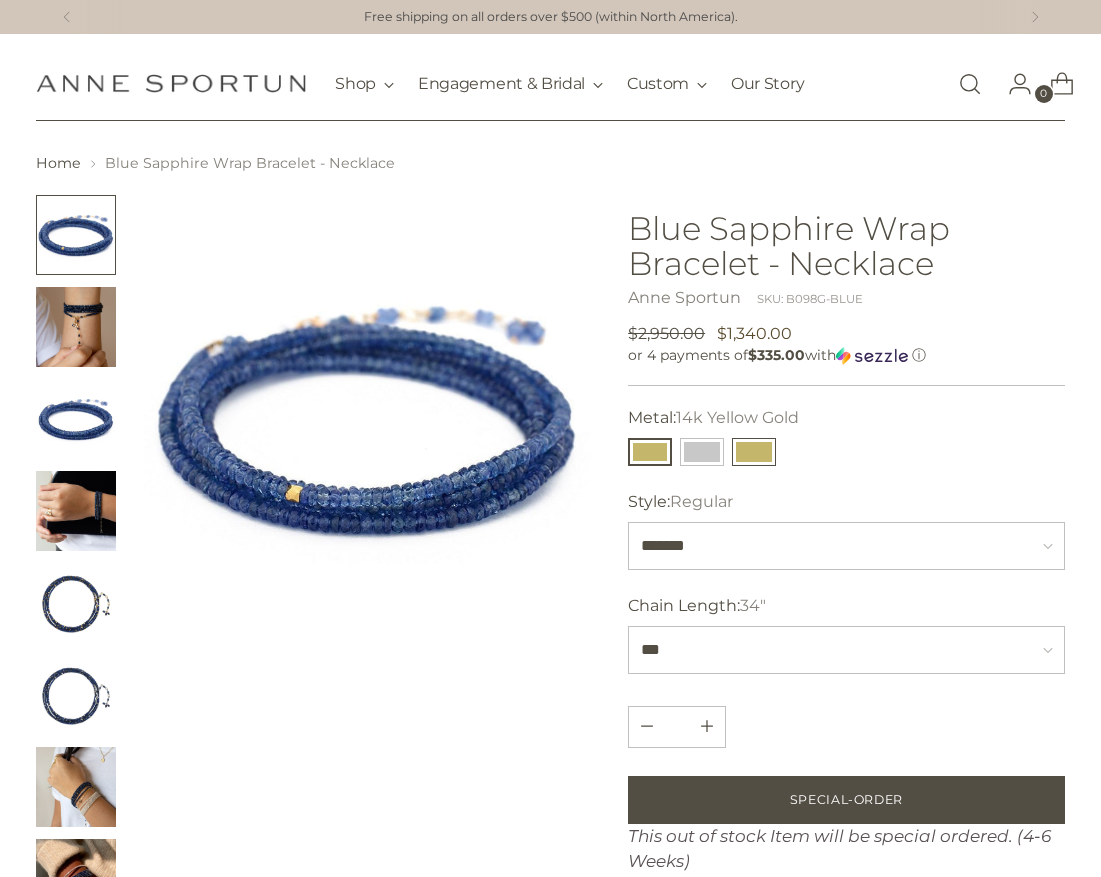 click at bounding box center [754, 452] 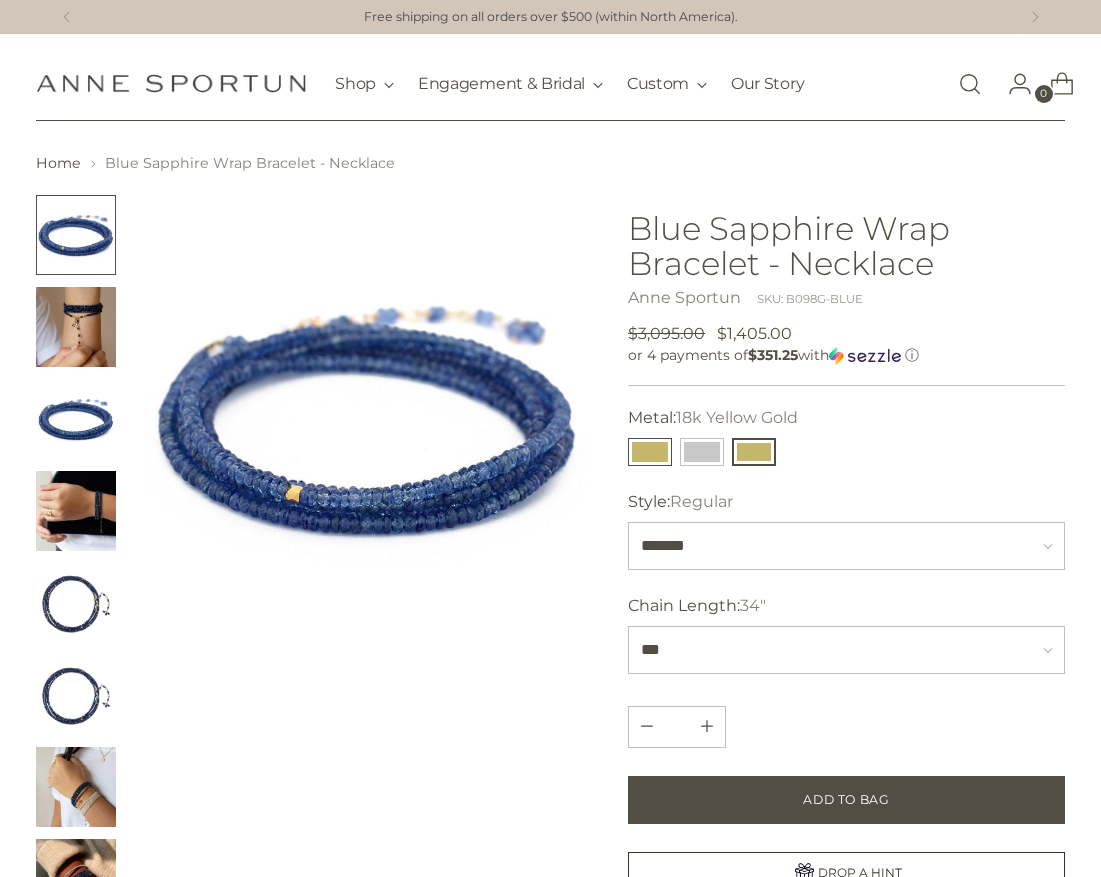 click at bounding box center [650, 452] 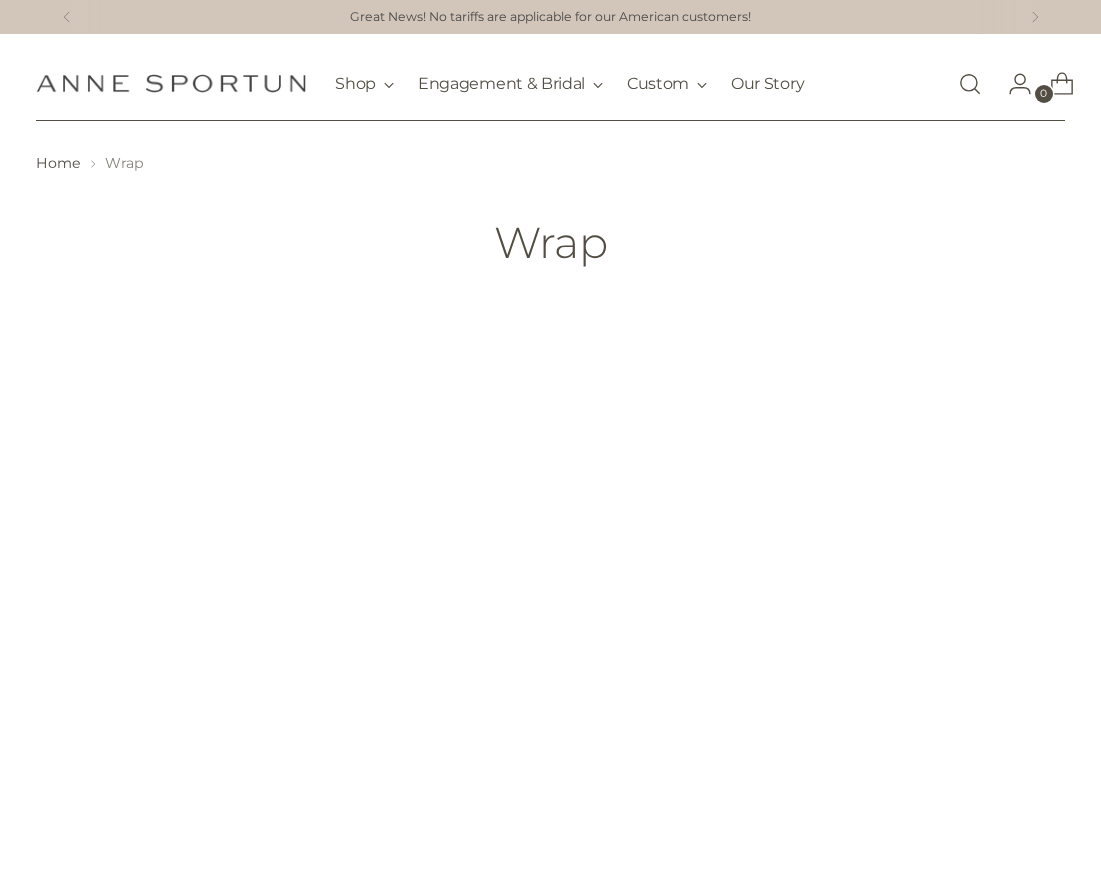 scroll, scrollTop: 0, scrollLeft: 0, axis: both 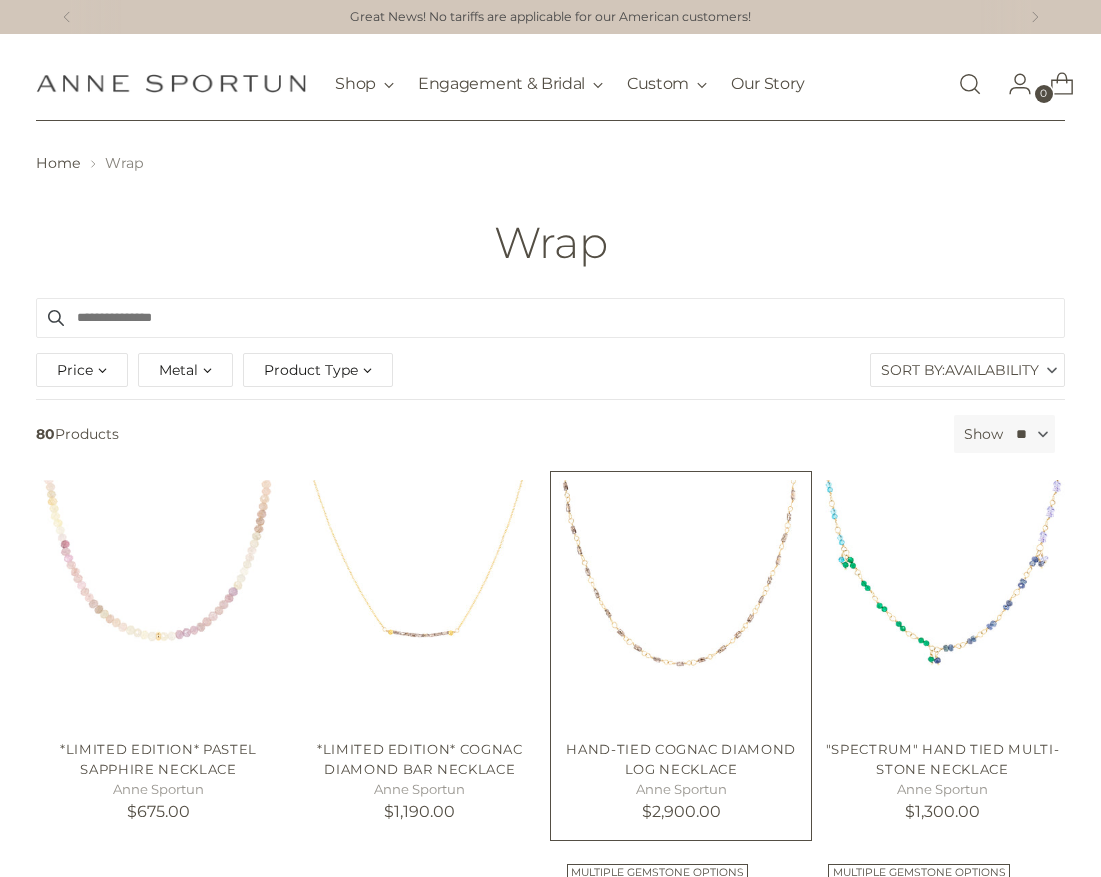 click at bounding box center (681, 602) 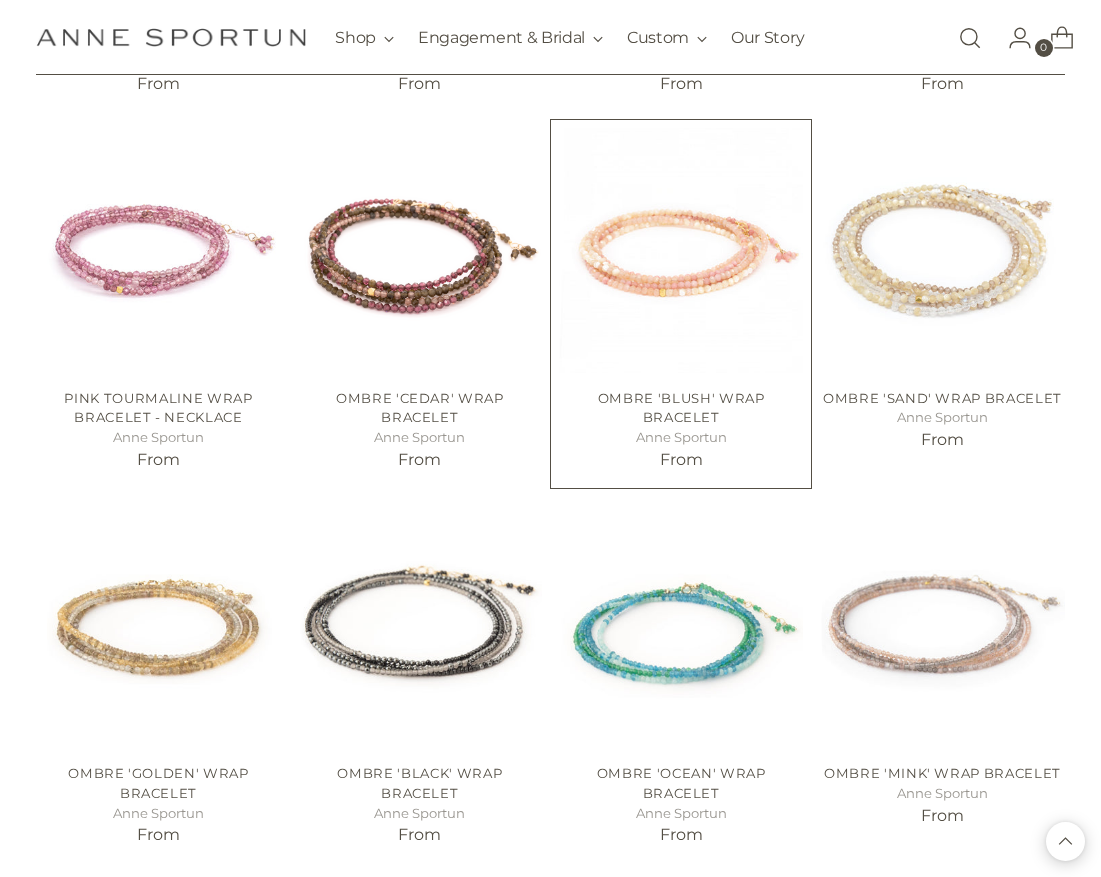 scroll, scrollTop: 1200, scrollLeft: 0, axis: vertical 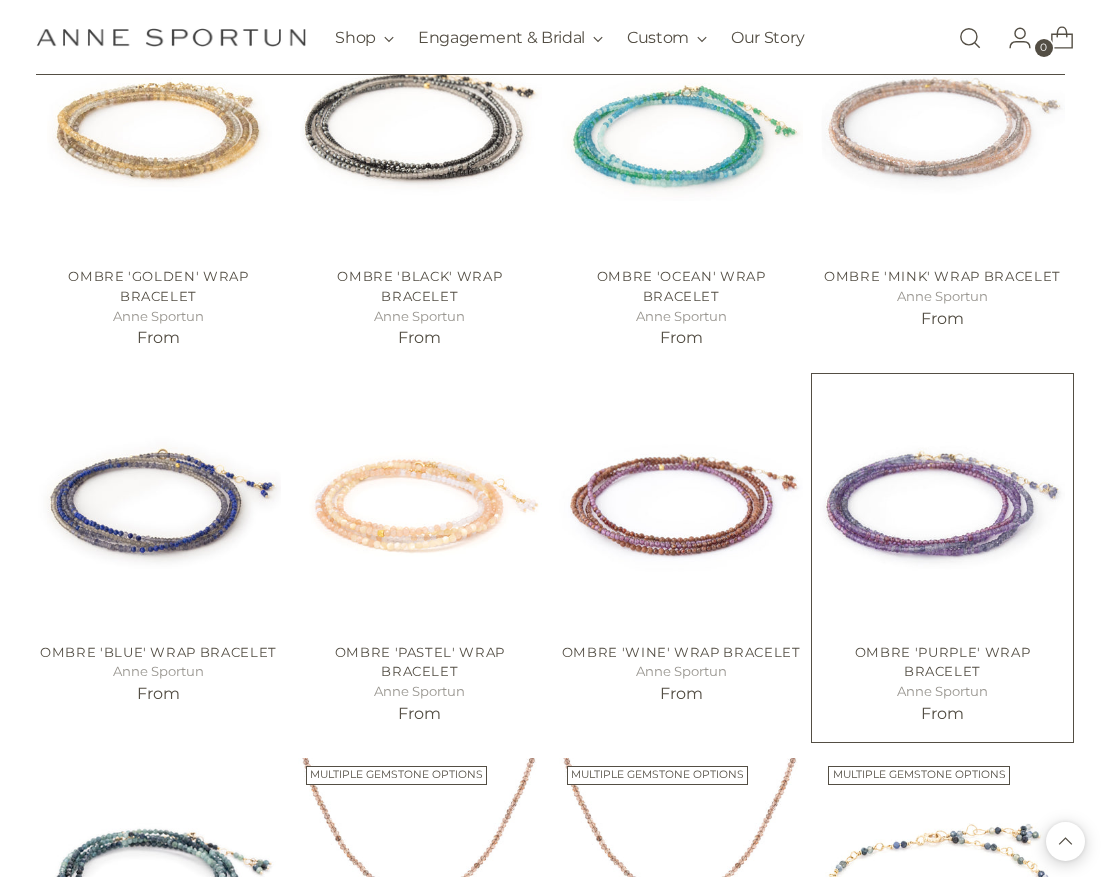 click at bounding box center (0, 0) 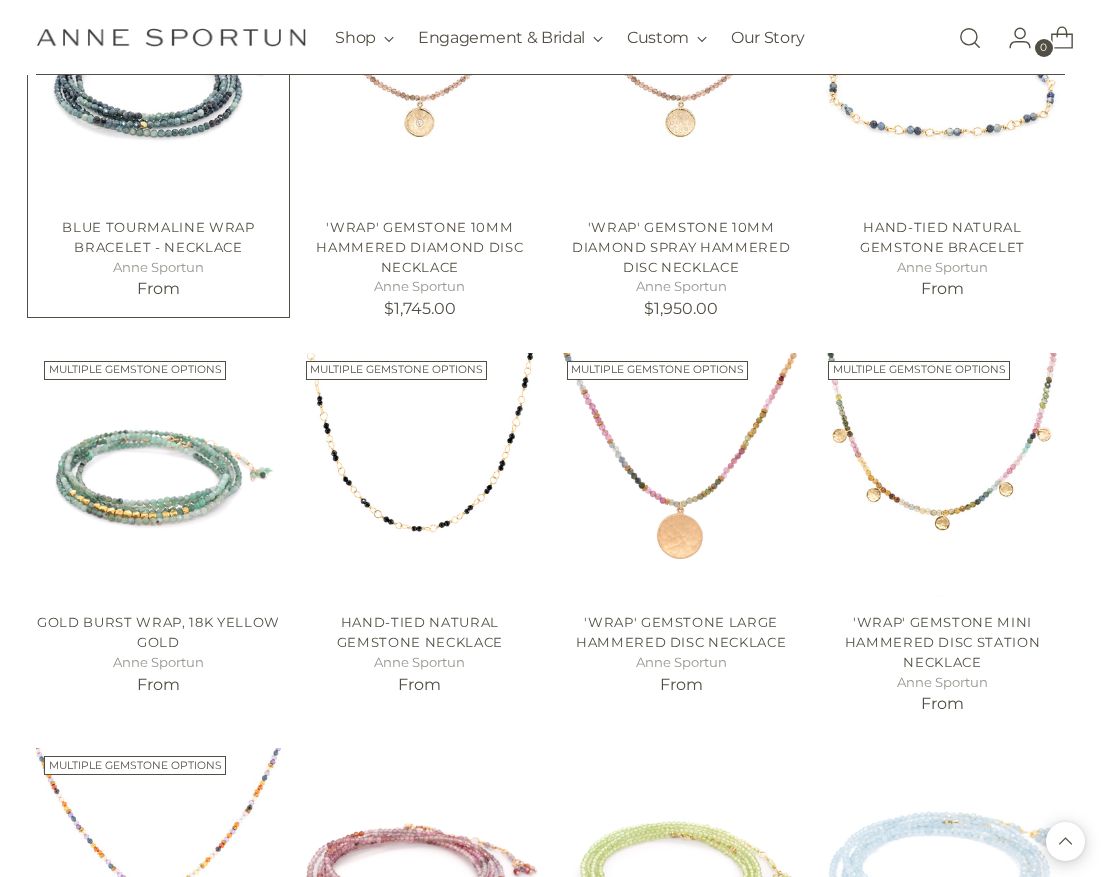 scroll, scrollTop: 2700, scrollLeft: 0, axis: vertical 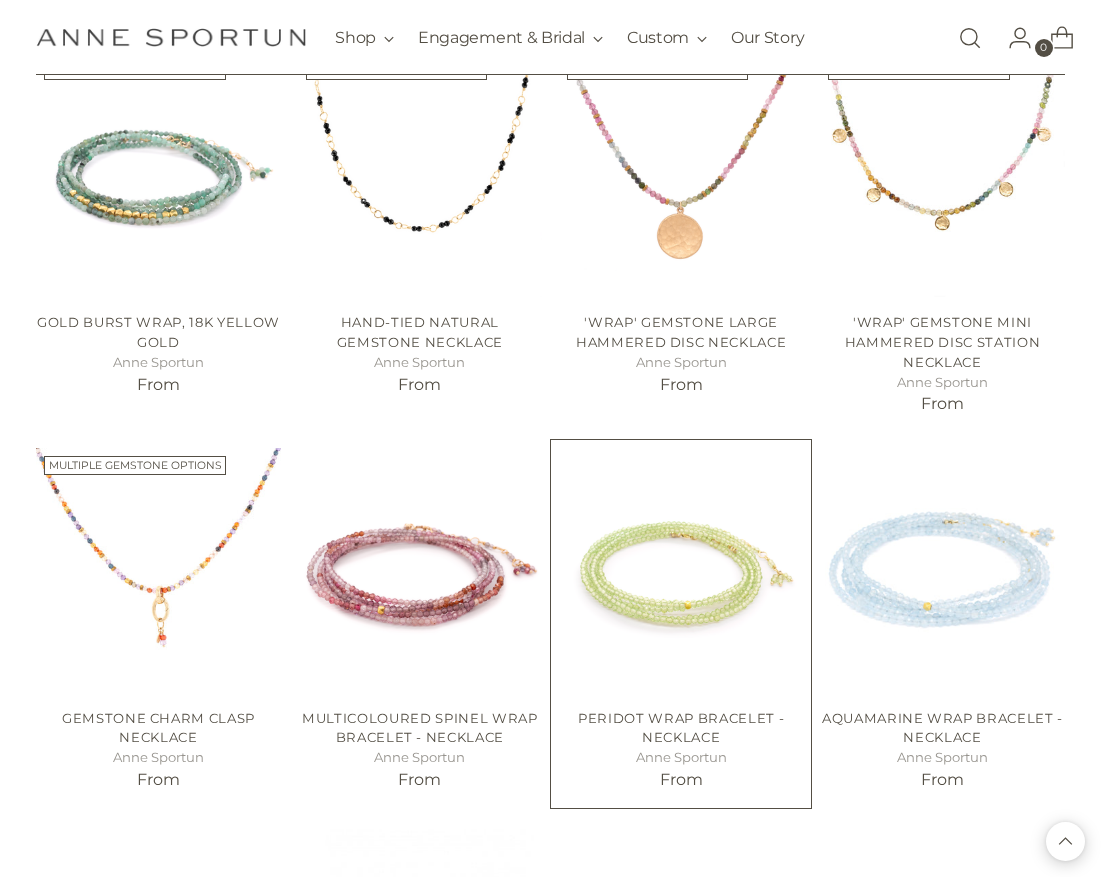 click at bounding box center (0, 0) 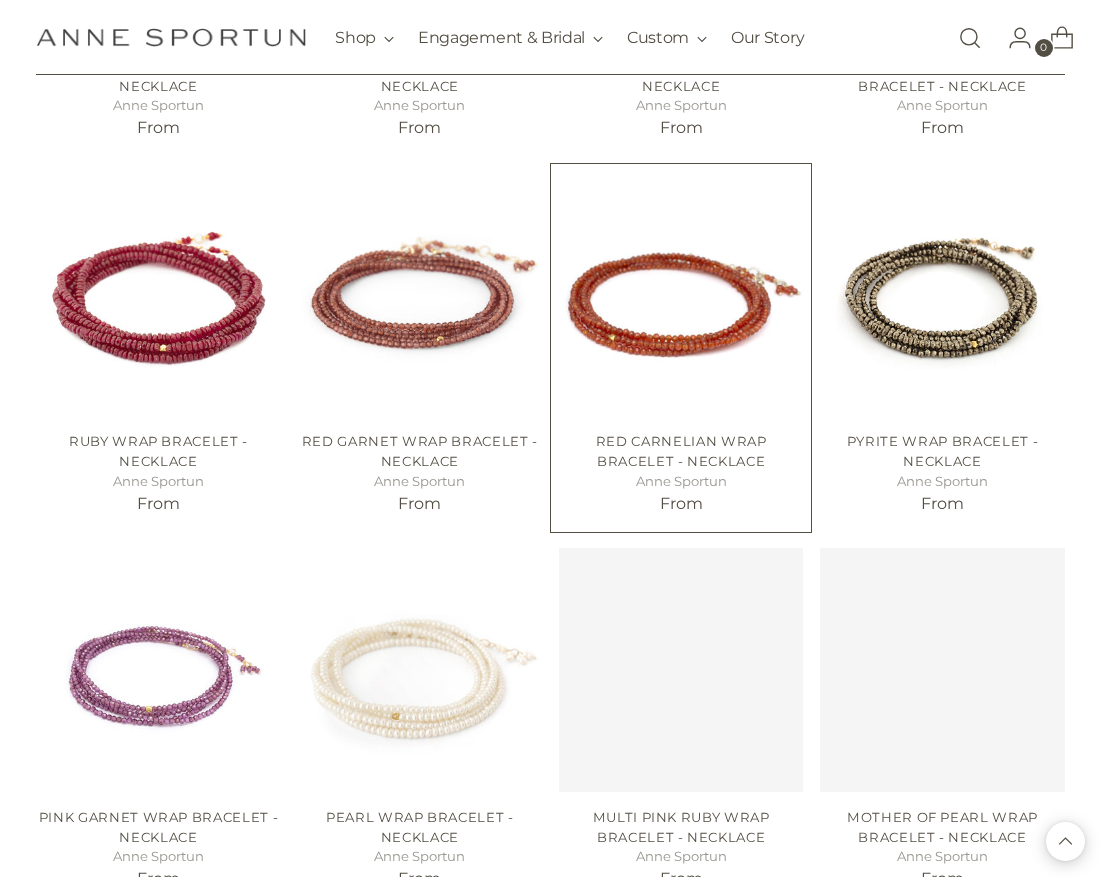 scroll, scrollTop: 4300, scrollLeft: 0, axis: vertical 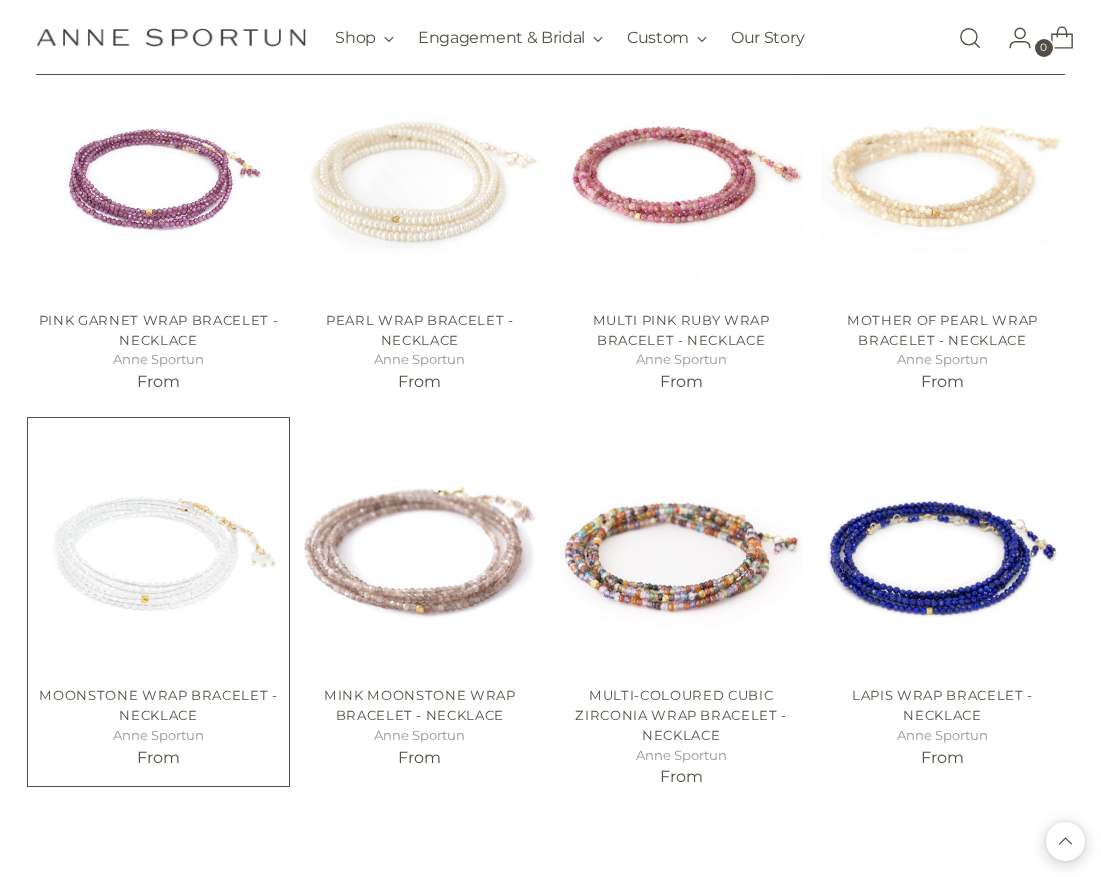 click at bounding box center (0, 0) 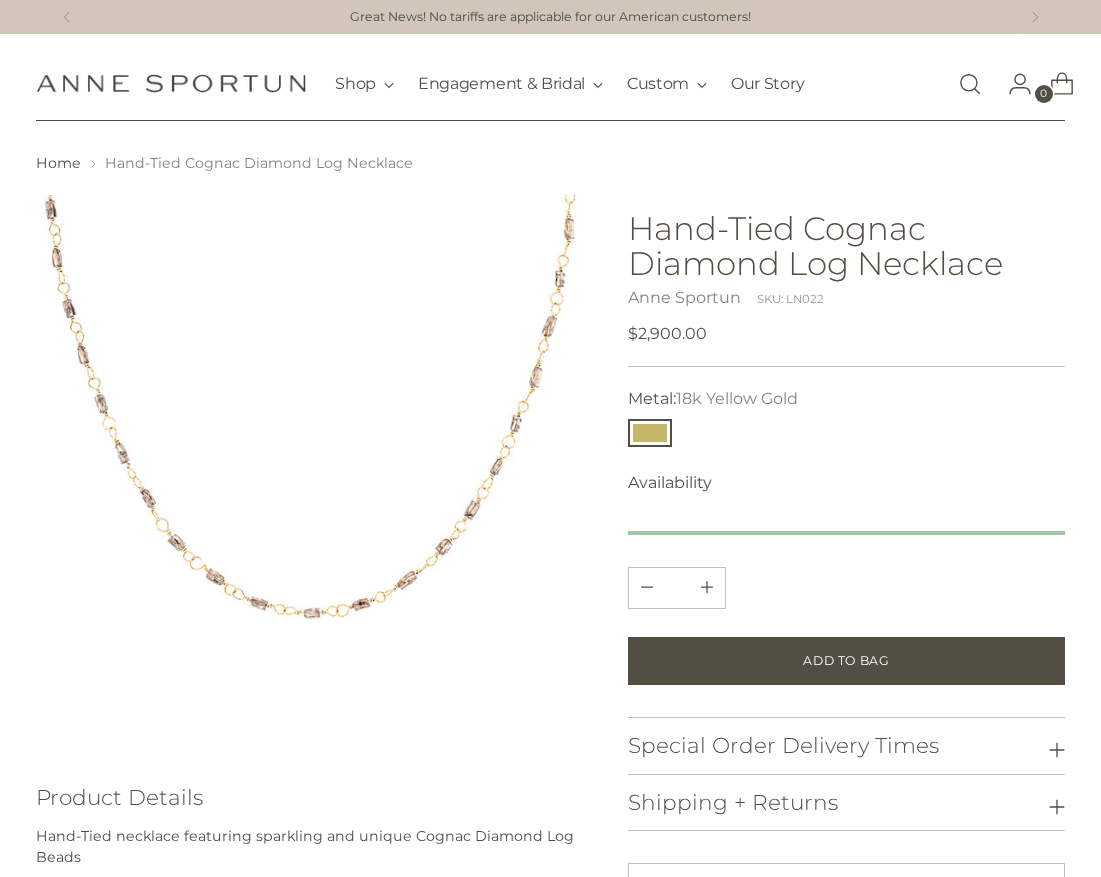 scroll, scrollTop: 0, scrollLeft: 0, axis: both 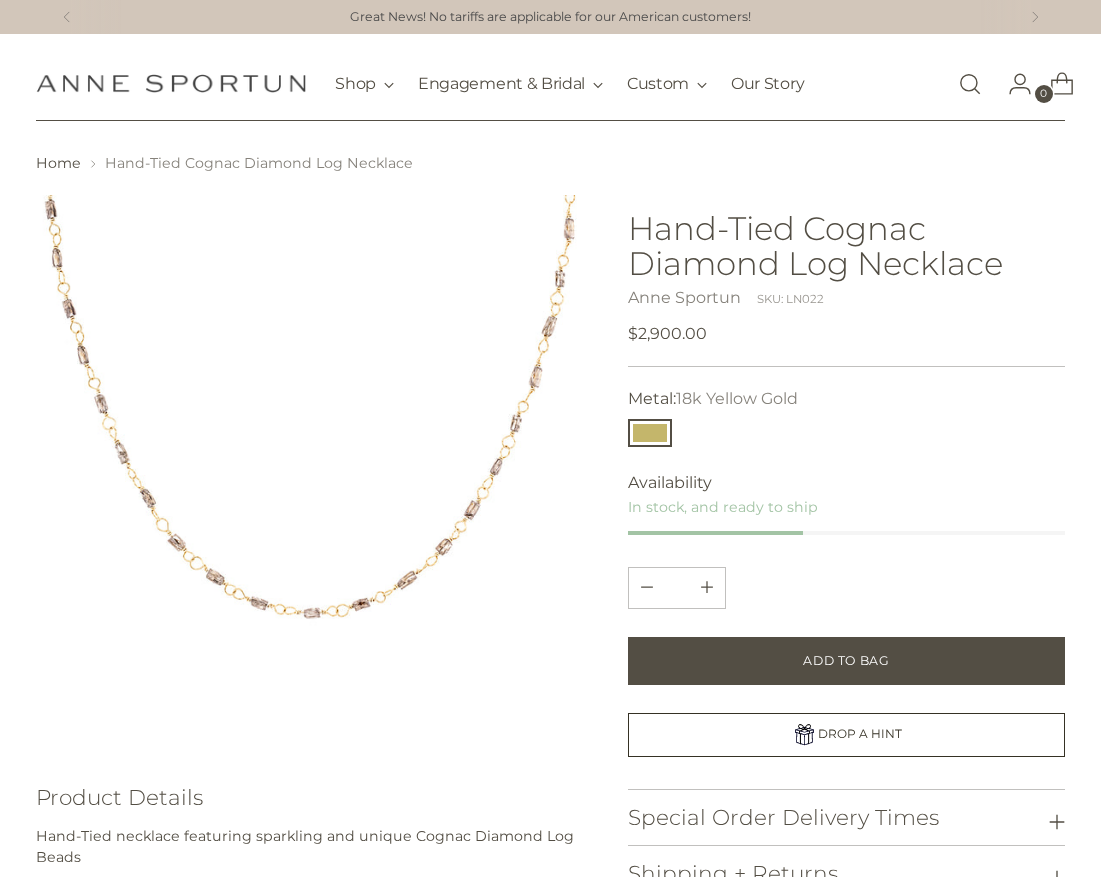 click at bounding box center [314, 473] 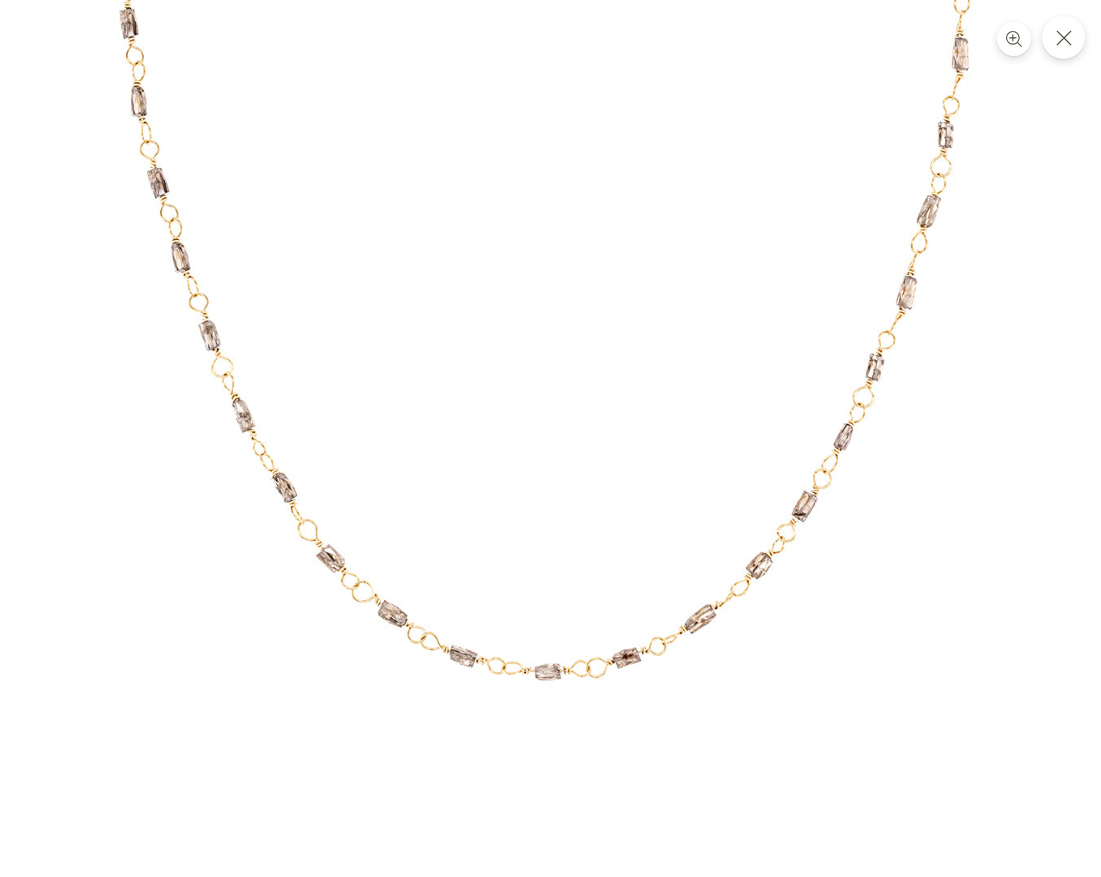 click at bounding box center [551, 446] 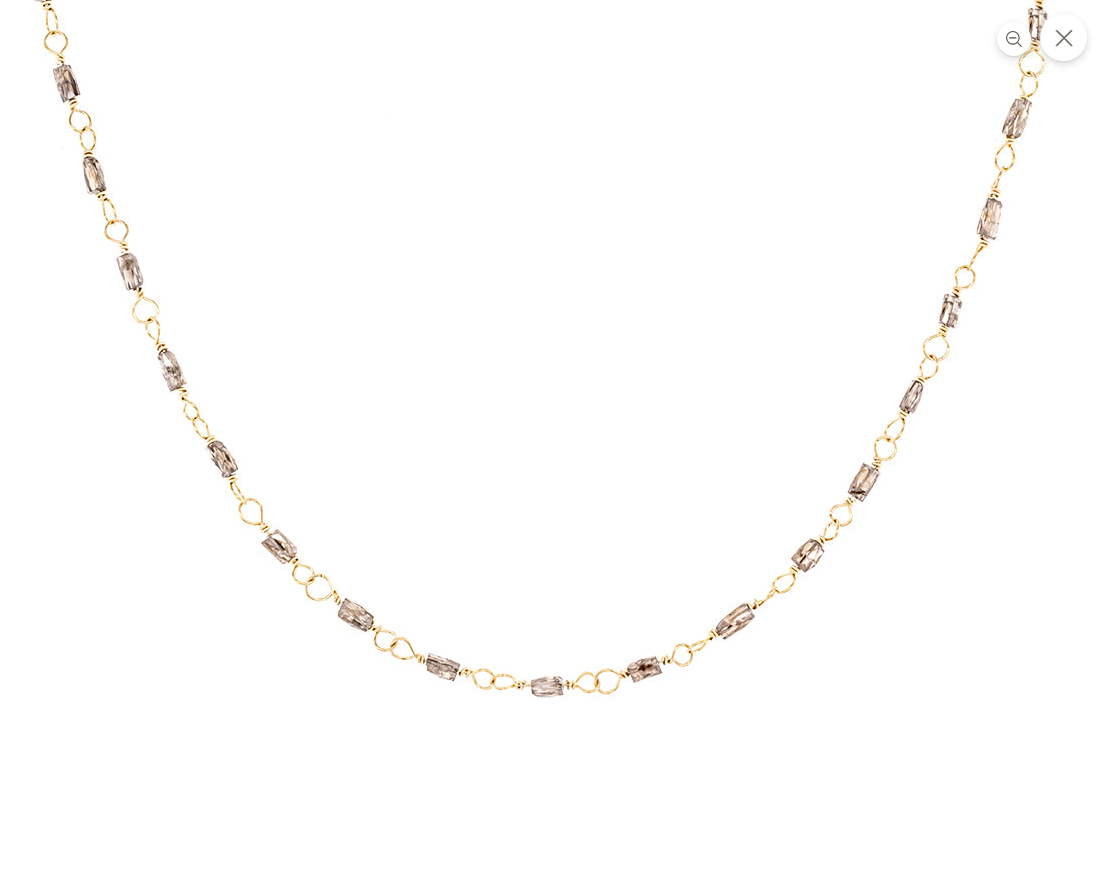 click at bounding box center (1063, 37) 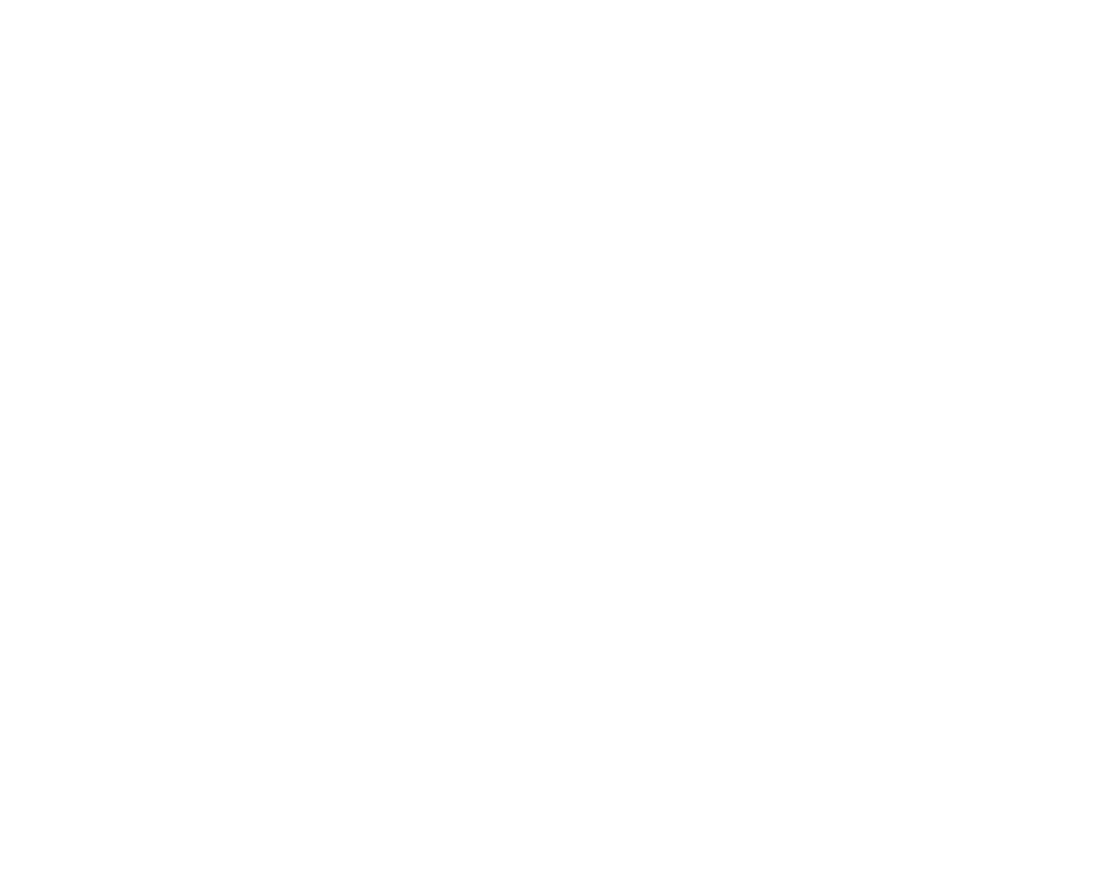 scroll, scrollTop: 0, scrollLeft: 0, axis: both 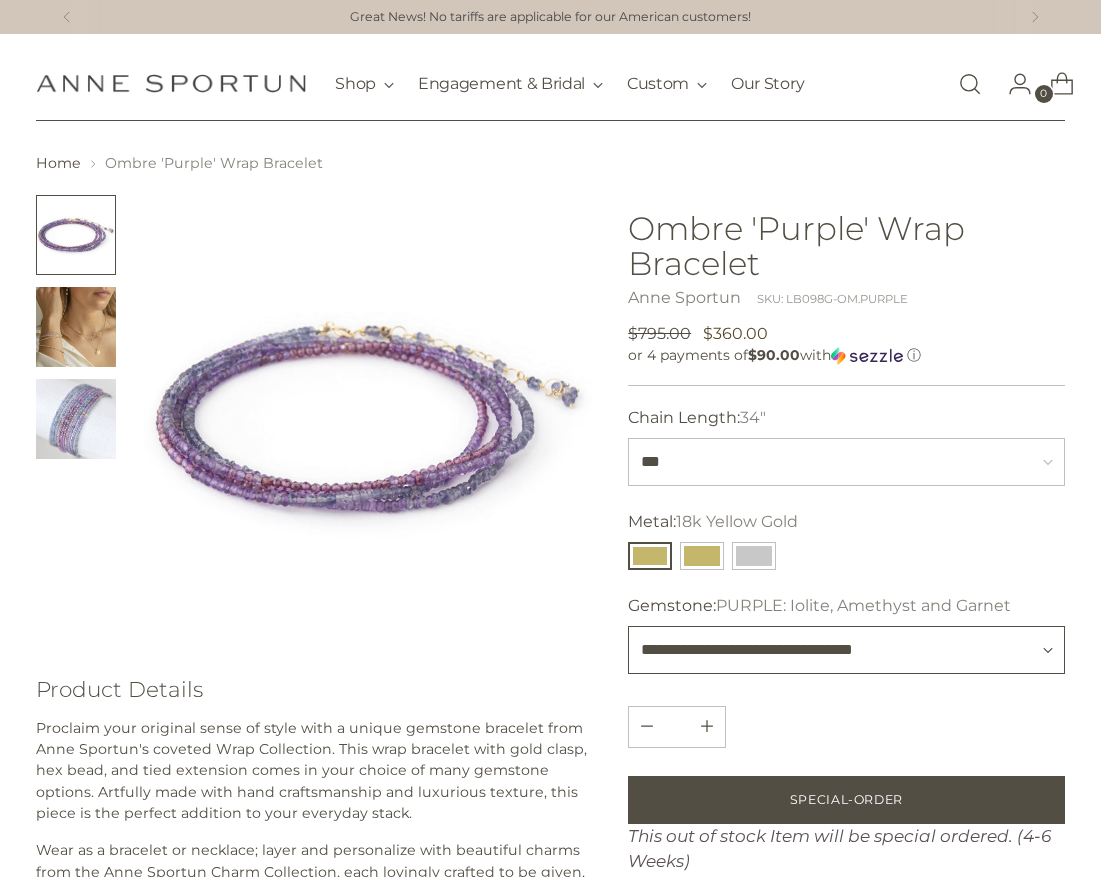 click on "**********" at bounding box center [846, 650] 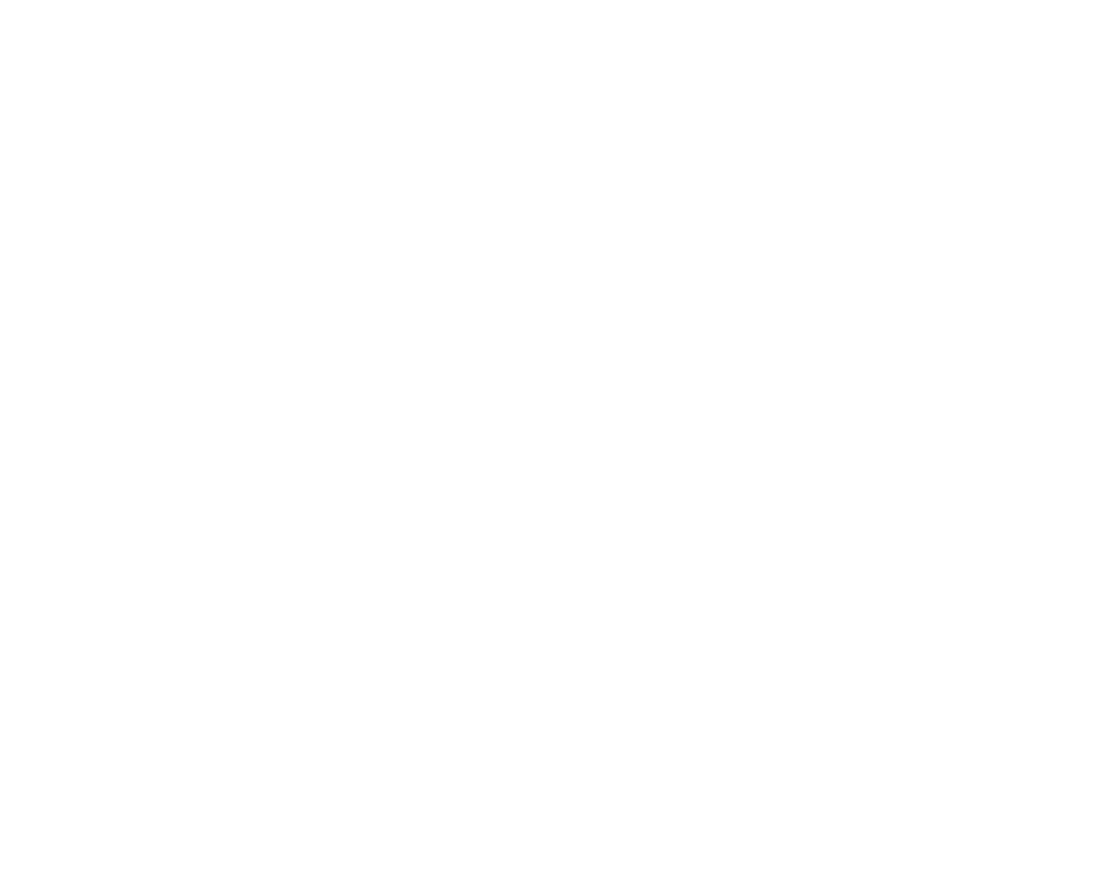 scroll, scrollTop: 0, scrollLeft: 0, axis: both 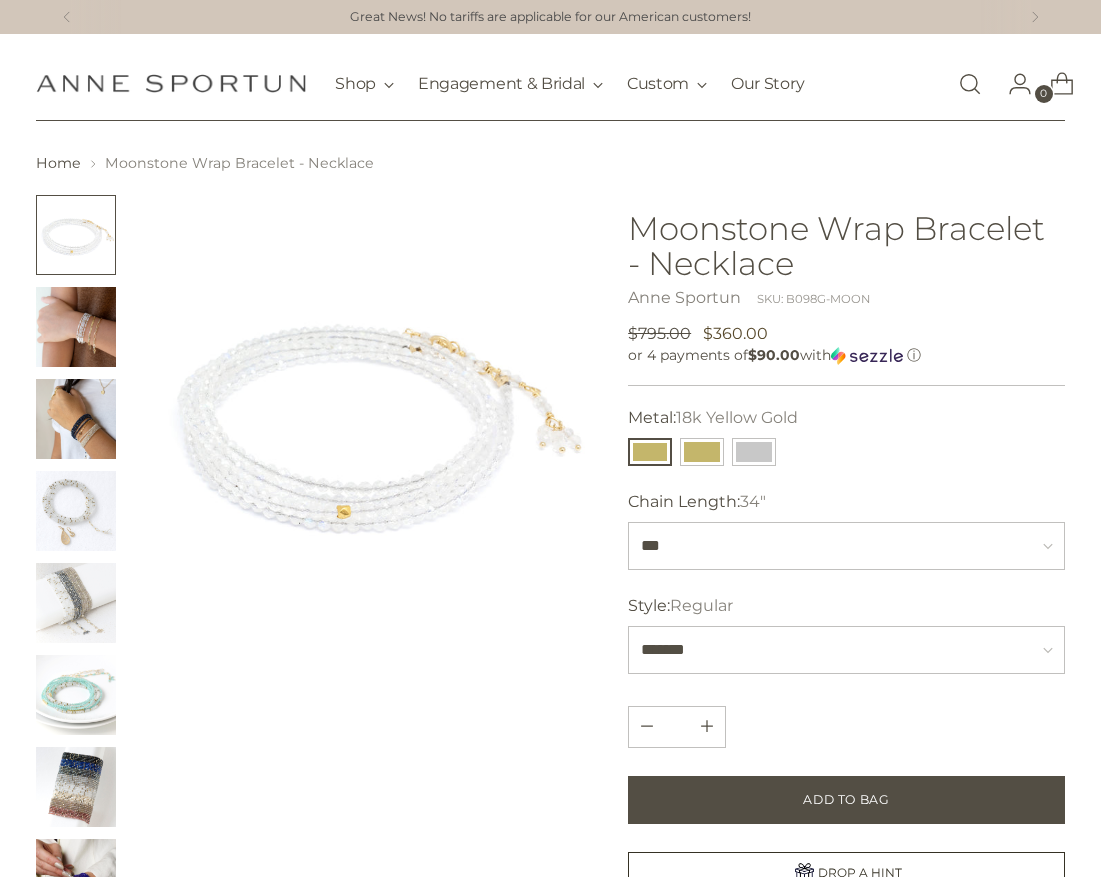 click at bounding box center (76, 511) 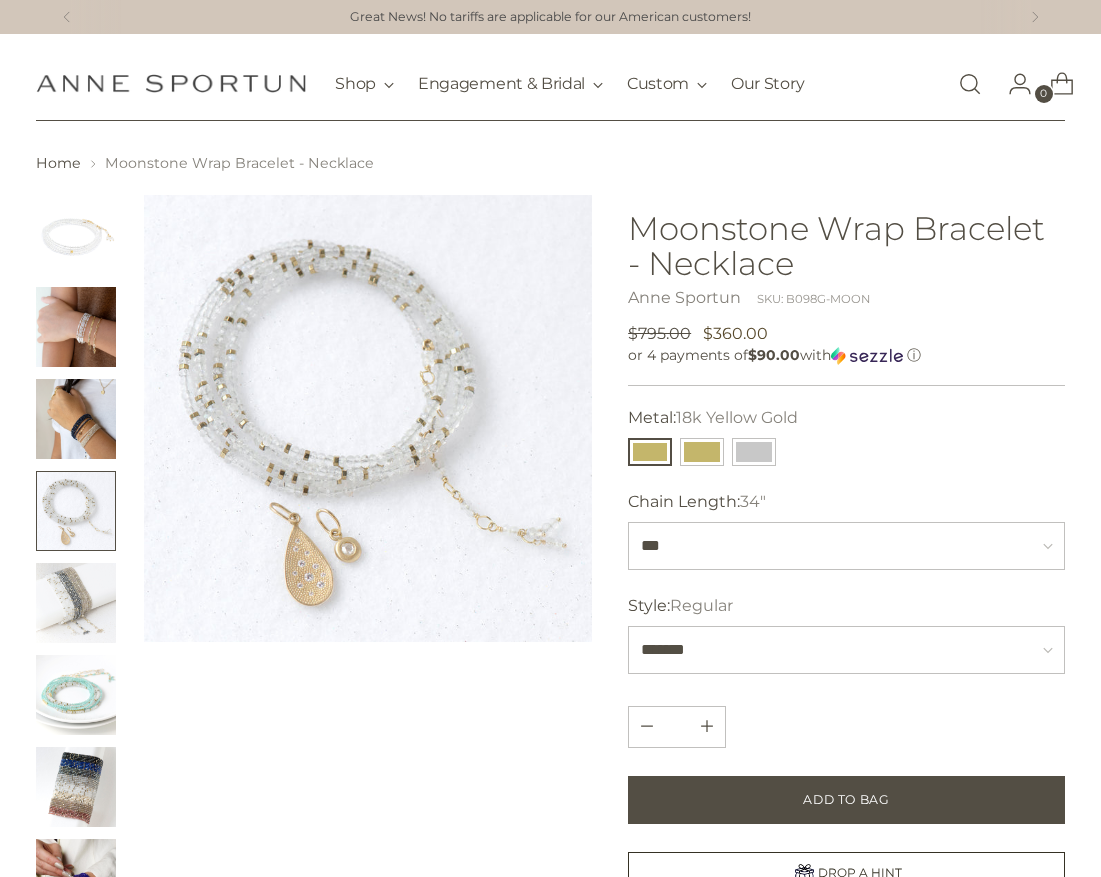 click at bounding box center [76, 327] 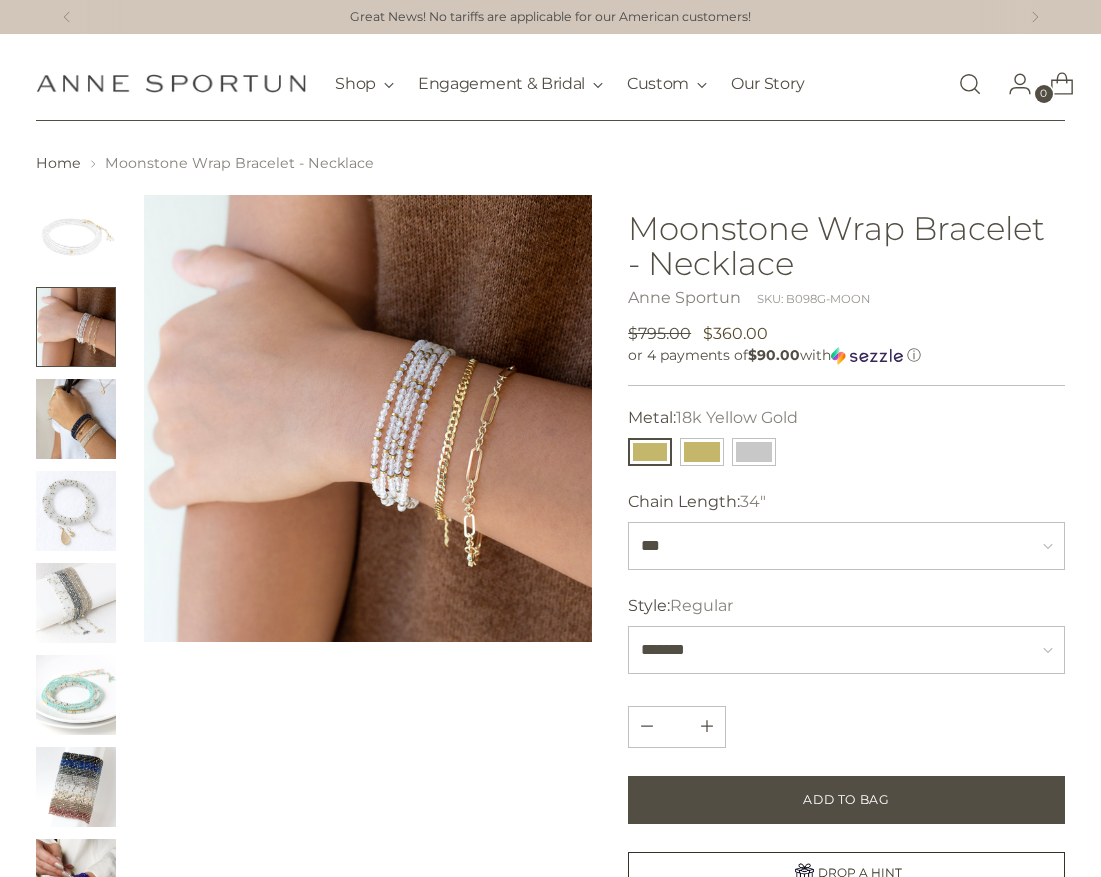 click at bounding box center [76, 235] 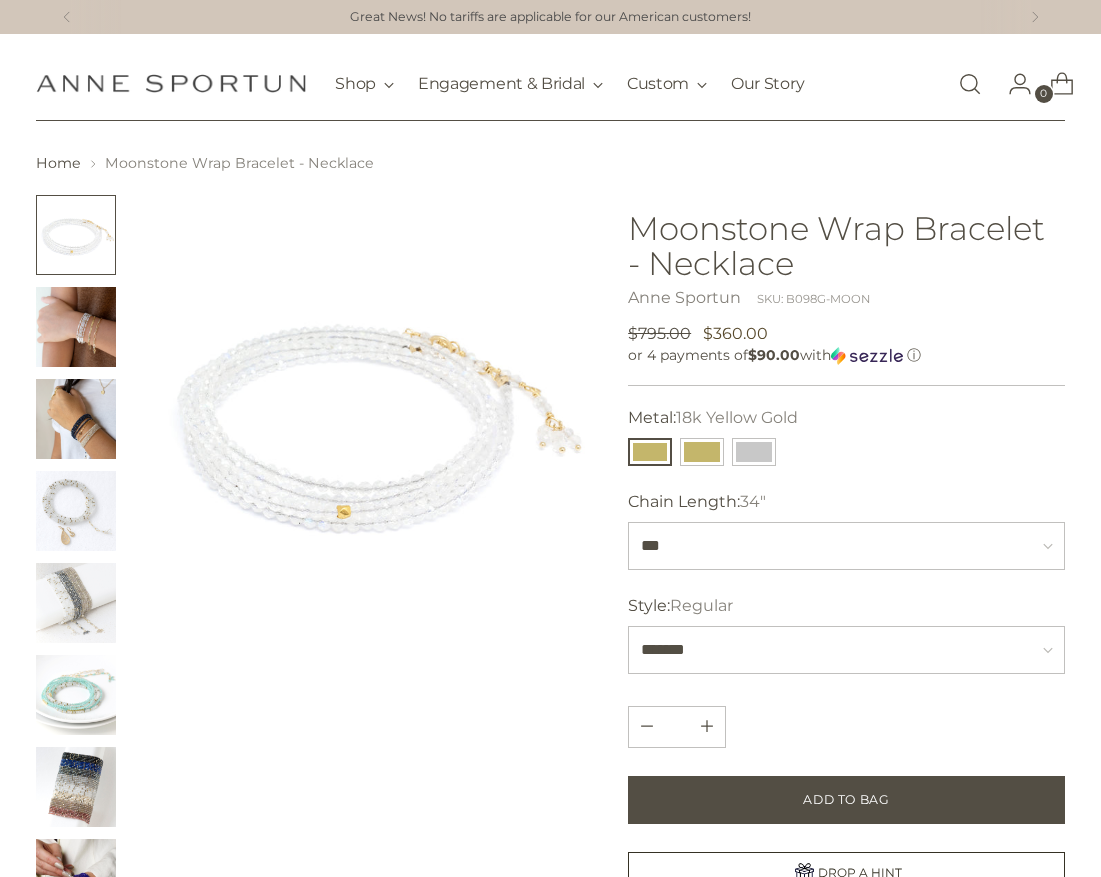 click at bounding box center (76, 511) 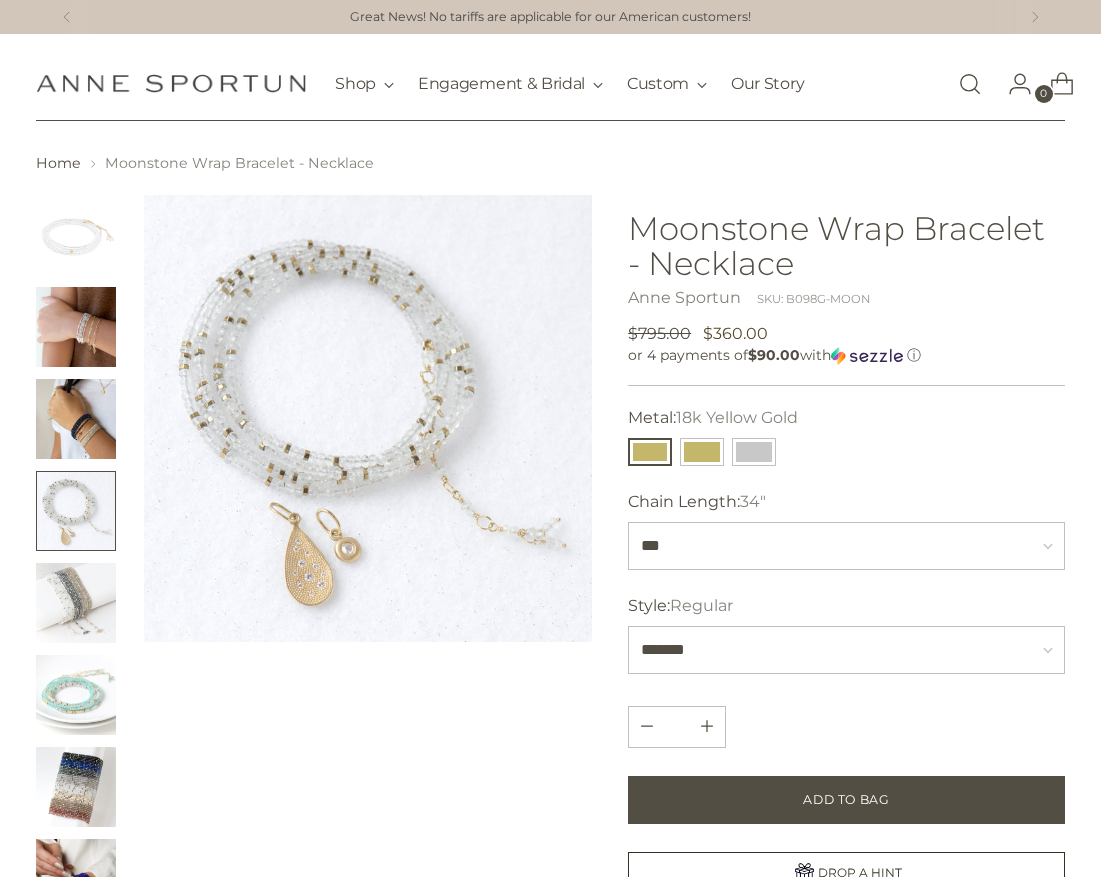 click at bounding box center [76, 603] 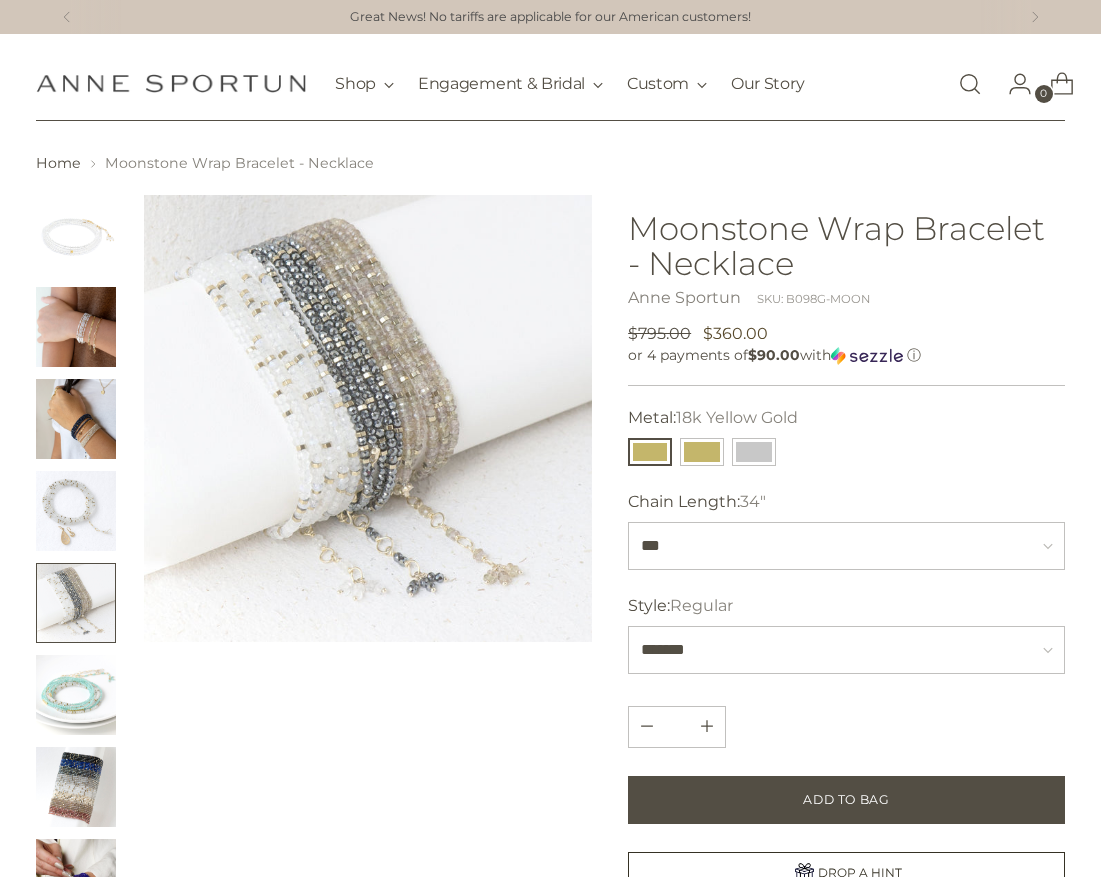 click at bounding box center [76, 695] 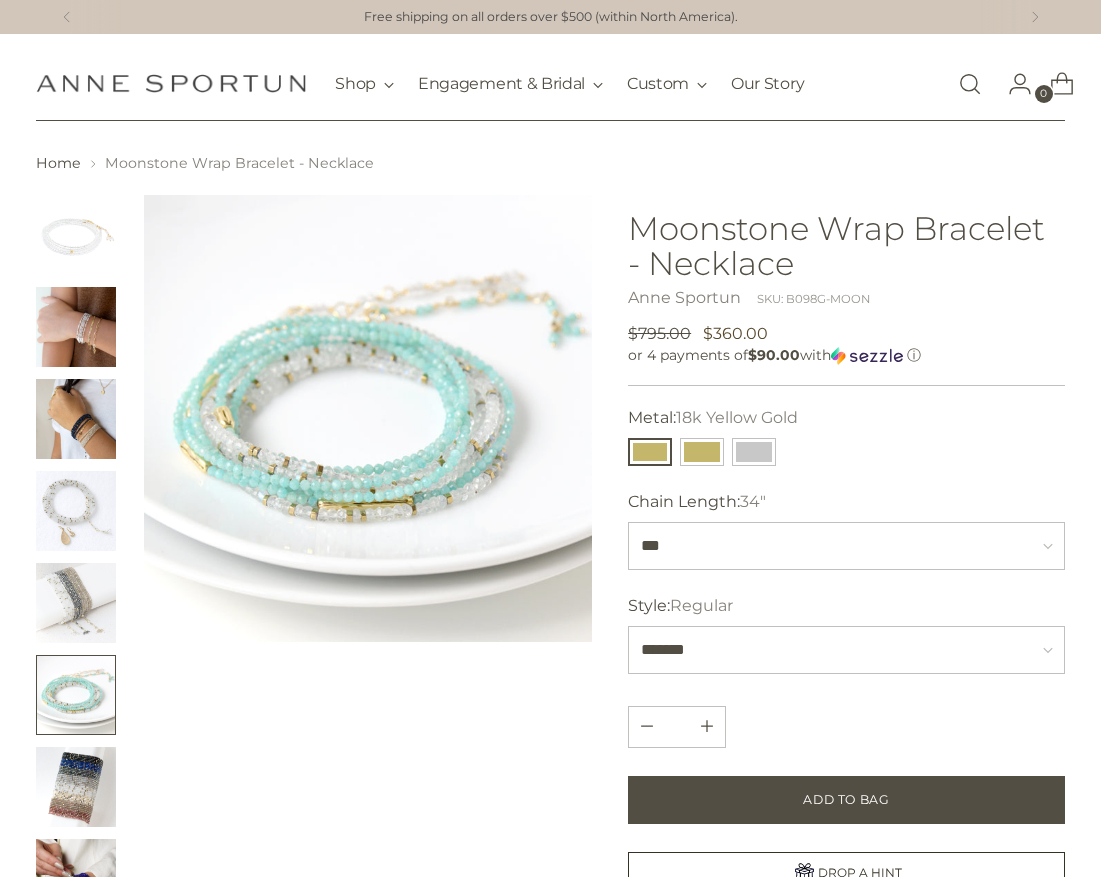 click at bounding box center (76, 787) 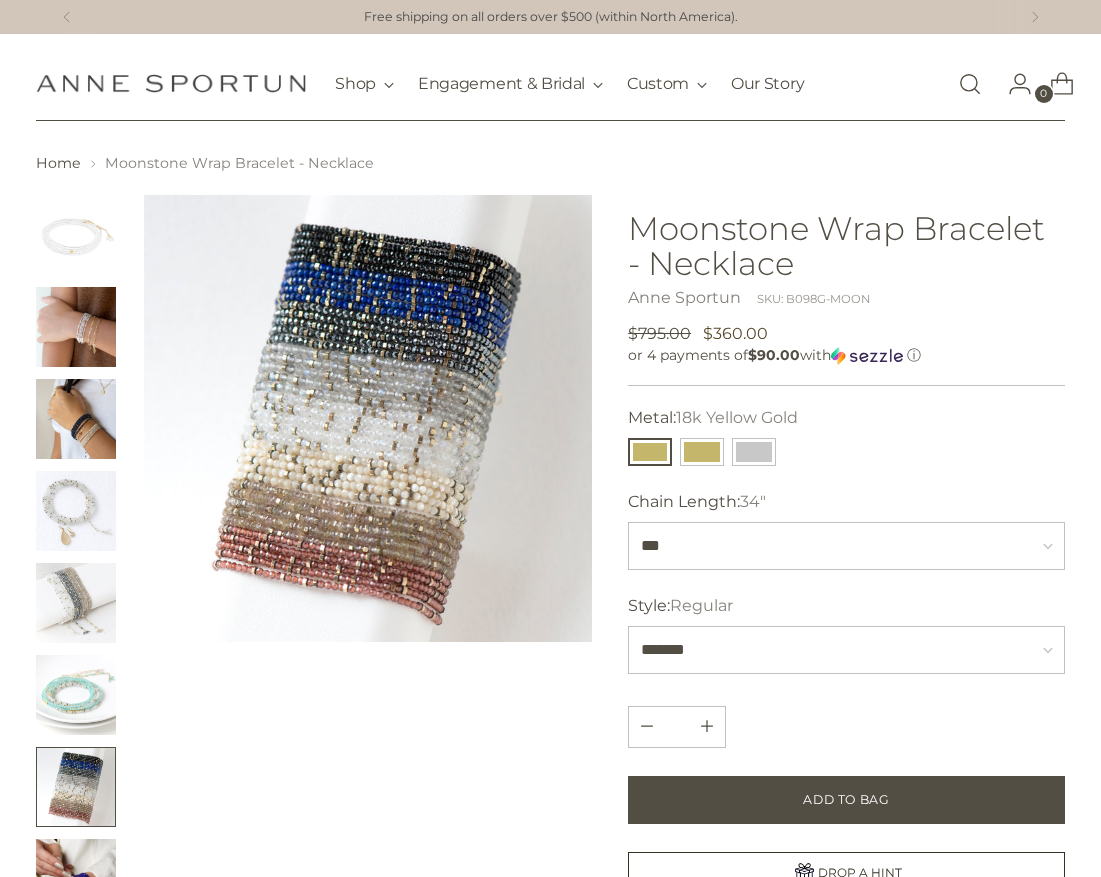 click at bounding box center (970, 84) 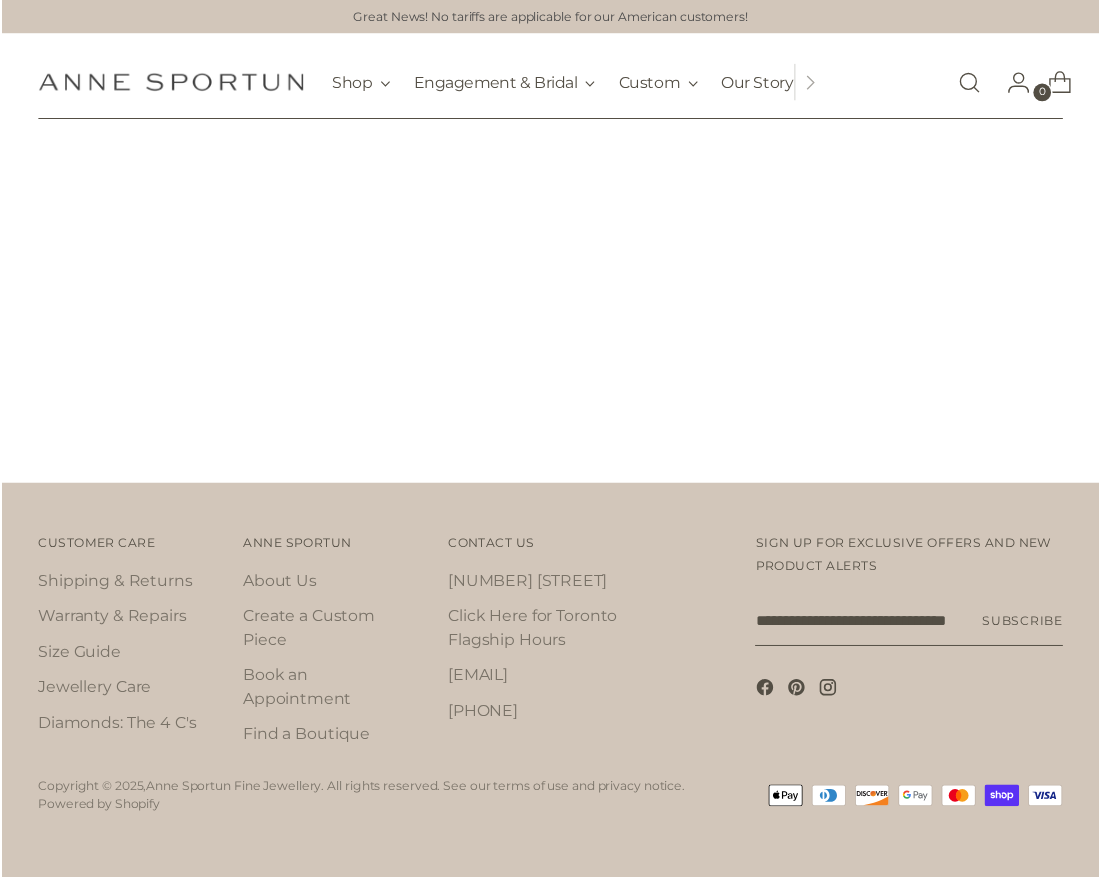 scroll, scrollTop: 0, scrollLeft: 0, axis: both 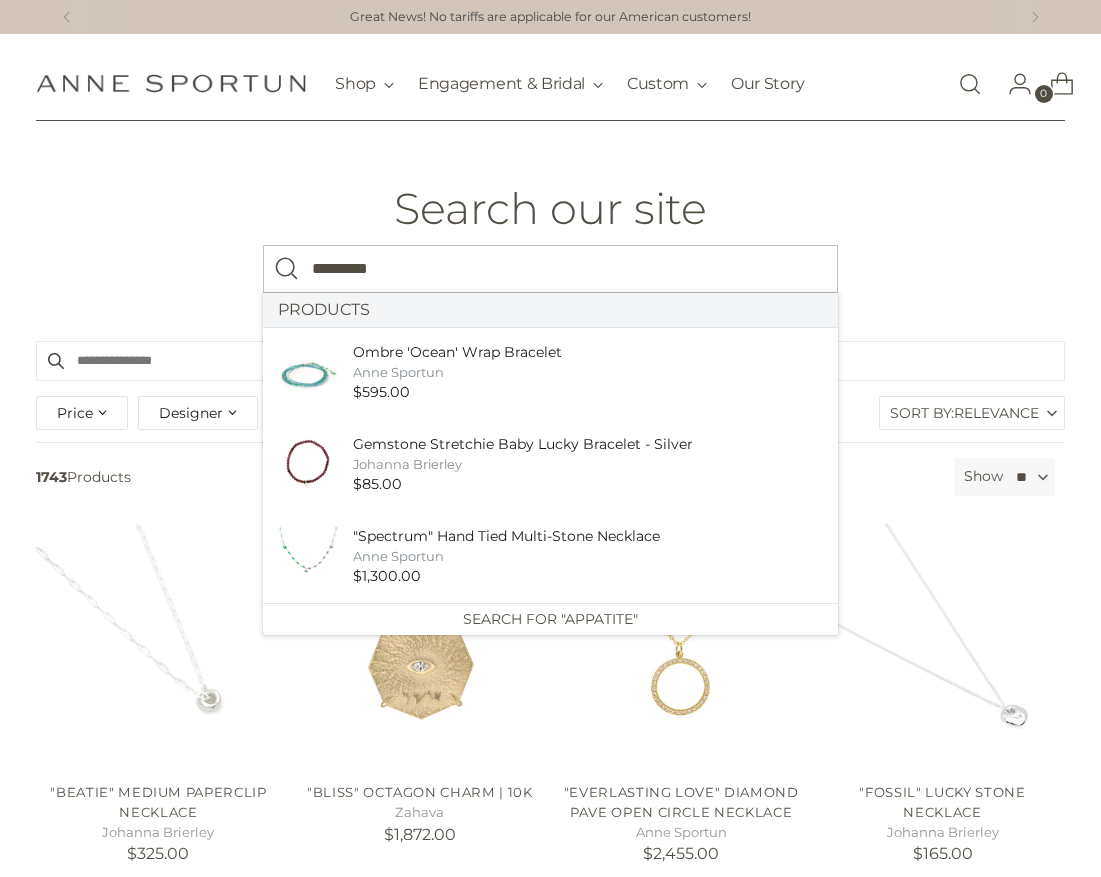 type on "********" 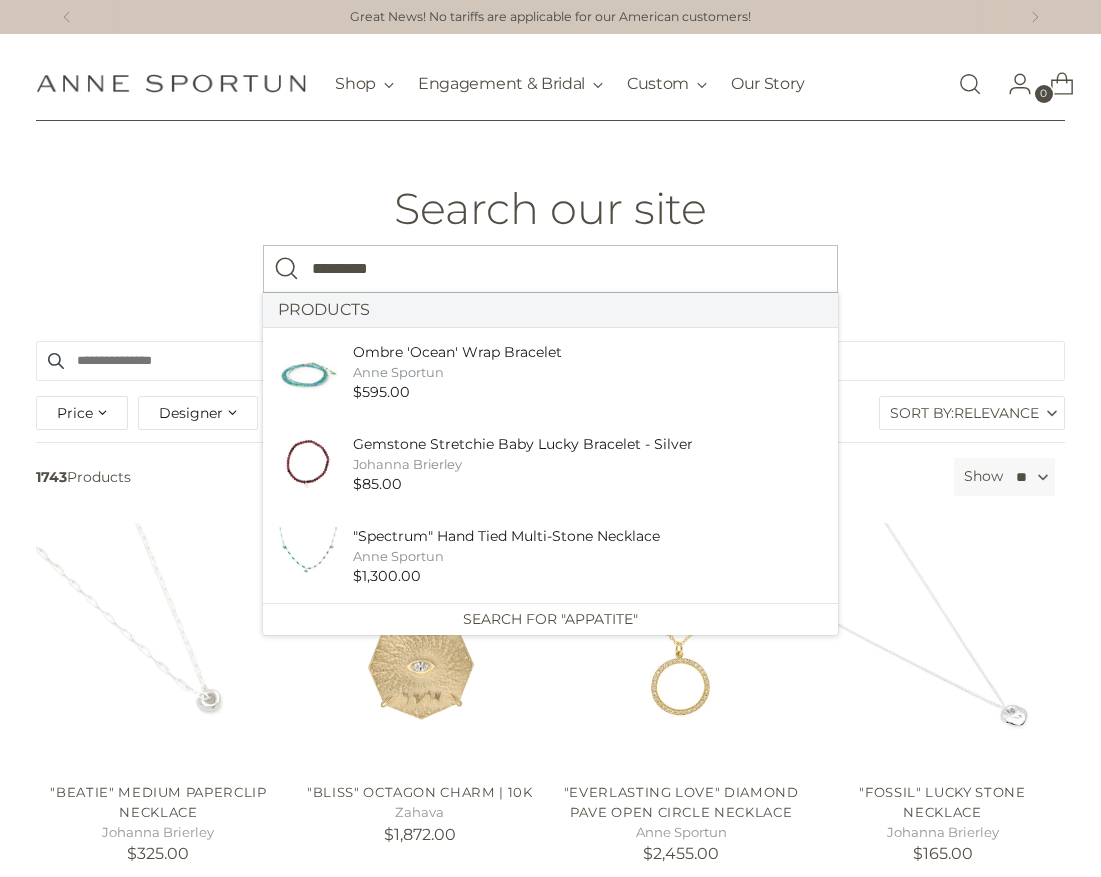 click at bounding box center [287, 269] 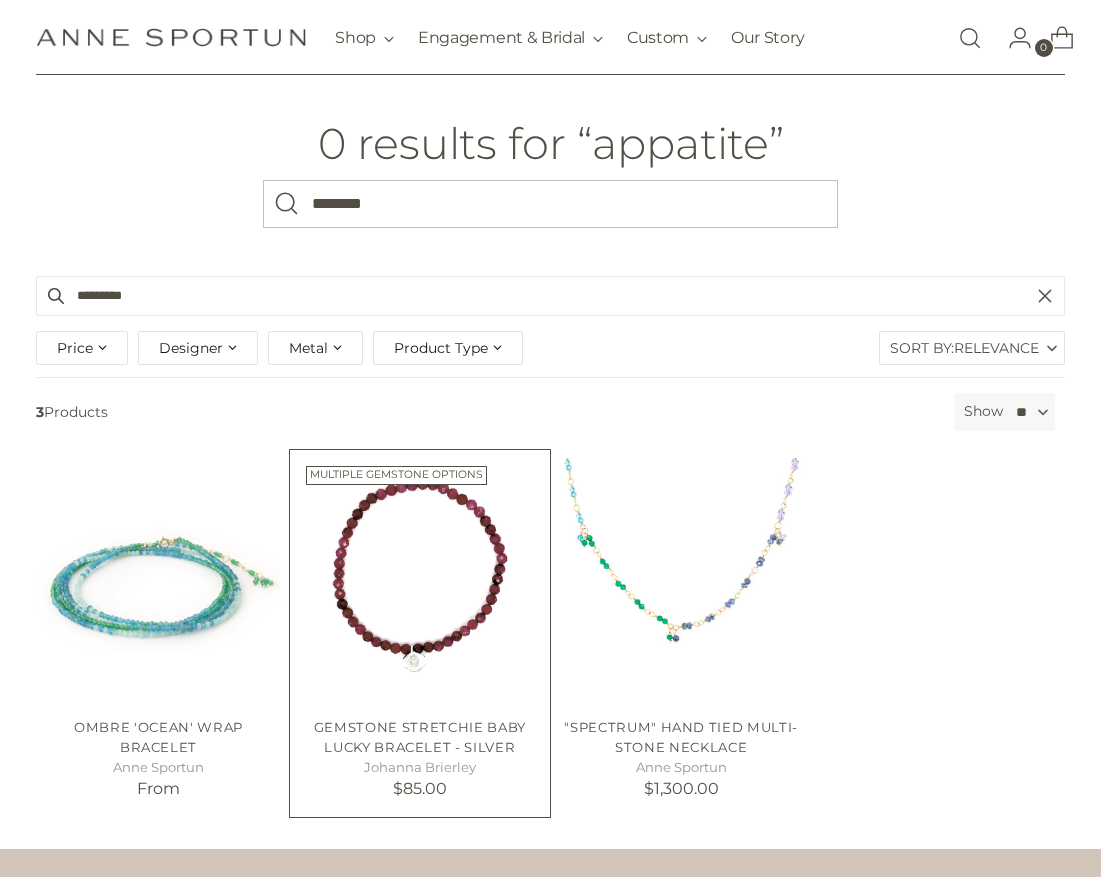 scroll, scrollTop: 100, scrollLeft: 0, axis: vertical 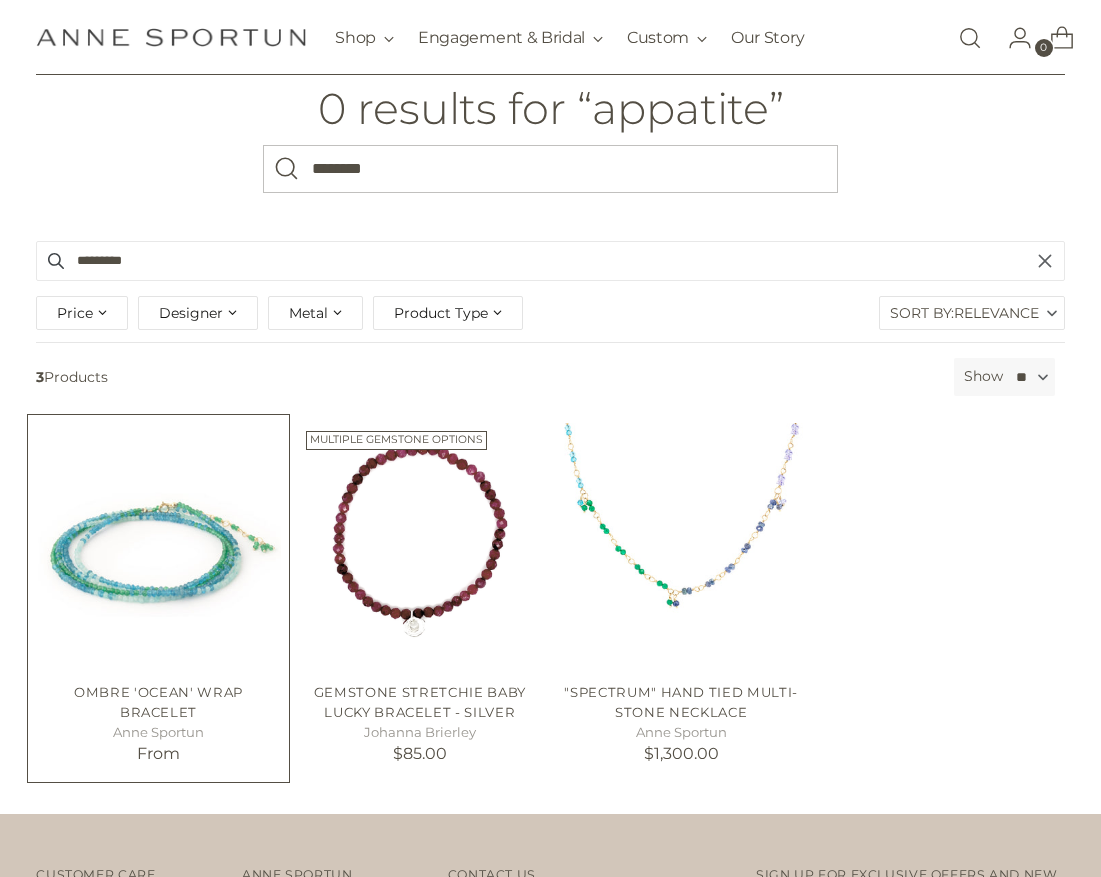 click on "Ombre 'Ocean' Wrap Bracelet" at bounding box center (158, 702) 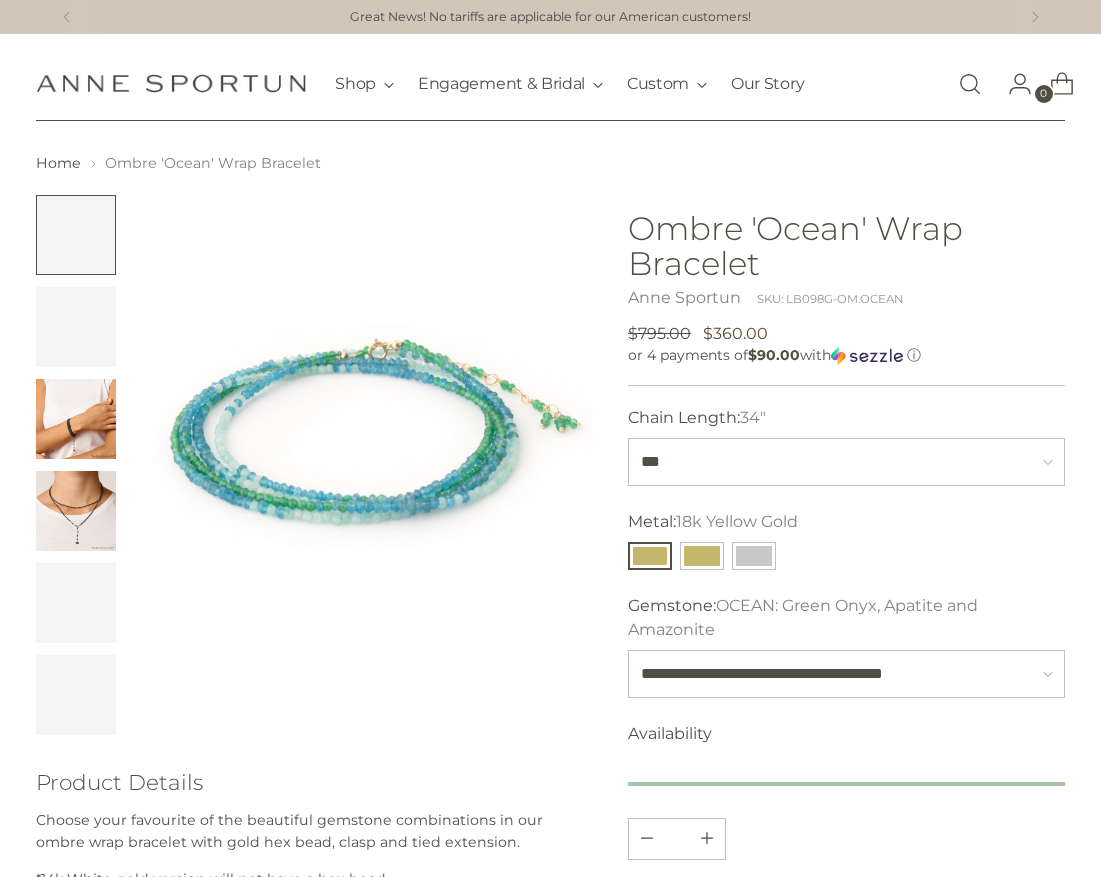 scroll, scrollTop: 0, scrollLeft: 0, axis: both 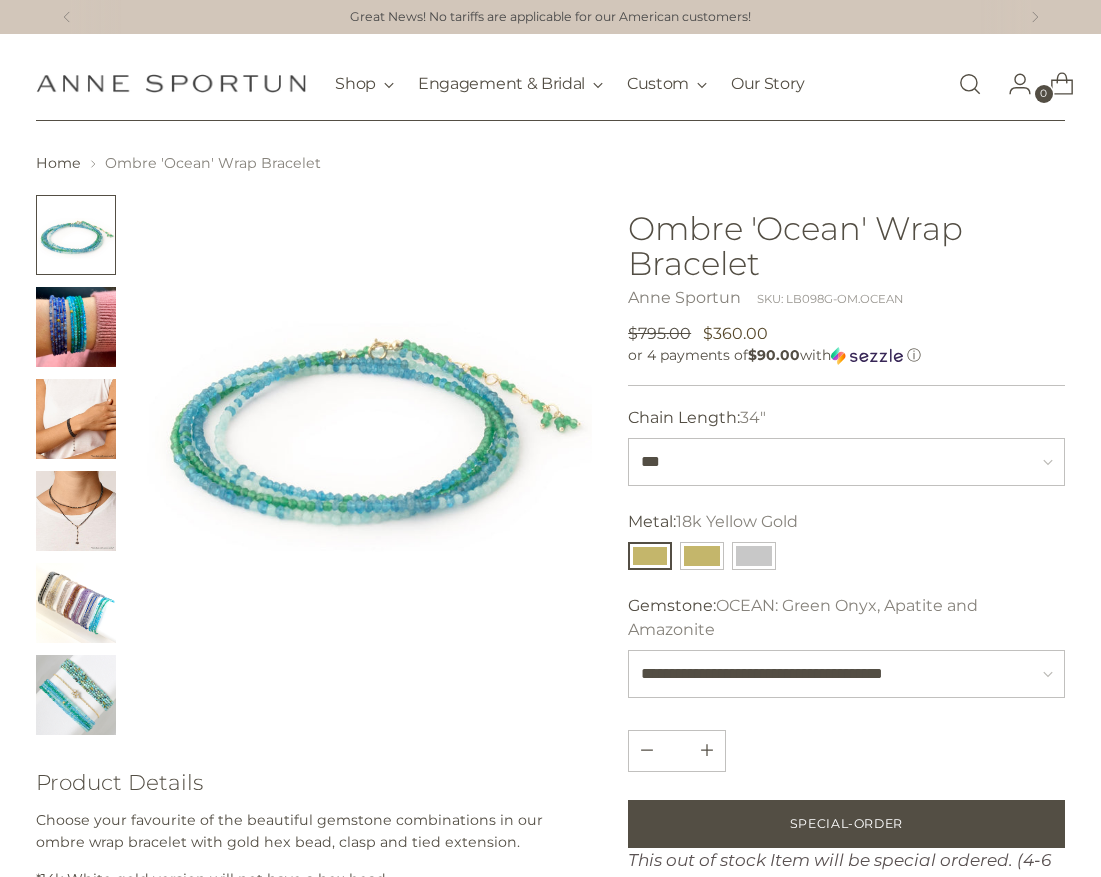 click at bounding box center (76, 603) 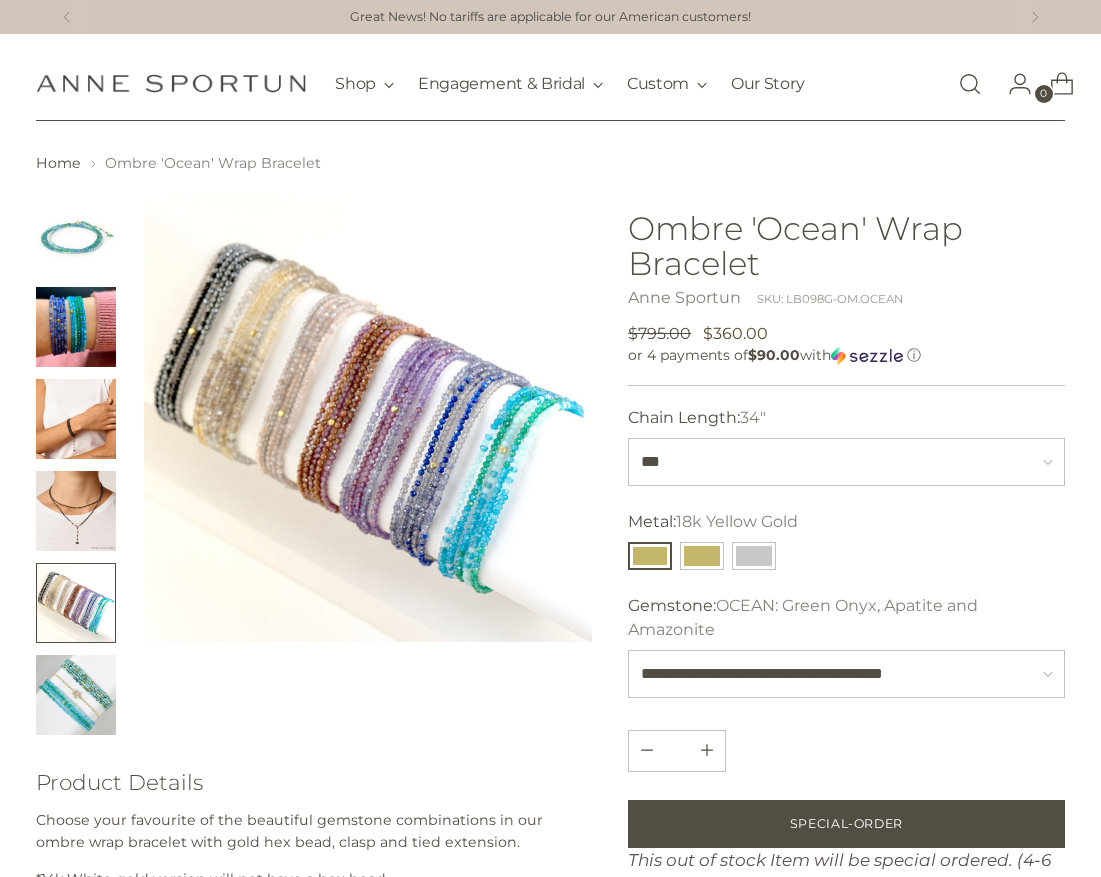 click at bounding box center (76, 235) 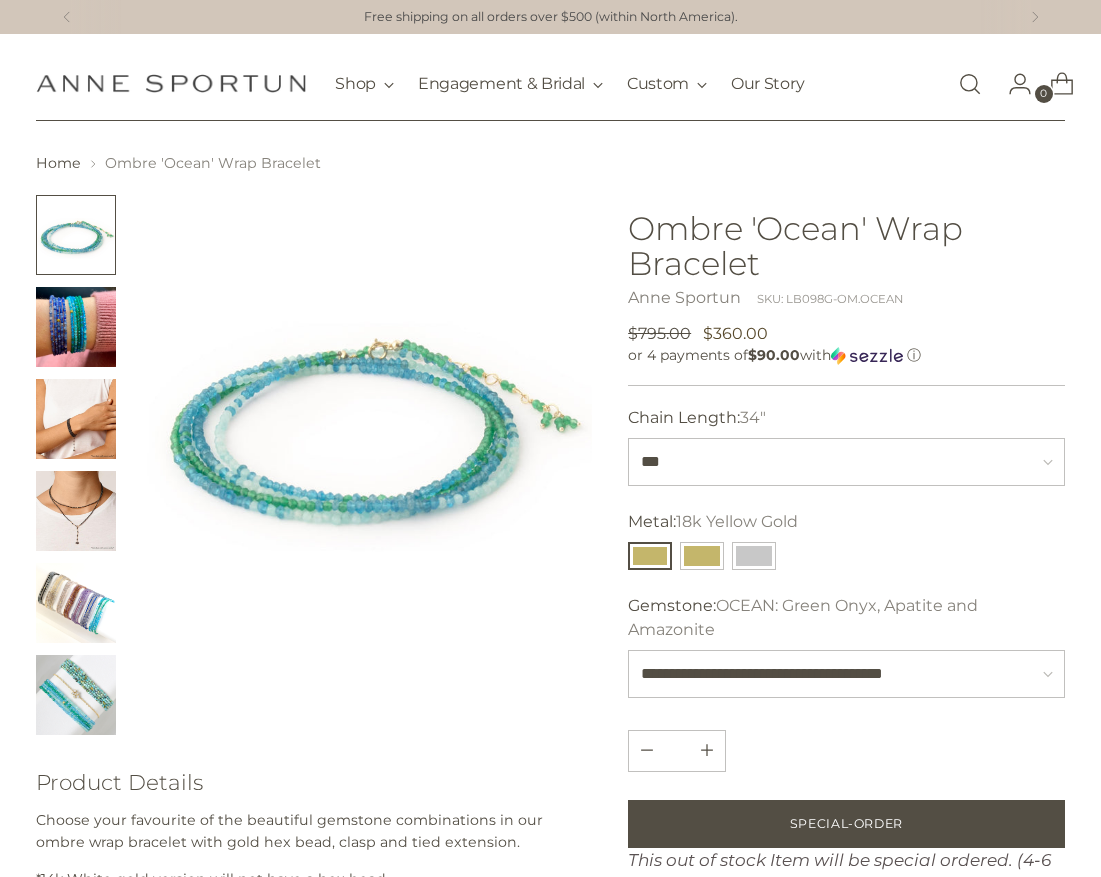 click at bounding box center (368, 419) 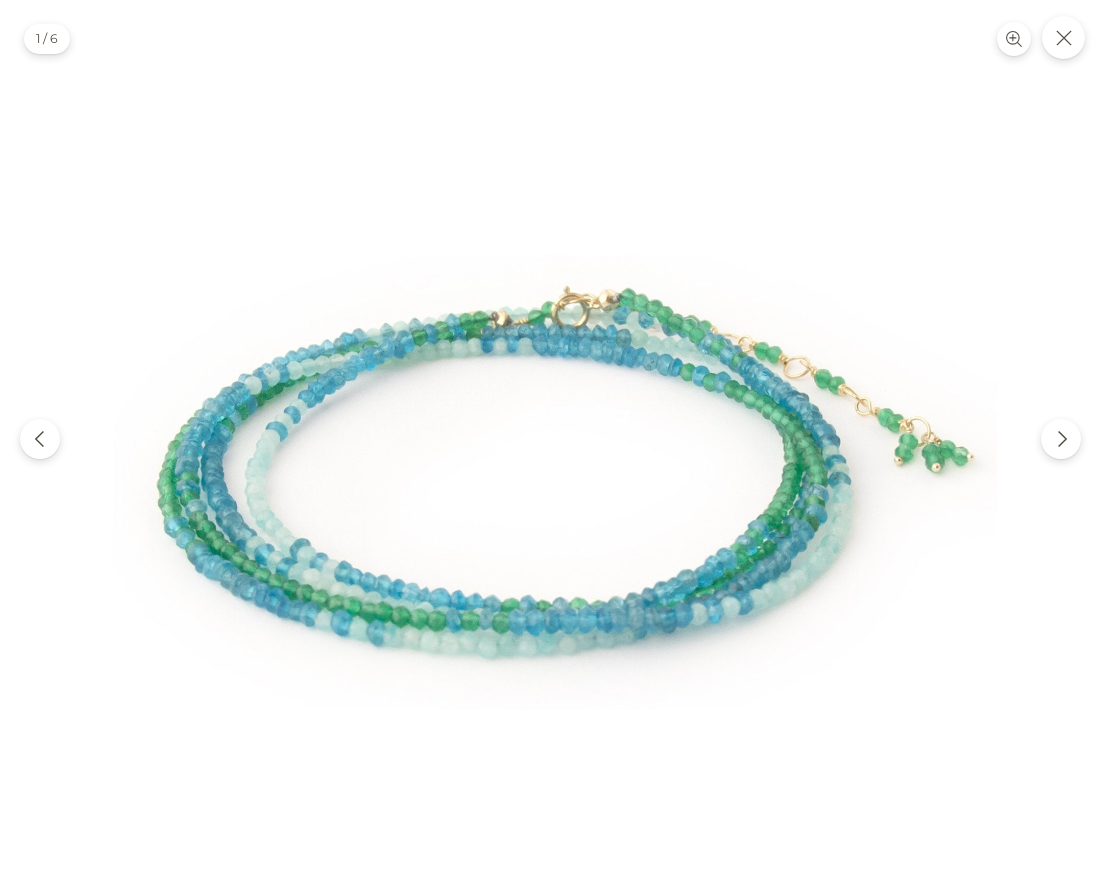 click at bounding box center [551, 446] 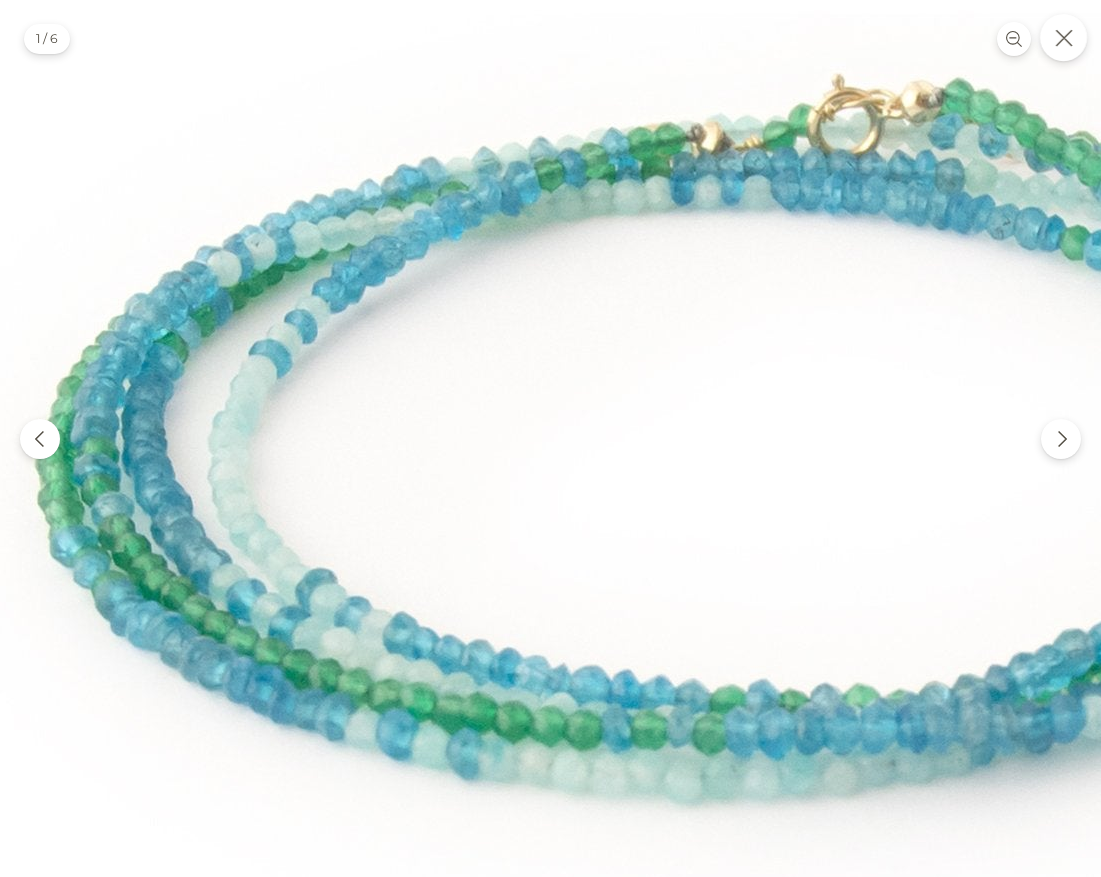 click at bounding box center (1063, 37) 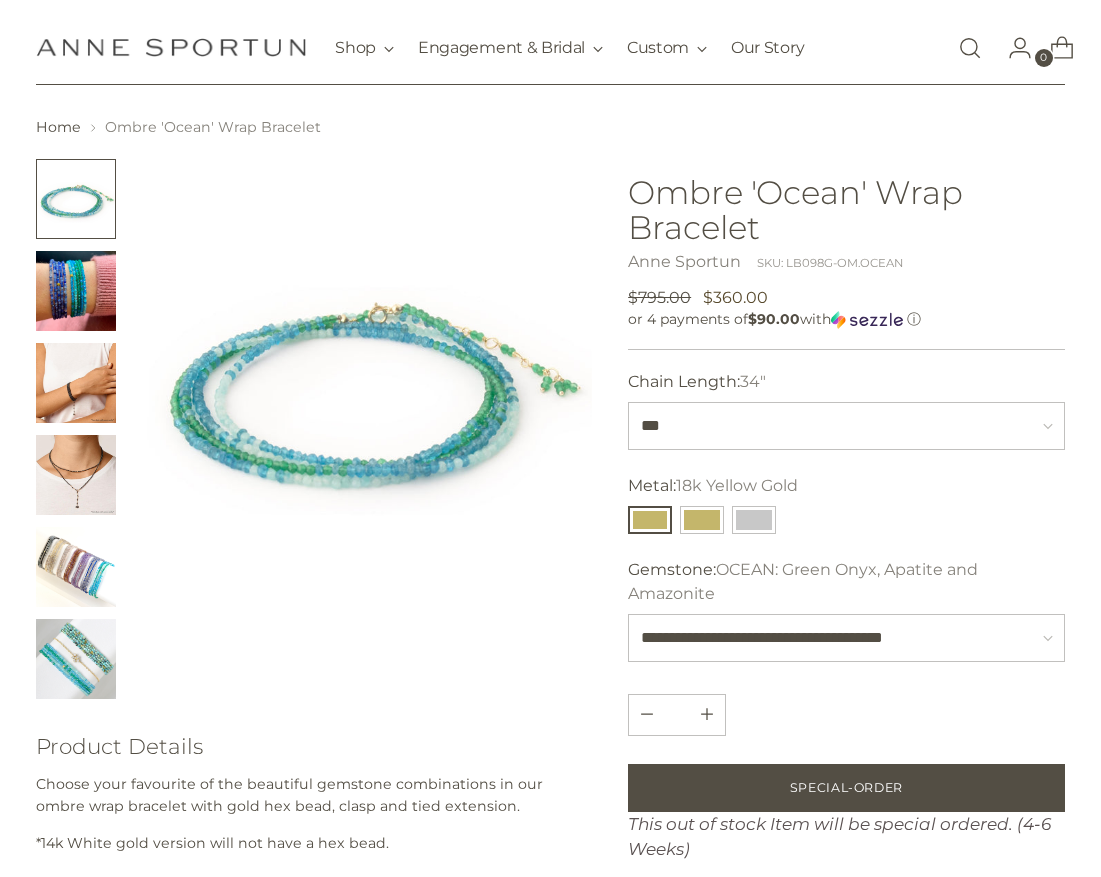 scroll, scrollTop: 0, scrollLeft: 0, axis: both 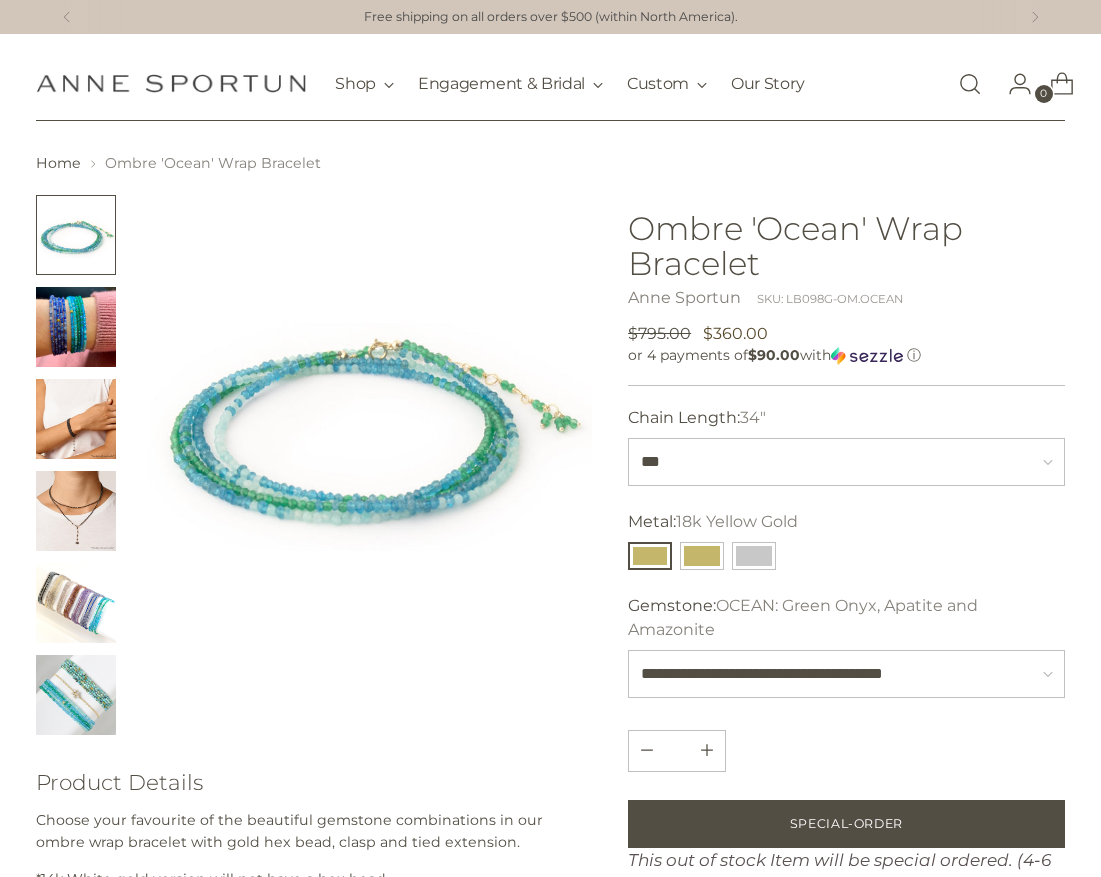 click at bounding box center (970, 84) 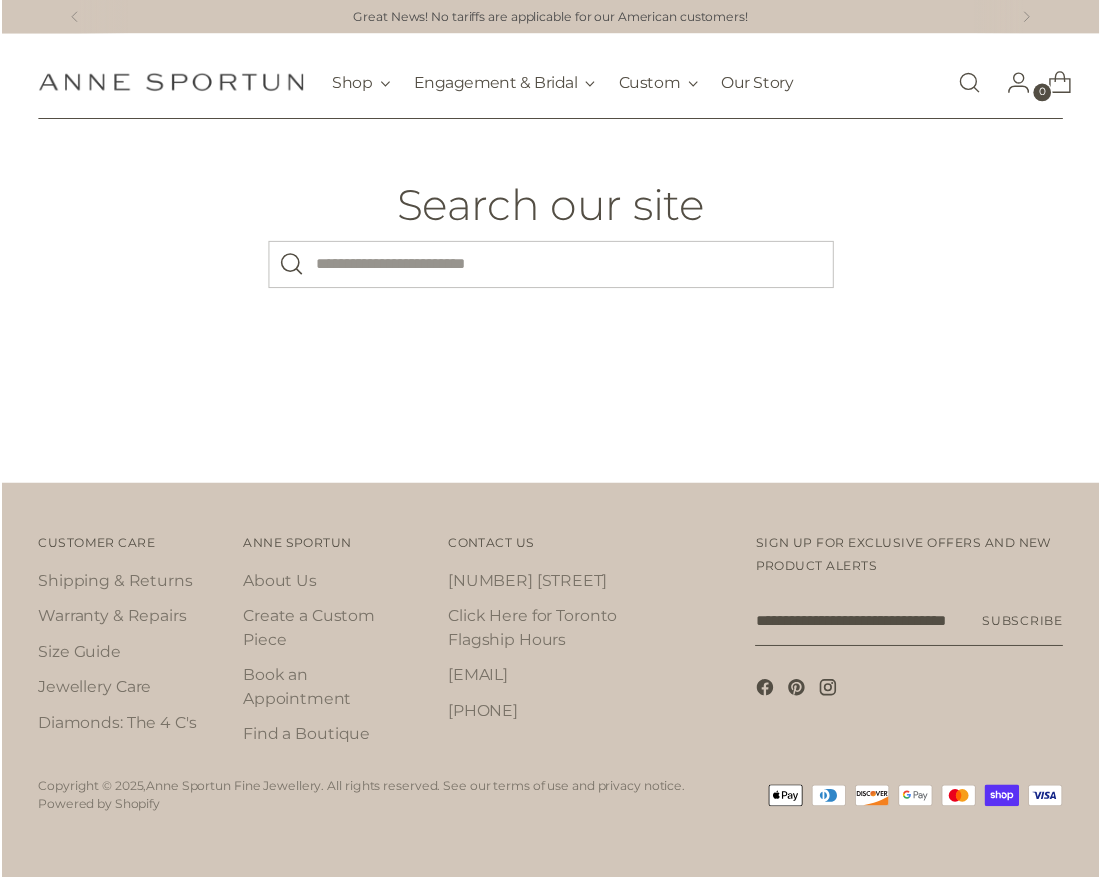 scroll, scrollTop: 0, scrollLeft: 0, axis: both 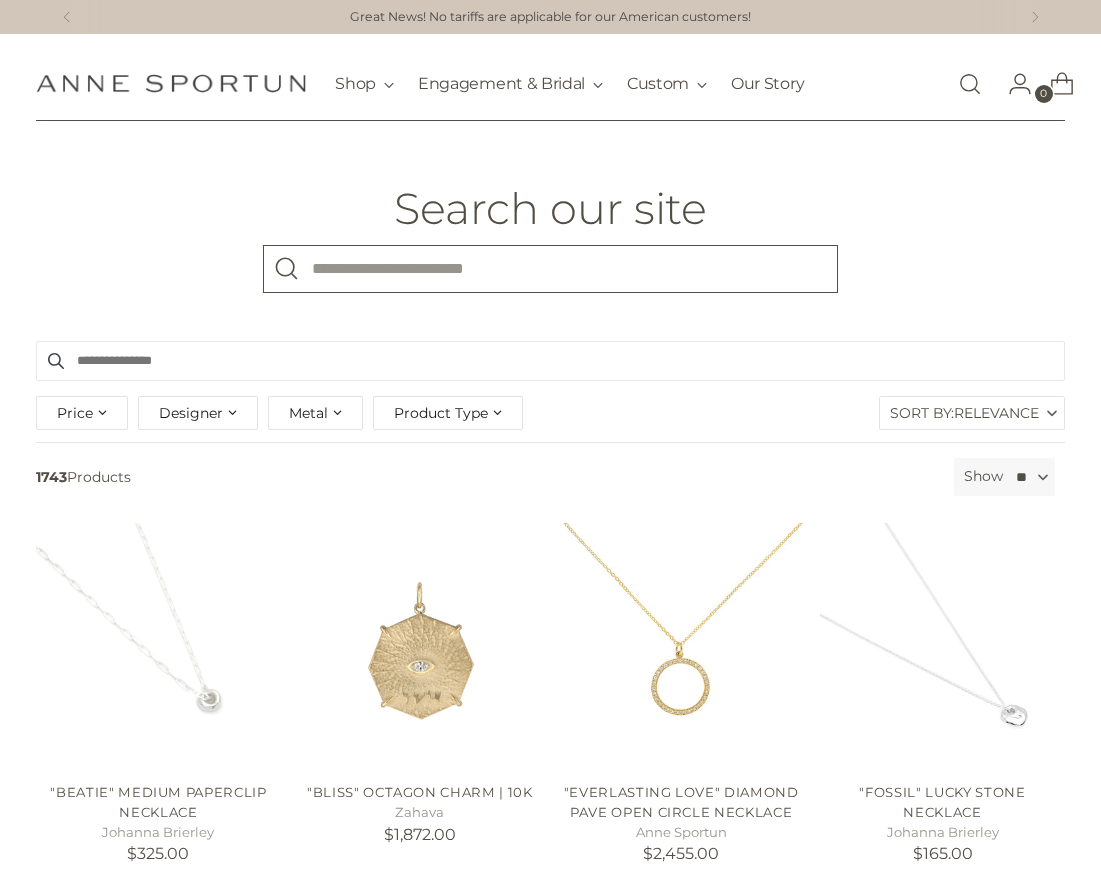 drag, startPoint x: 503, startPoint y: 274, endPoint x: 519, endPoint y: 252, distance: 27.202942 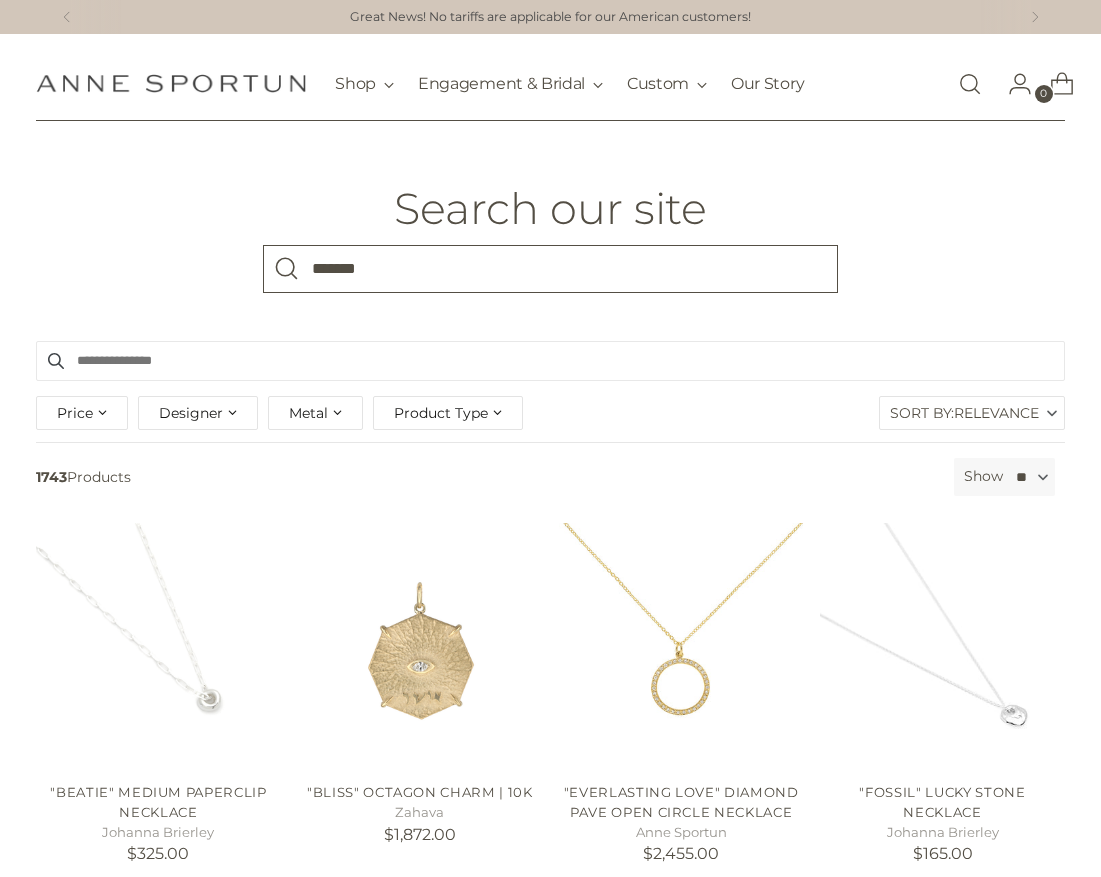 type on "*******" 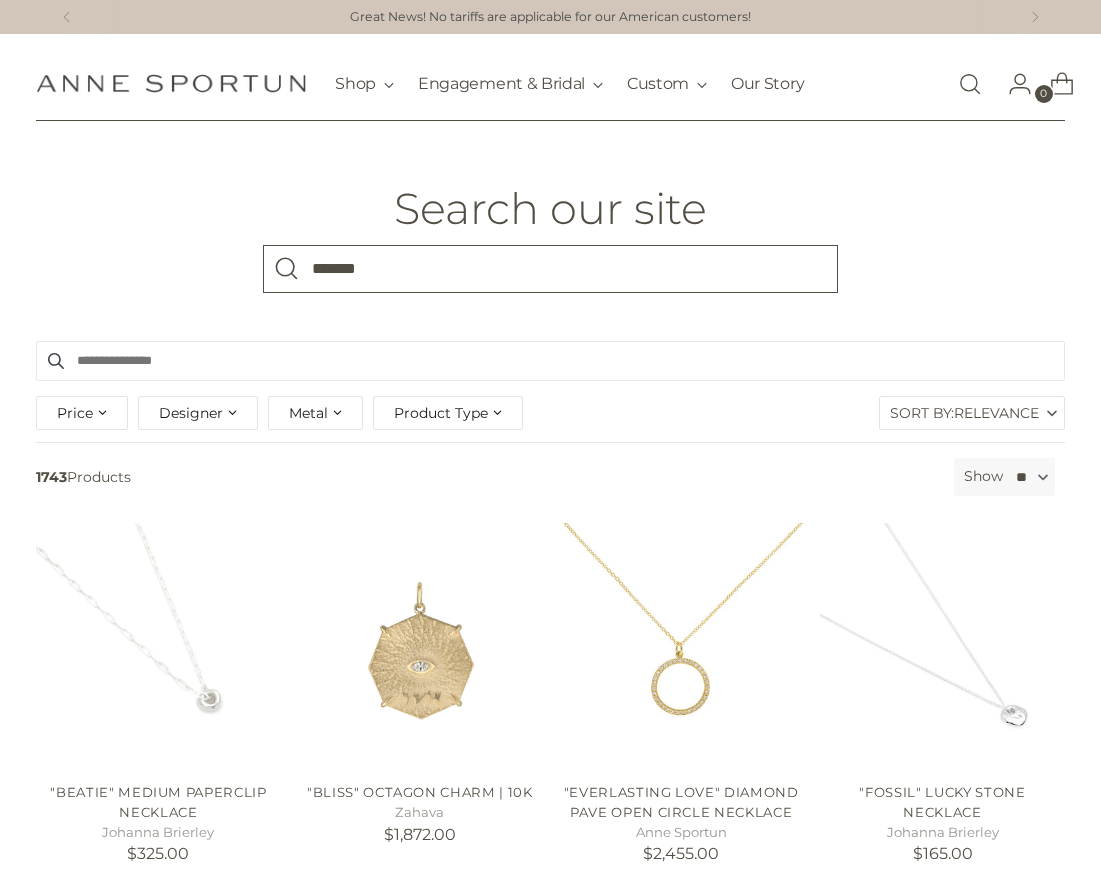 click at bounding box center [287, 269] 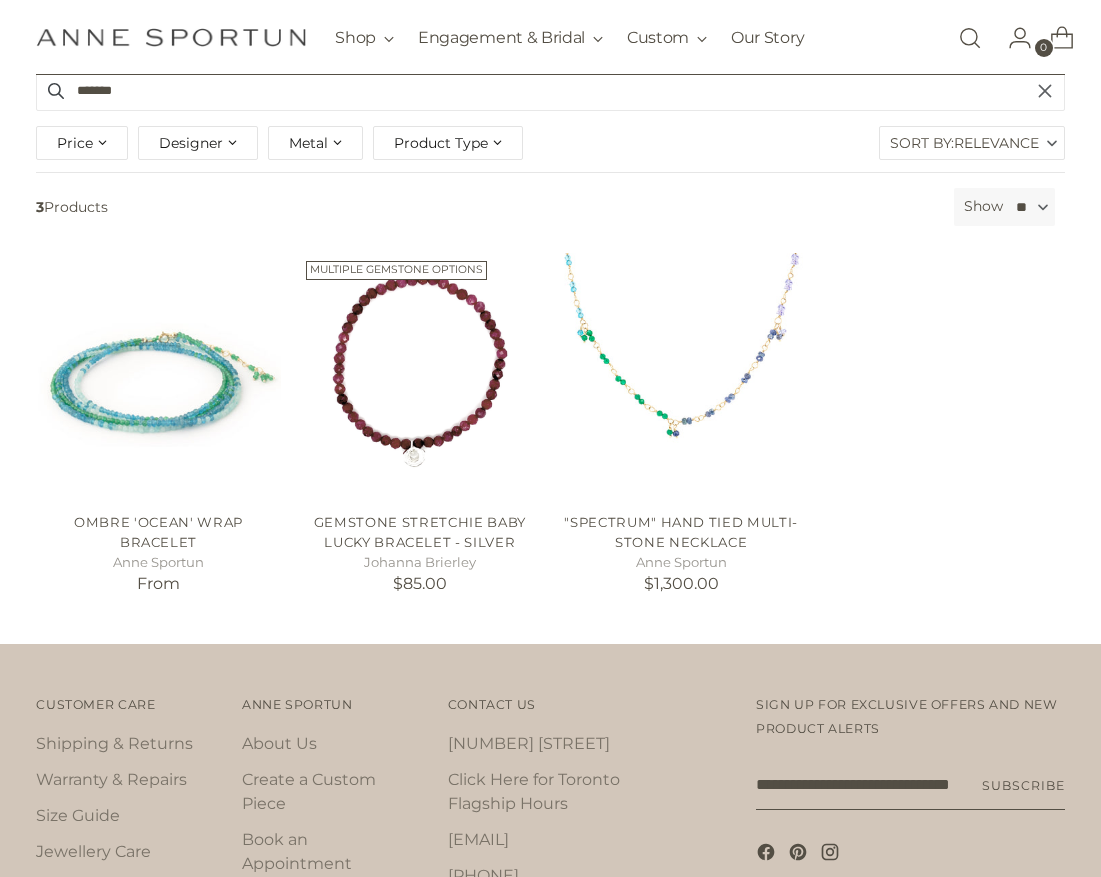 scroll, scrollTop: 300, scrollLeft: 0, axis: vertical 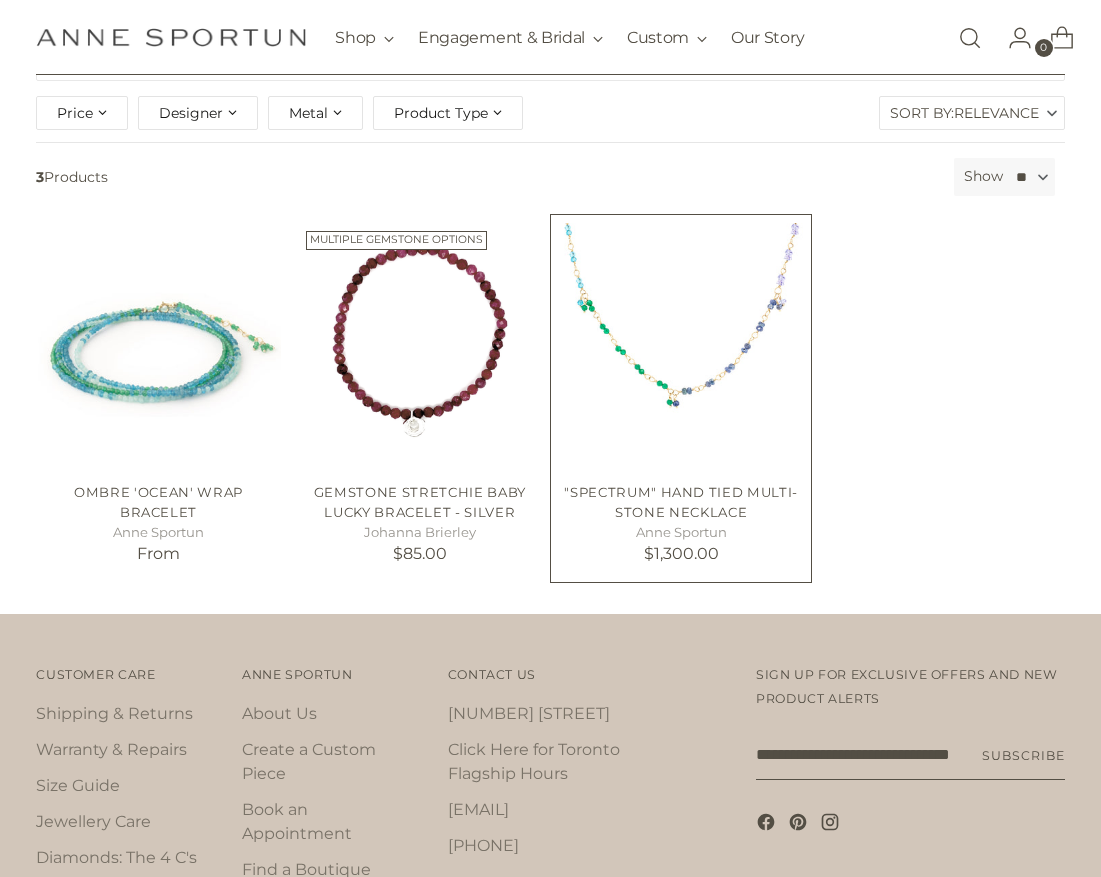 click on ""Spectrum" Hand Tied Multi-Stone Necklace" at bounding box center (681, 502) 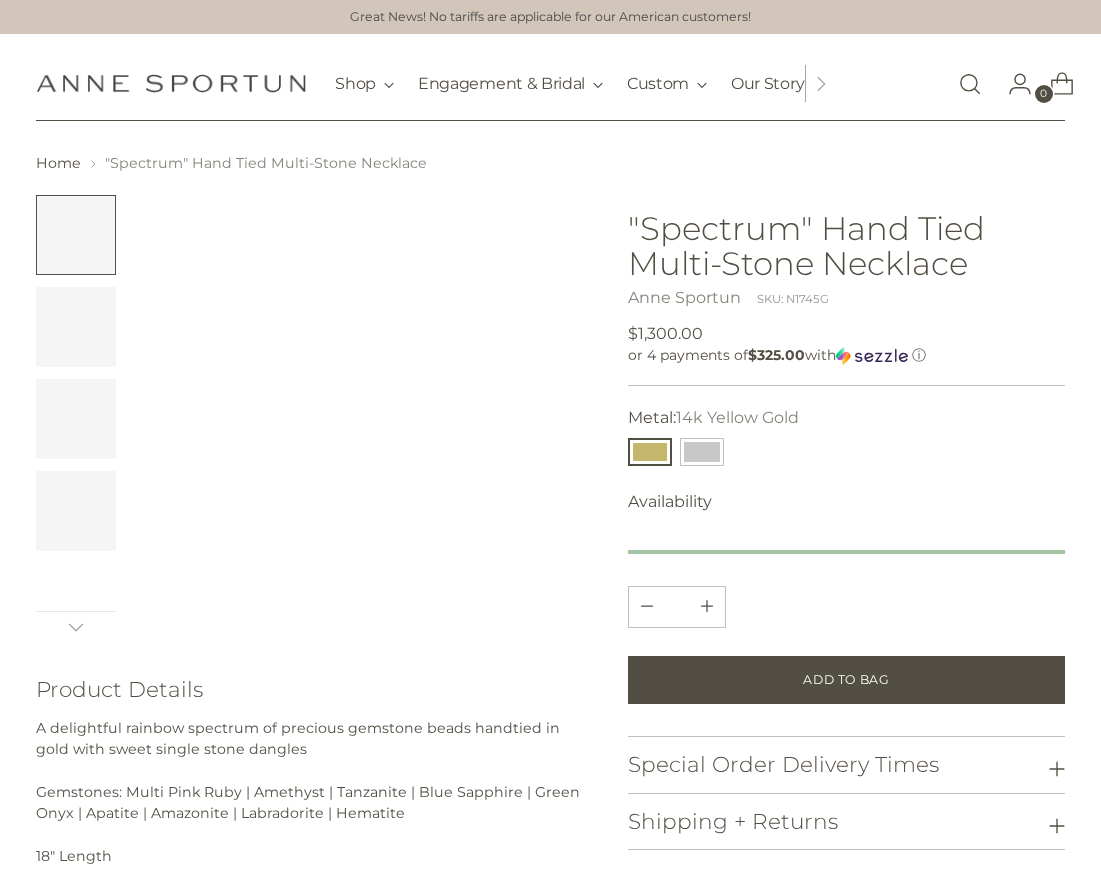 scroll, scrollTop: 0, scrollLeft: 0, axis: both 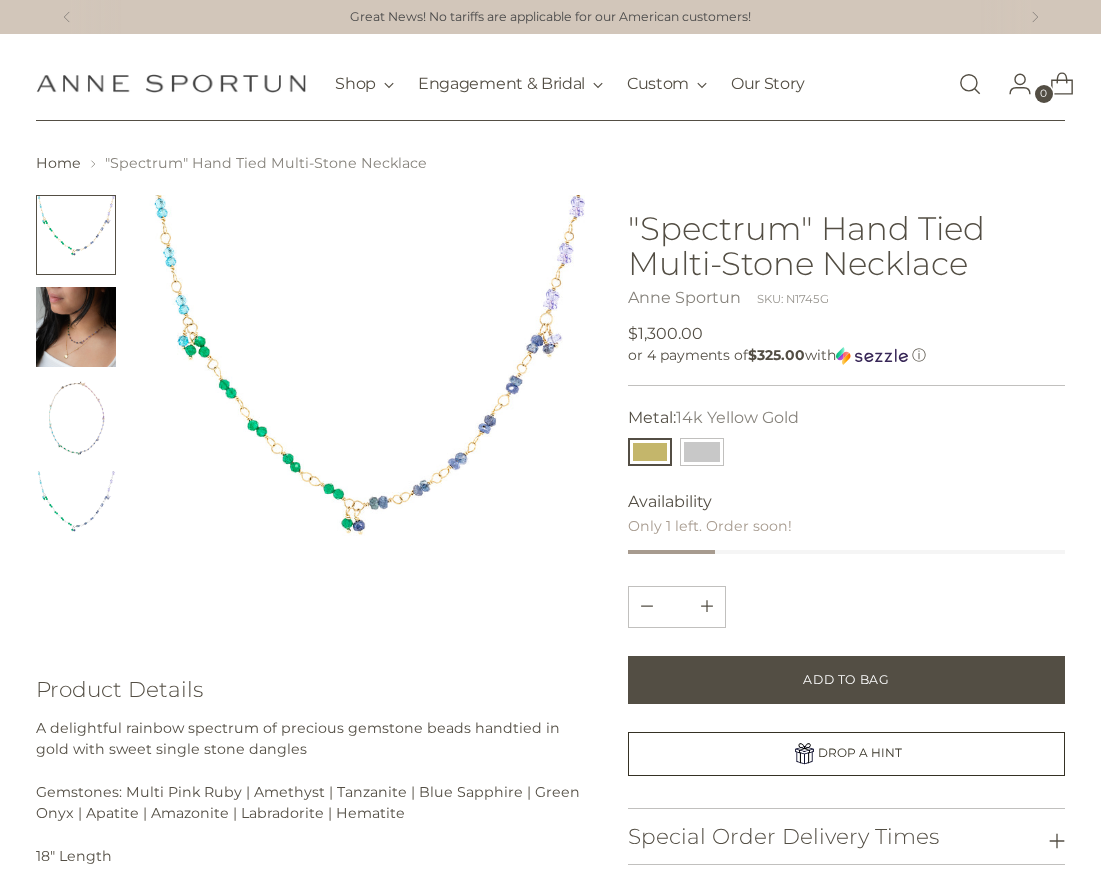 click at bounding box center [76, 419] 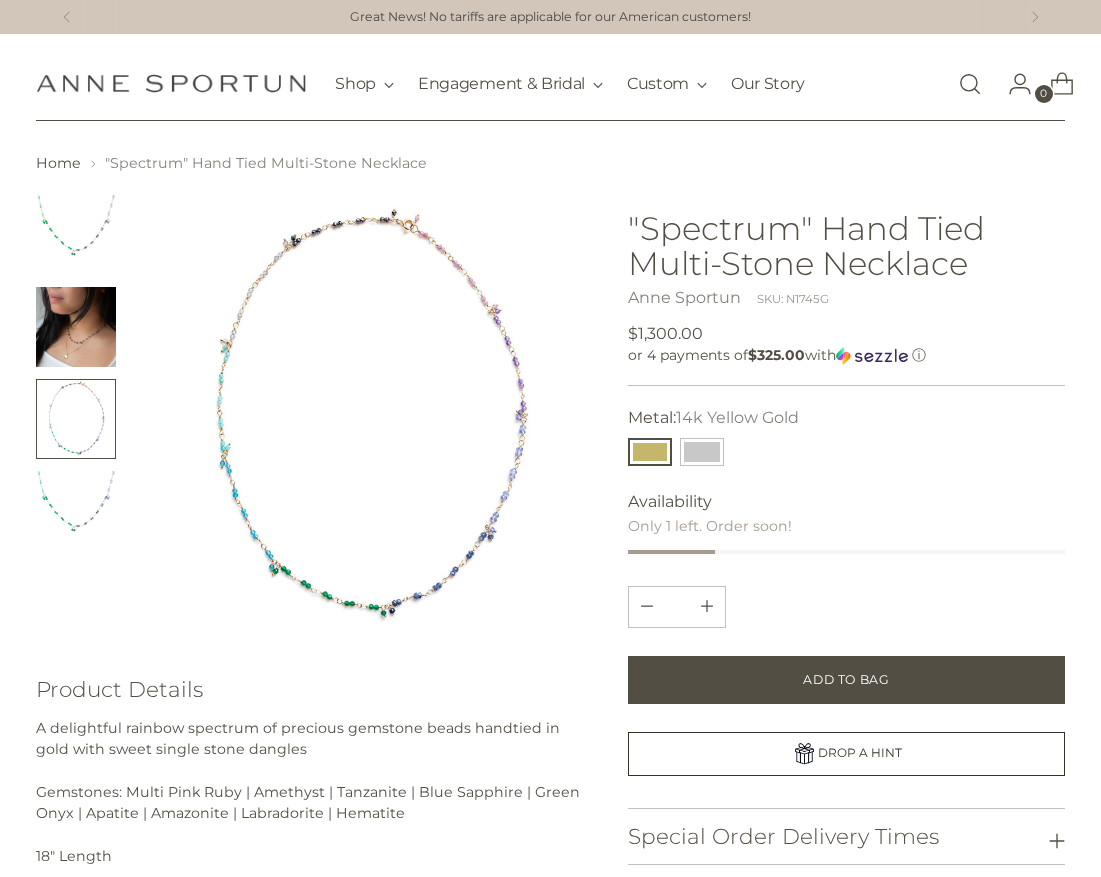 click at bounding box center [76, 511] 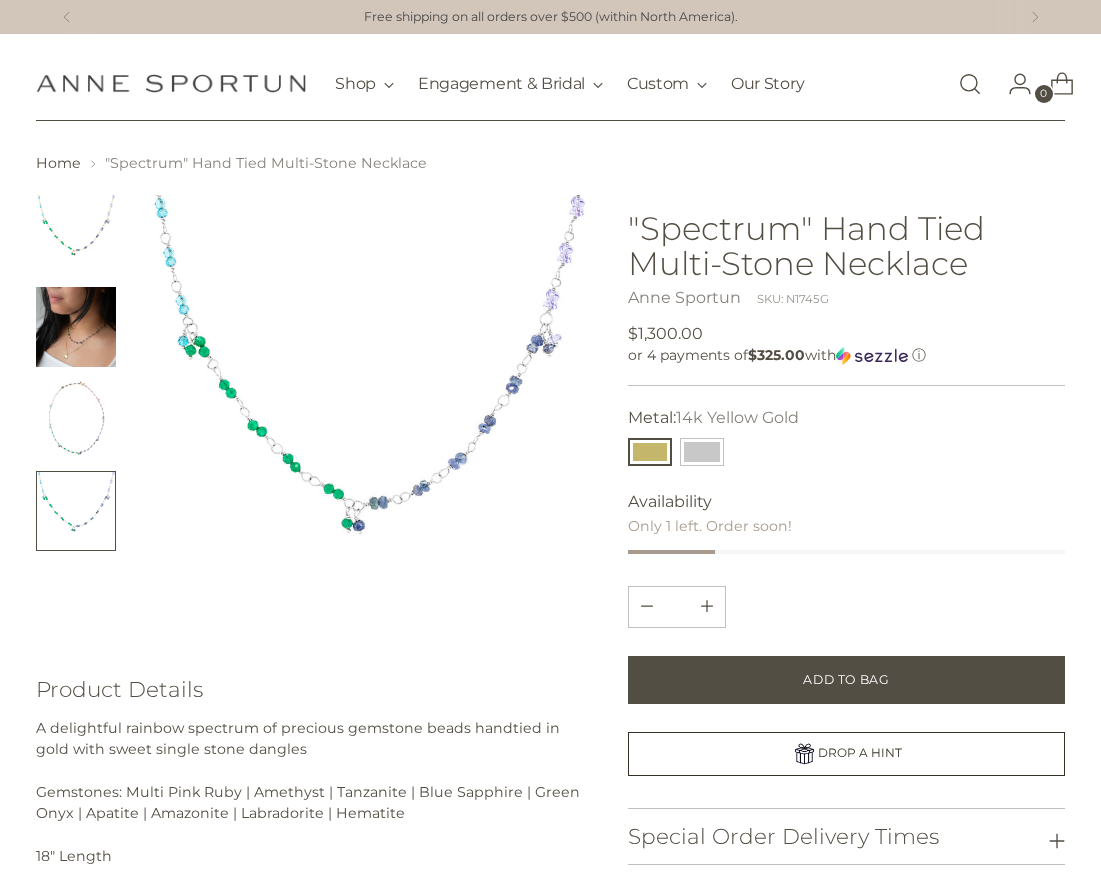 click at bounding box center (76, 419) 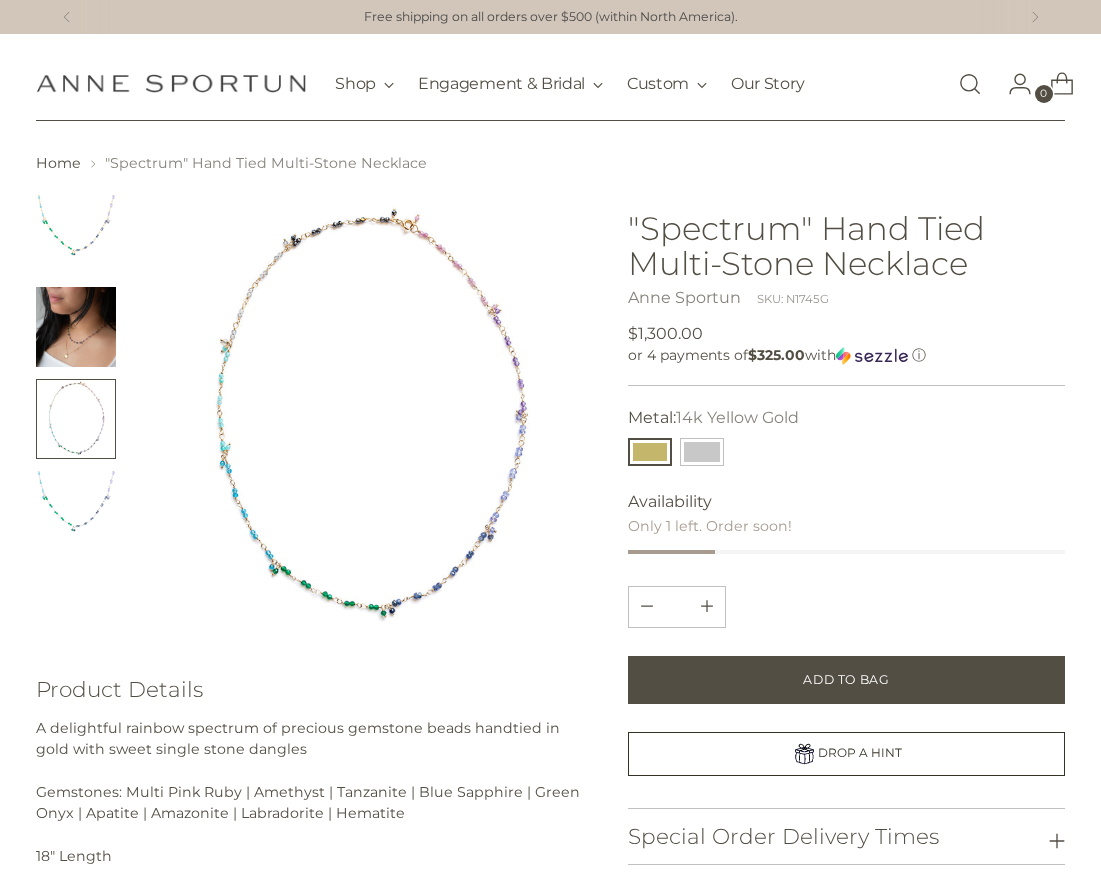 click at bounding box center [76, 327] 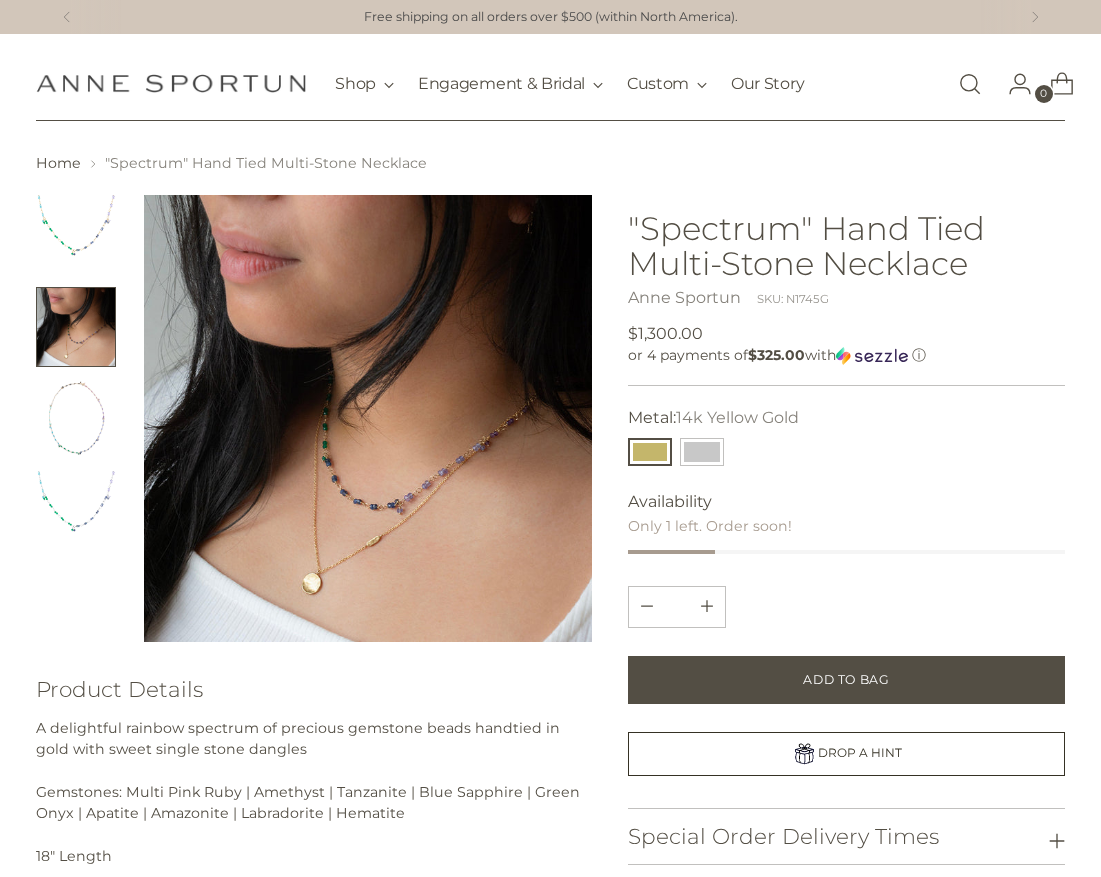 click at bounding box center (76, 235) 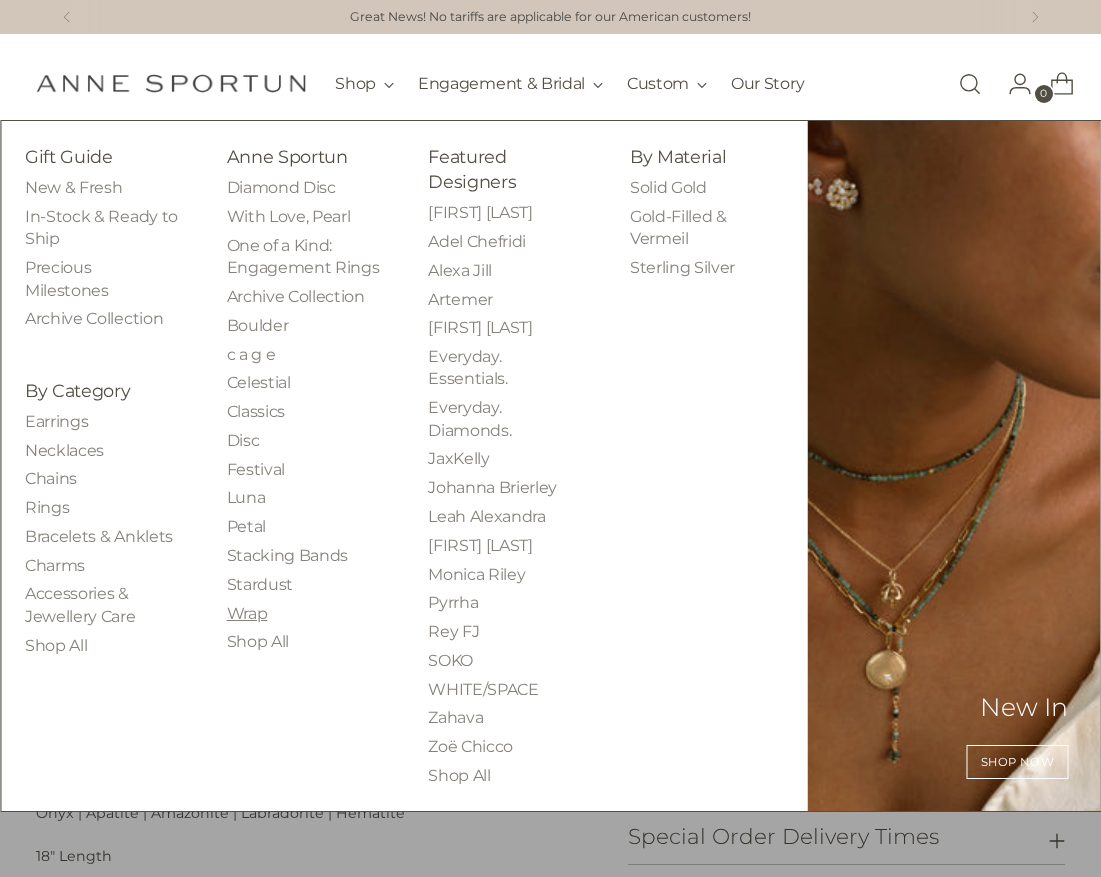 click on "Wrap" at bounding box center [247, 613] 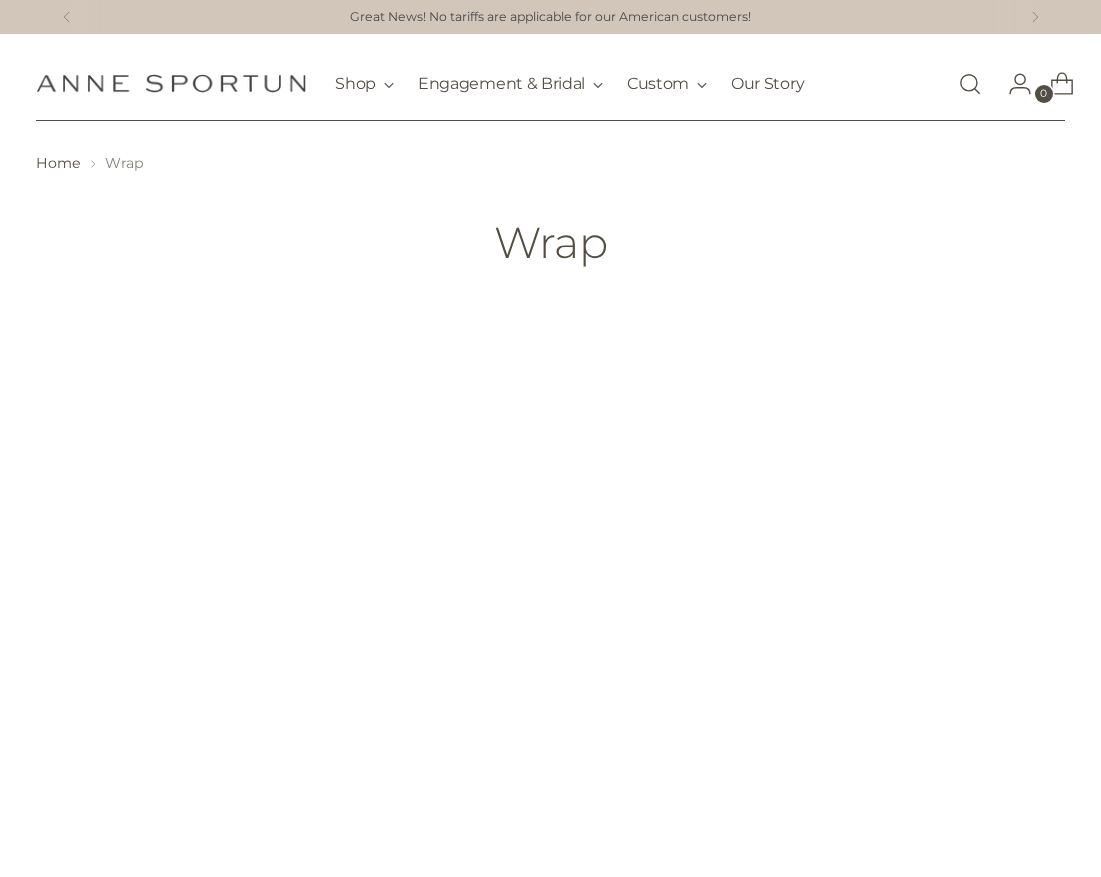 scroll, scrollTop: 0, scrollLeft: 0, axis: both 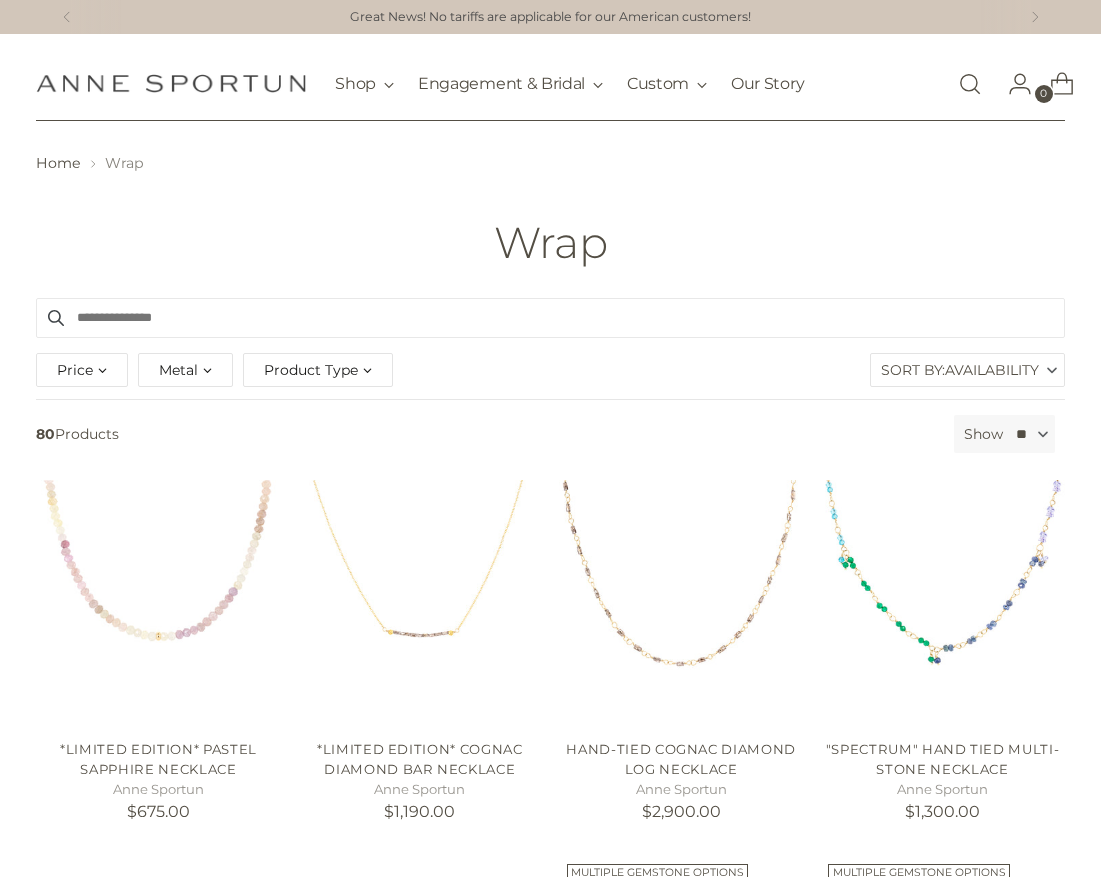 click on "** ** ** **" at bounding box center (1030, 434) 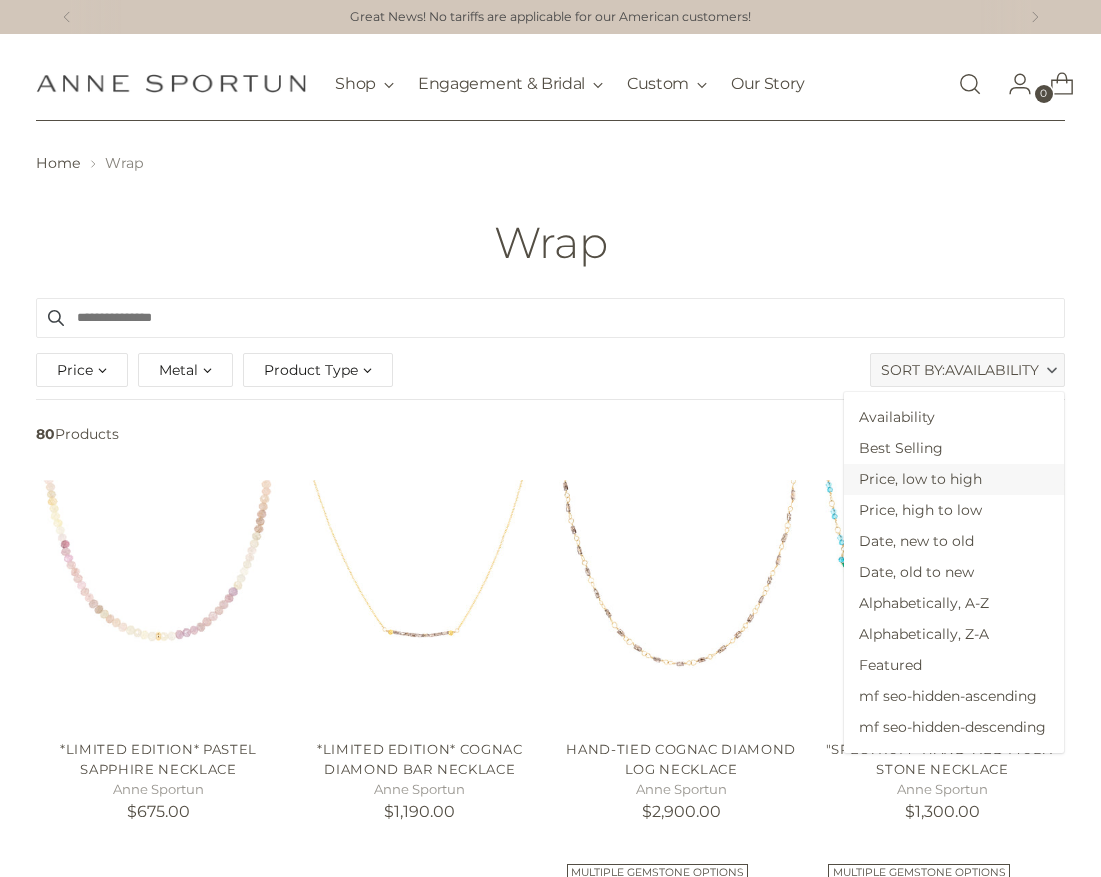 click on "Price, low to high" at bounding box center [954, 479] 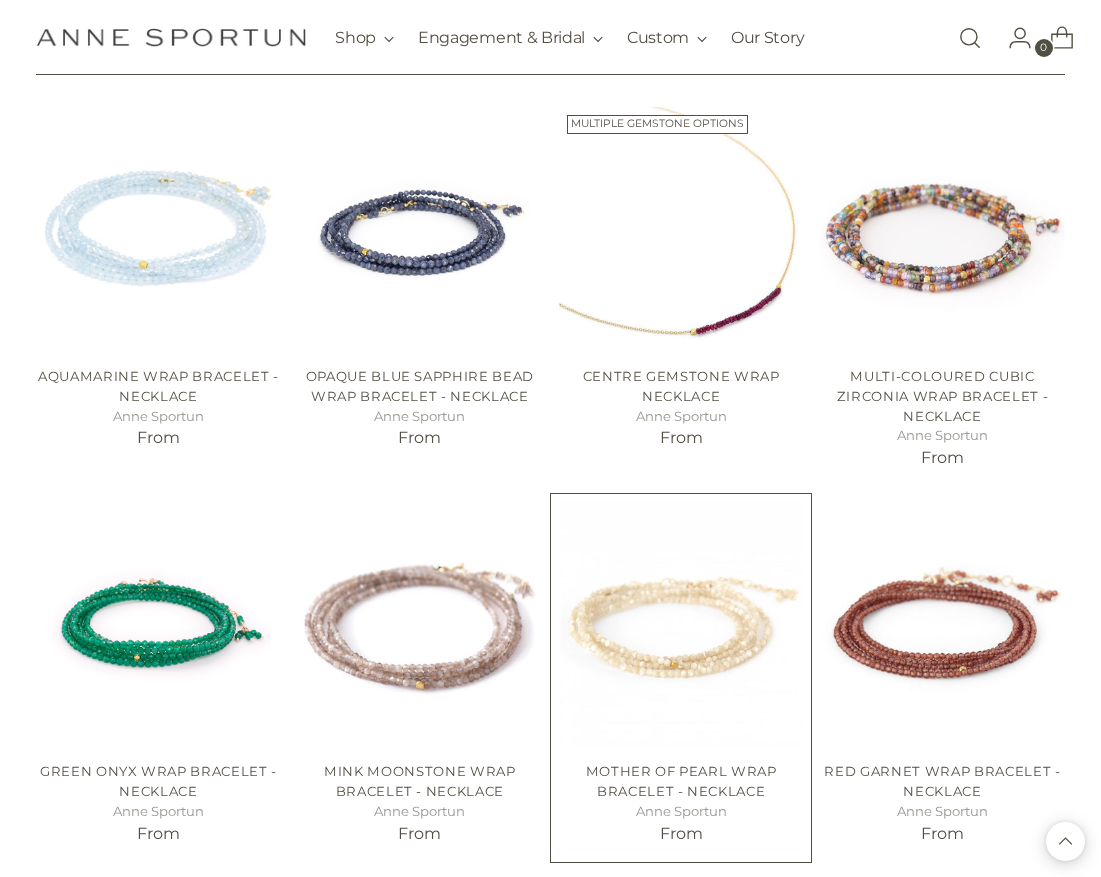 scroll, scrollTop: 1900, scrollLeft: 0, axis: vertical 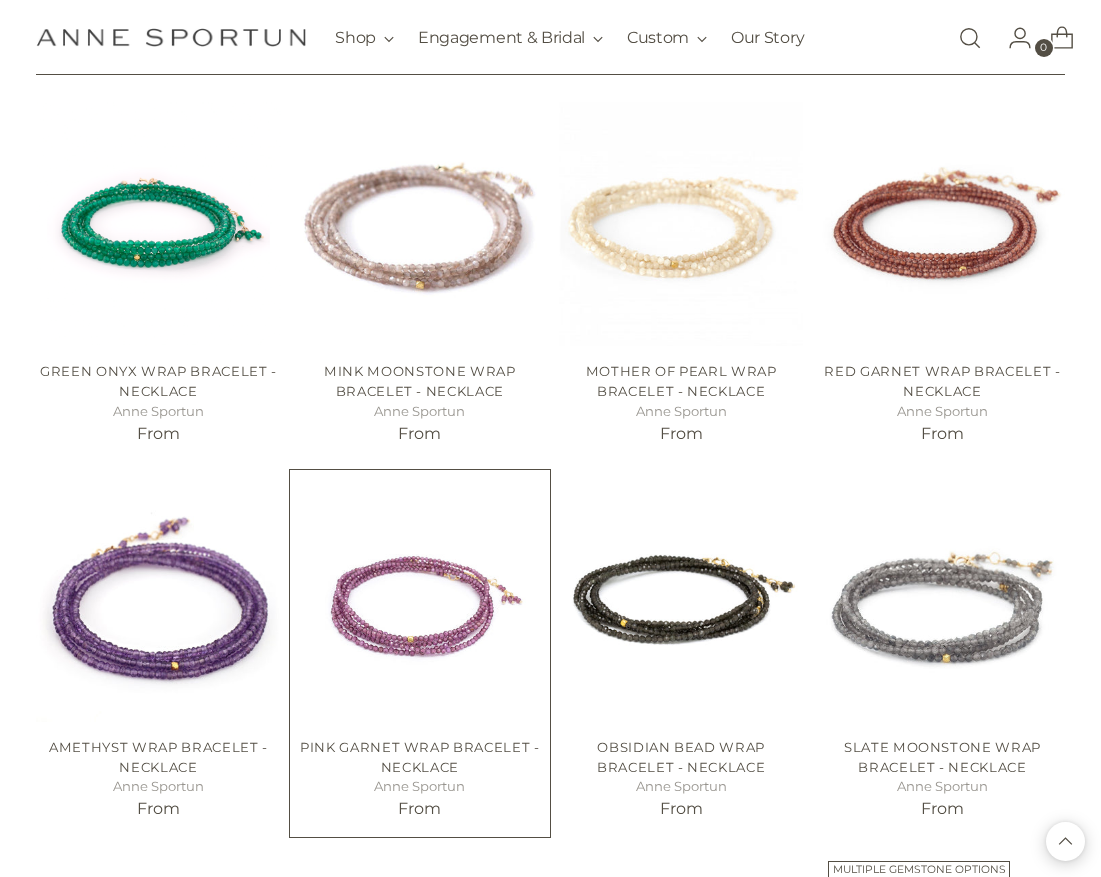 click at bounding box center (0, 0) 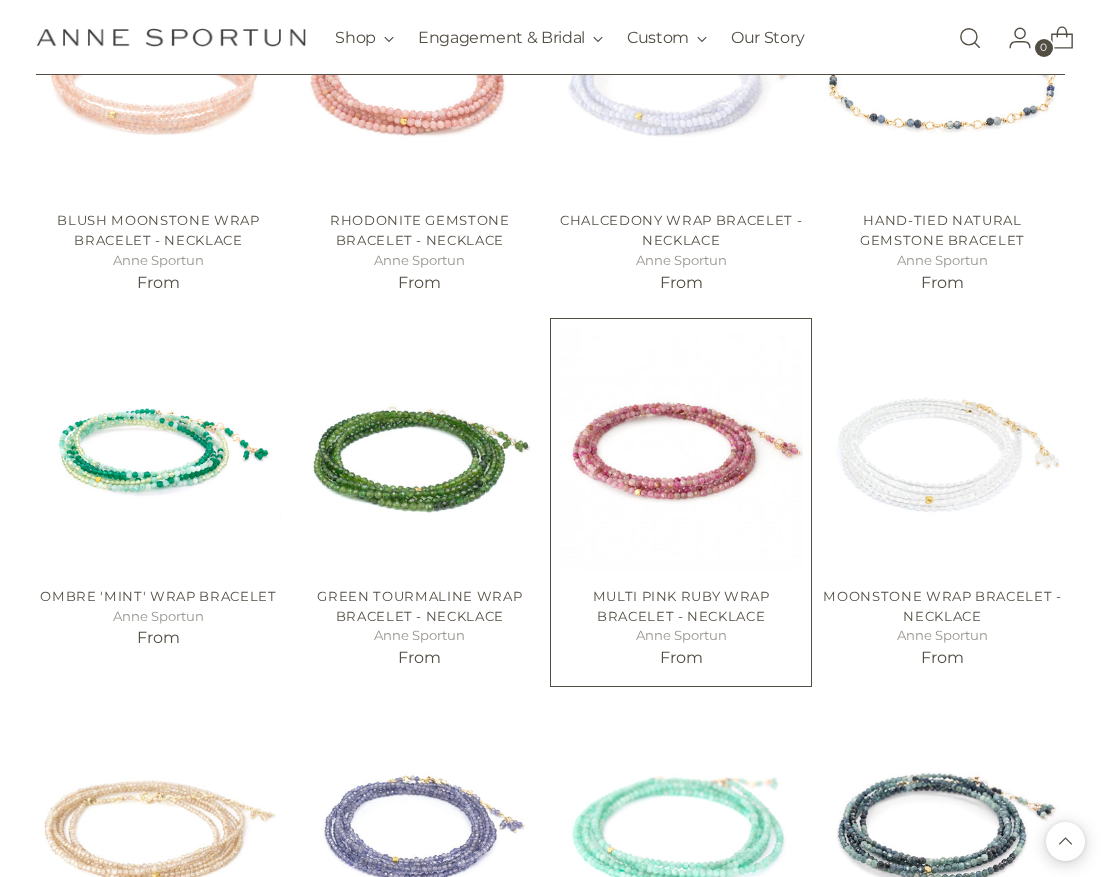 scroll, scrollTop: 3000, scrollLeft: 0, axis: vertical 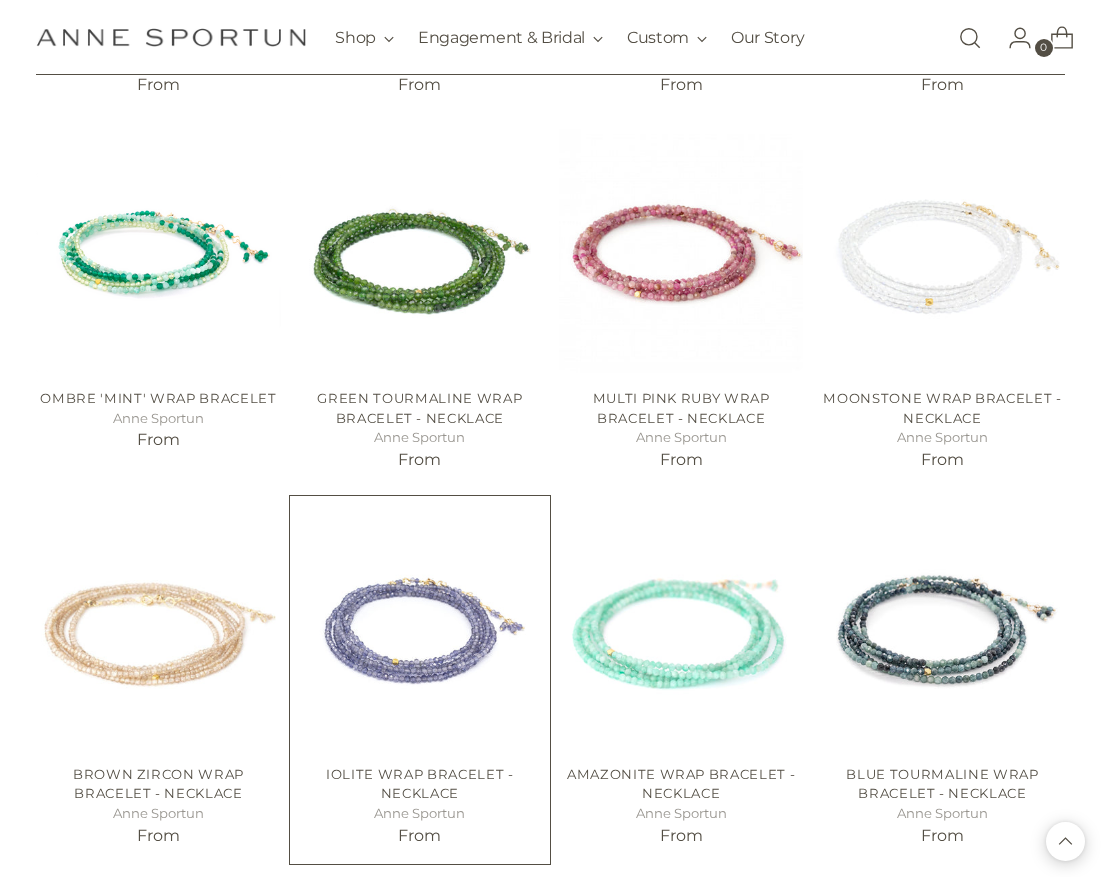 click at bounding box center (0, 0) 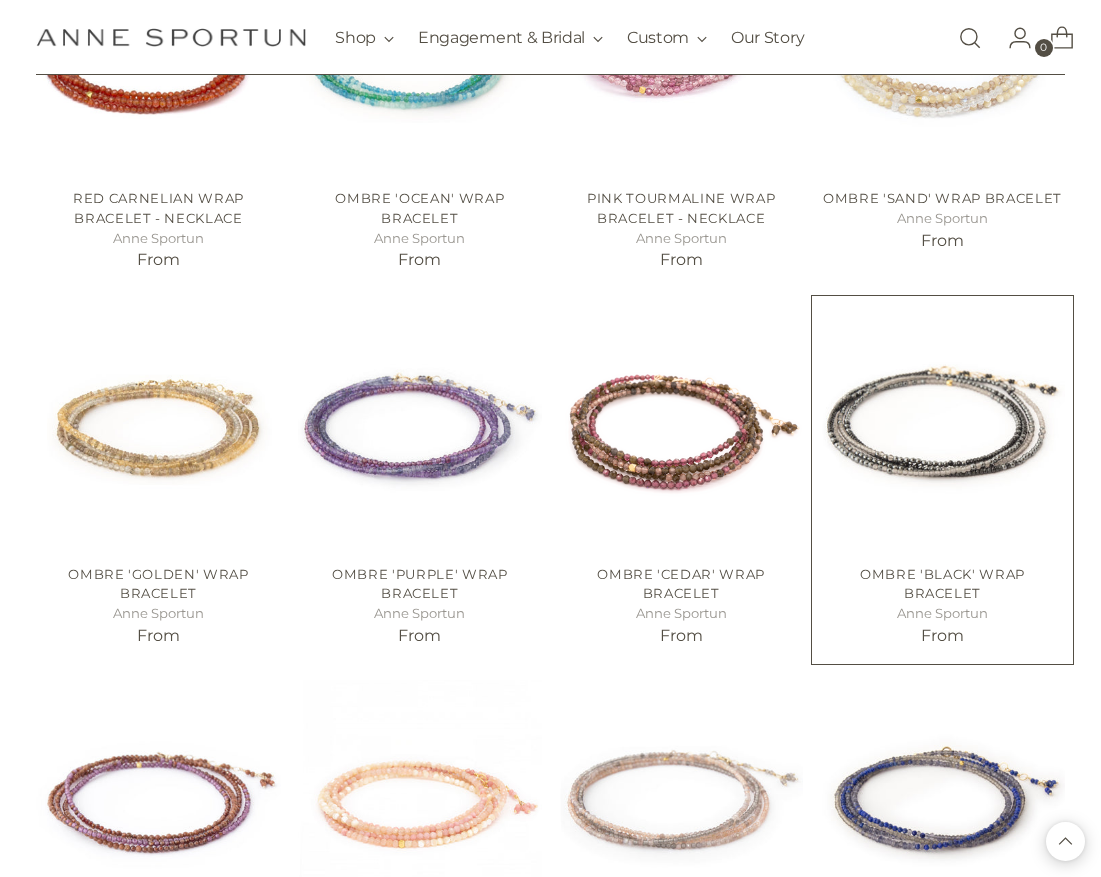 scroll, scrollTop: 4200, scrollLeft: 0, axis: vertical 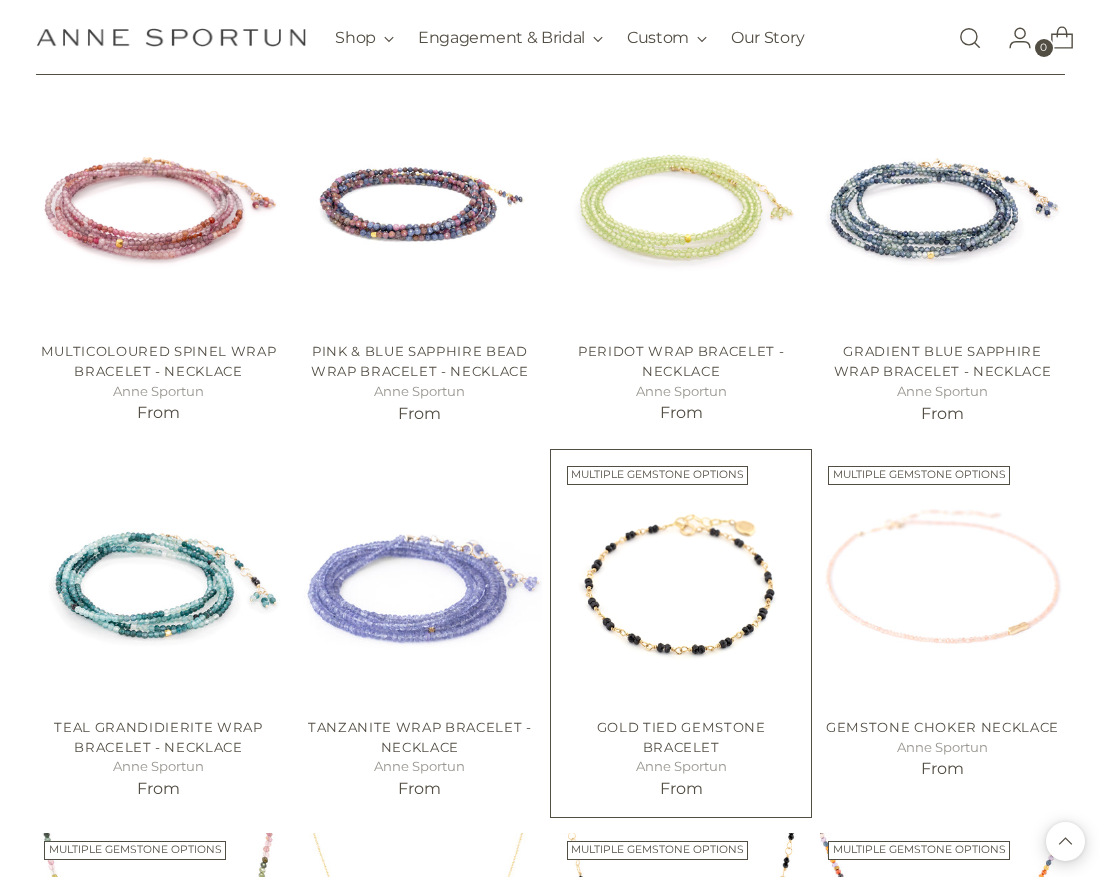 click at bounding box center (0, 0) 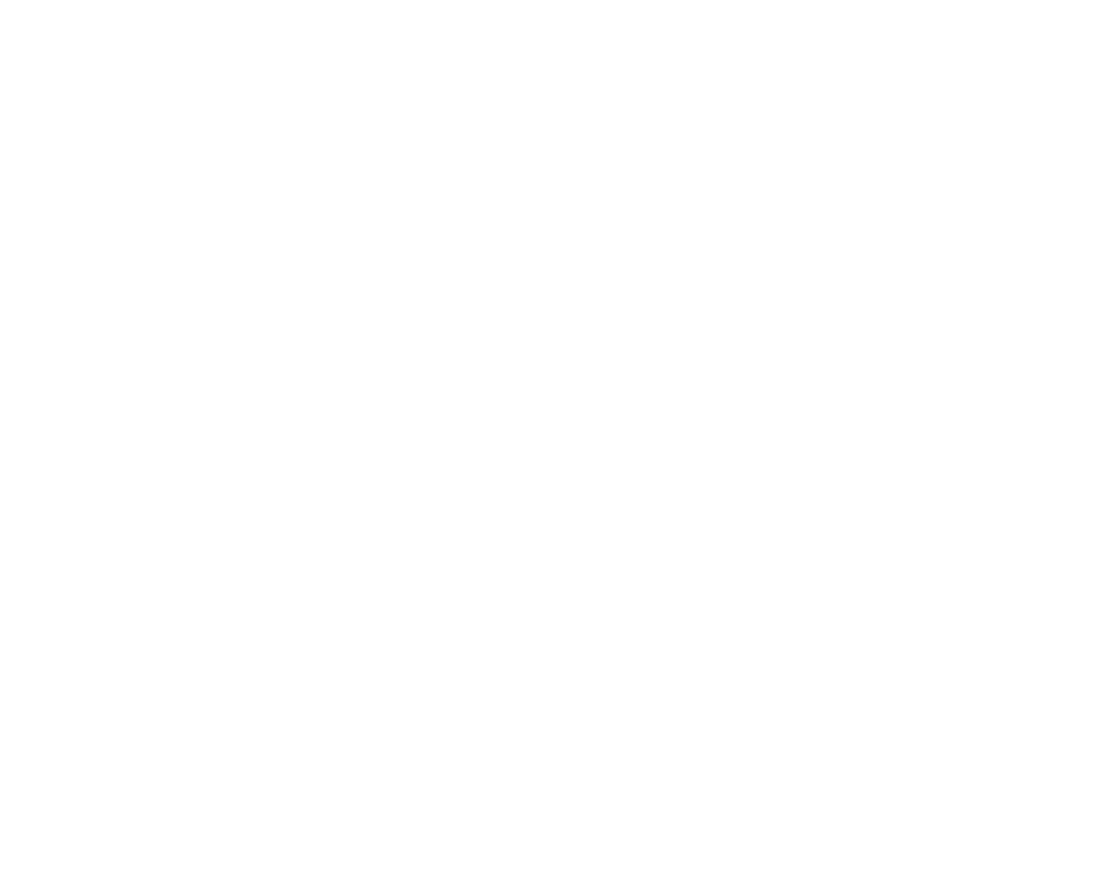 scroll, scrollTop: 0, scrollLeft: 0, axis: both 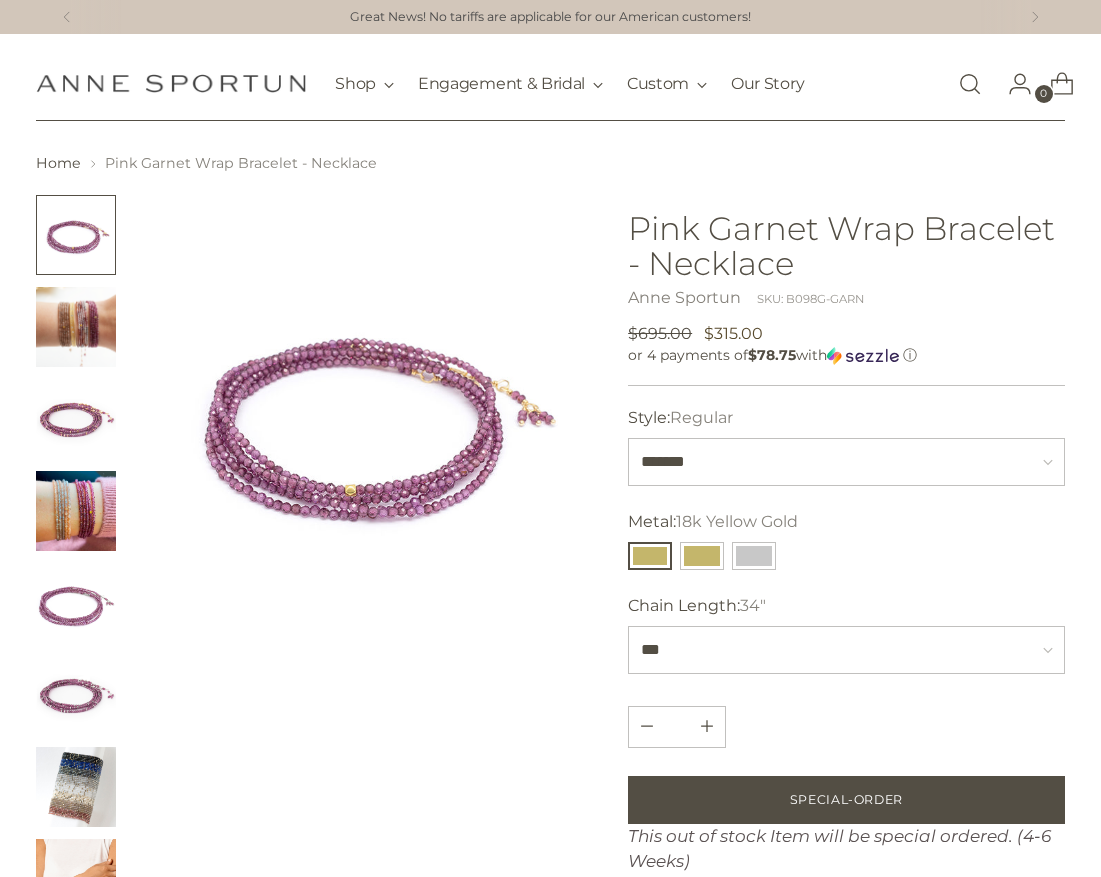 click at bounding box center (76, 511) 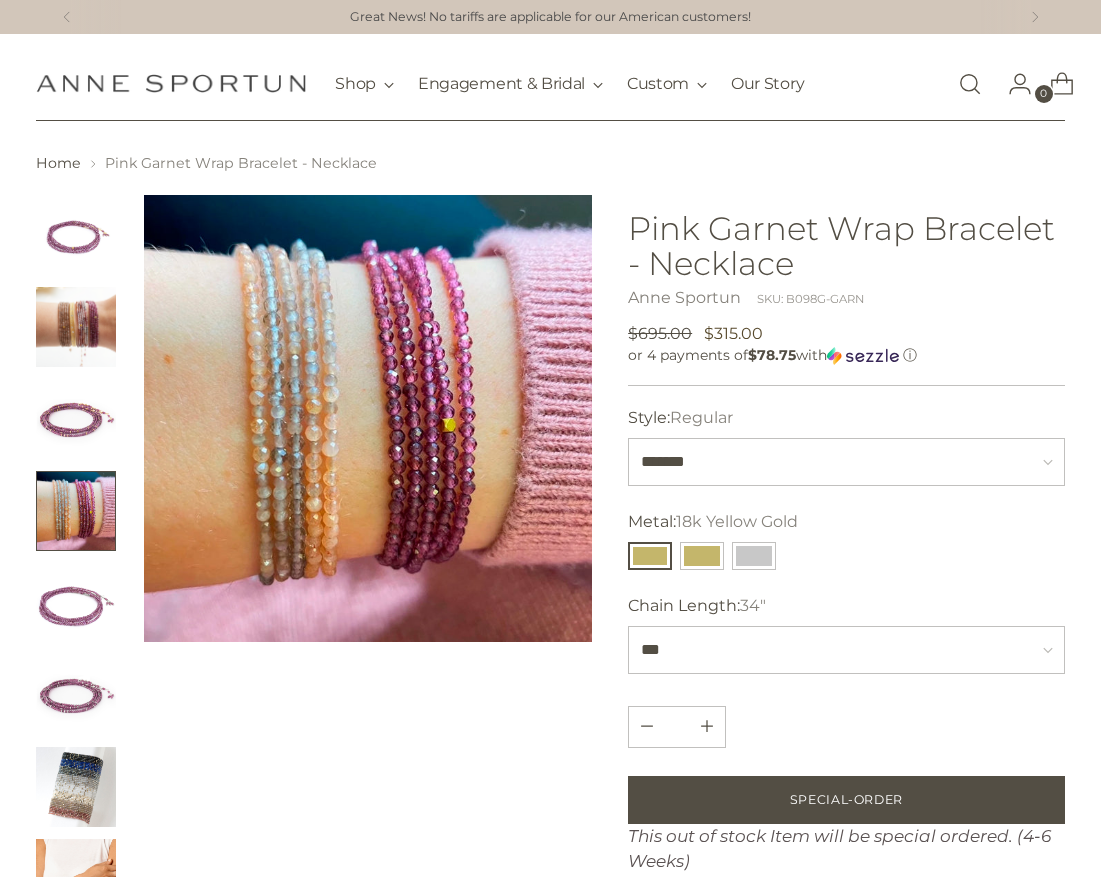 click at bounding box center [76, 603] 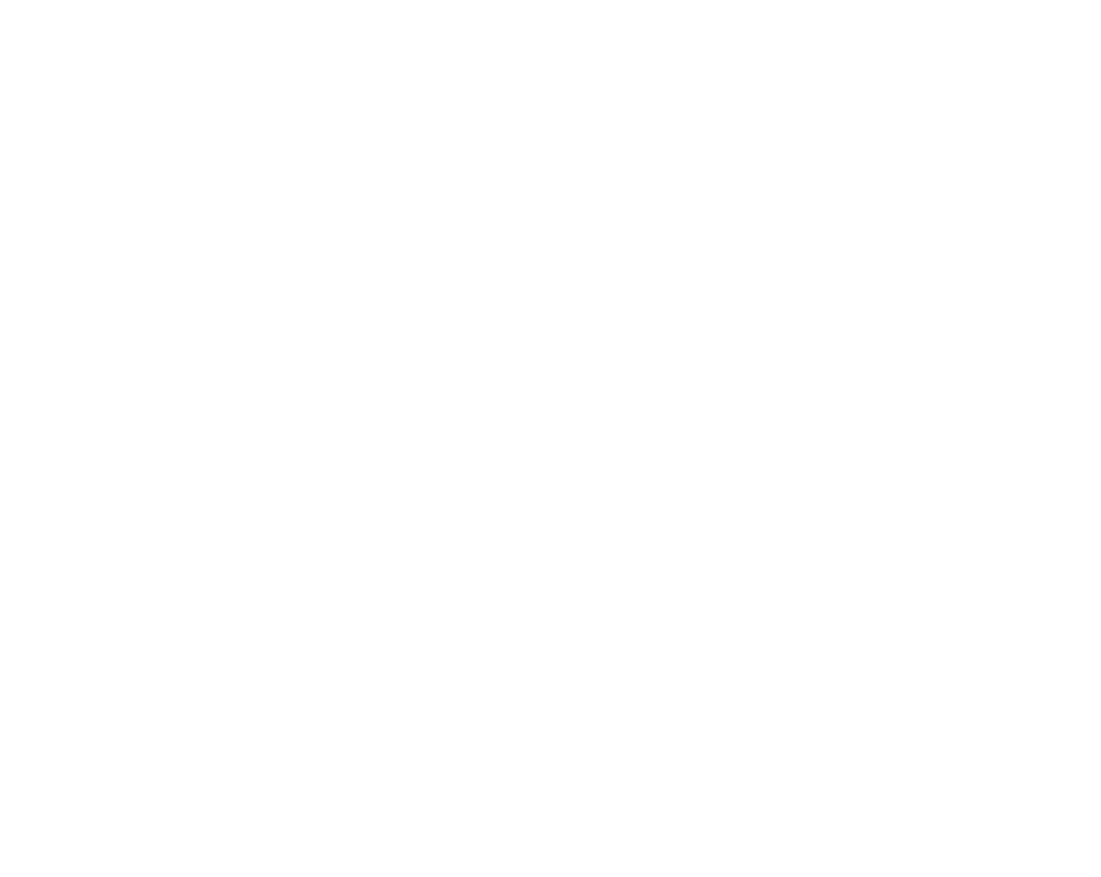 scroll, scrollTop: 0, scrollLeft: 0, axis: both 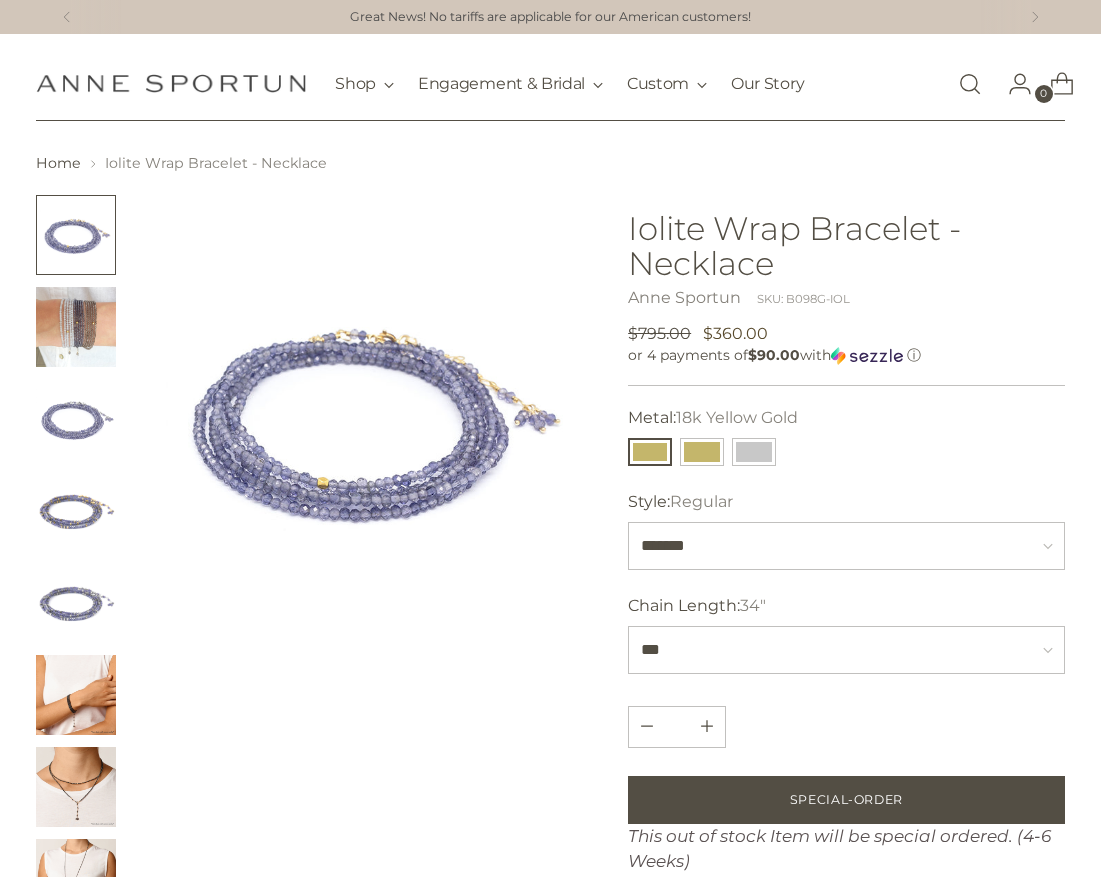 click at bounding box center [76, 419] 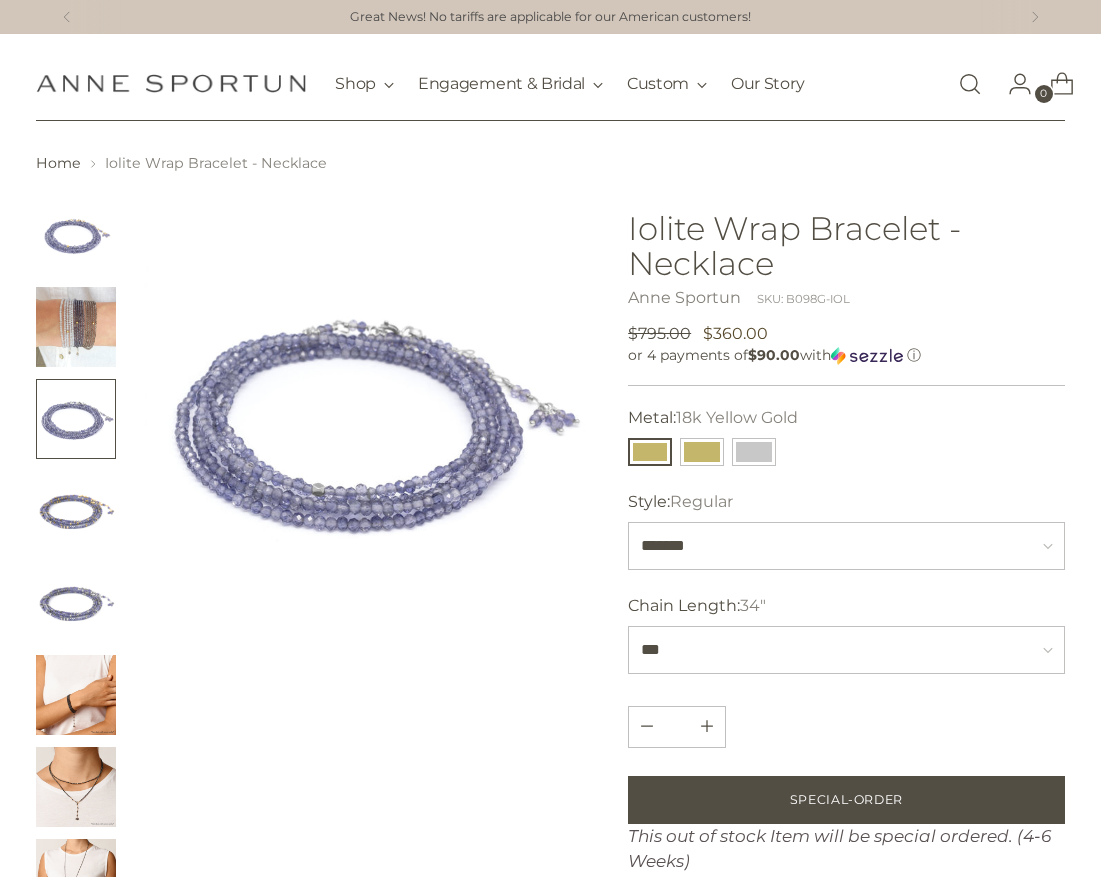 click at bounding box center (76, 327) 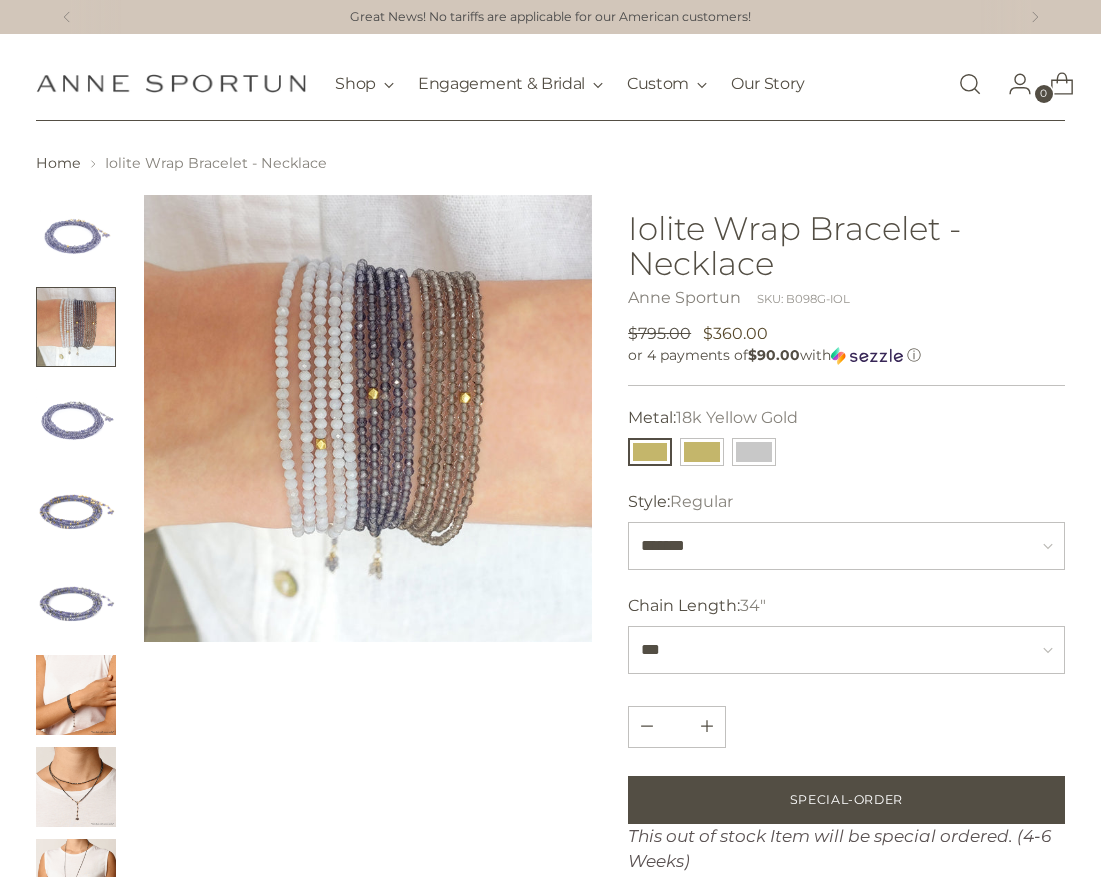 click at bounding box center [76, 511] 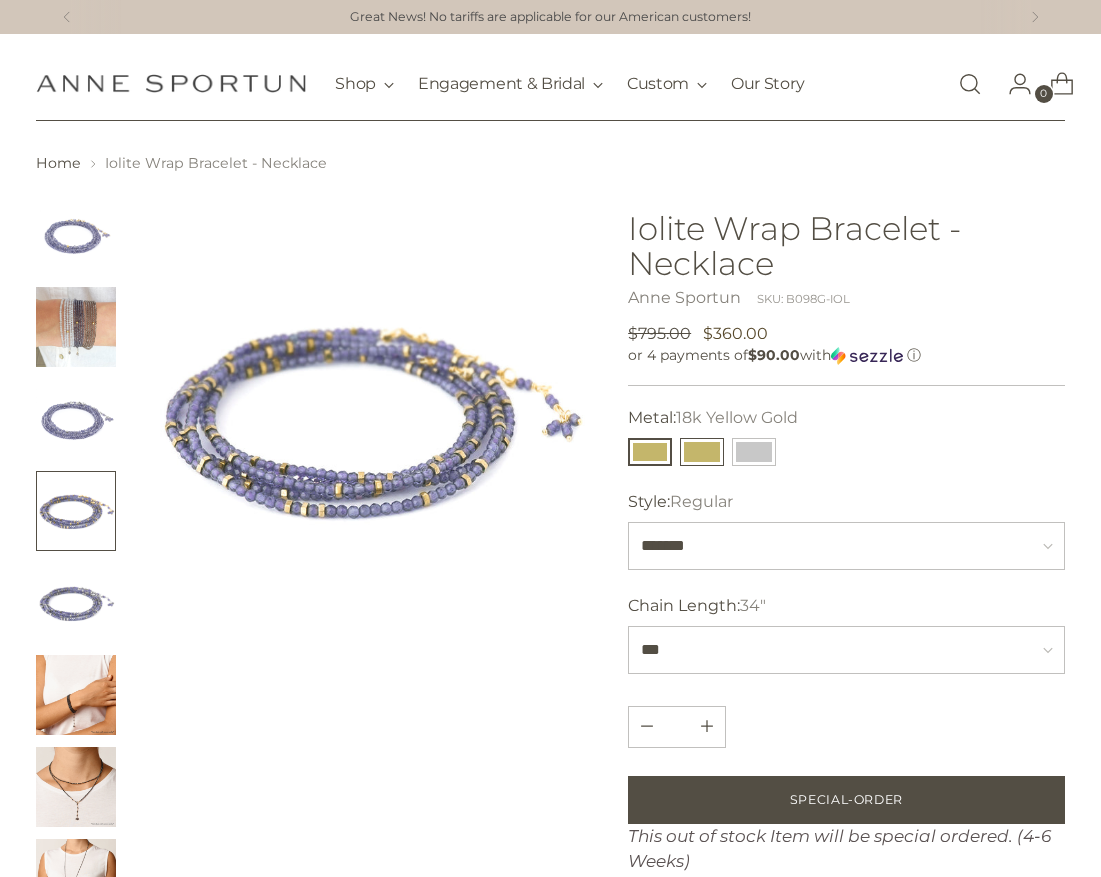 click at bounding box center (702, 452) 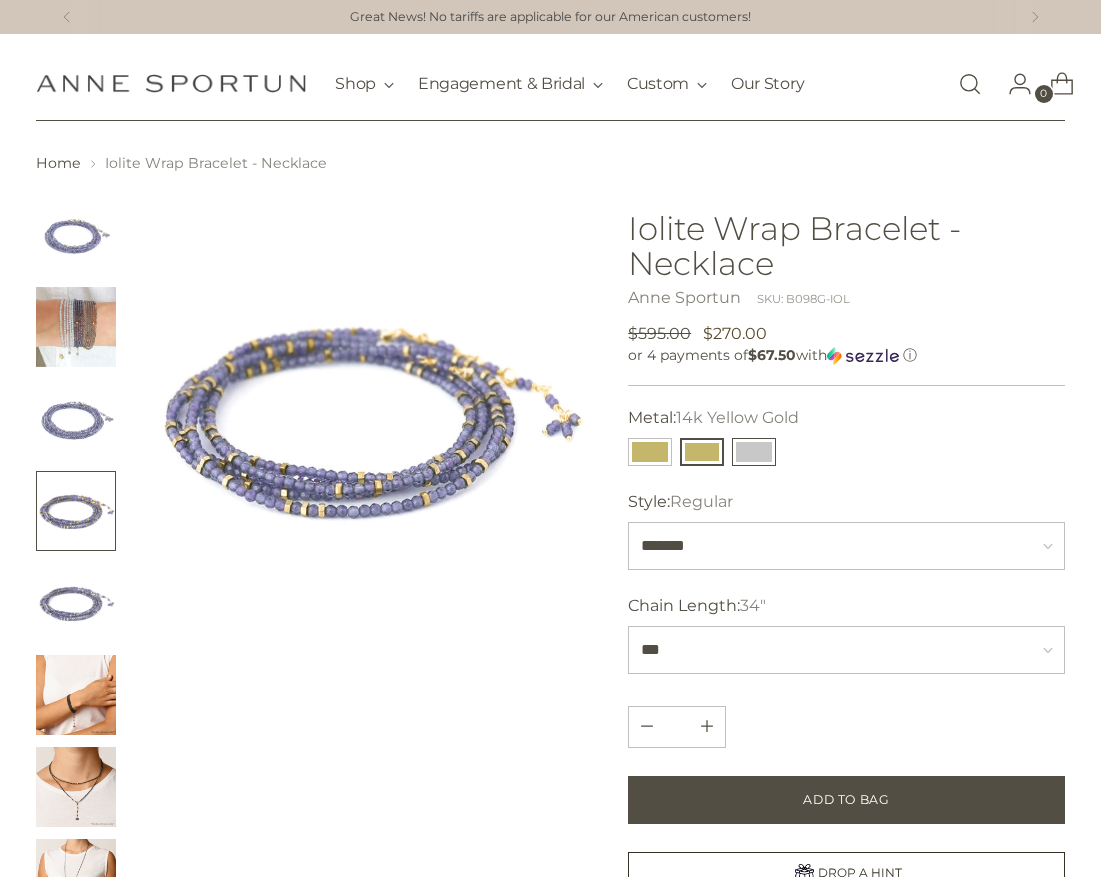 click at bounding box center (754, 452) 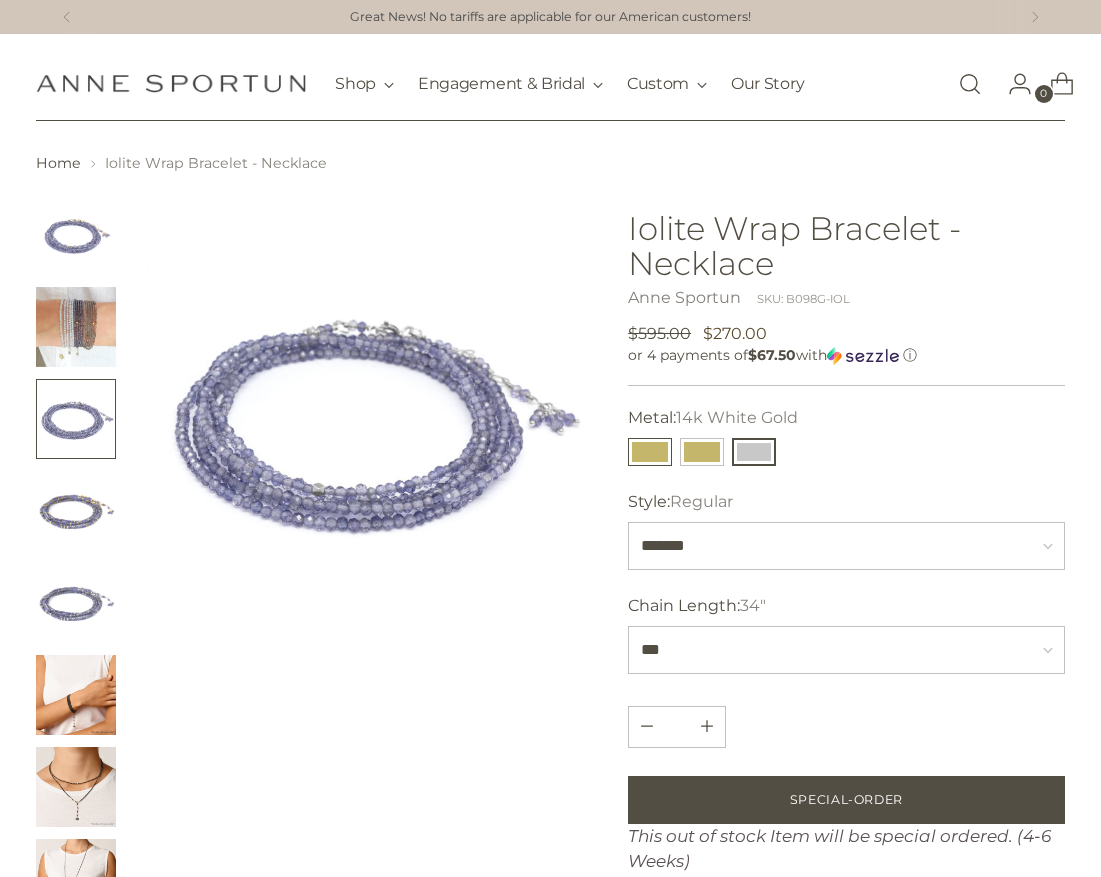 click at bounding box center (650, 452) 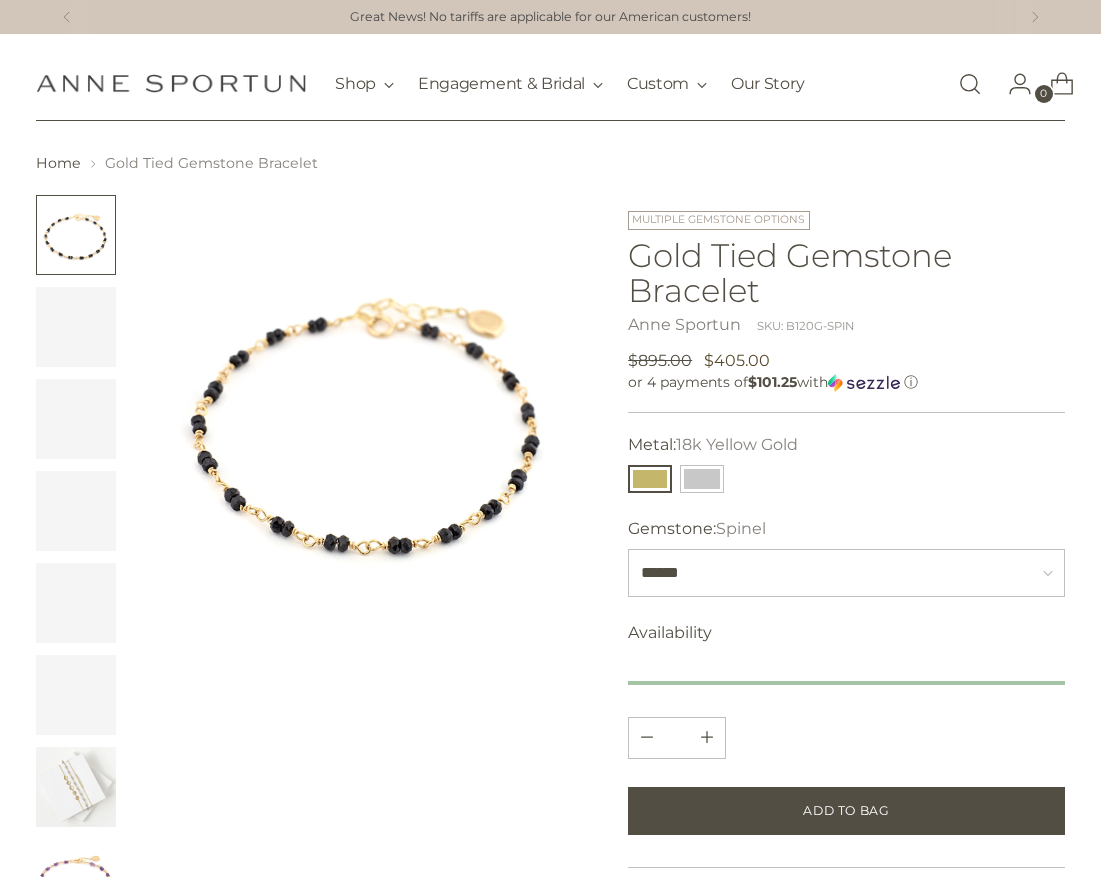 scroll, scrollTop: 0, scrollLeft: 0, axis: both 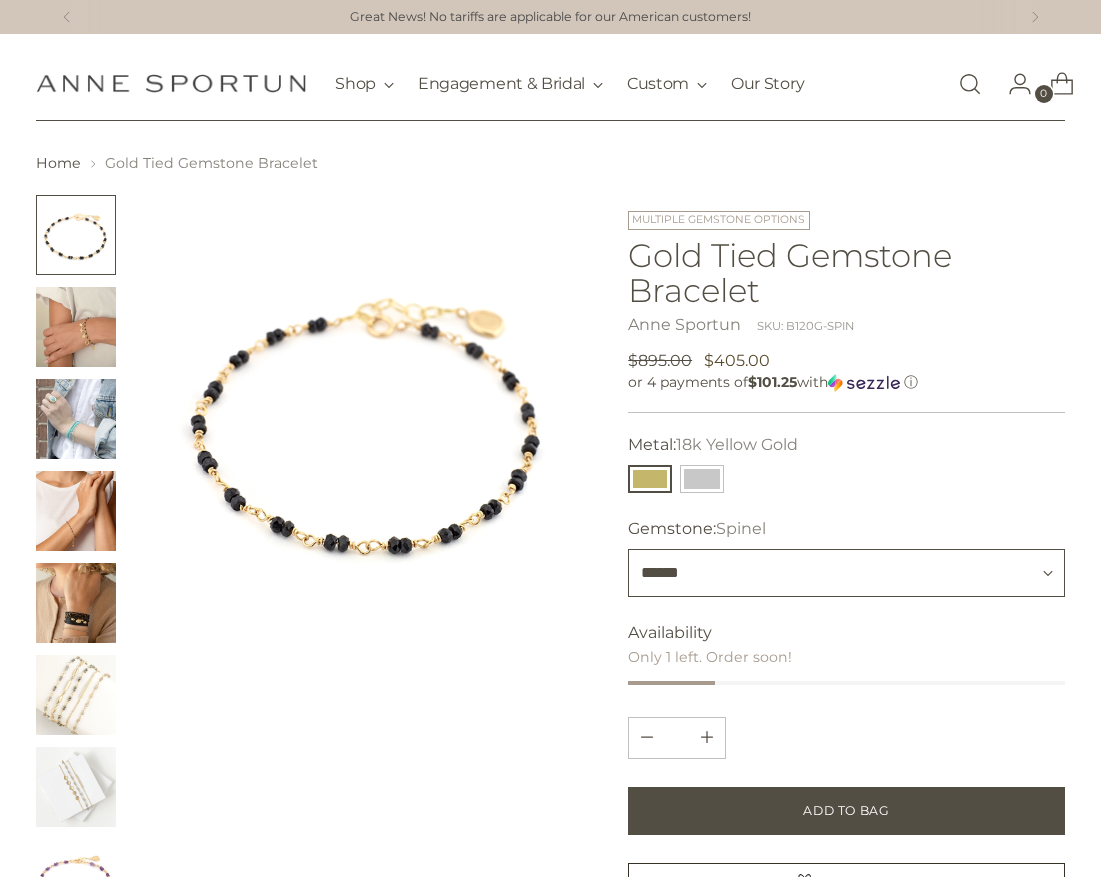click on "**********" at bounding box center (846, 573) 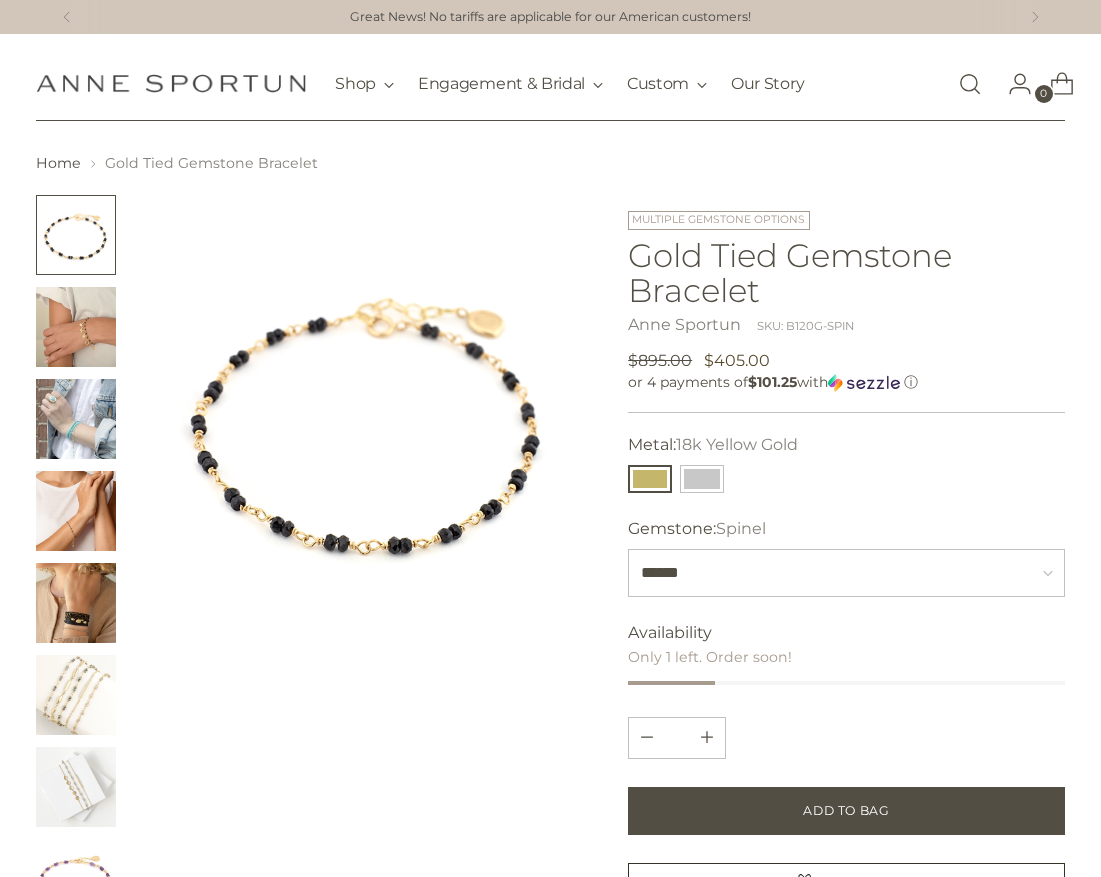 click at bounding box center (368, 419) 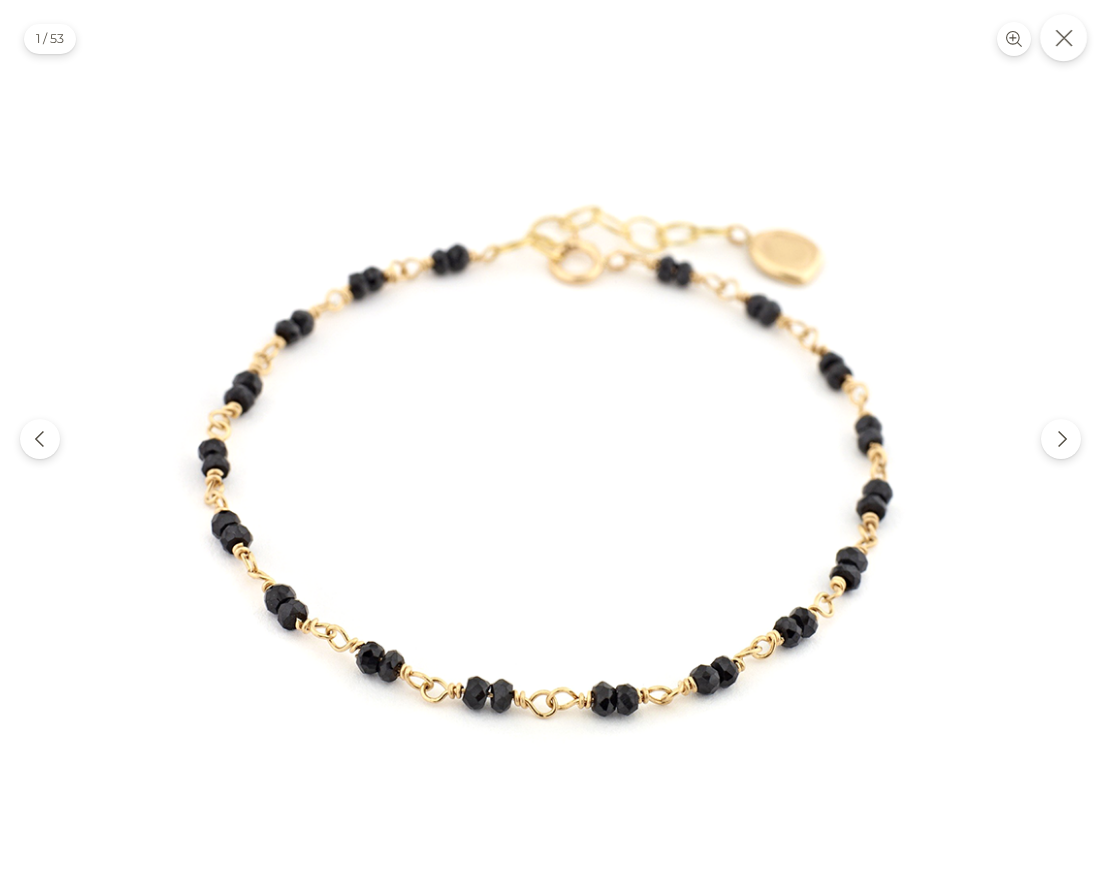 click 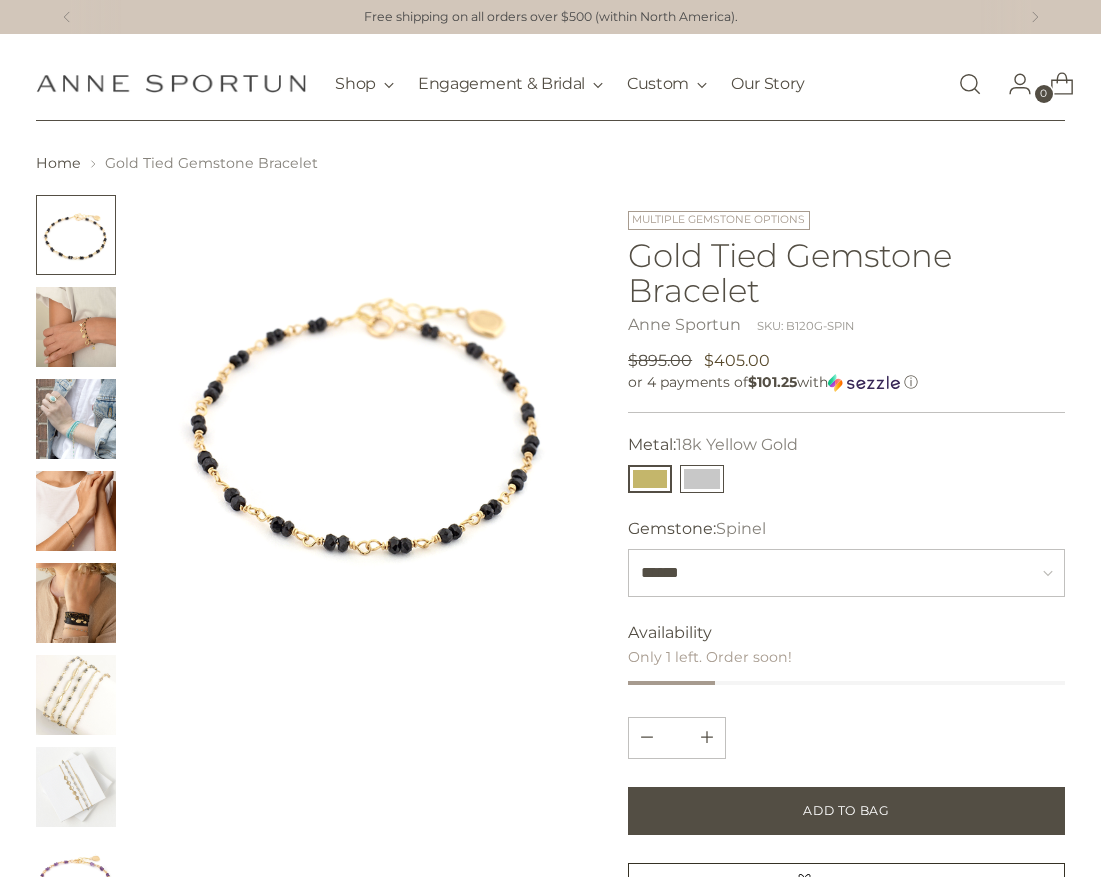 click at bounding box center (702, 479) 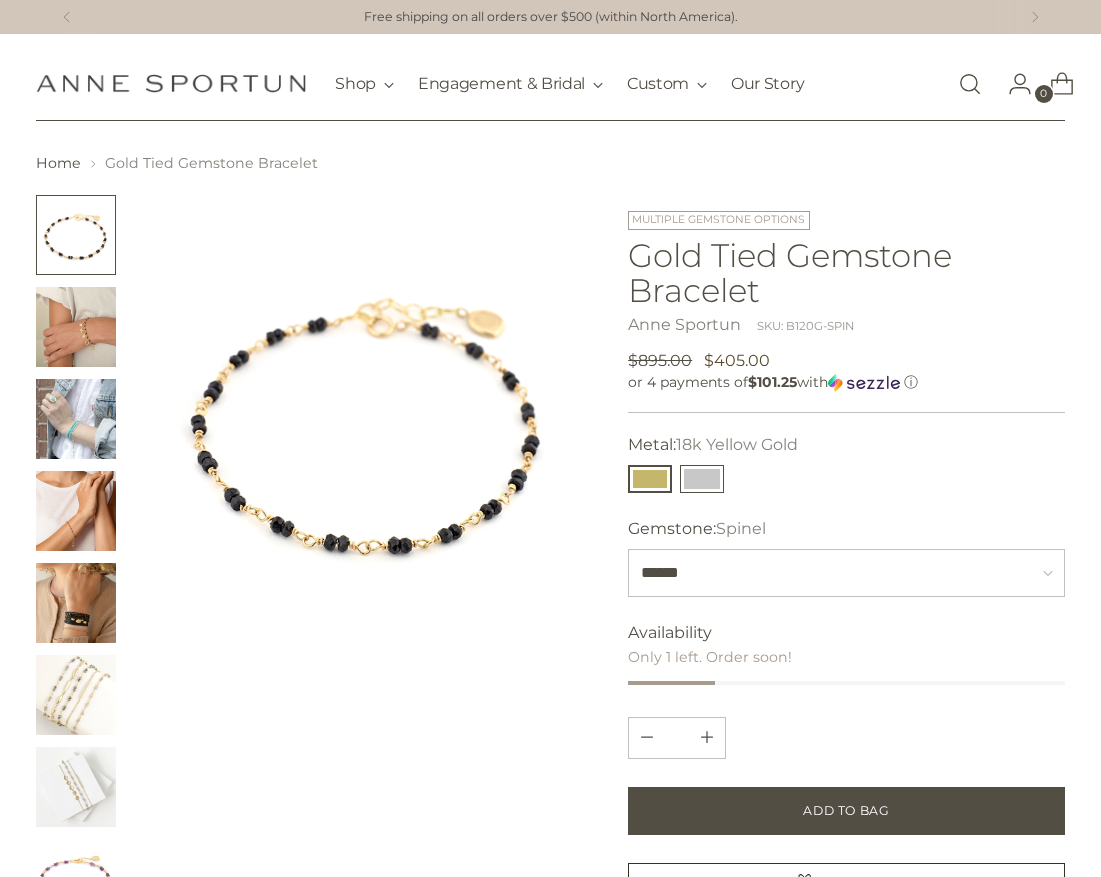 type 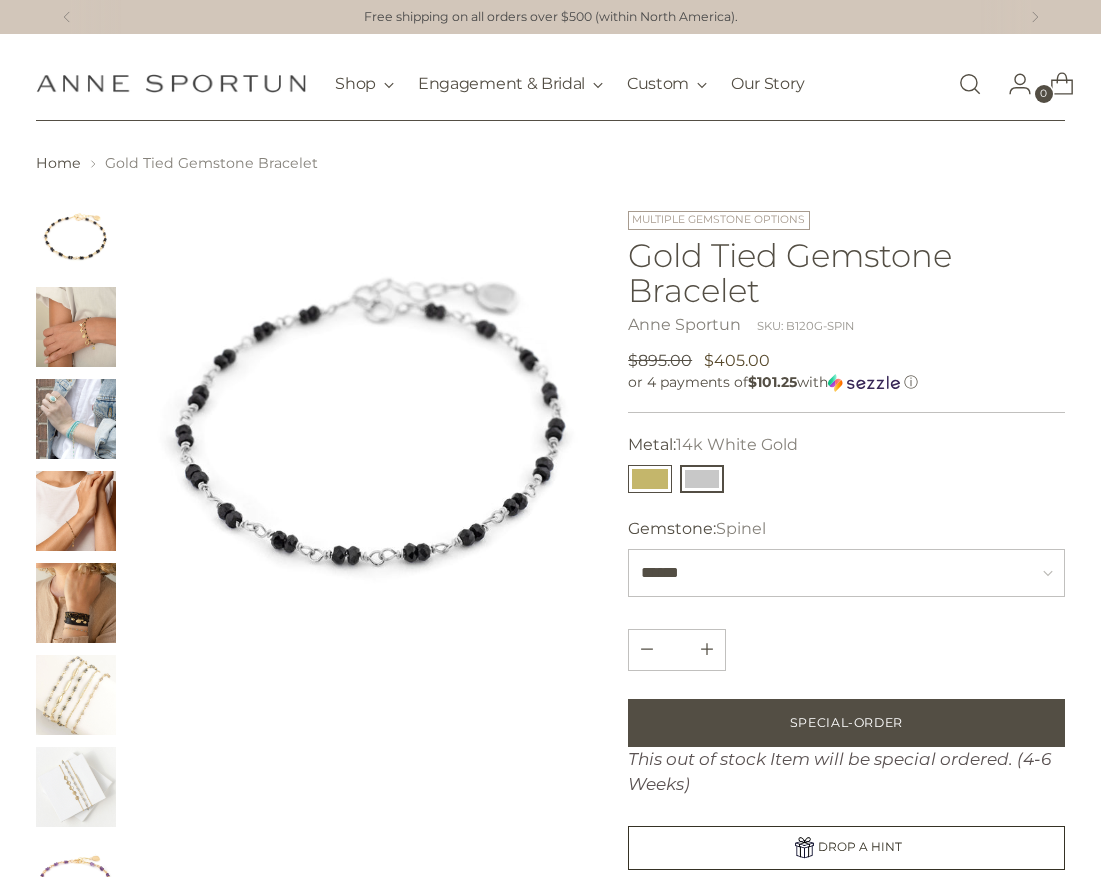 click at bounding box center [650, 479] 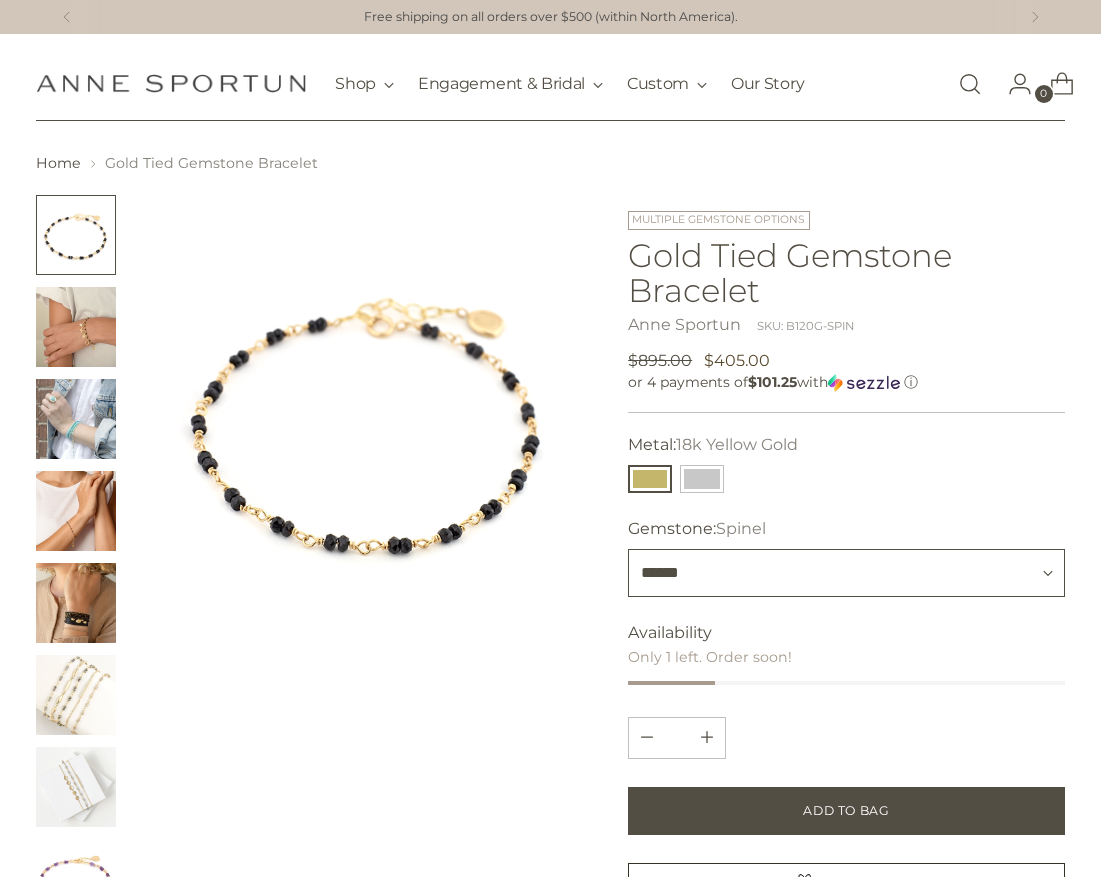click on "**********" at bounding box center (846, 573) 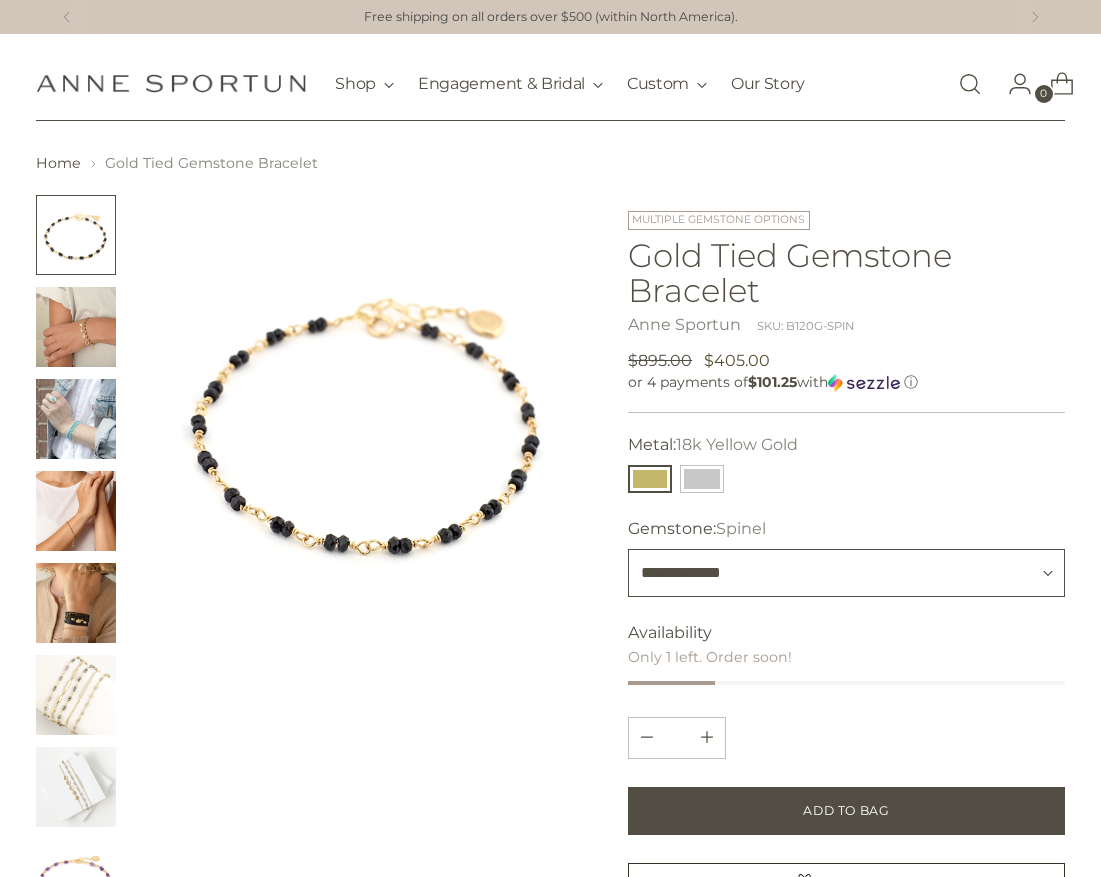 click on "**********" at bounding box center [846, 573] 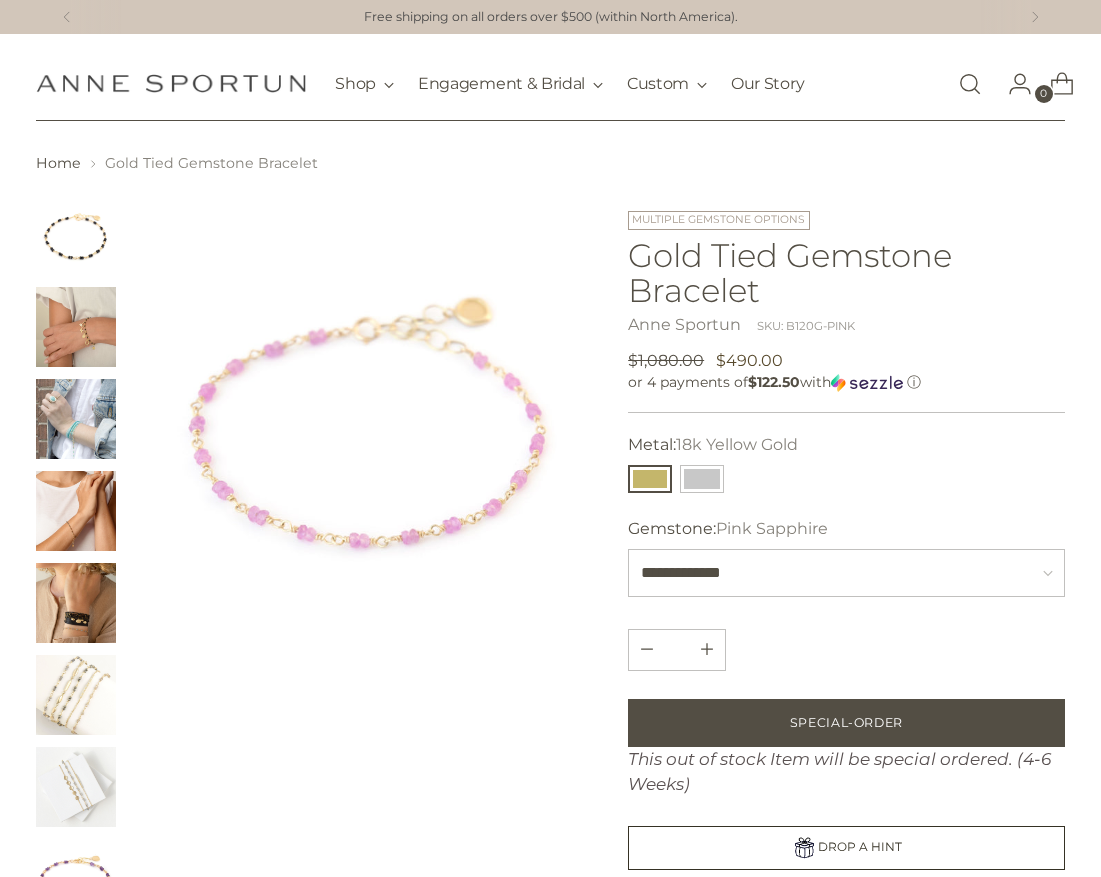 drag, startPoint x: 76, startPoint y: 333, endPoint x: 342, endPoint y: 356, distance: 266.99252 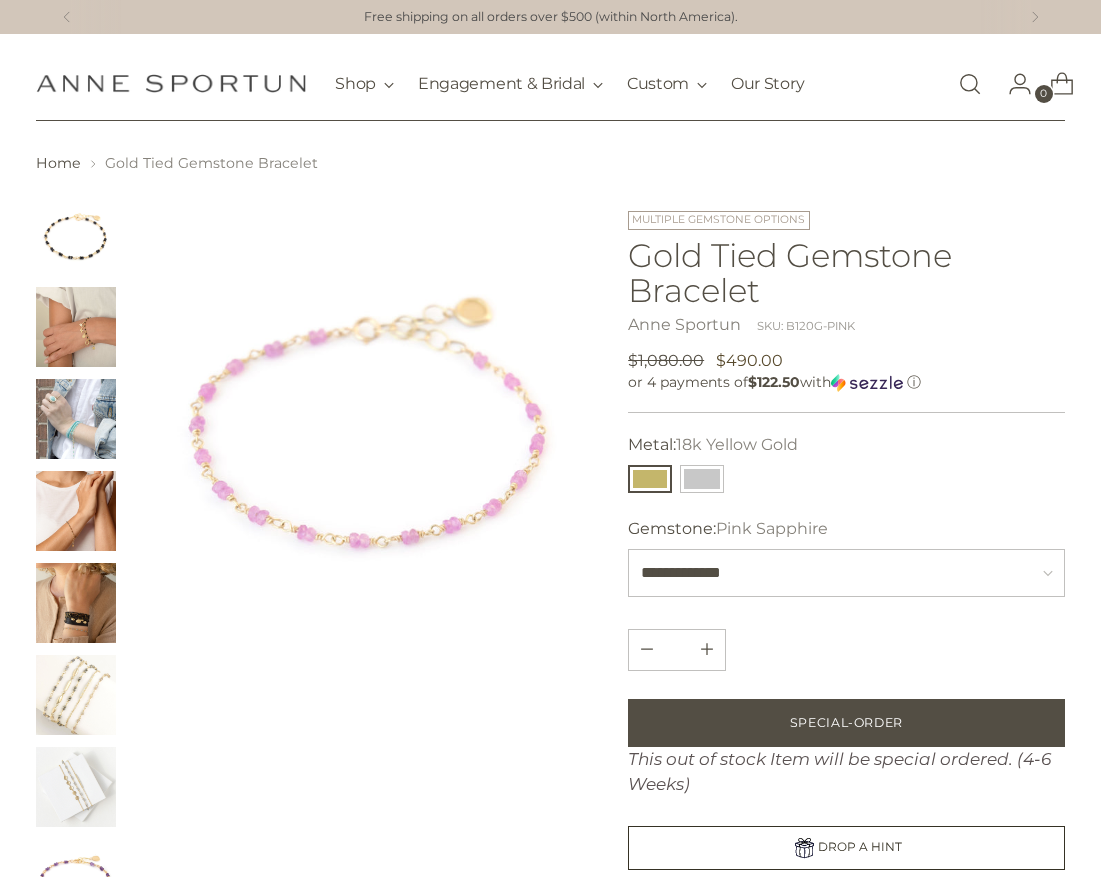 click at bounding box center [76, 327] 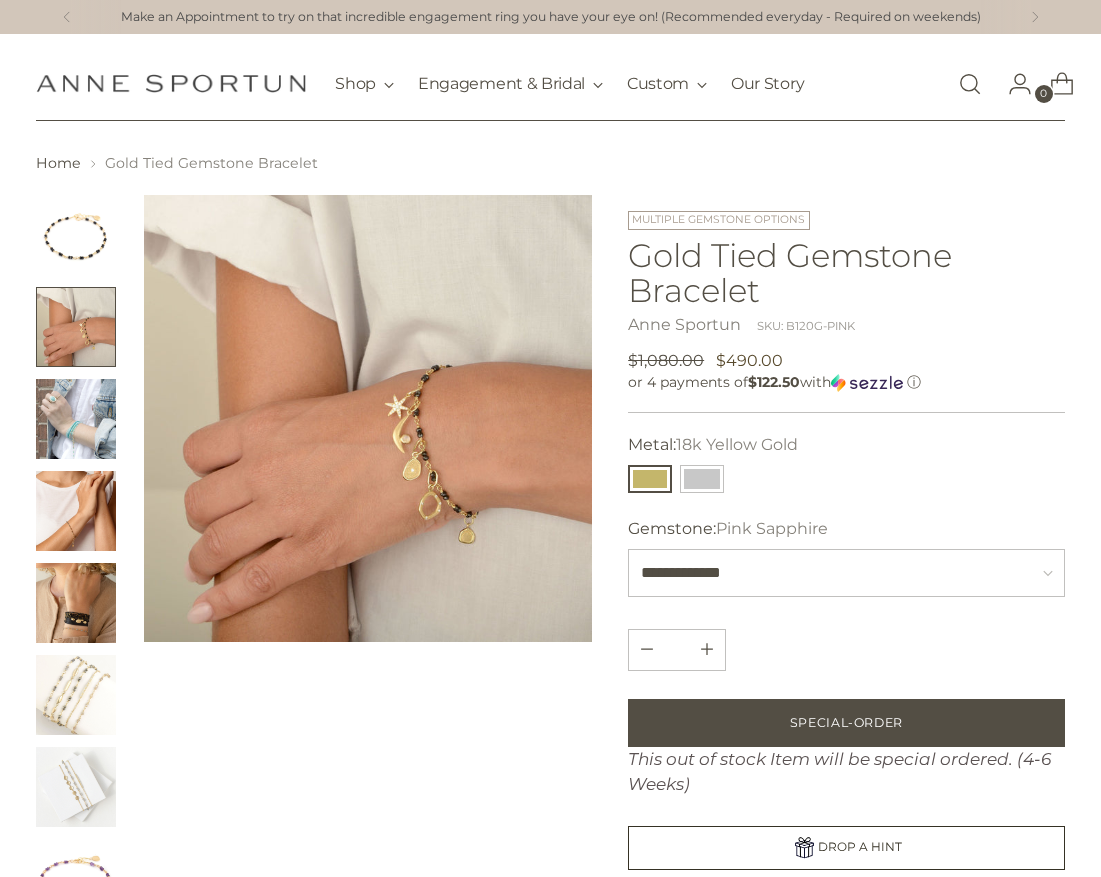 click at bounding box center (76, 419) 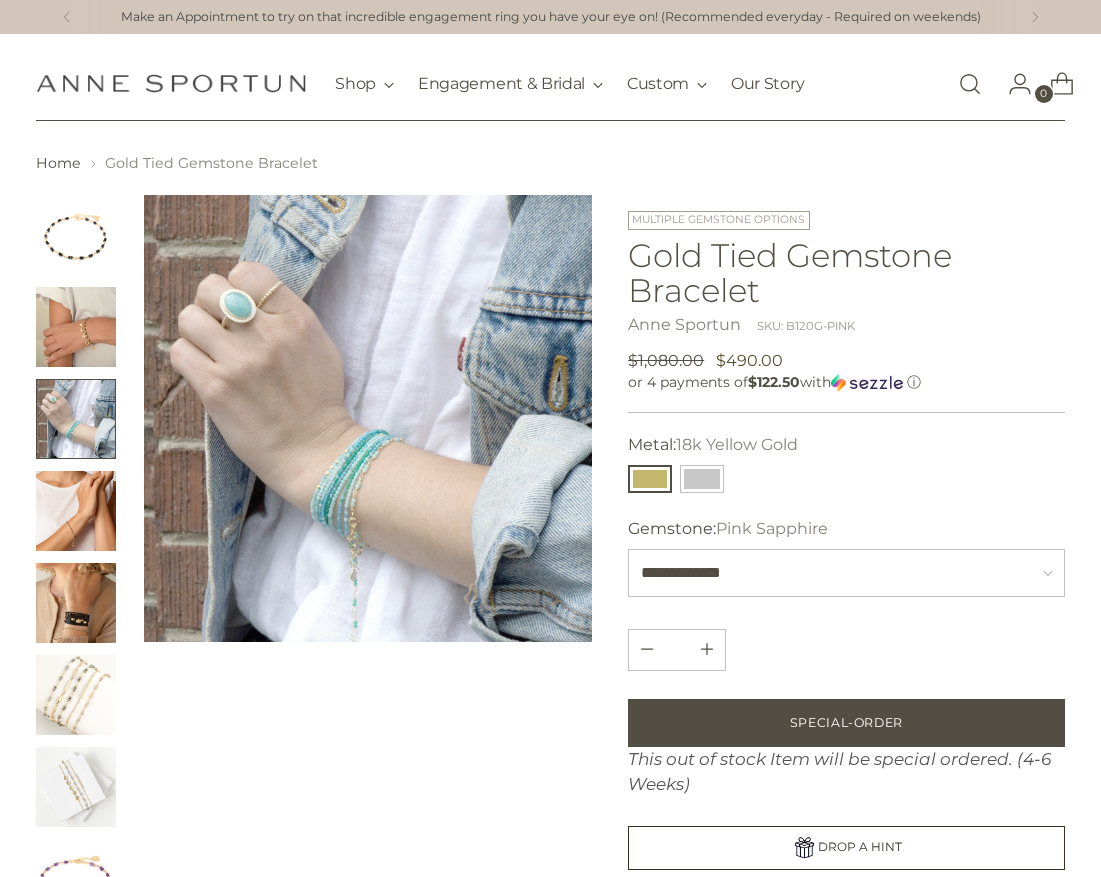 click at bounding box center [76, 327] 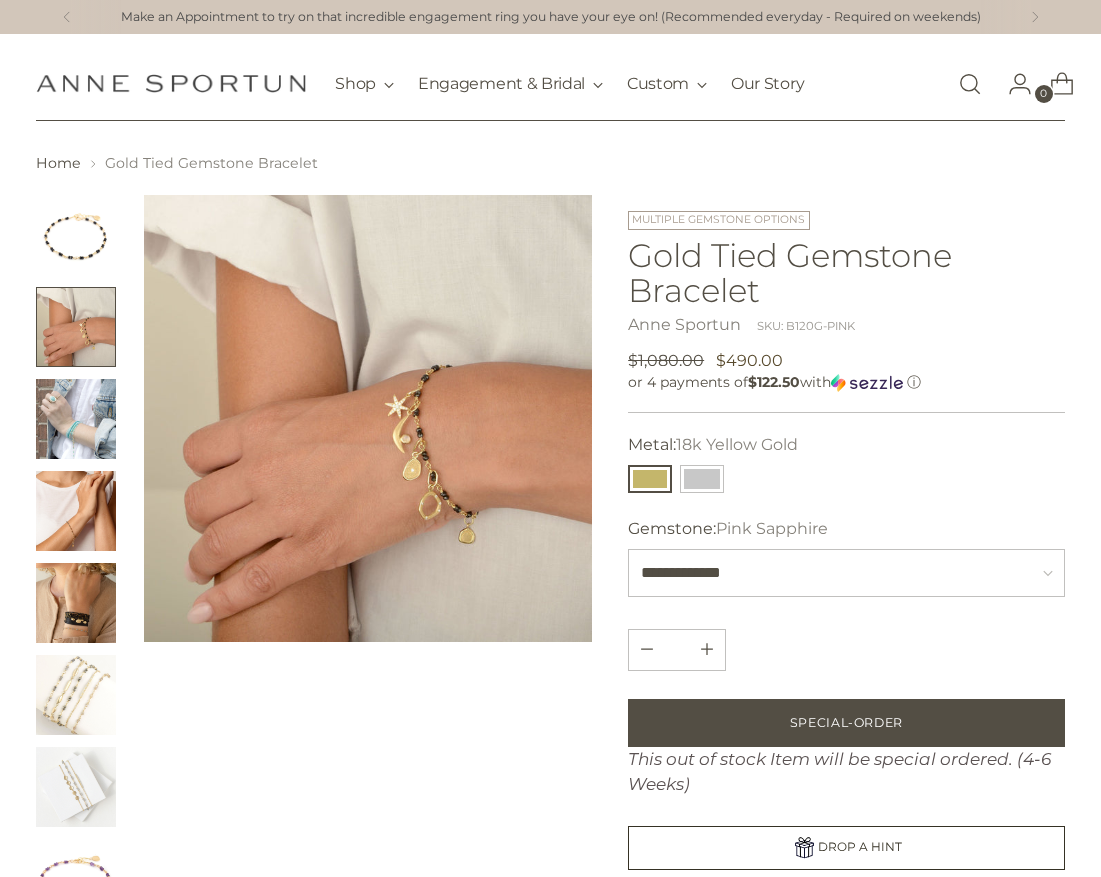 click at bounding box center [76, 235] 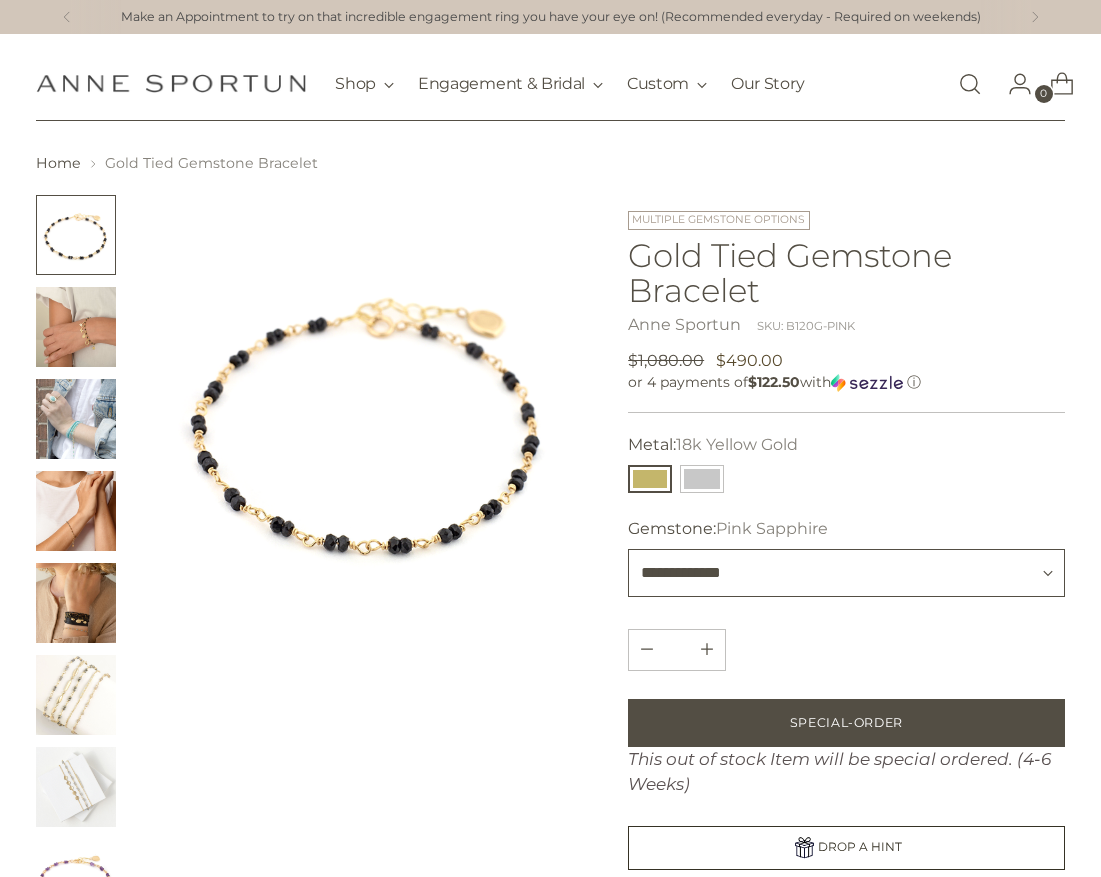 click on "**********" at bounding box center (846, 573) 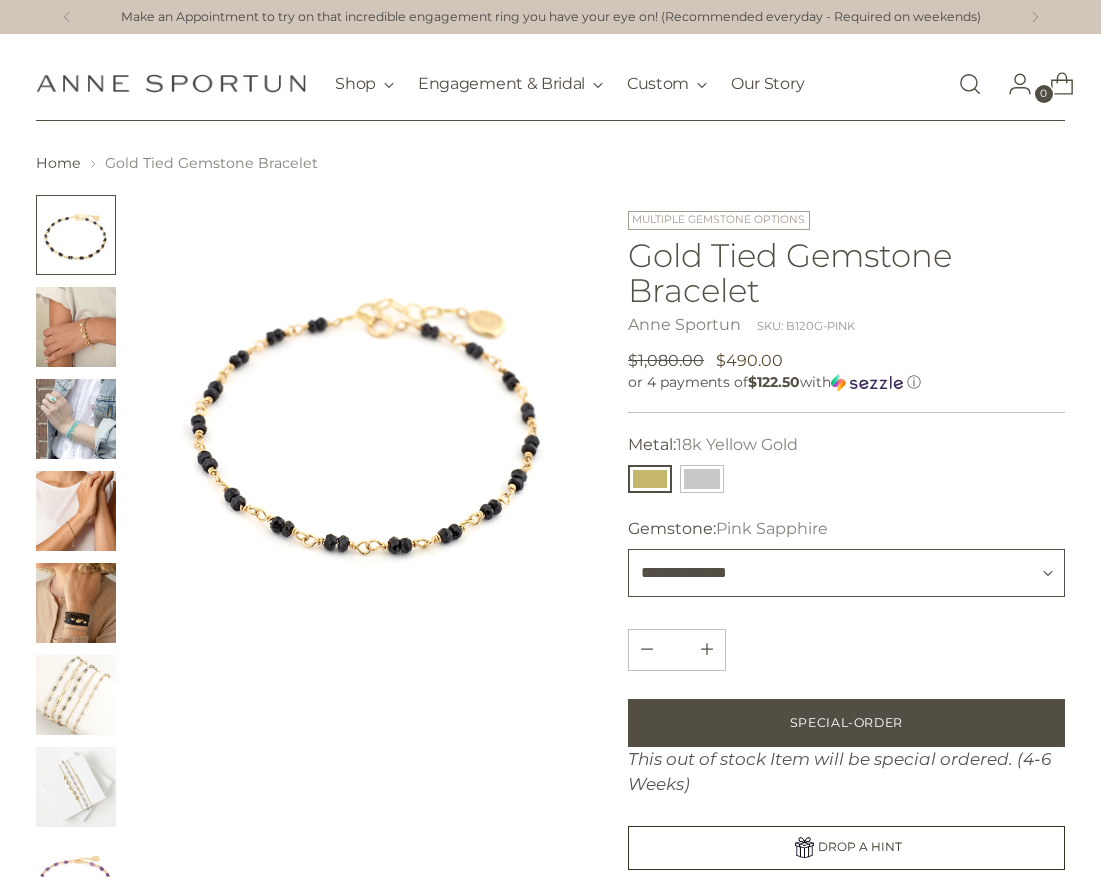 click on "**********" at bounding box center [846, 573] 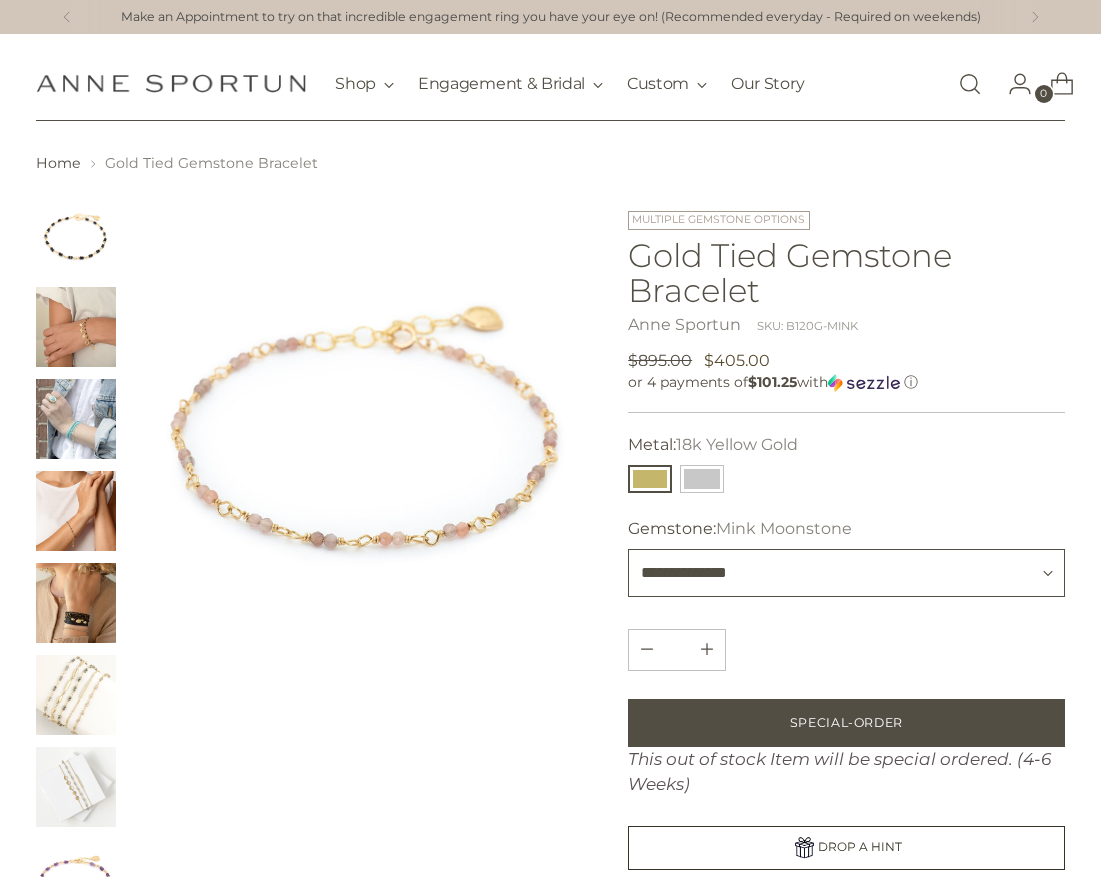 click on "**********" at bounding box center [846, 573] 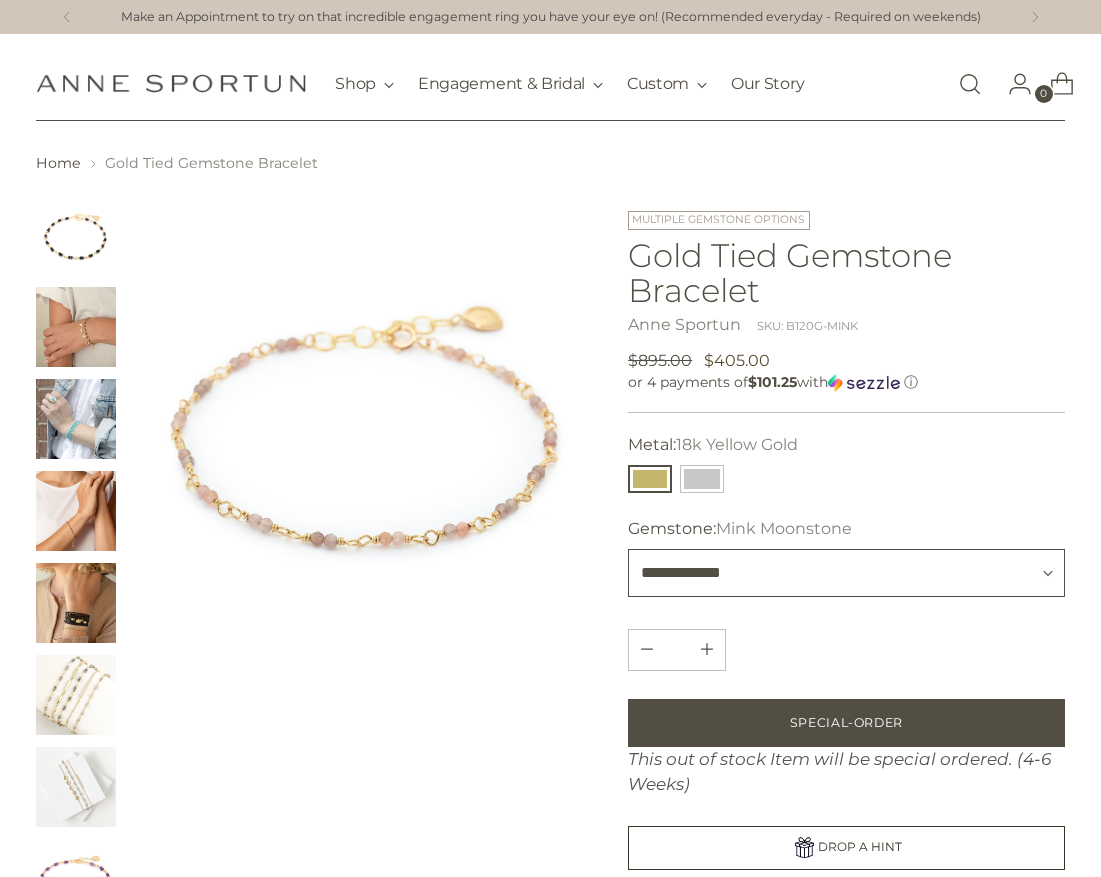 click on "**********" at bounding box center [846, 573] 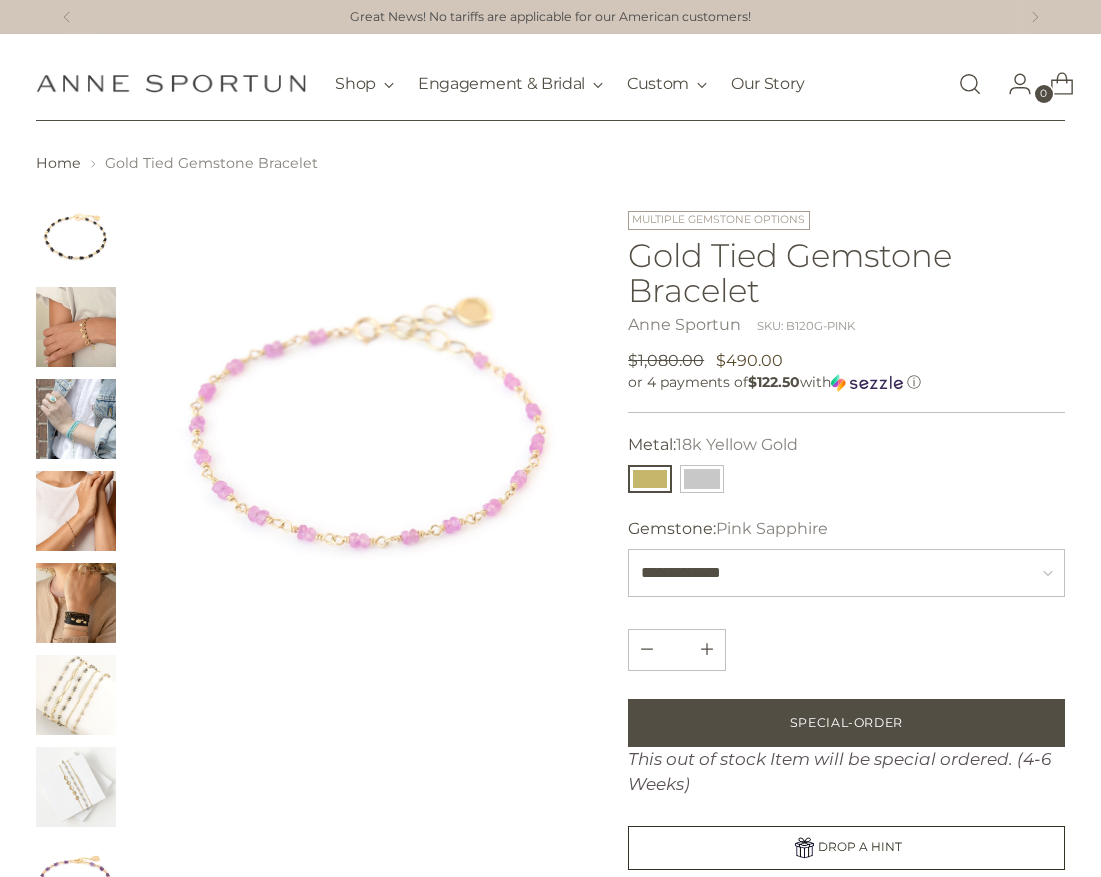 click at bounding box center [368, 419] 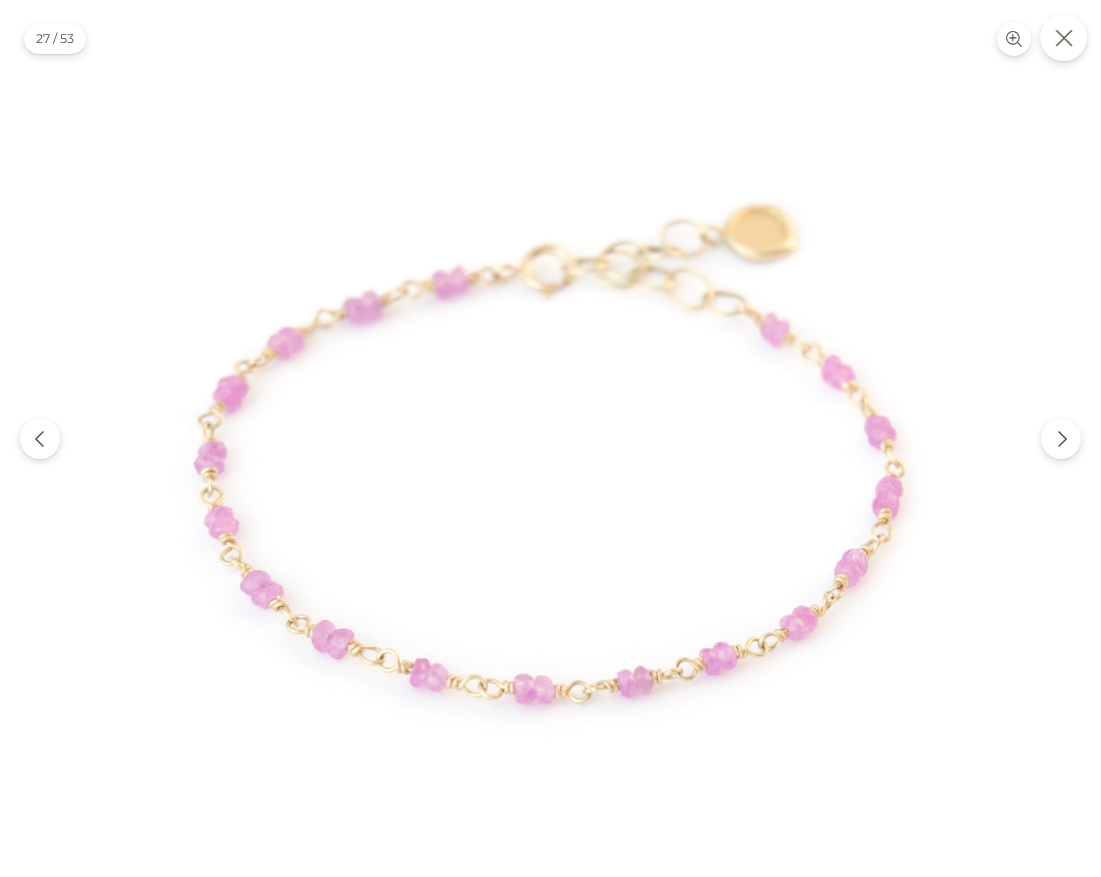 click at bounding box center (1063, 37) 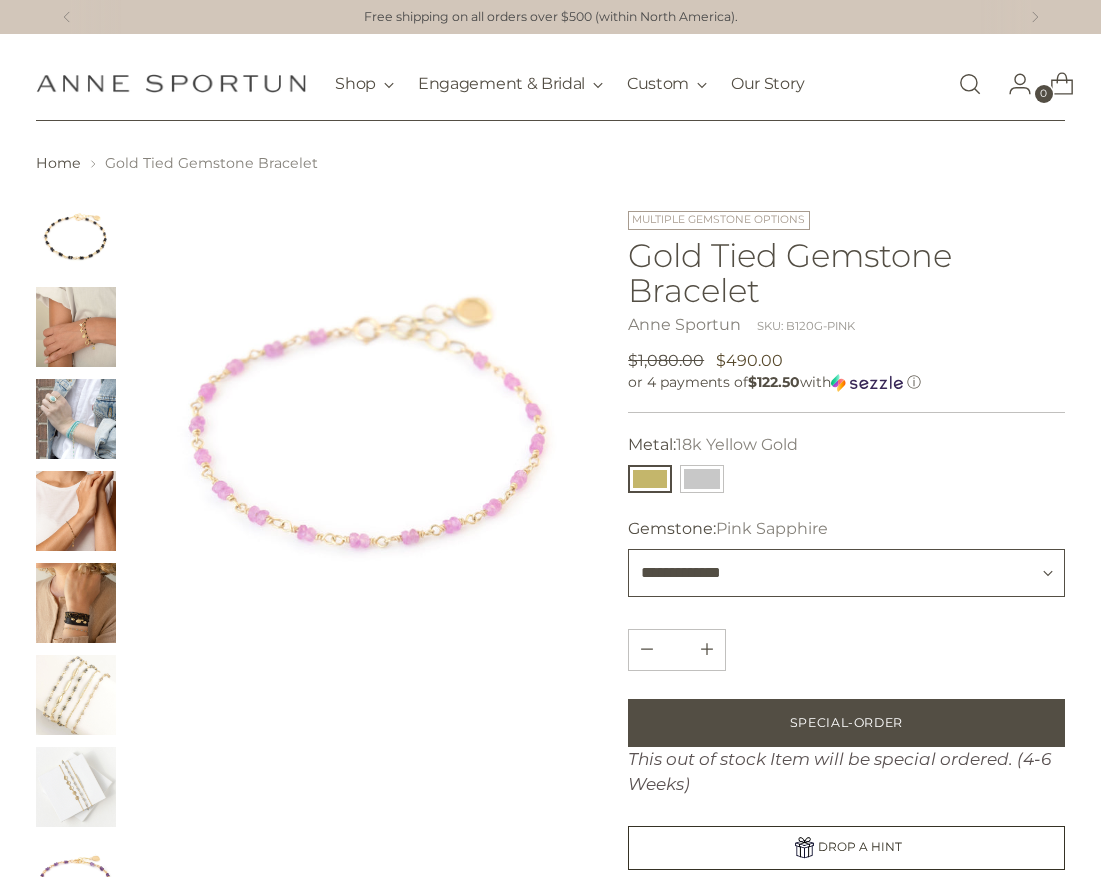 click on "**********" at bounding box center (846, 573) 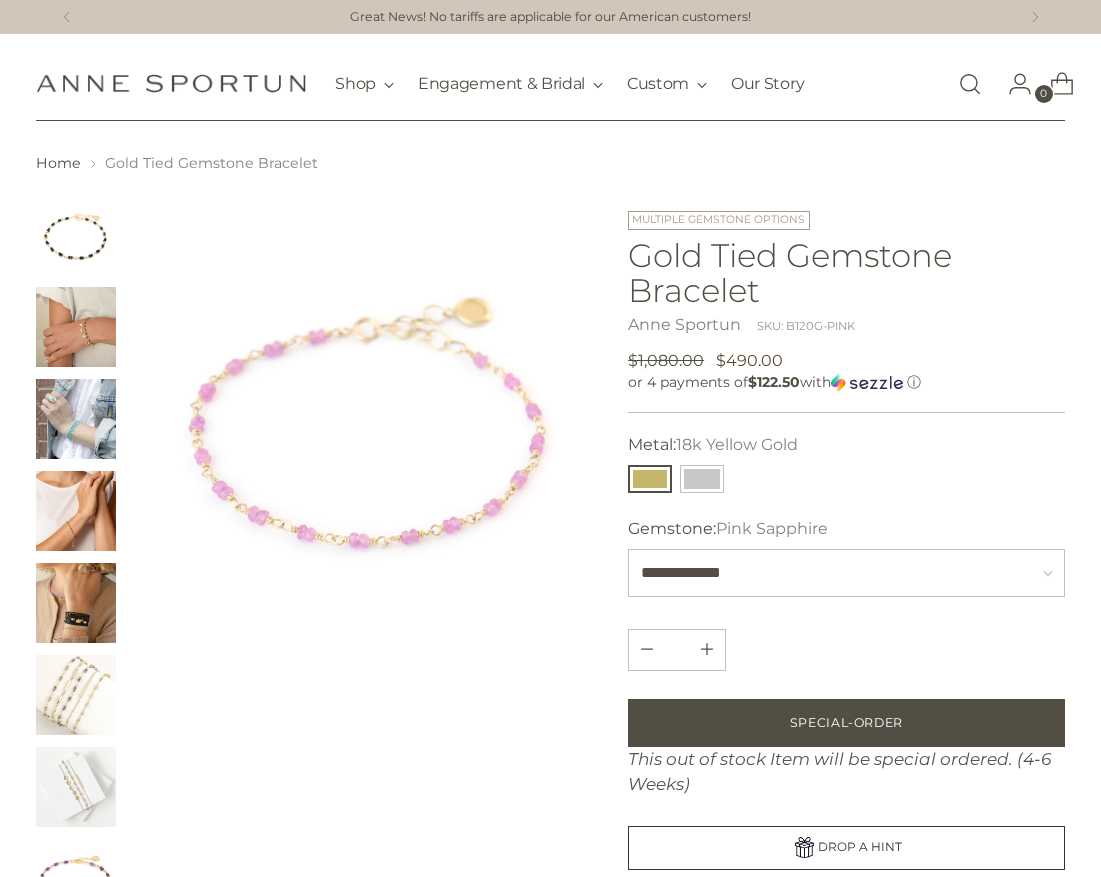 click on "Home
Gold Tied Gemstone Bracelet" at bounding box center (550, 163) 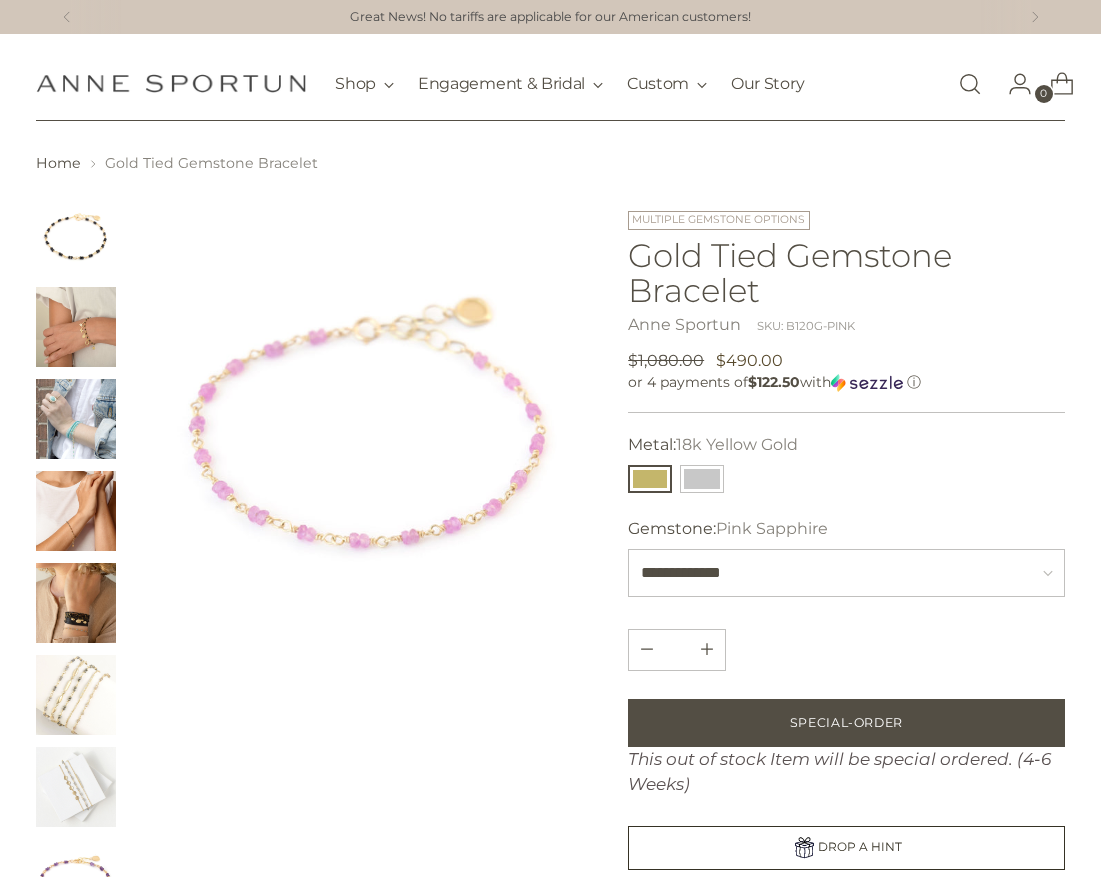 click at bounding box center (970, 84) 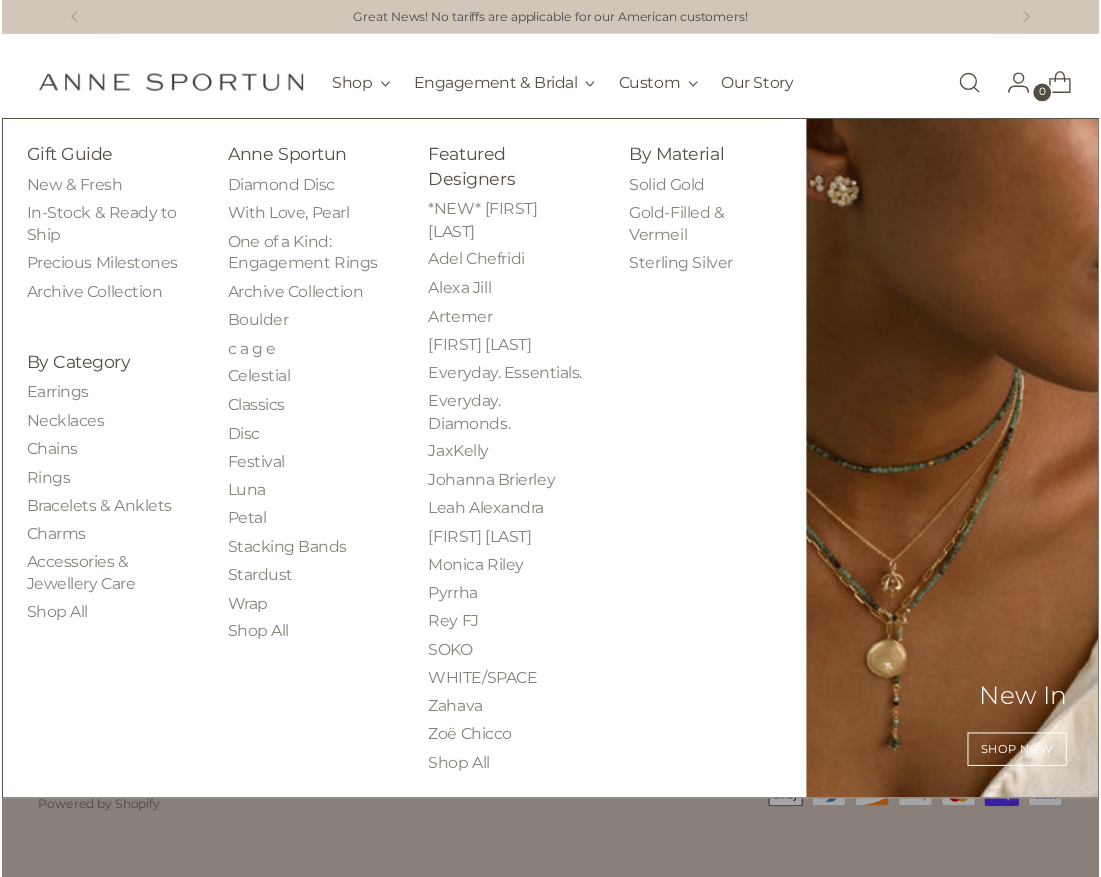 scroll, scrollTop: 0, scrollLeft: 0, axis: both 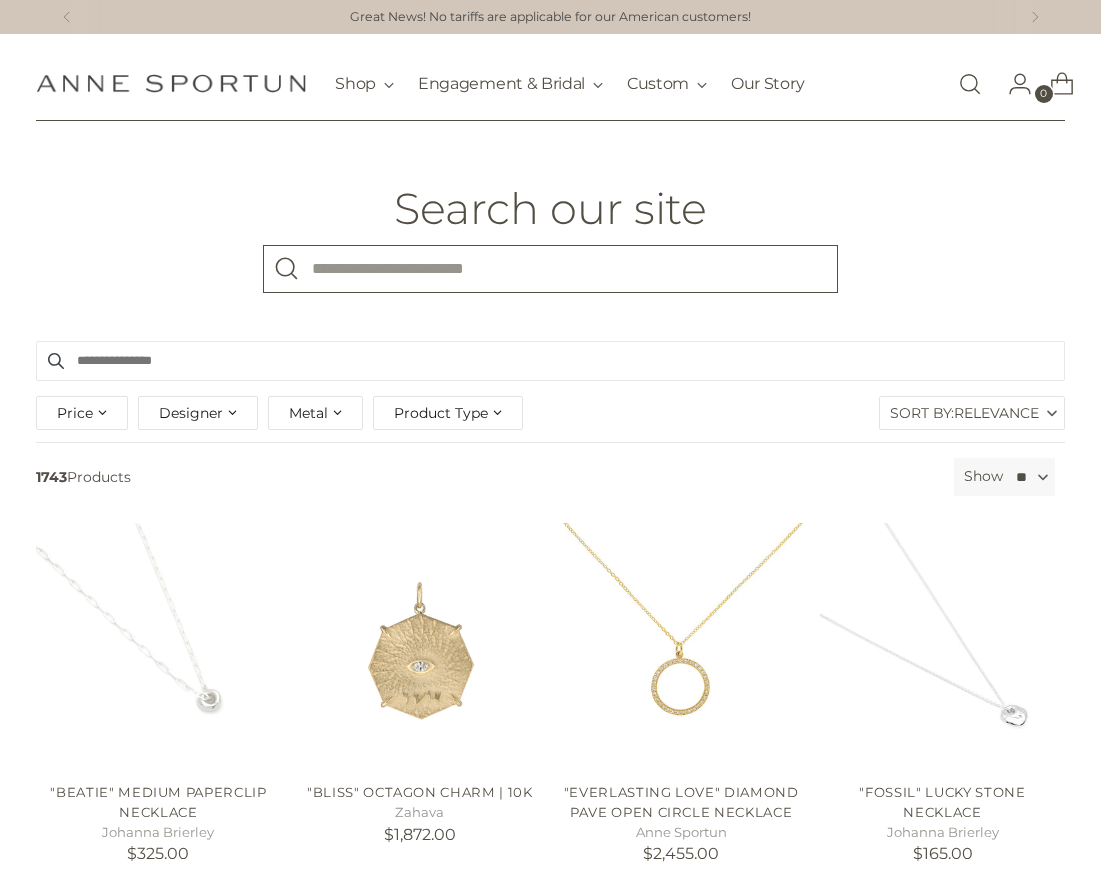 click on "What are you looking for?" at bounding box center (550, 269) 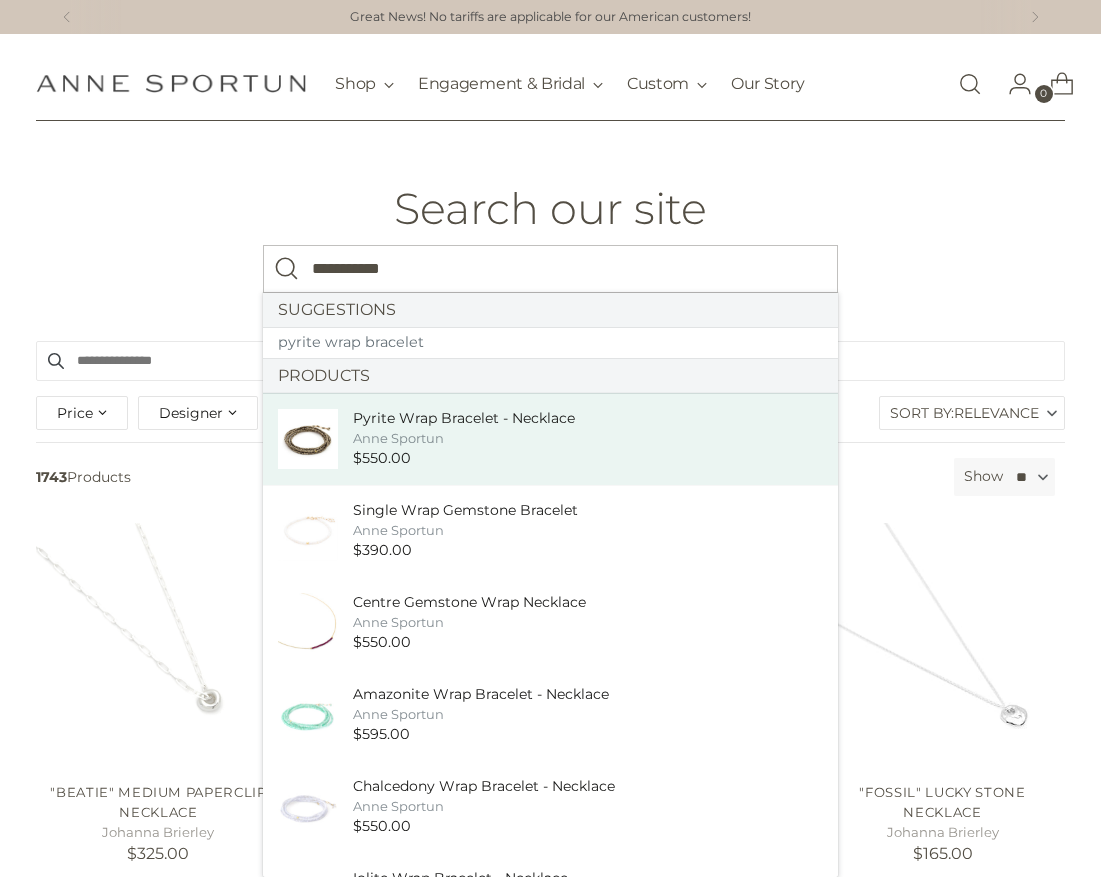 click on "Pyrite Wrap Bracelet - Necklace" at bounding box center [464, 418] 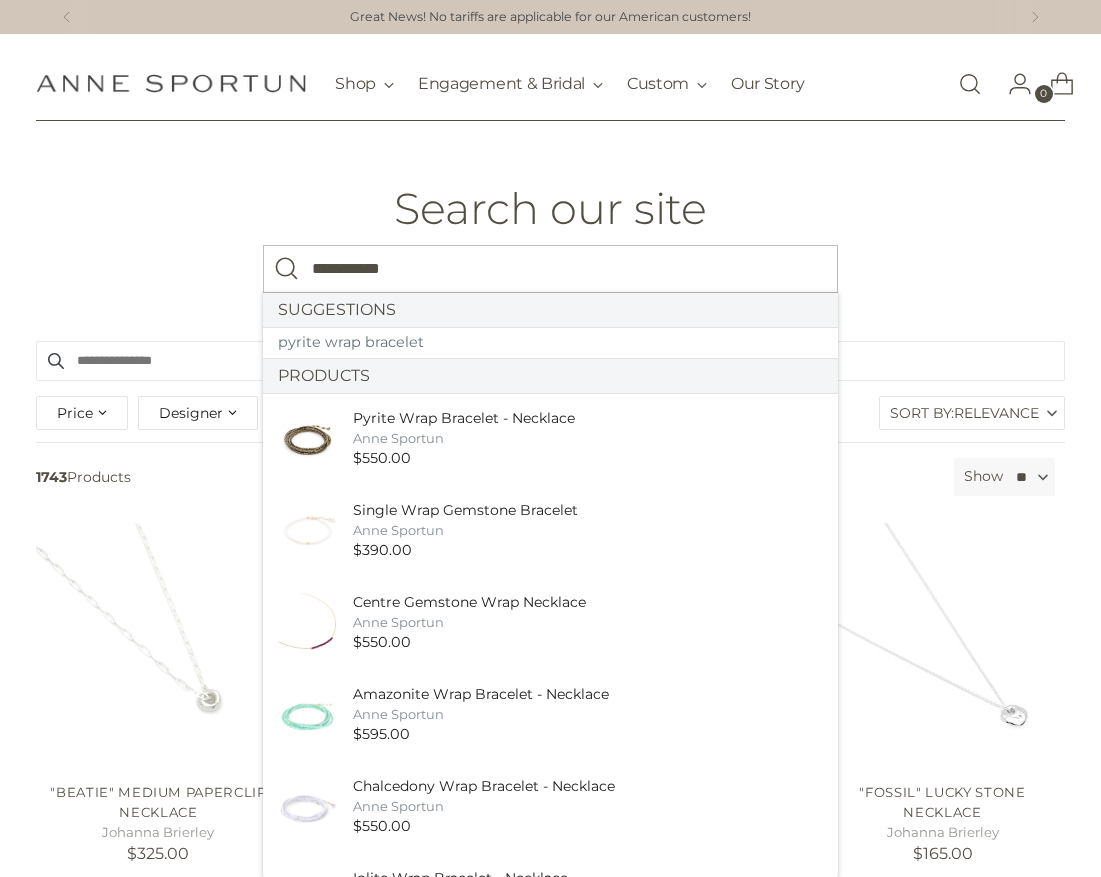 type on "**********" 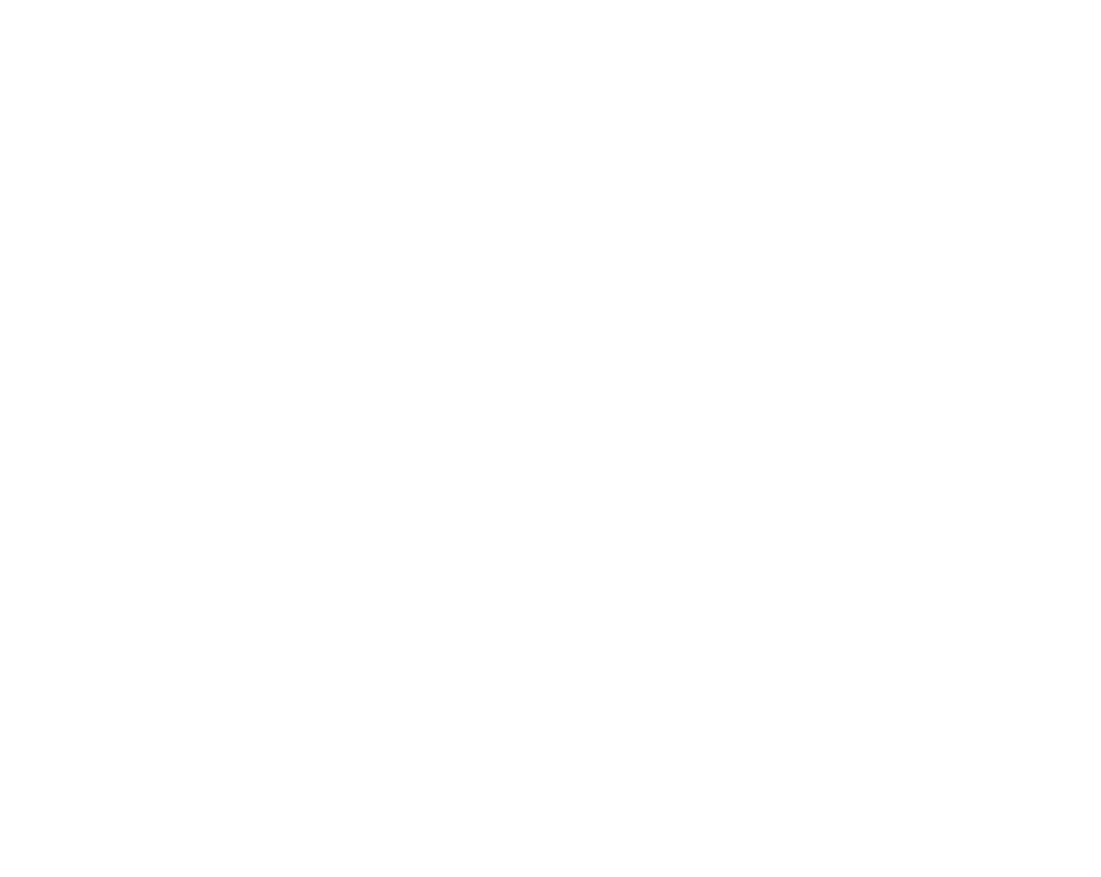 scroll, scrollTop: 0, scrollLeft: 0, axis: both 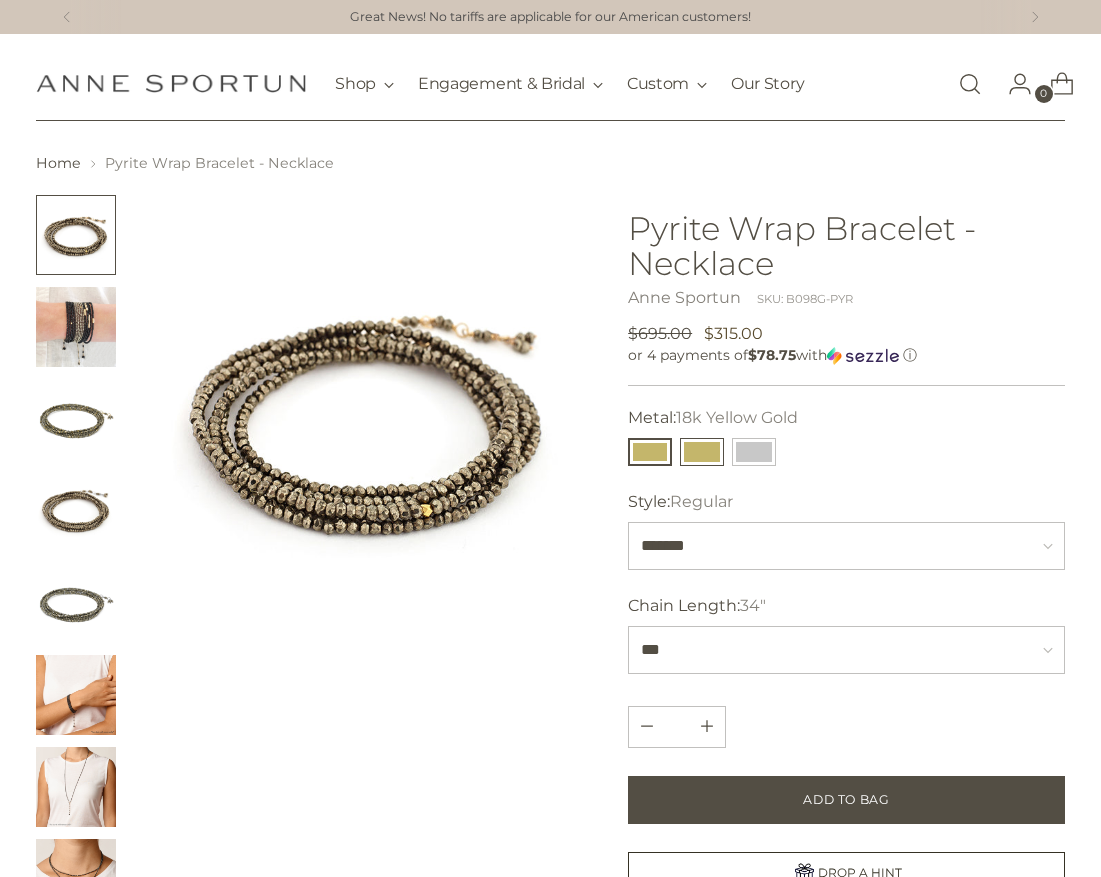 click at bounding box center [702, 452] 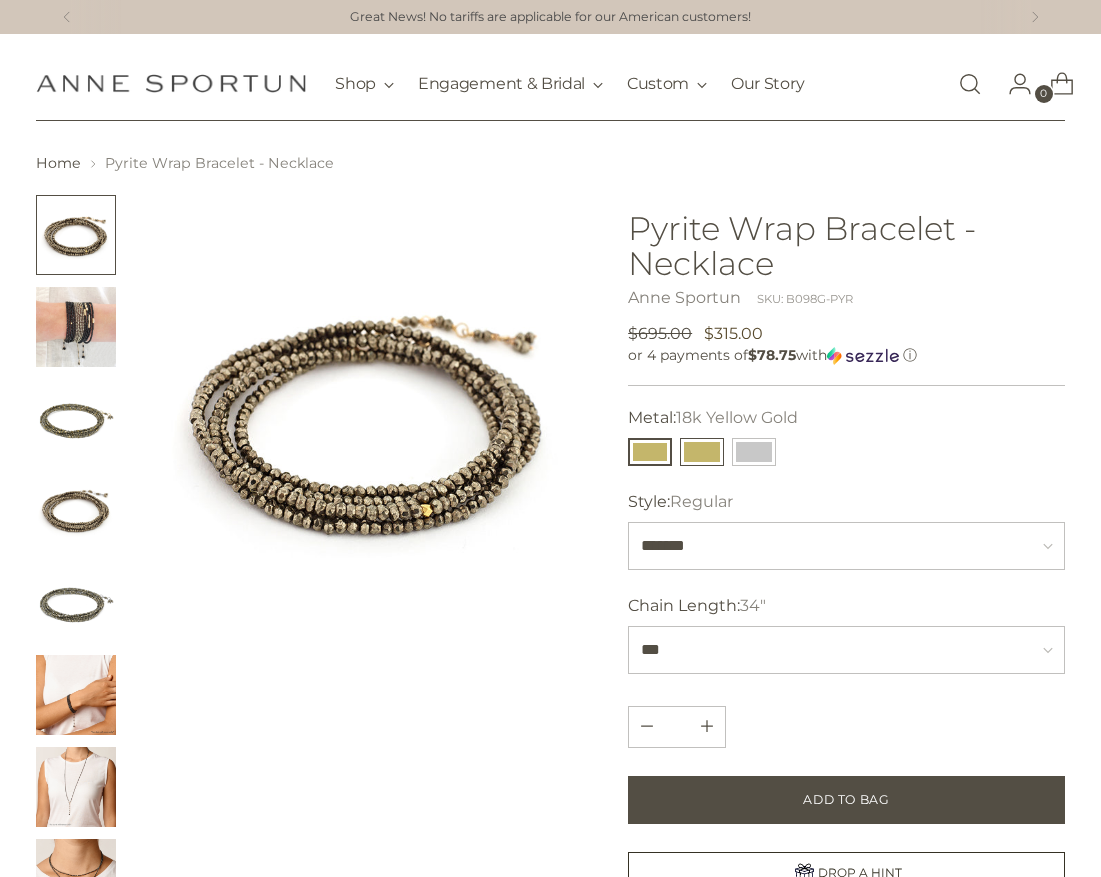 type 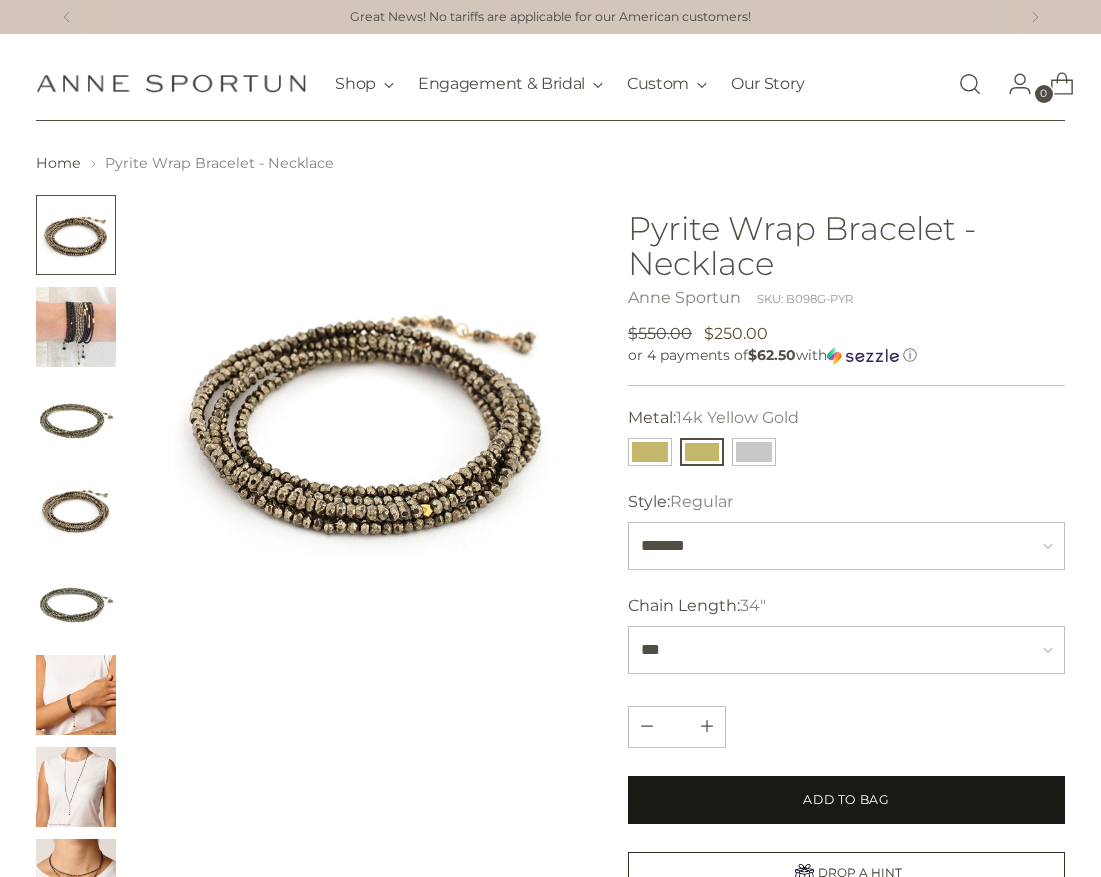 click on "Add to Bag" at bounding box center [846, 800] 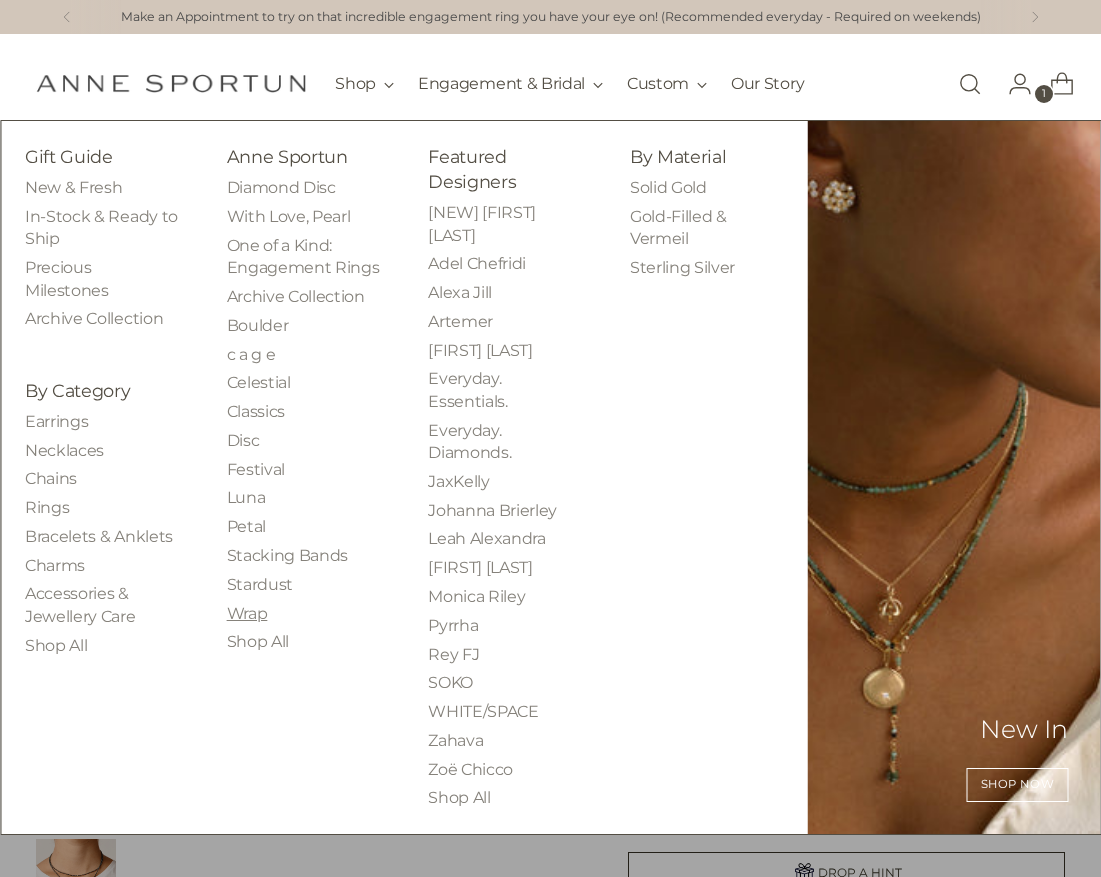 click on "Wrap" at bounding box center [247, 613] 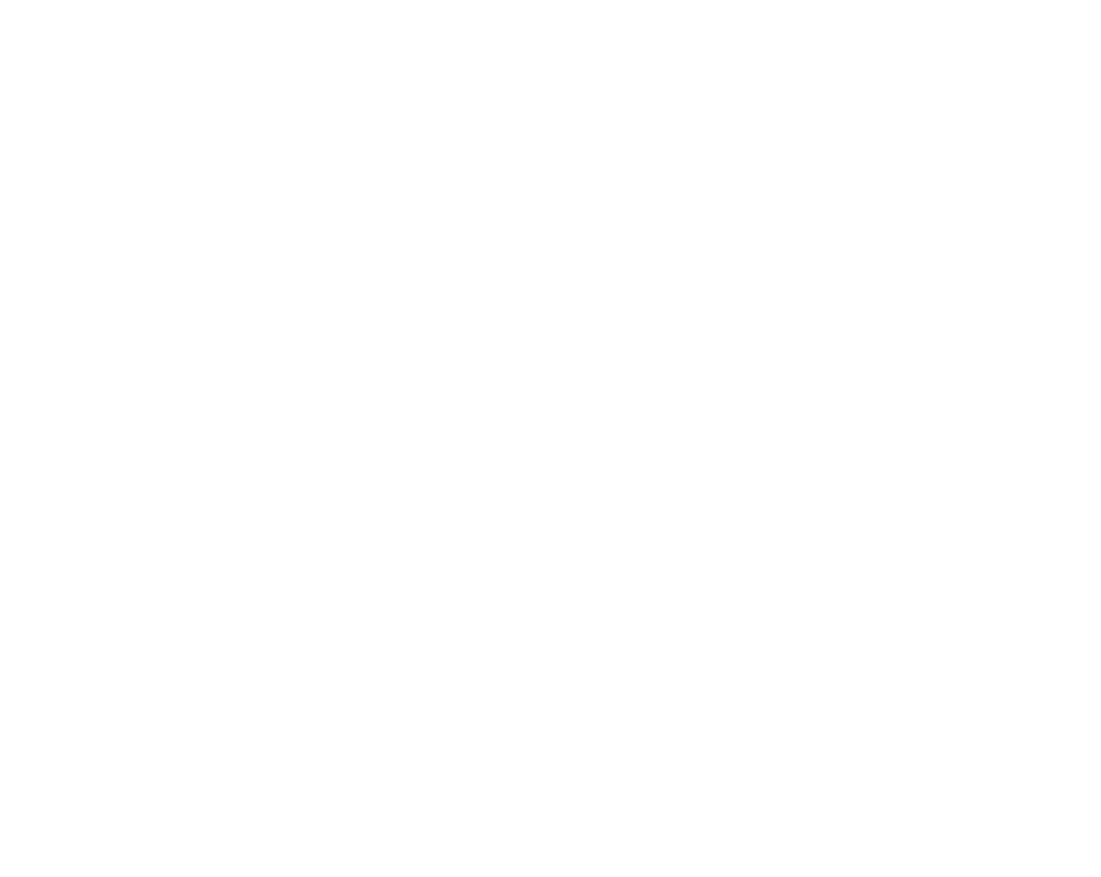 scroll, scrollTop: 0, scrollLeft: 0, axis: both 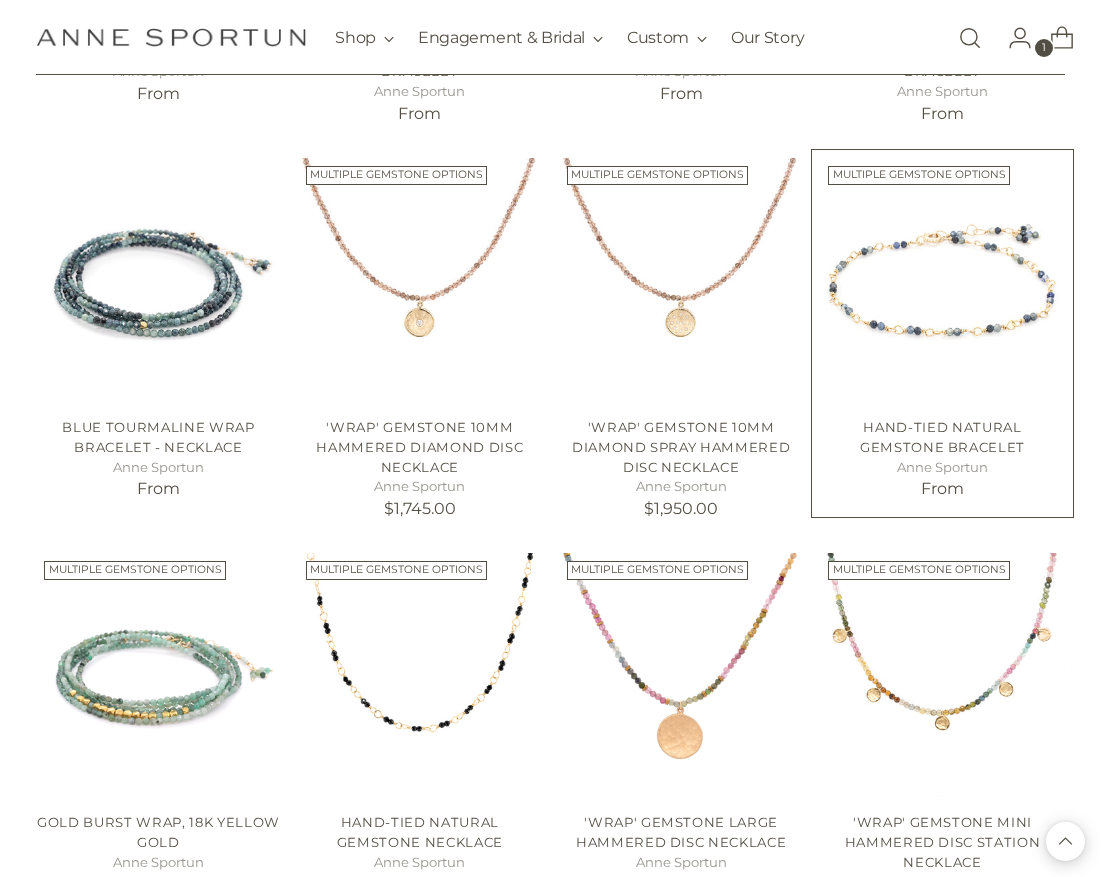 click at bounding box center (0, 0) 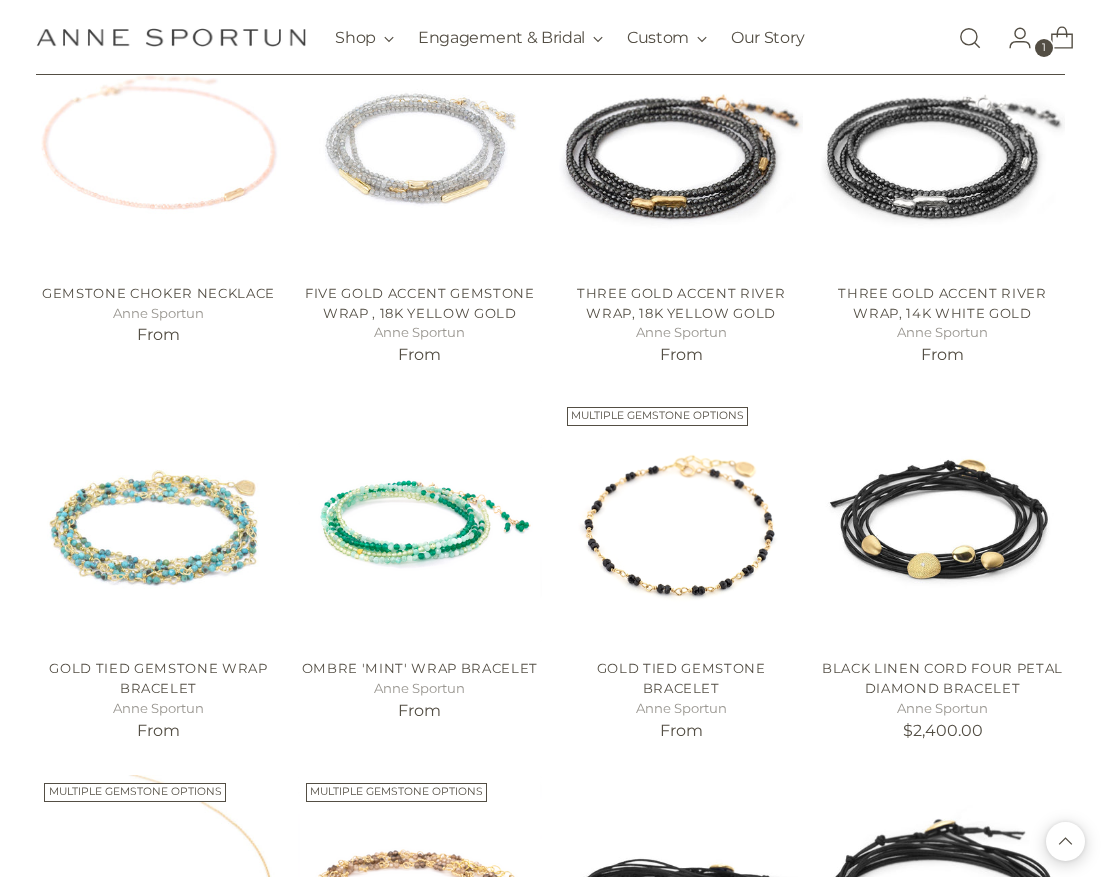 scroll, scrollTop: 7300, scrollLeft: 0, axis: vertical 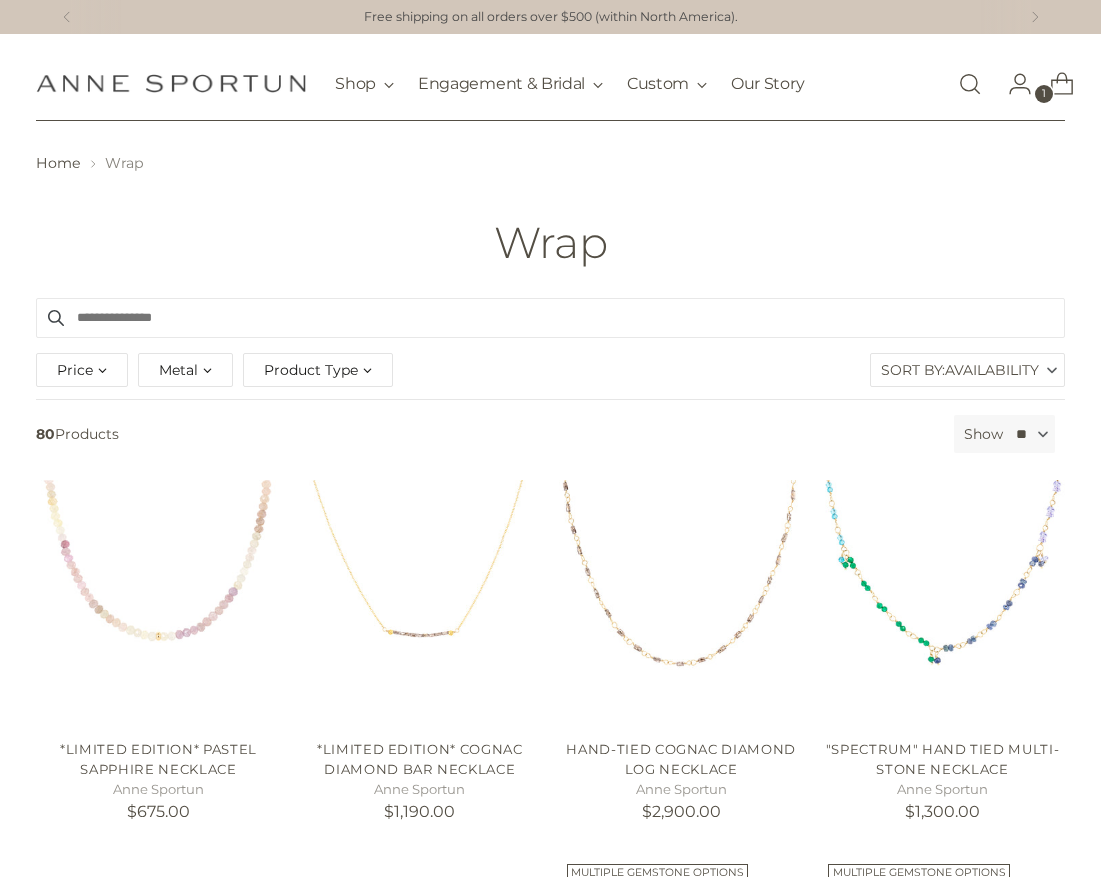 click at bounding box center (550, 318) 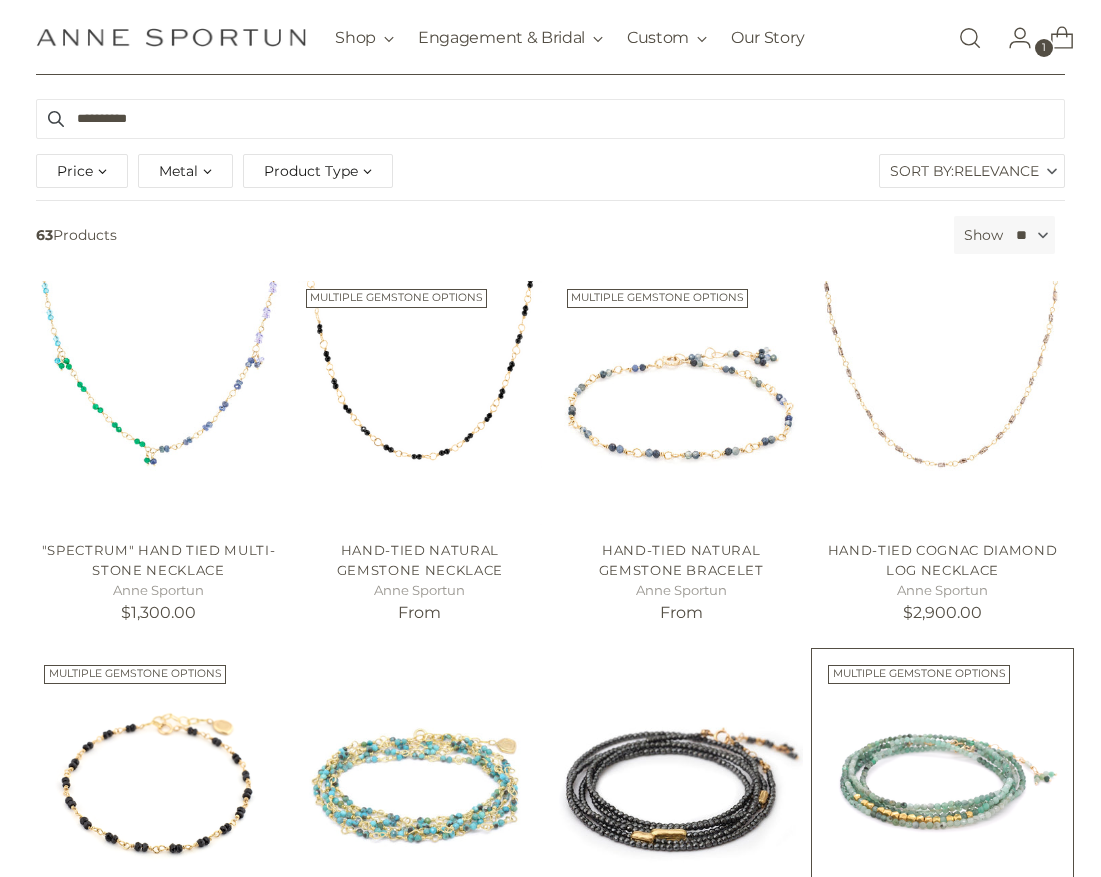 scroll, scrollTop: 400, scrollLeft: 0, axis: vertical 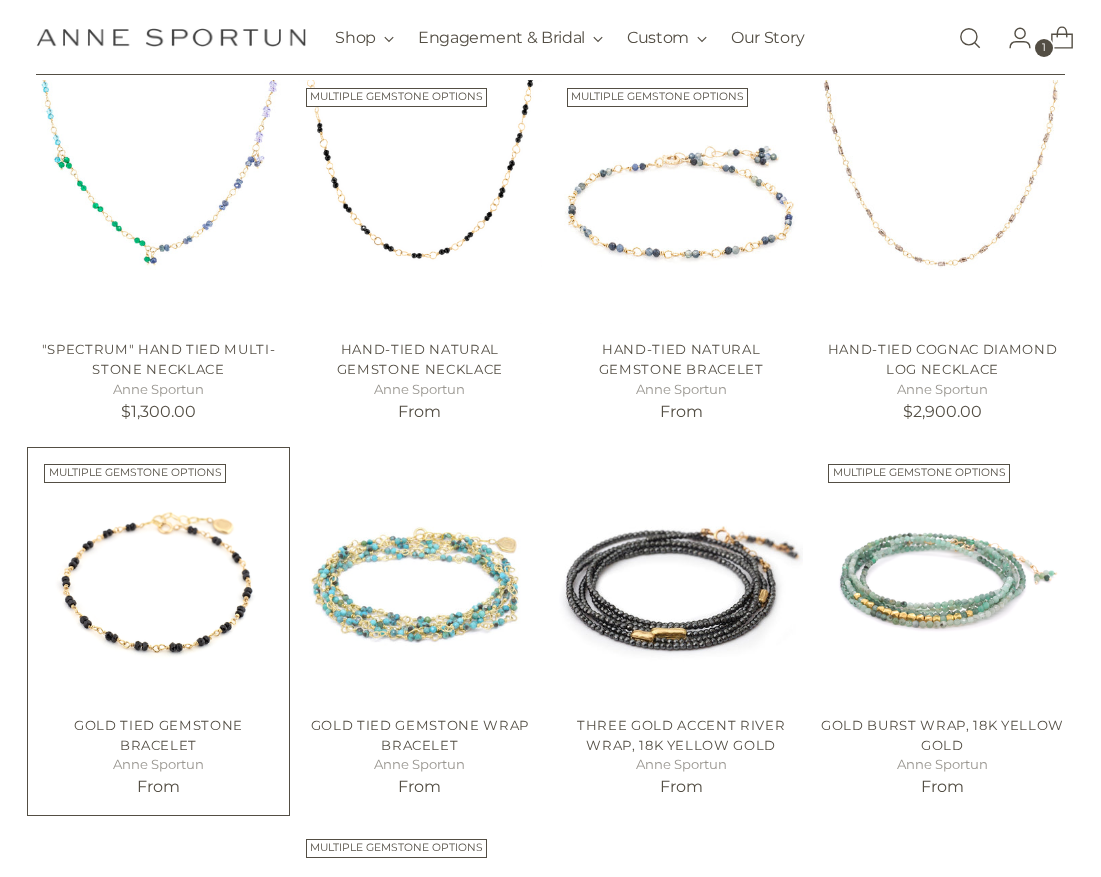 type on "*********" 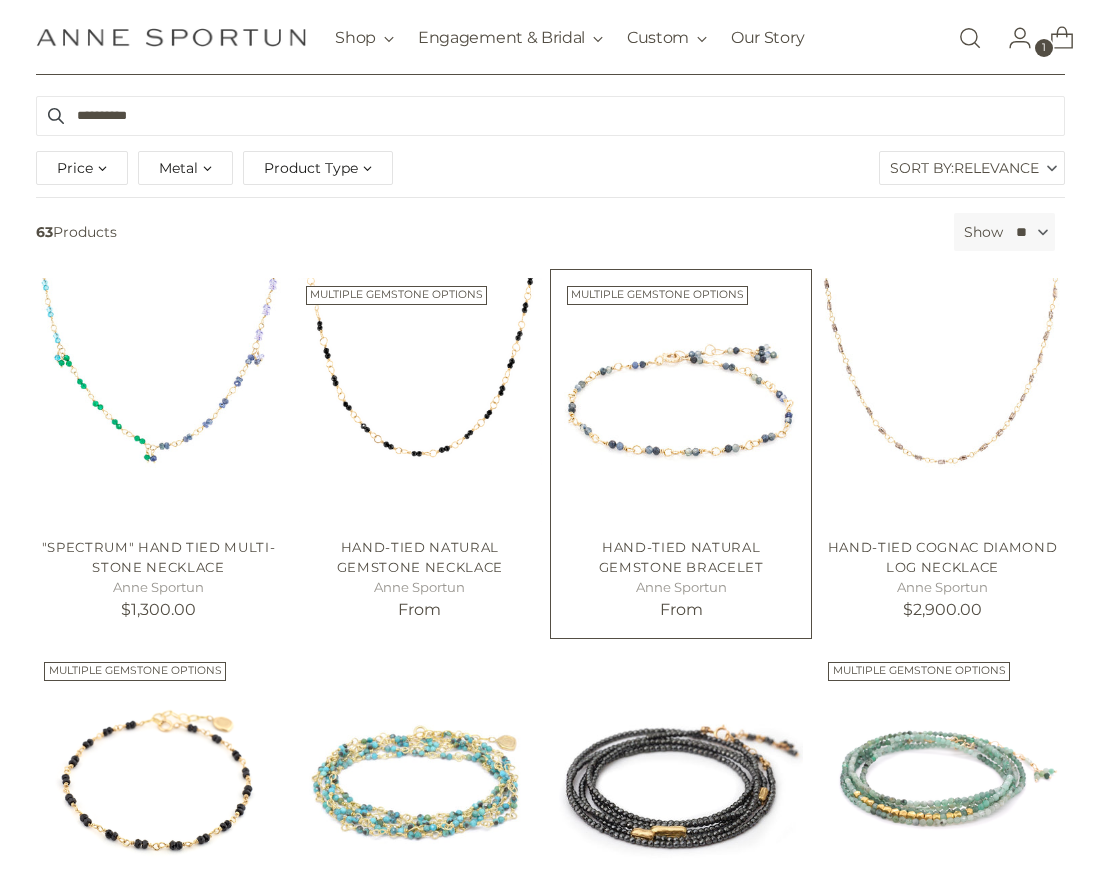 scroll, scrollTop: 200, scrollLeft: 0, axis: vertical 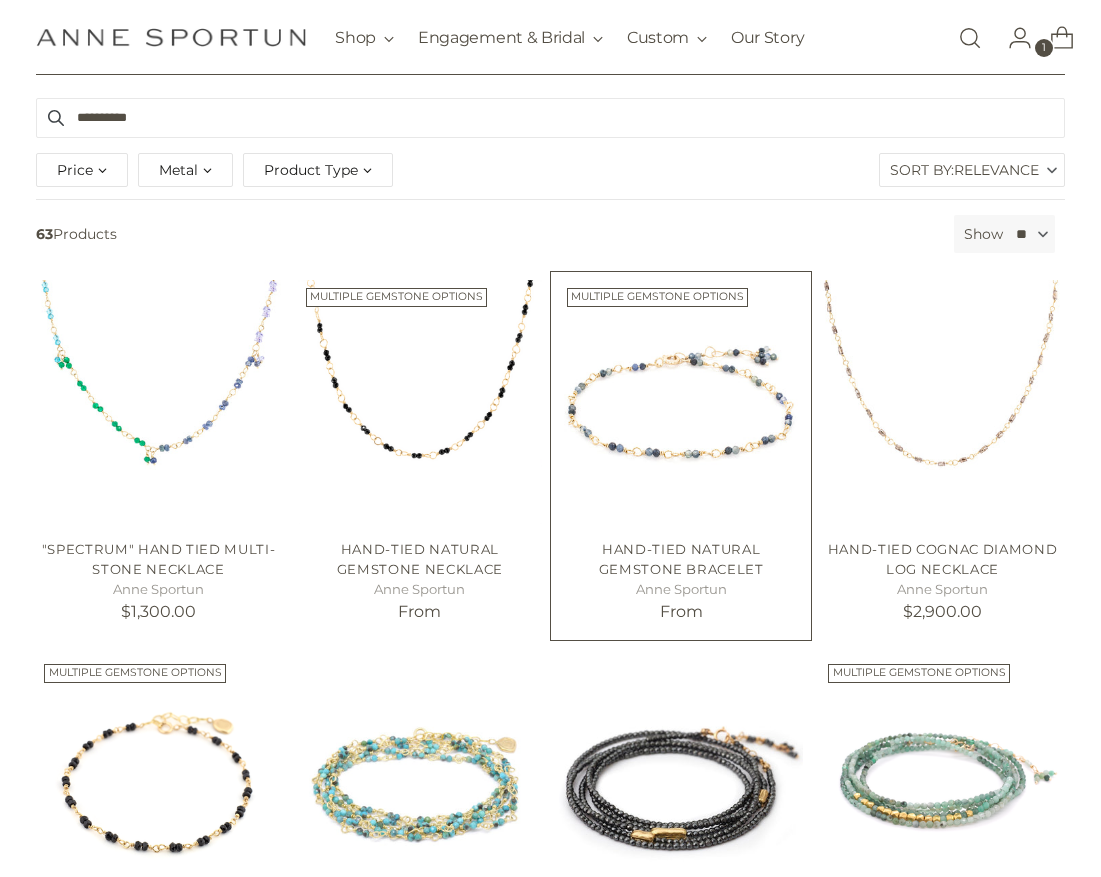 click at bounding box center [0, 0] 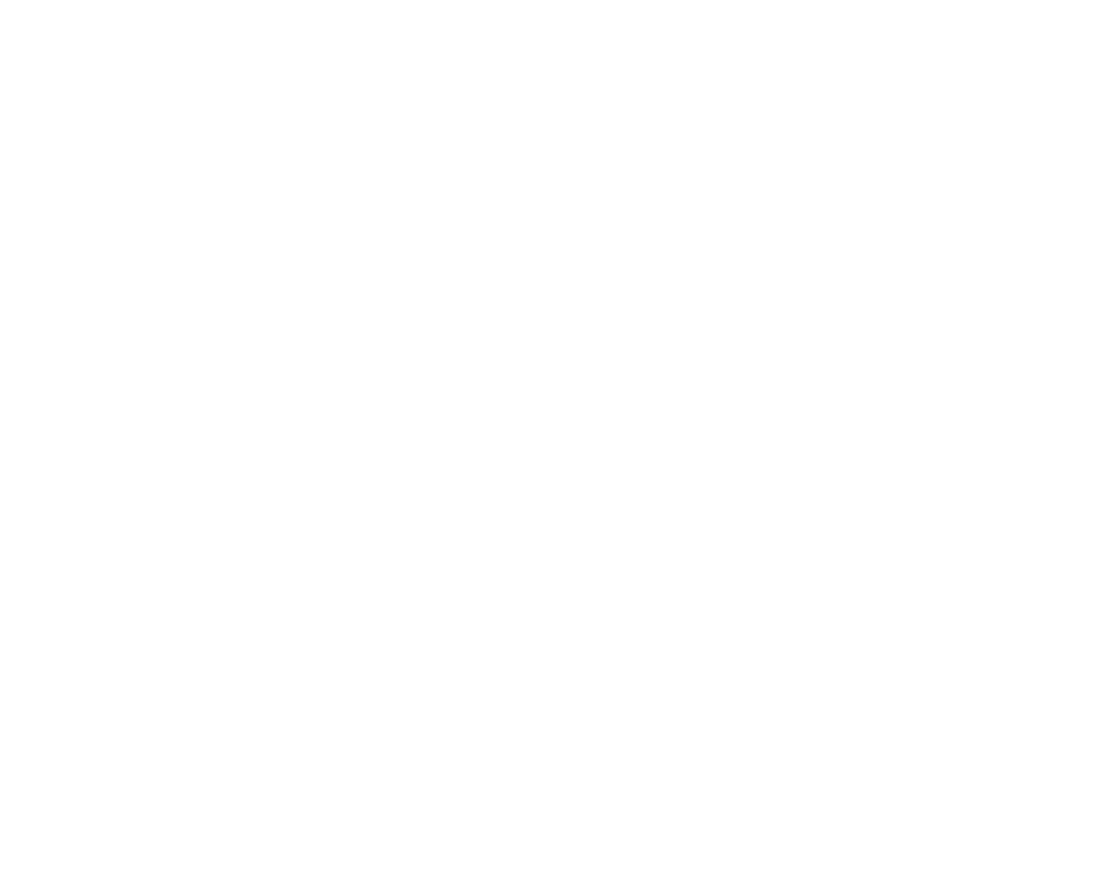 scroll, scrollTop: 0, scrollLeft: 0, axis: both 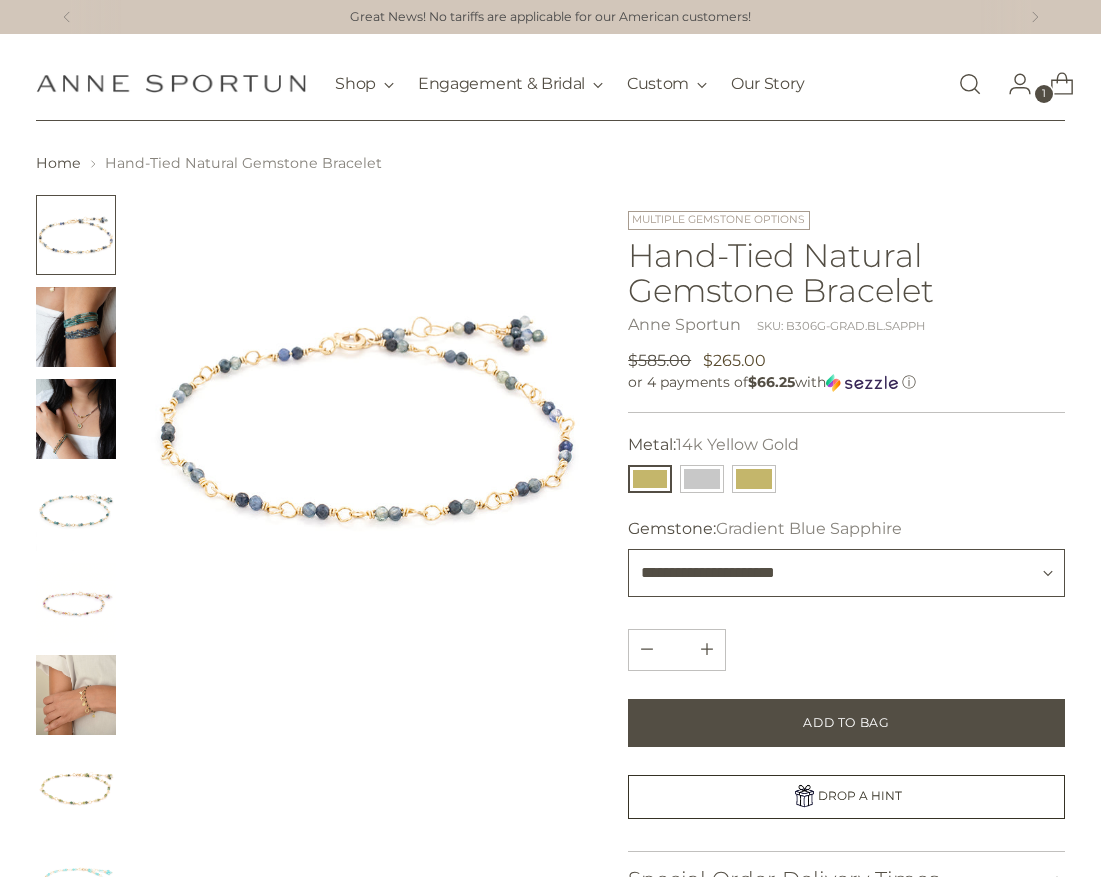 click on "**********" at bounding box center (846, 573) 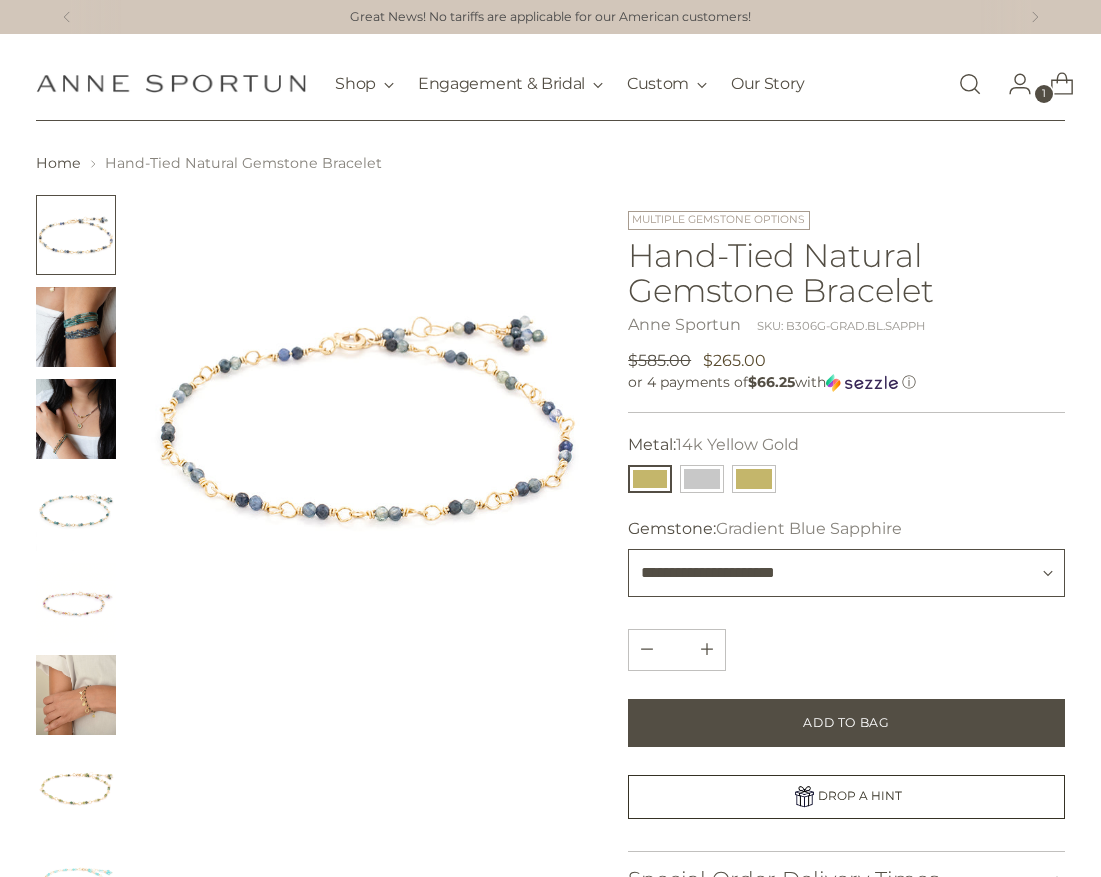 select on "**********" 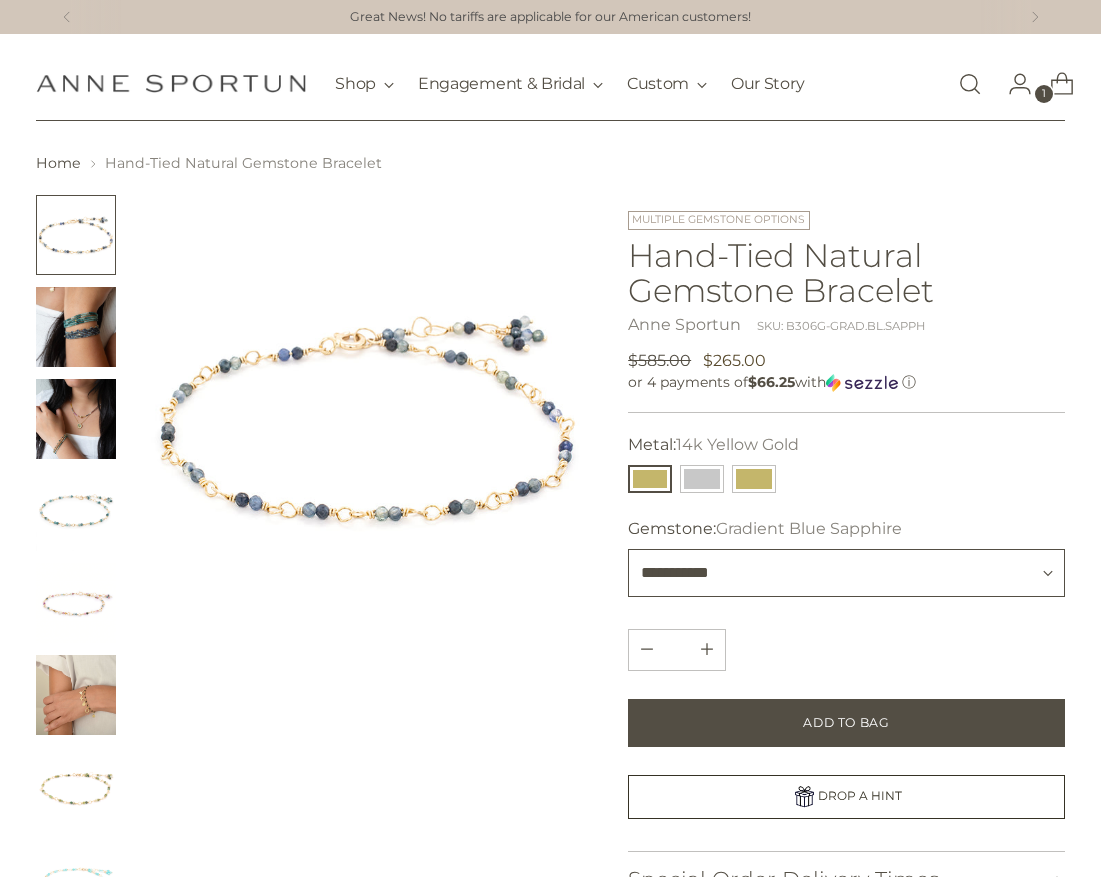 type 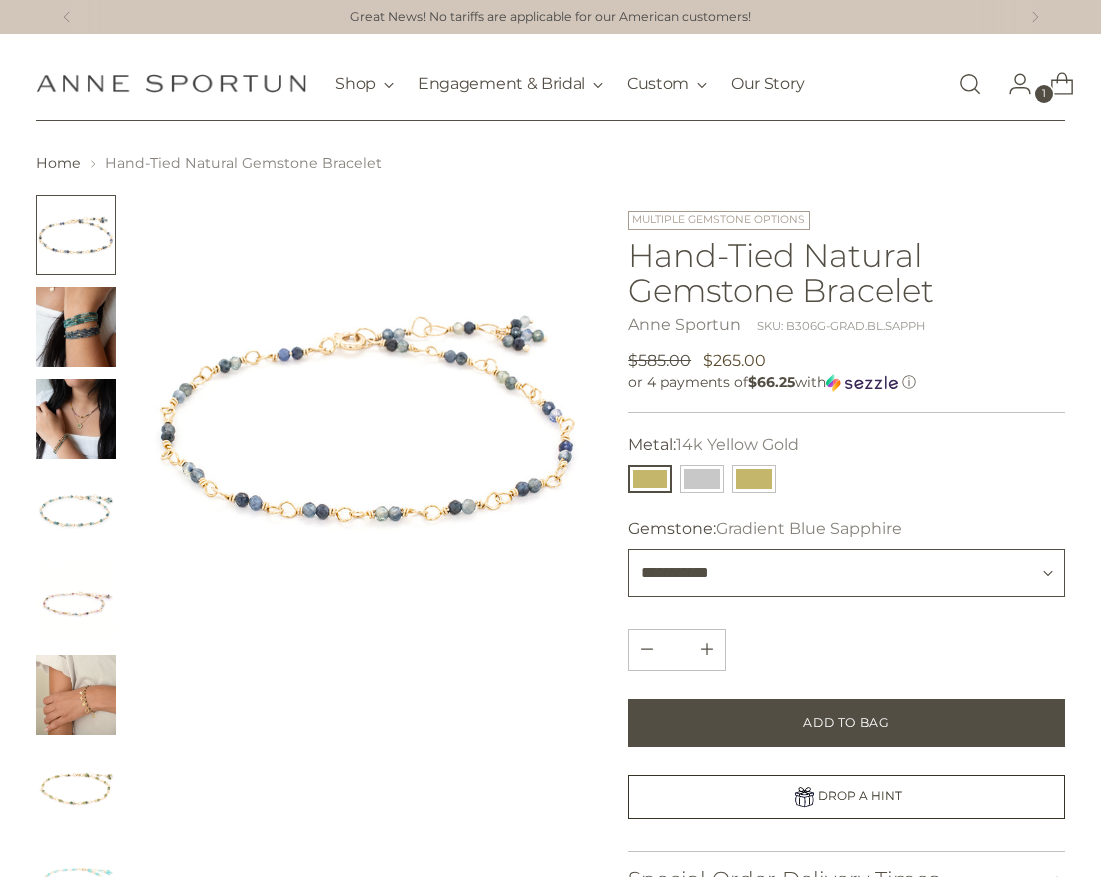 click on "**********" at bounding box center (846, 573) 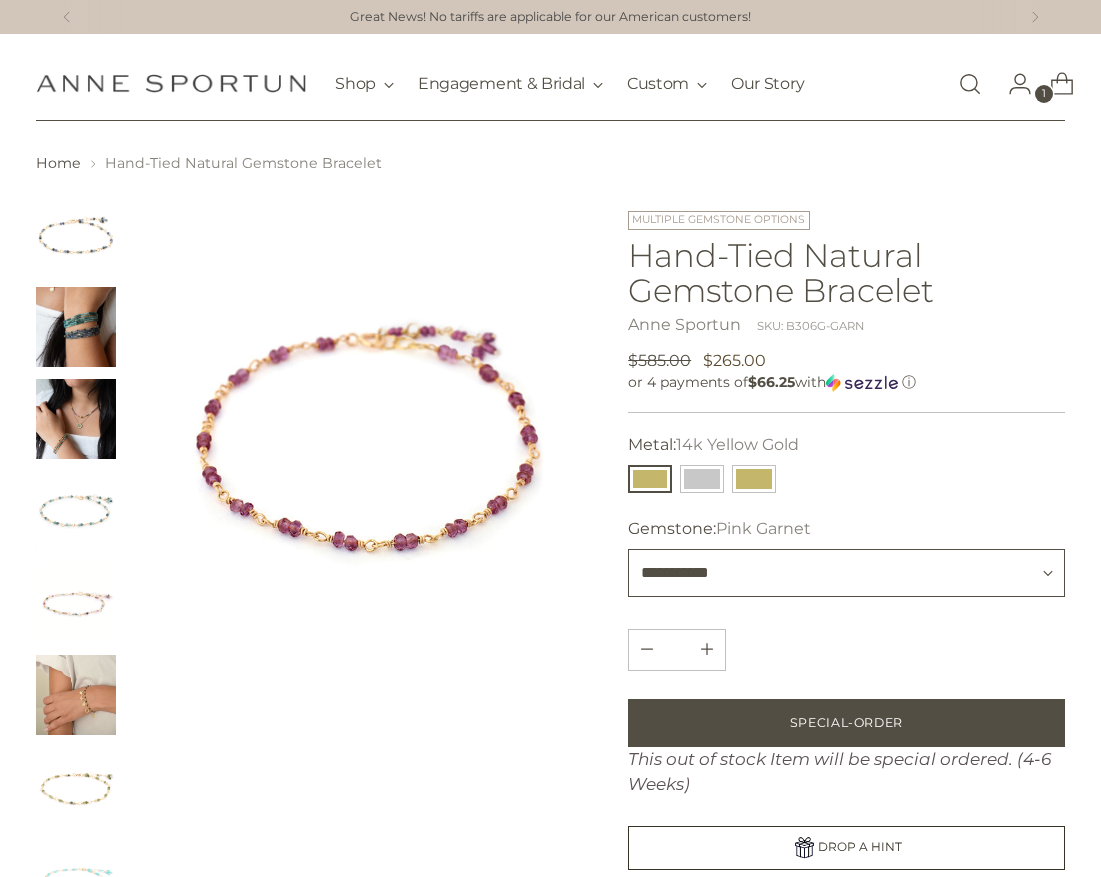 click on "**********" at bounding box center [846, 573] 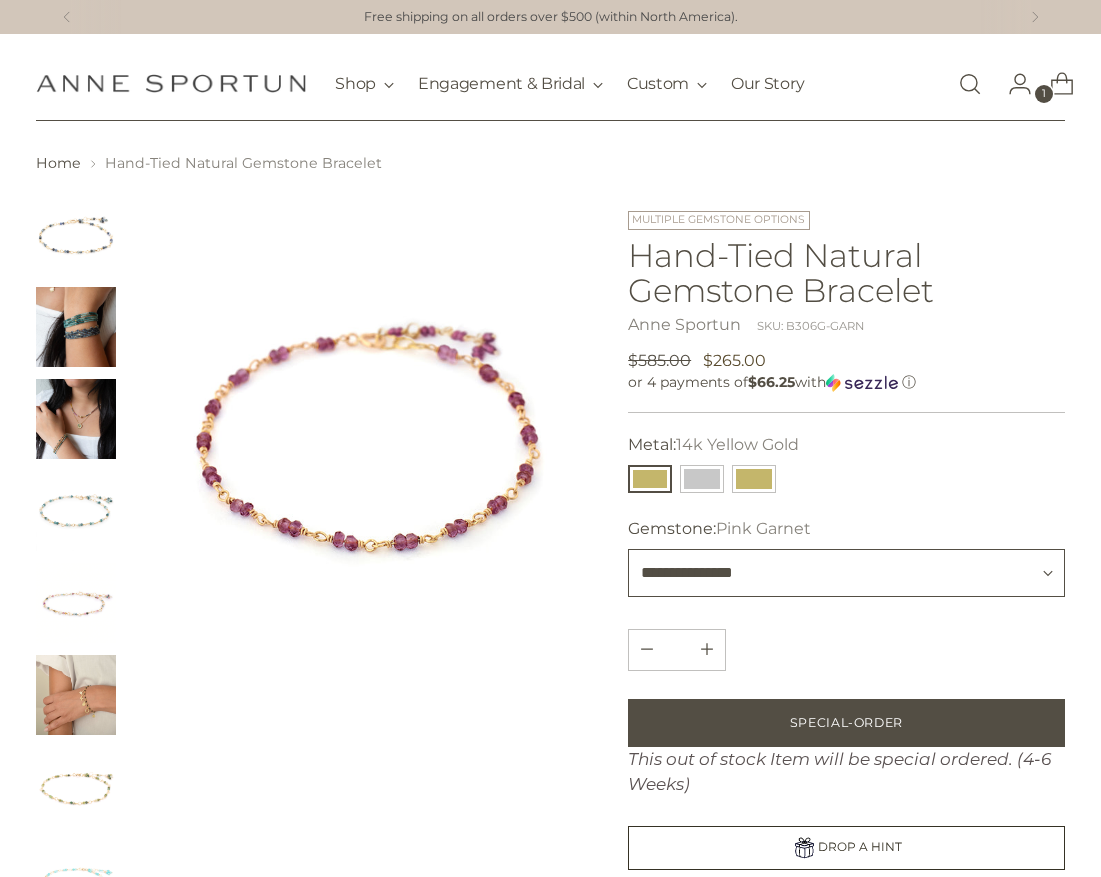 click on "**********" at bounding box center [846, 573] 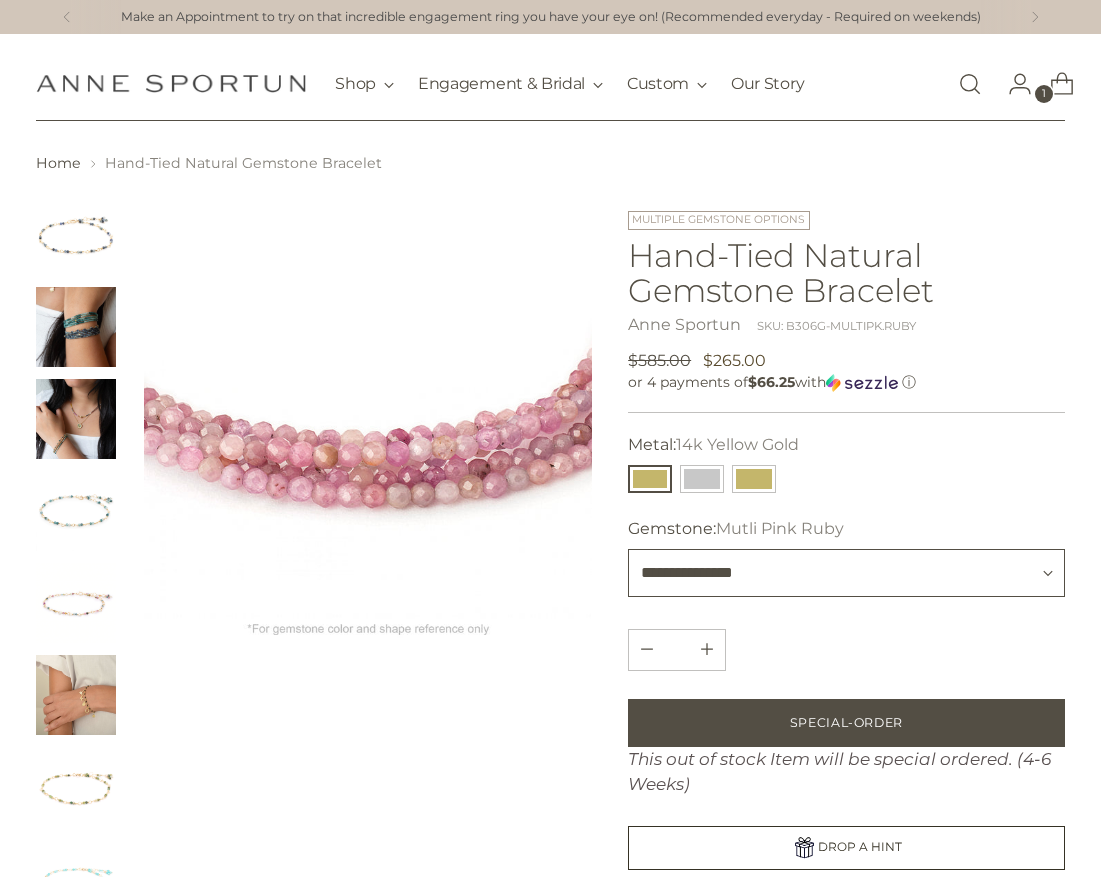 click on "**********" at bounding box center (846, 573) 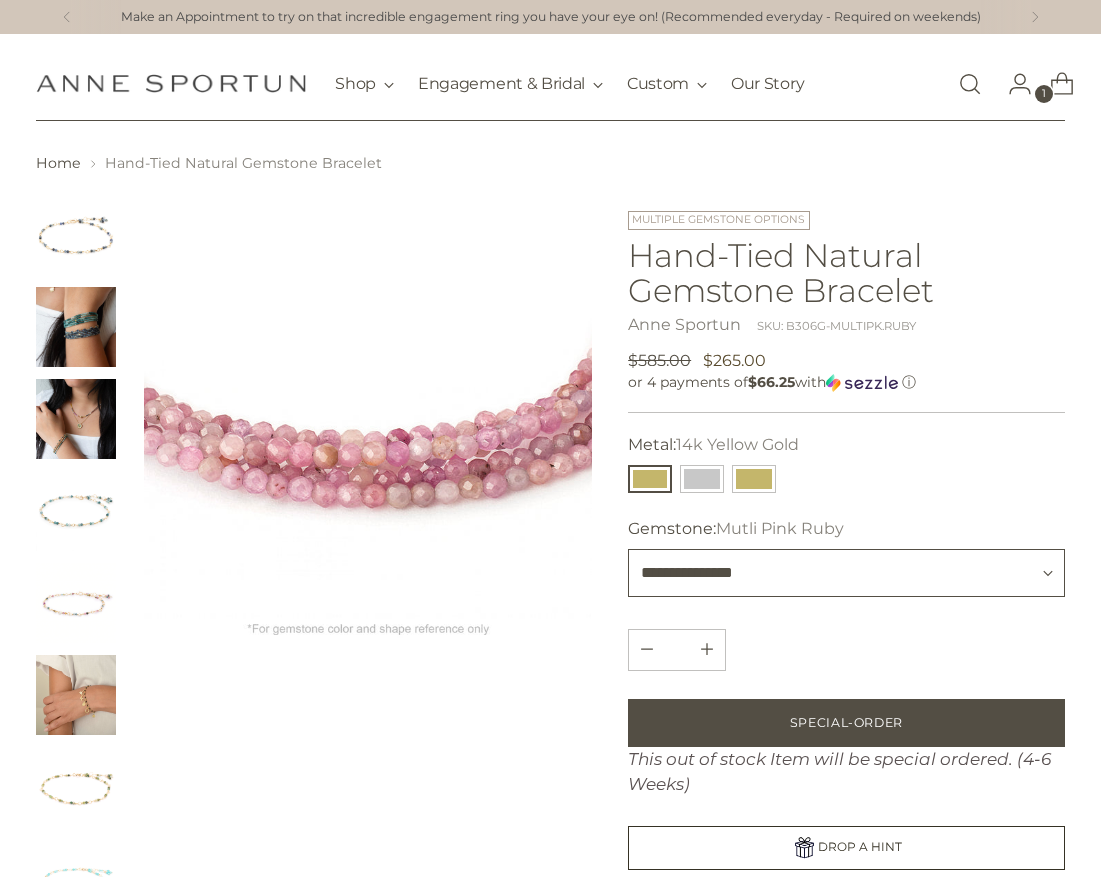 select on "**********" 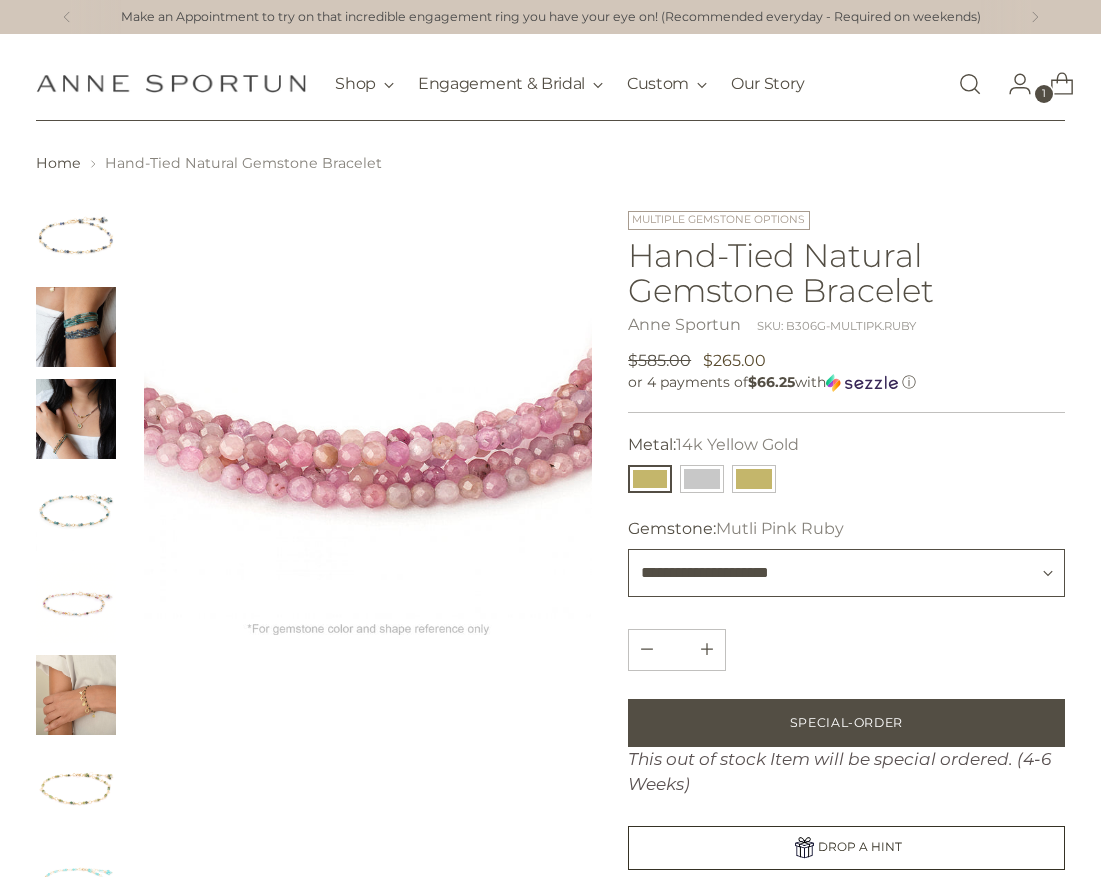 click on "**********" at bounding box center [846, 573] 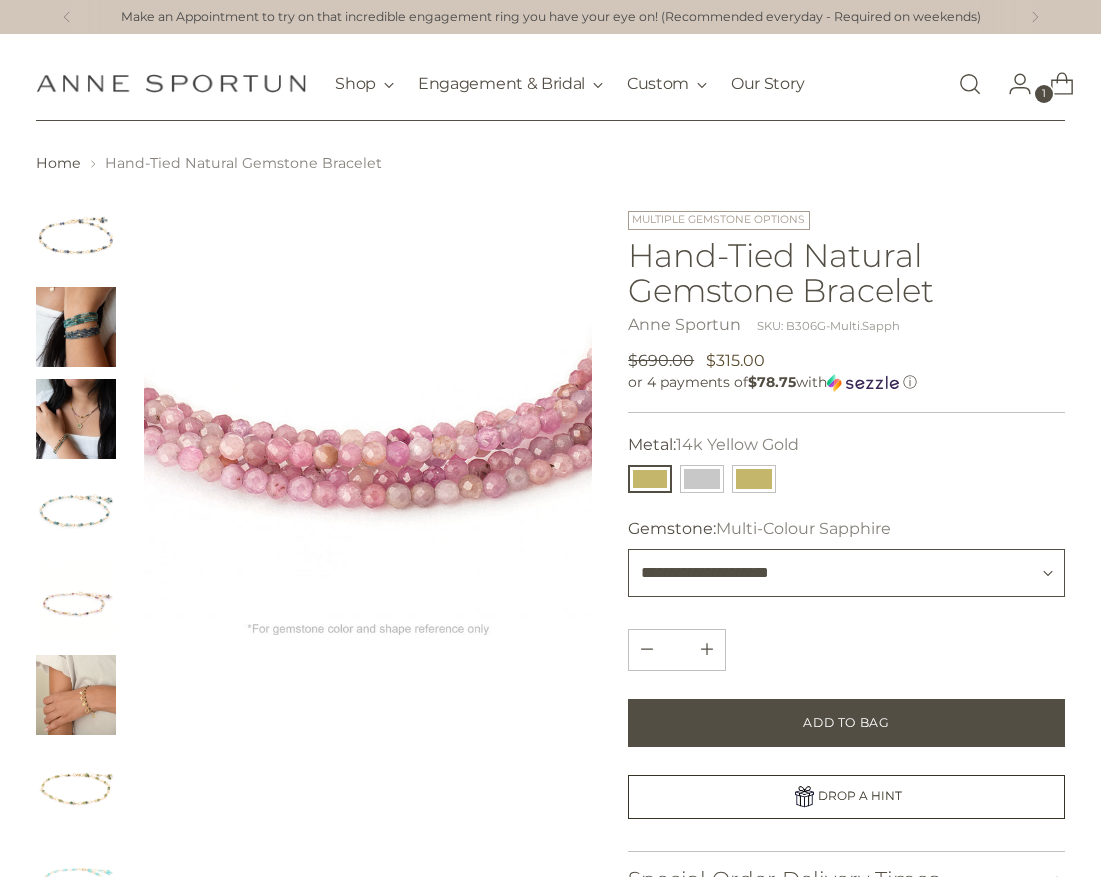 click on "**********" at bounding box center [846, 573] 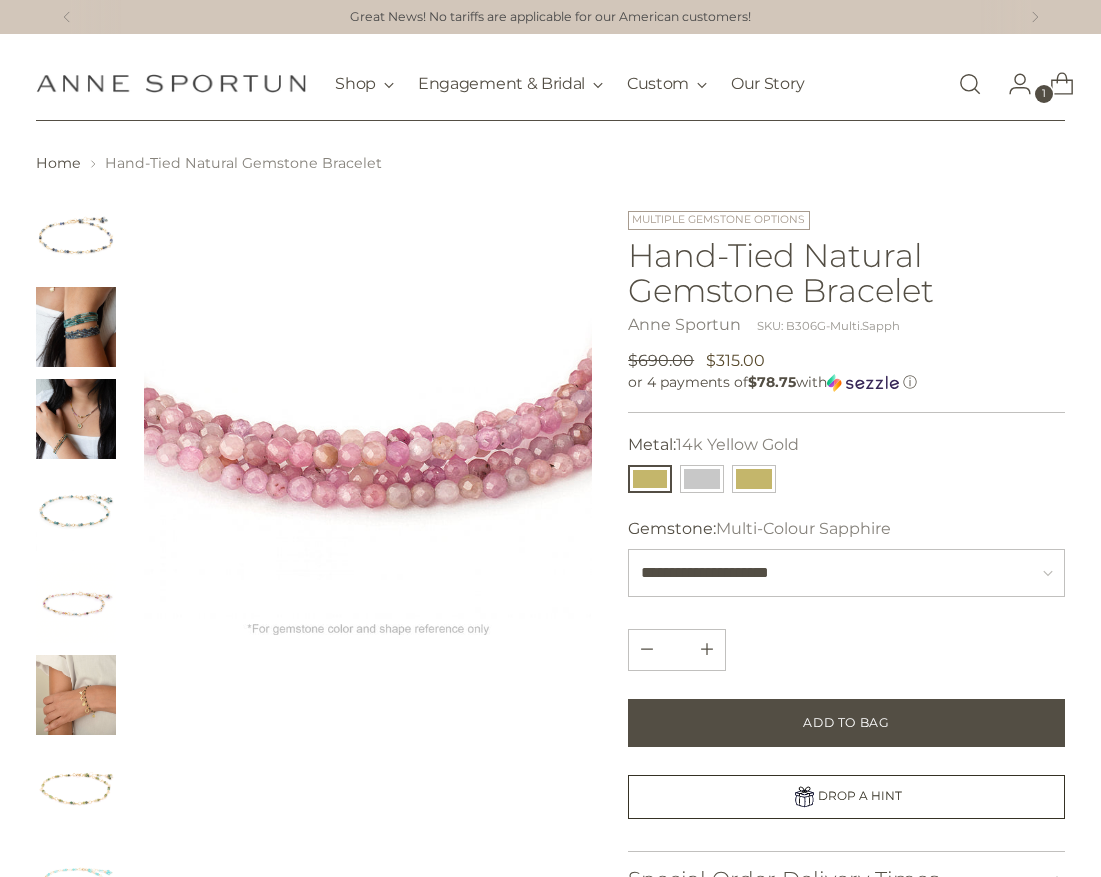click at bounding box center [76, 603] 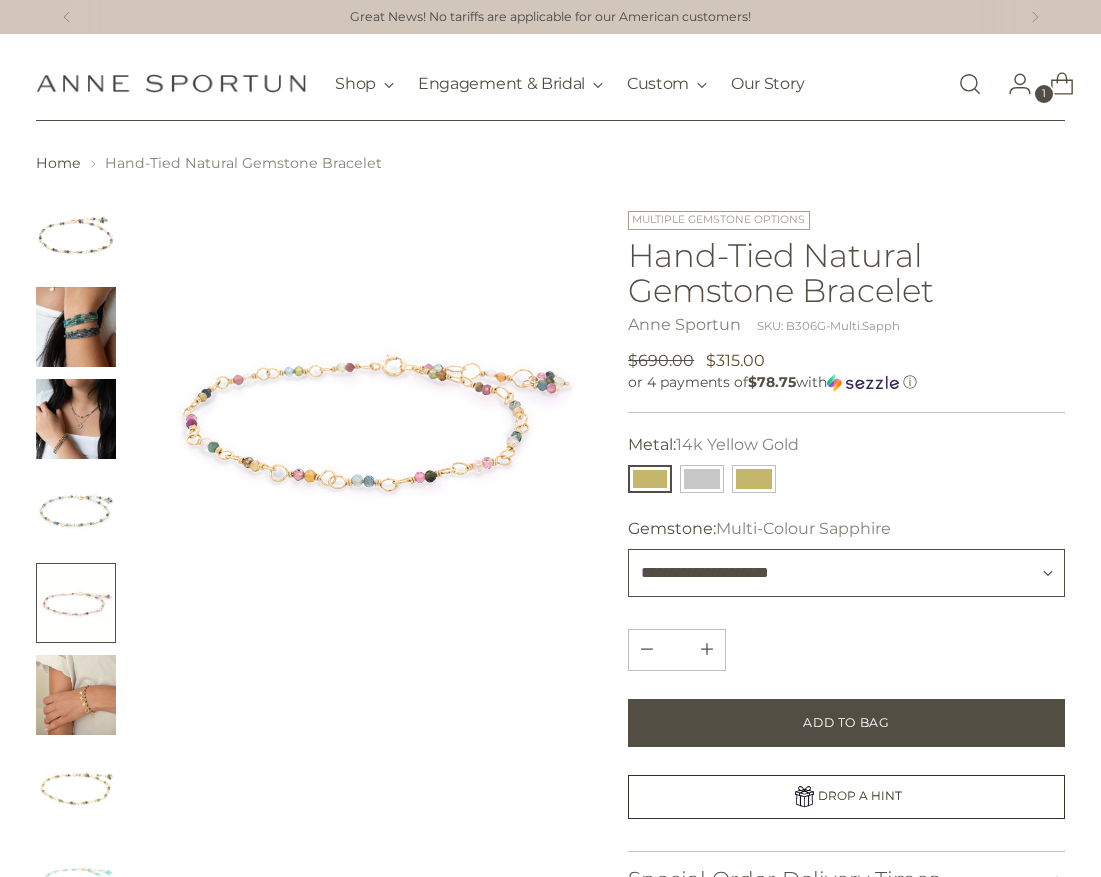 click on "**********" at bounding box center [846, 573] 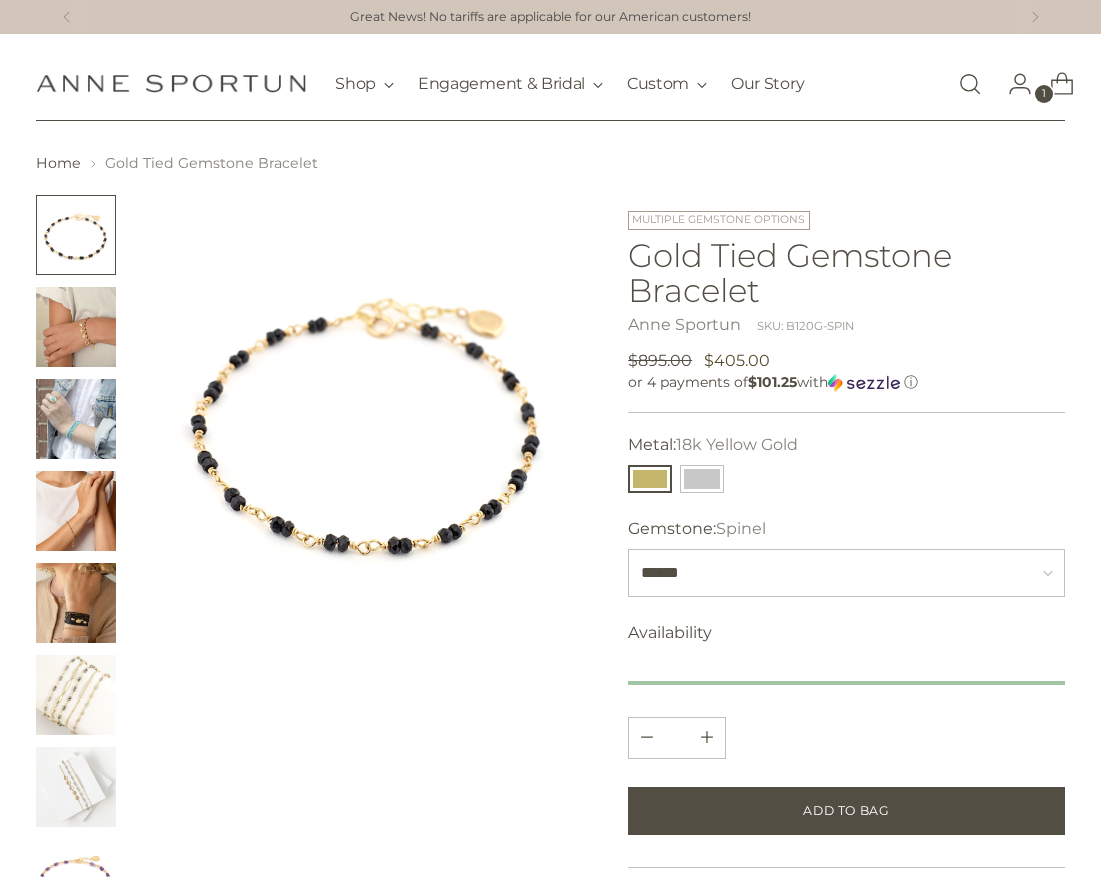 scroll, scrollTop: 0, scrollLeft: 0, axis: both 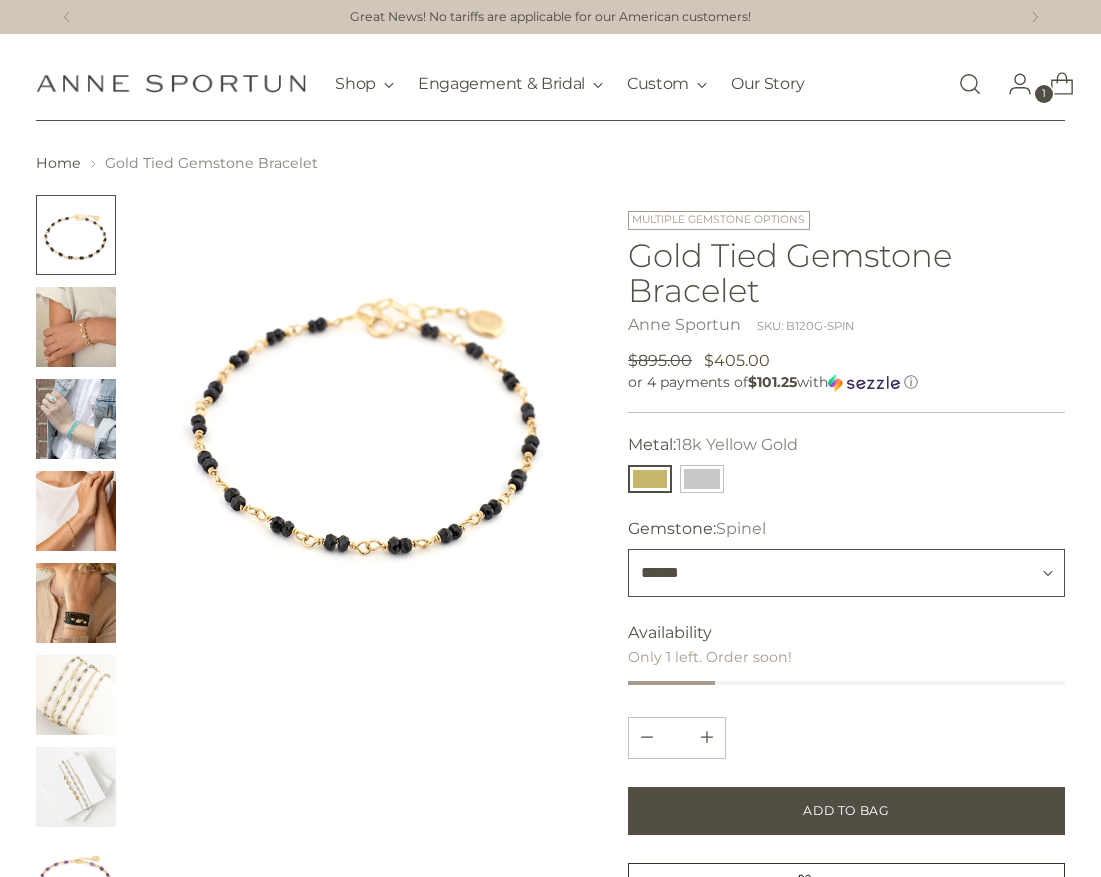 click on "**********" at bounding box center (846, 573) 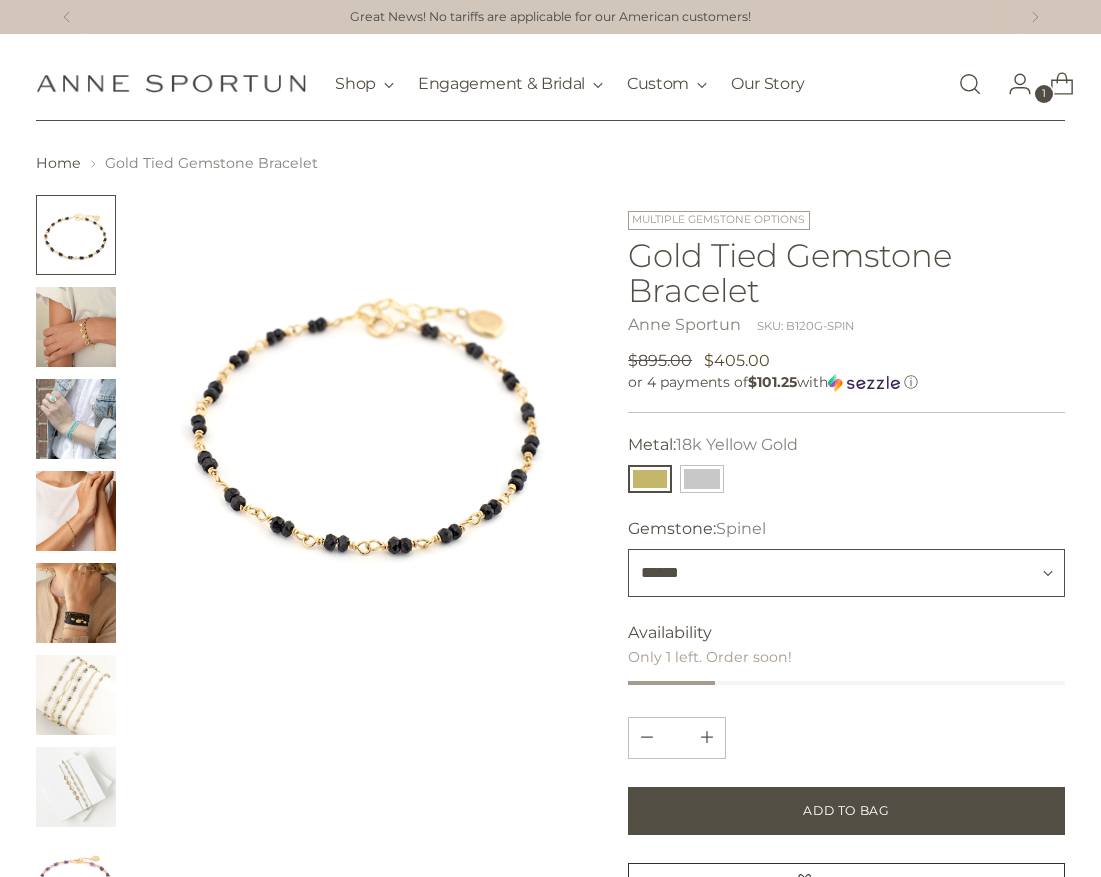 select on "**********" 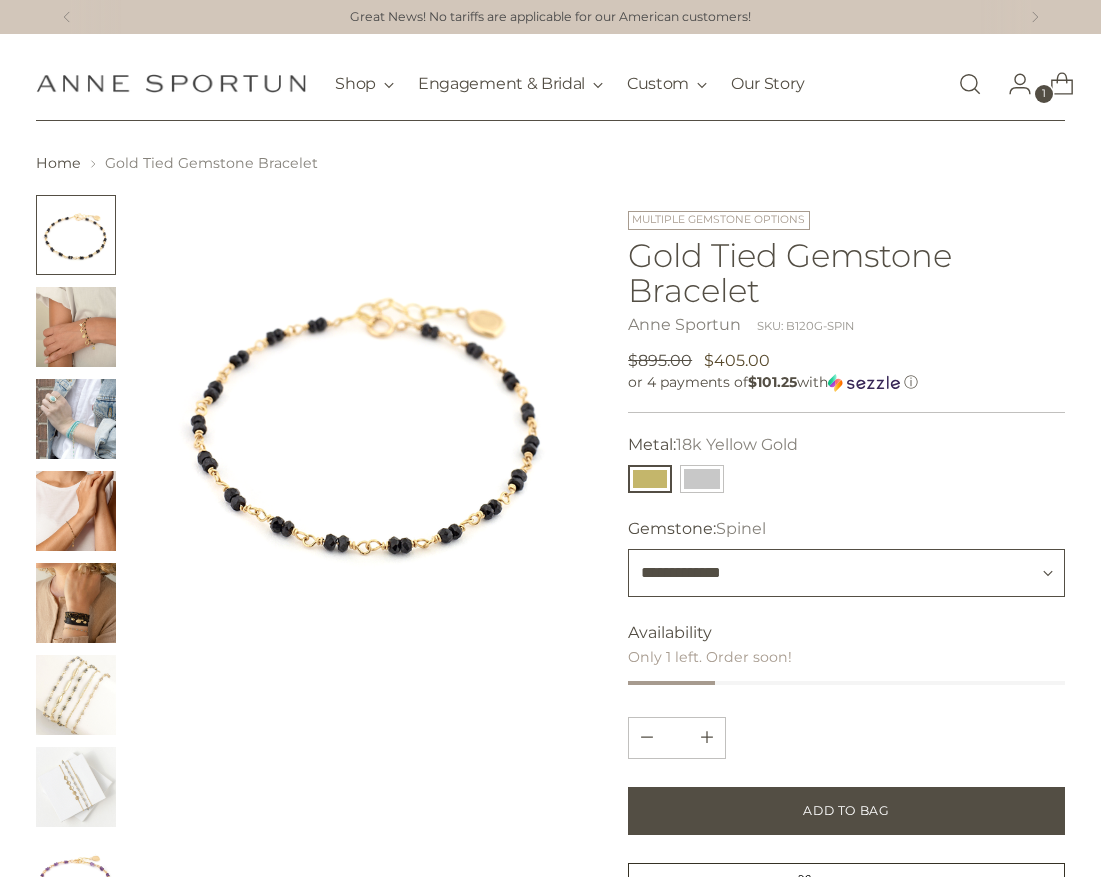 type 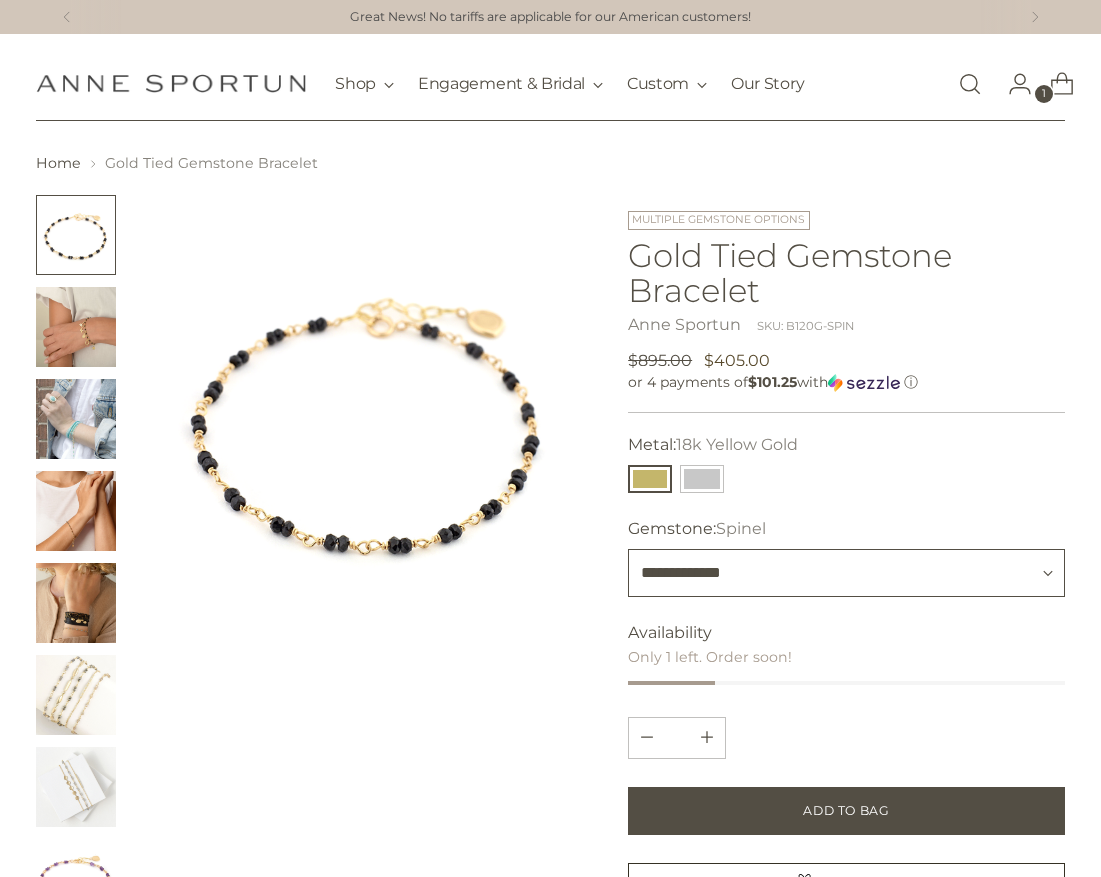 click on "**********" at bounding box center [846, 573] 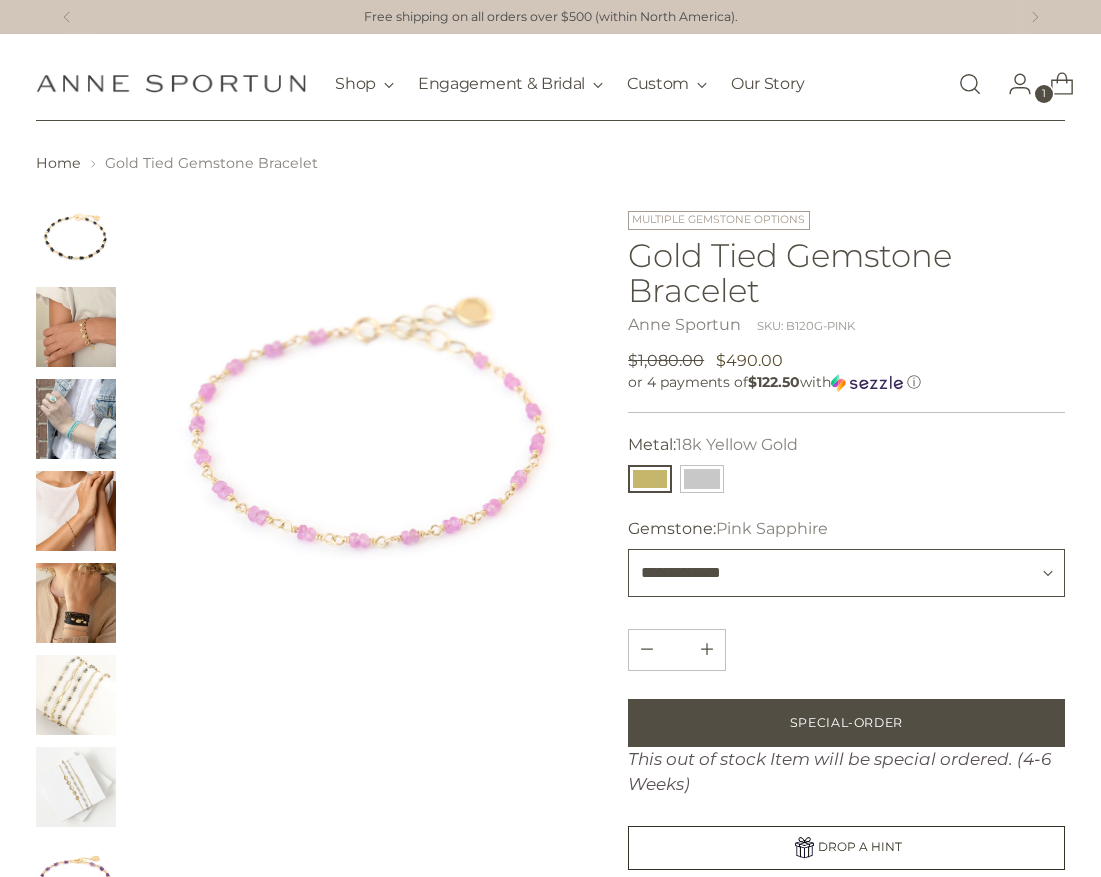 click on "**********" at bounding box center (846, 573) 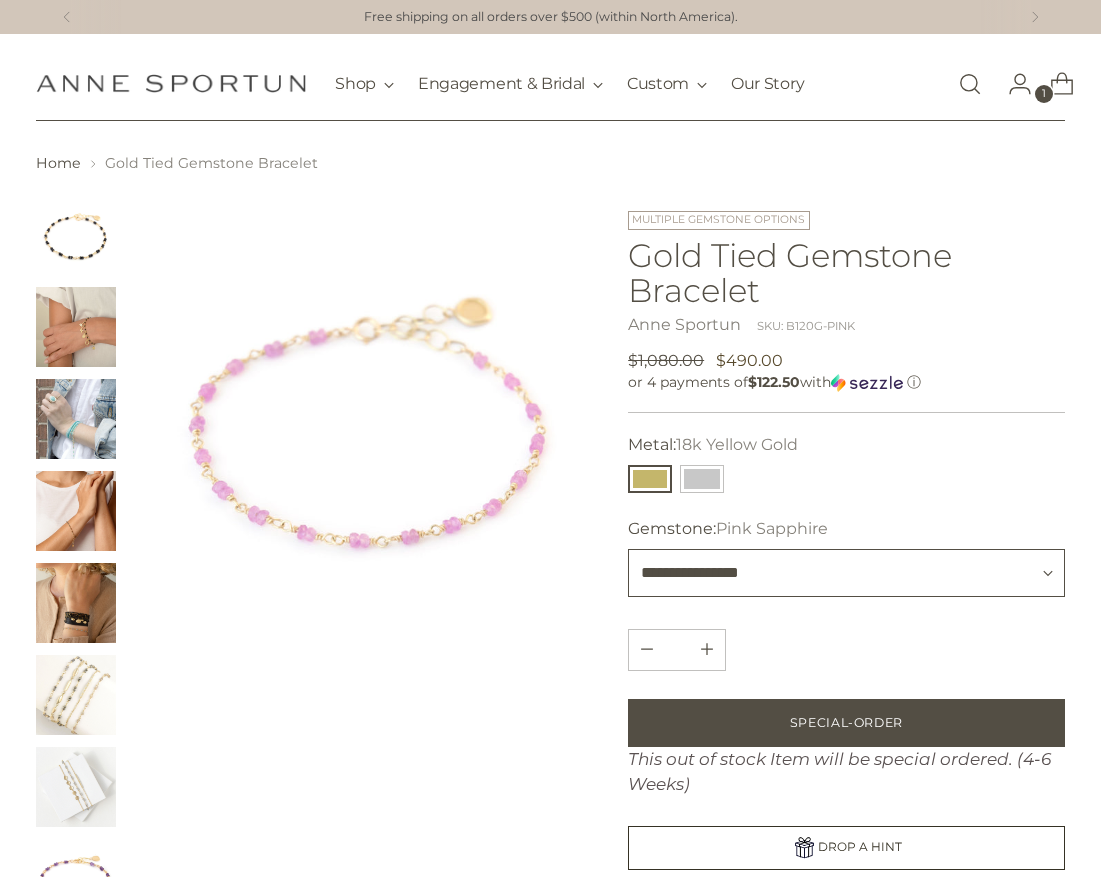 click on "**********" at bounding box center [846, 573] 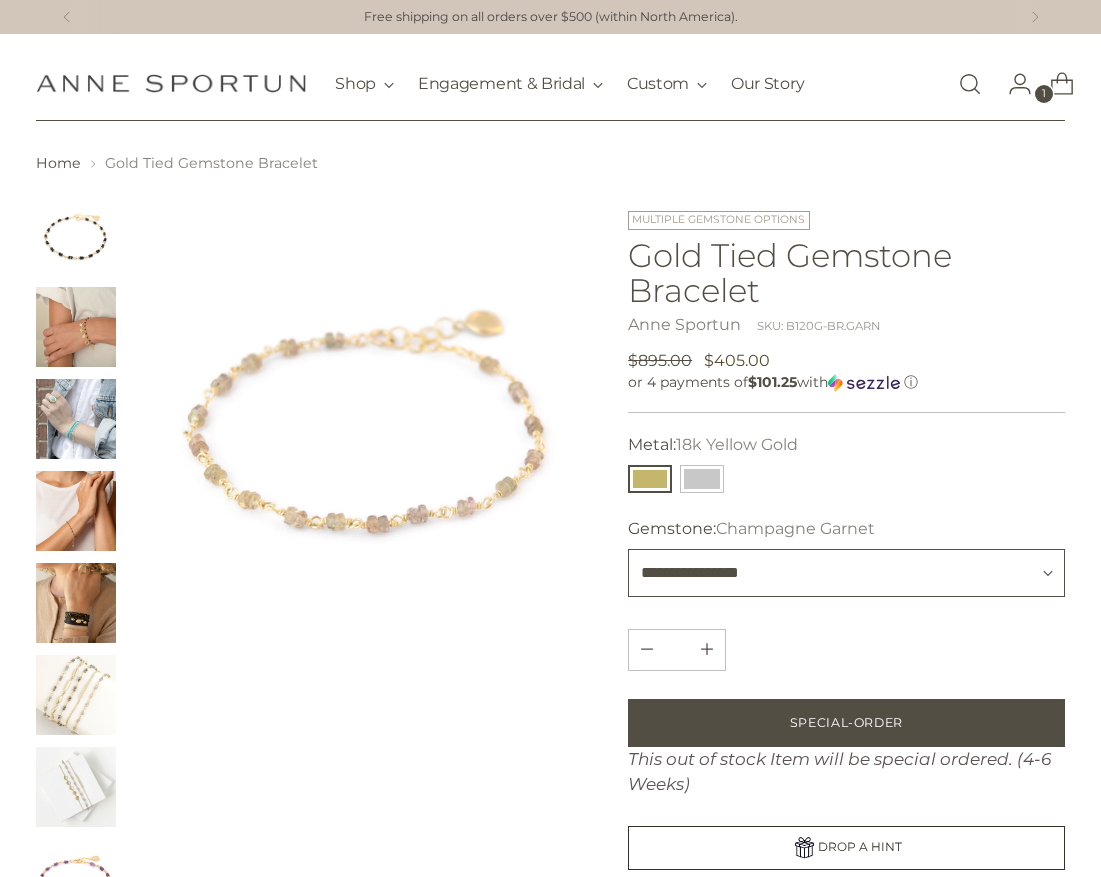 click on "**********" at bounding box center [846, 573] 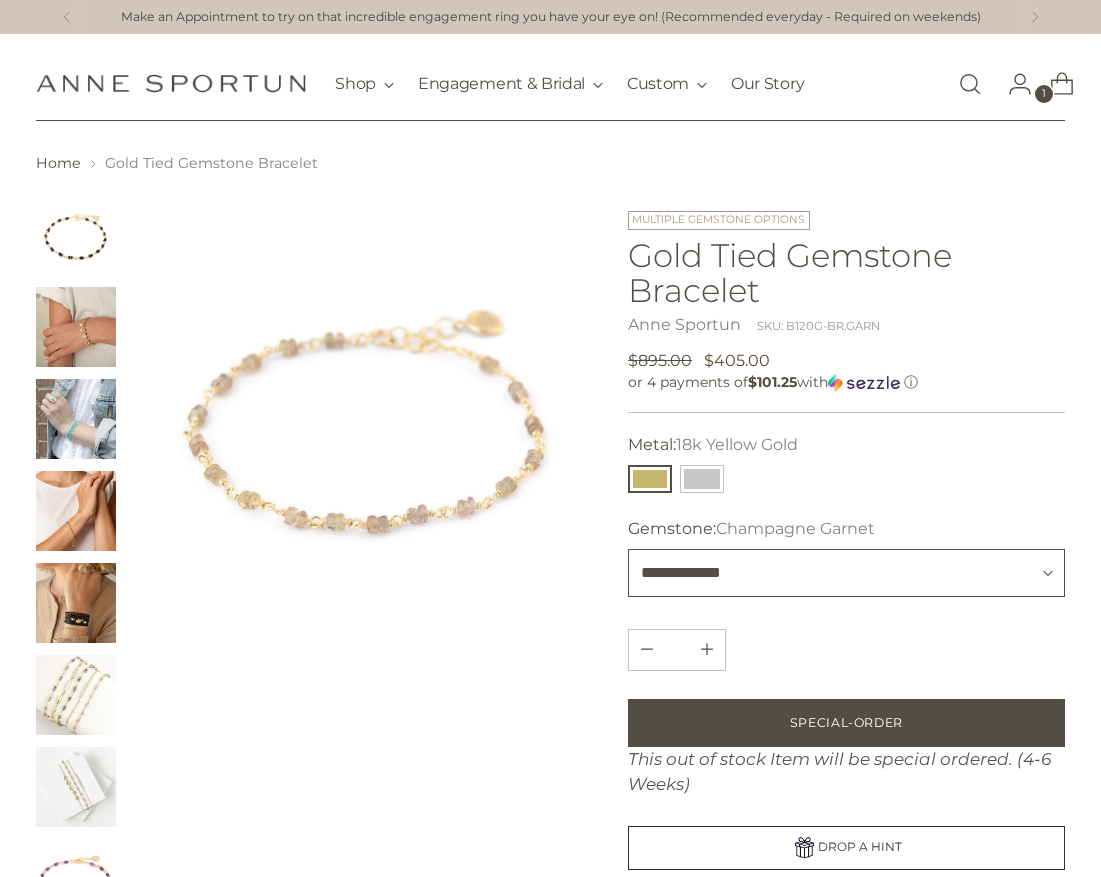 click on "**********" at bounding box center (846, 573) 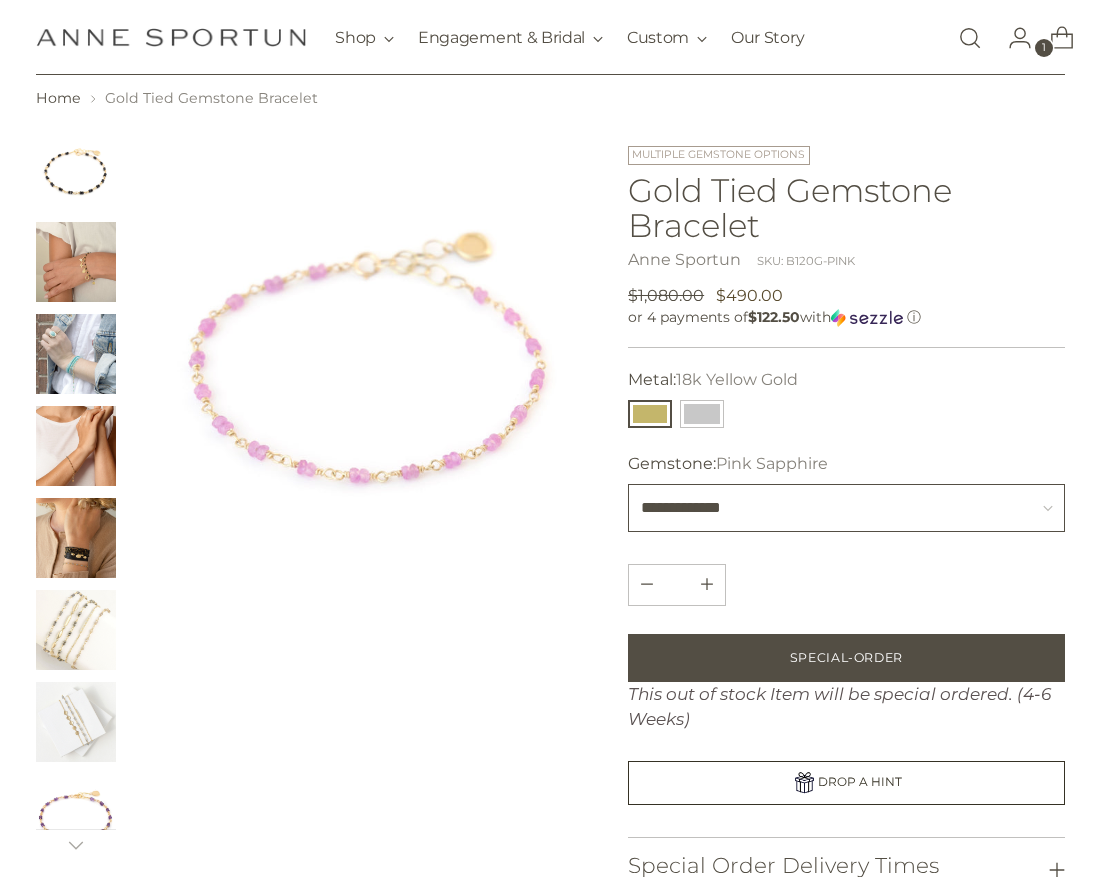 scroll, scrollTop: 100, scrollLeft: 0, axis: vertical 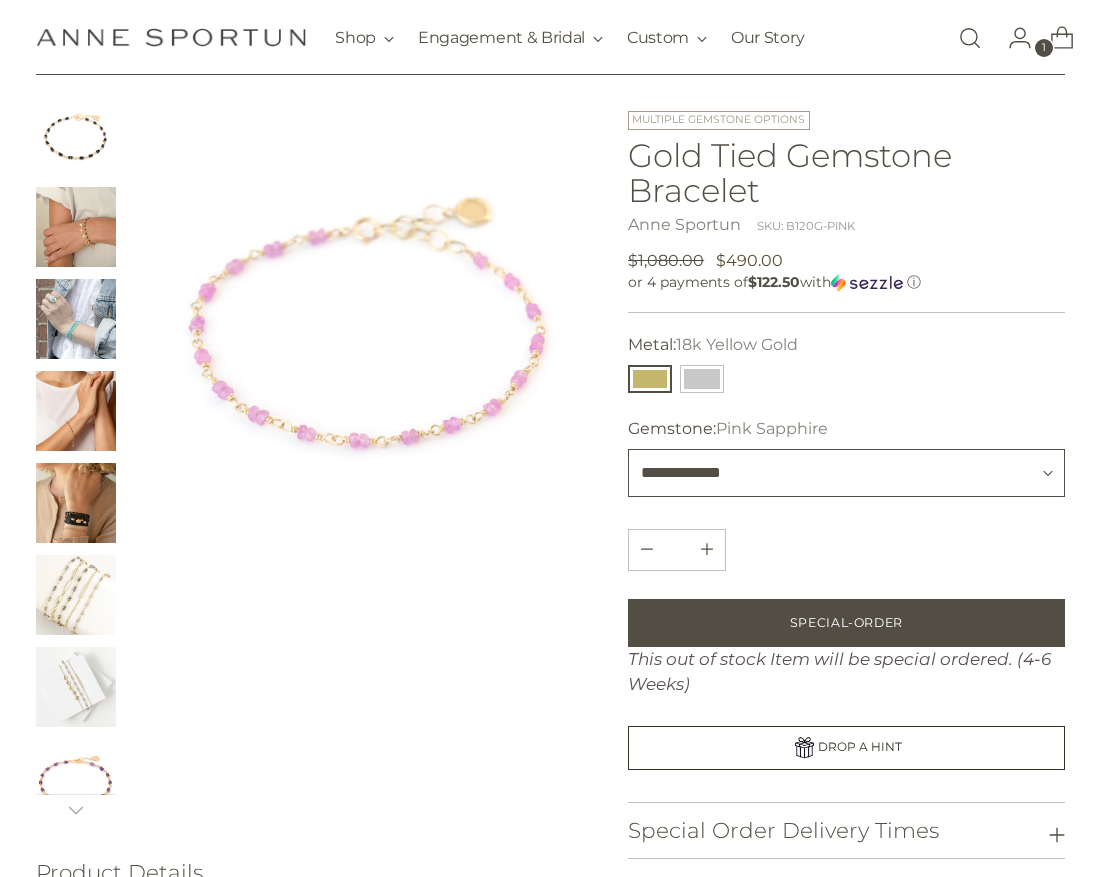 click on "**********" at bounding box center [846, 473] 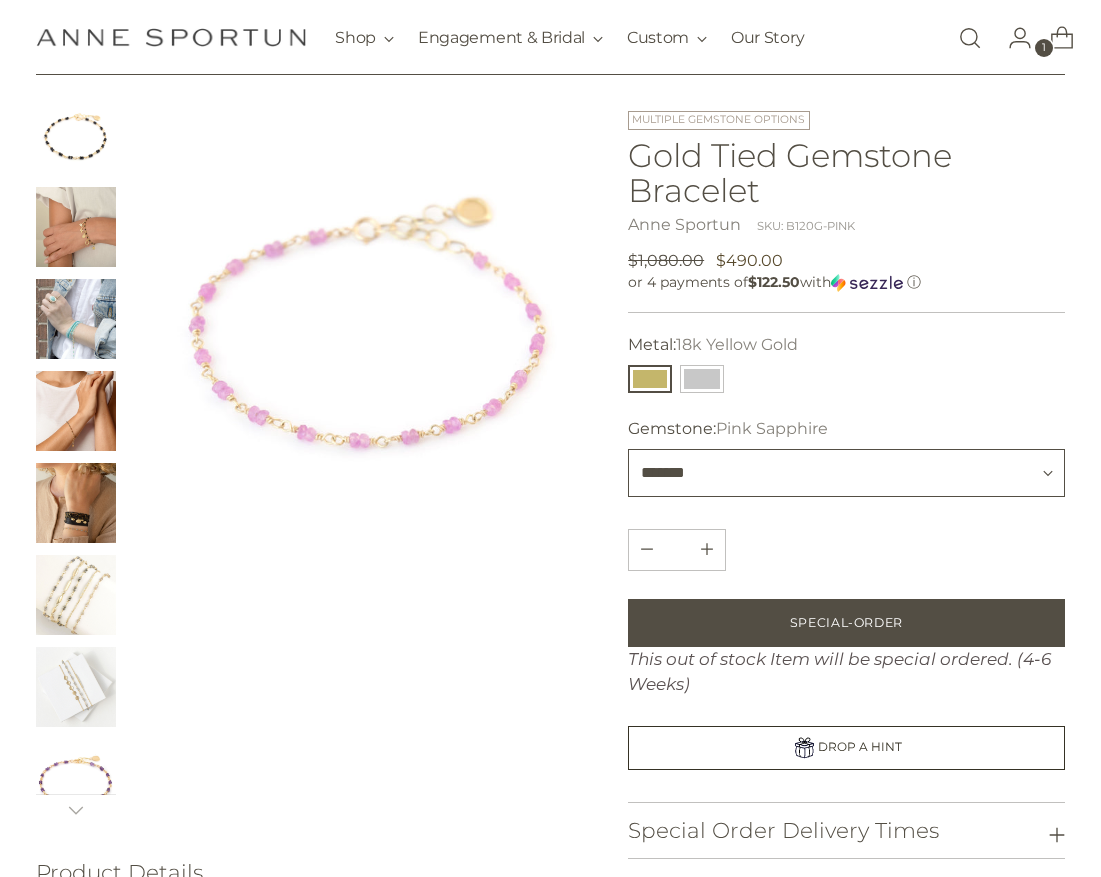 click on "**********" at bounding box center (846, 473) 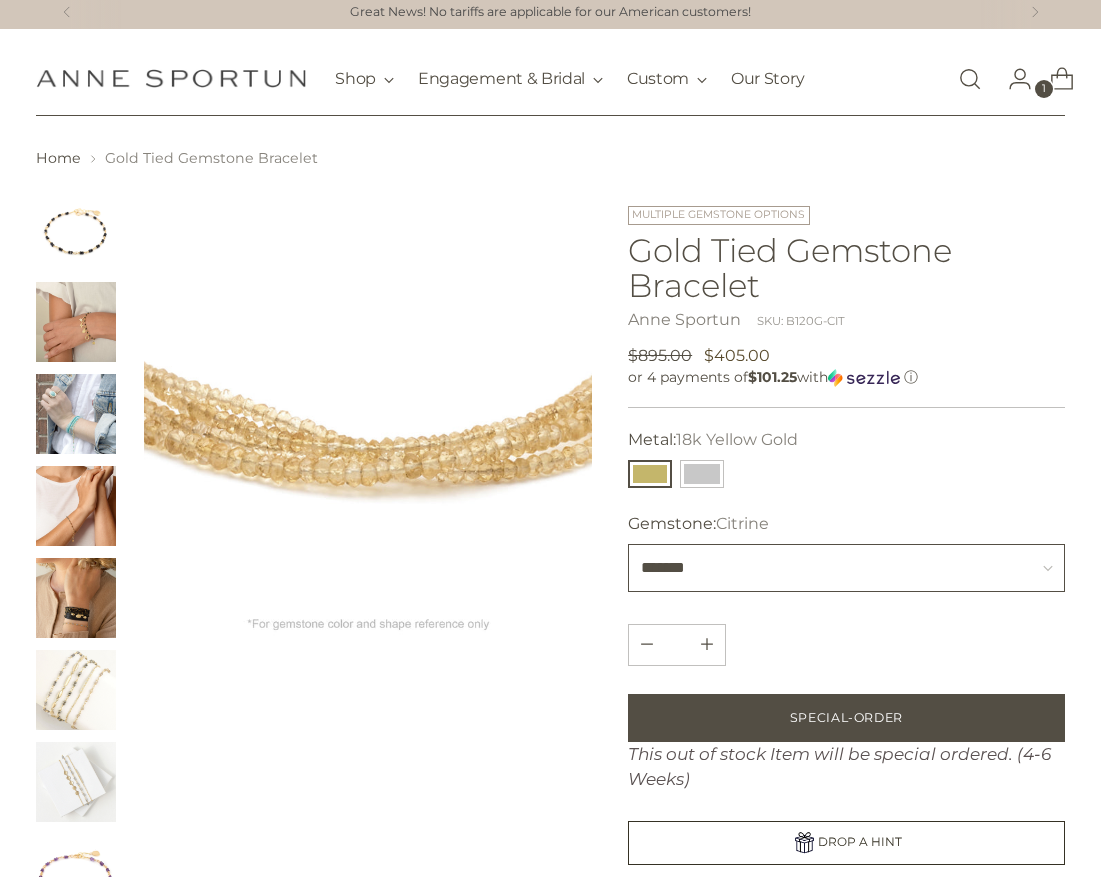 scroll, scrollTop: 0, scrollLeft: 0, axis: both 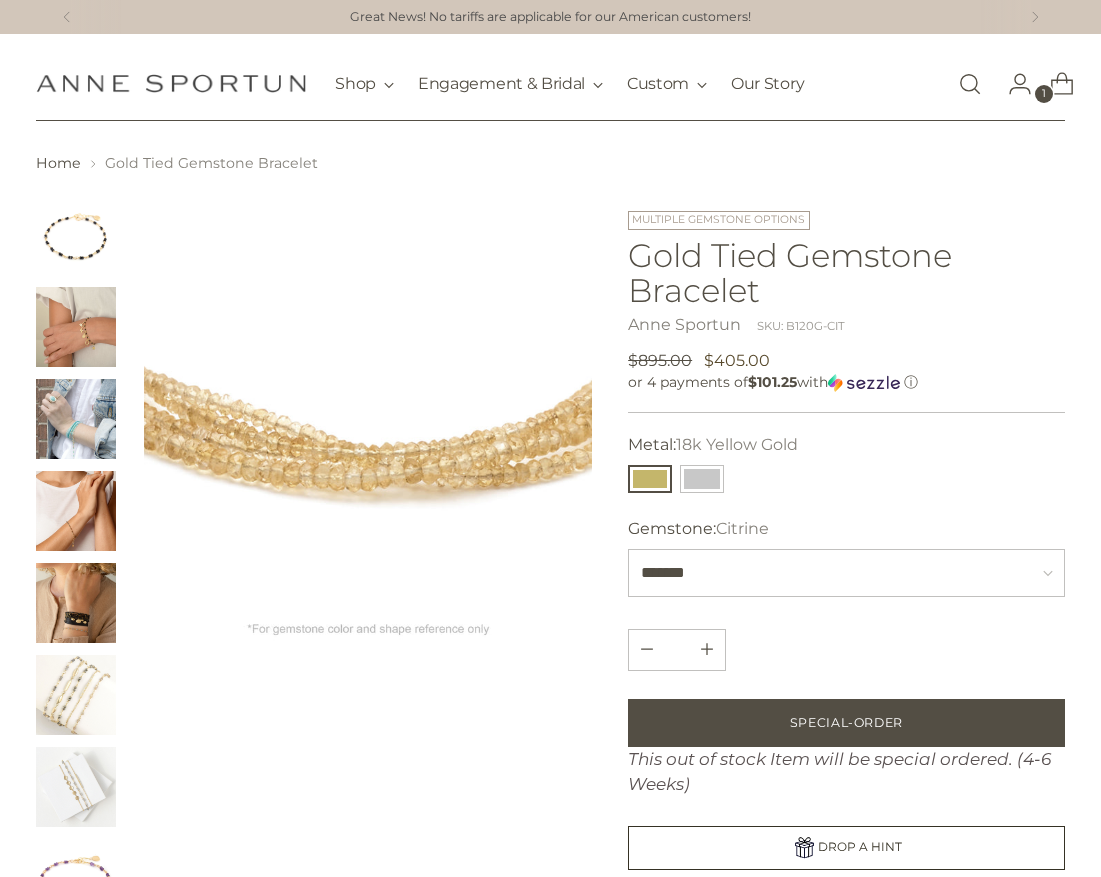 click at bounding box center [76, 695] 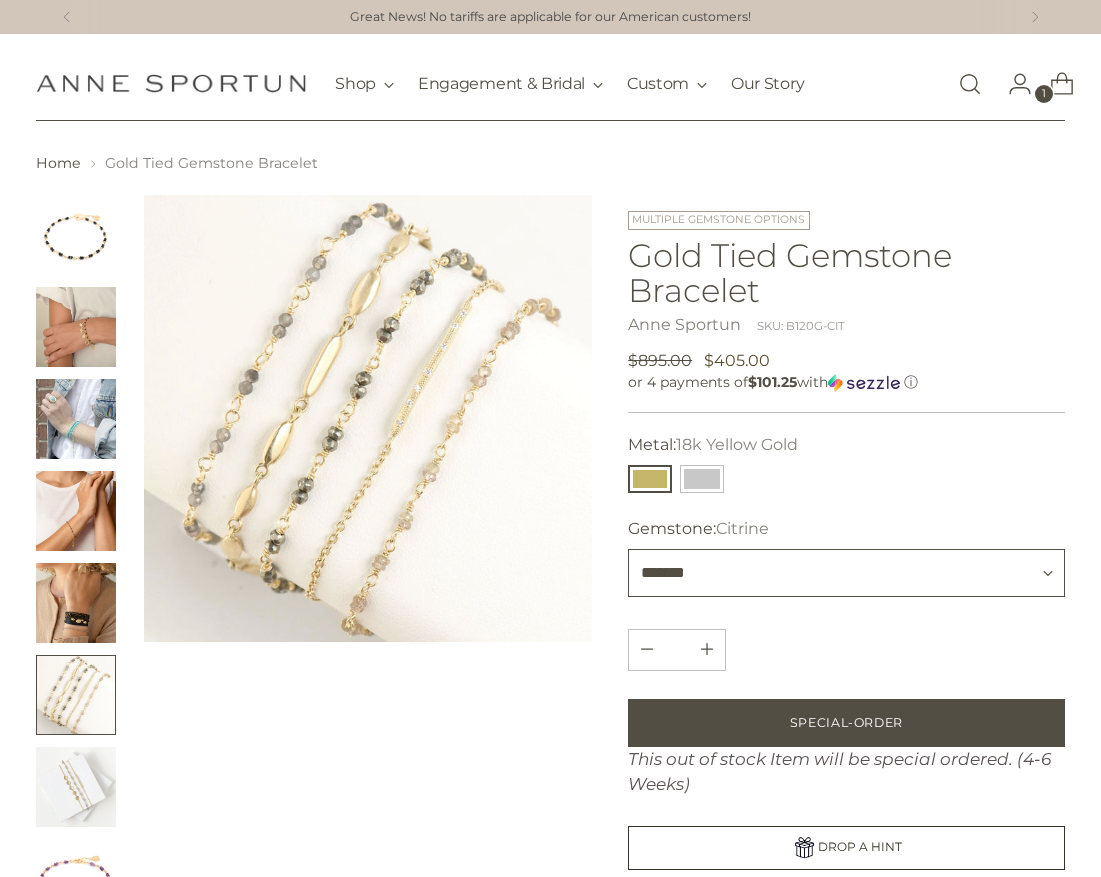 click on "**********" at bounding box center (846, 573) 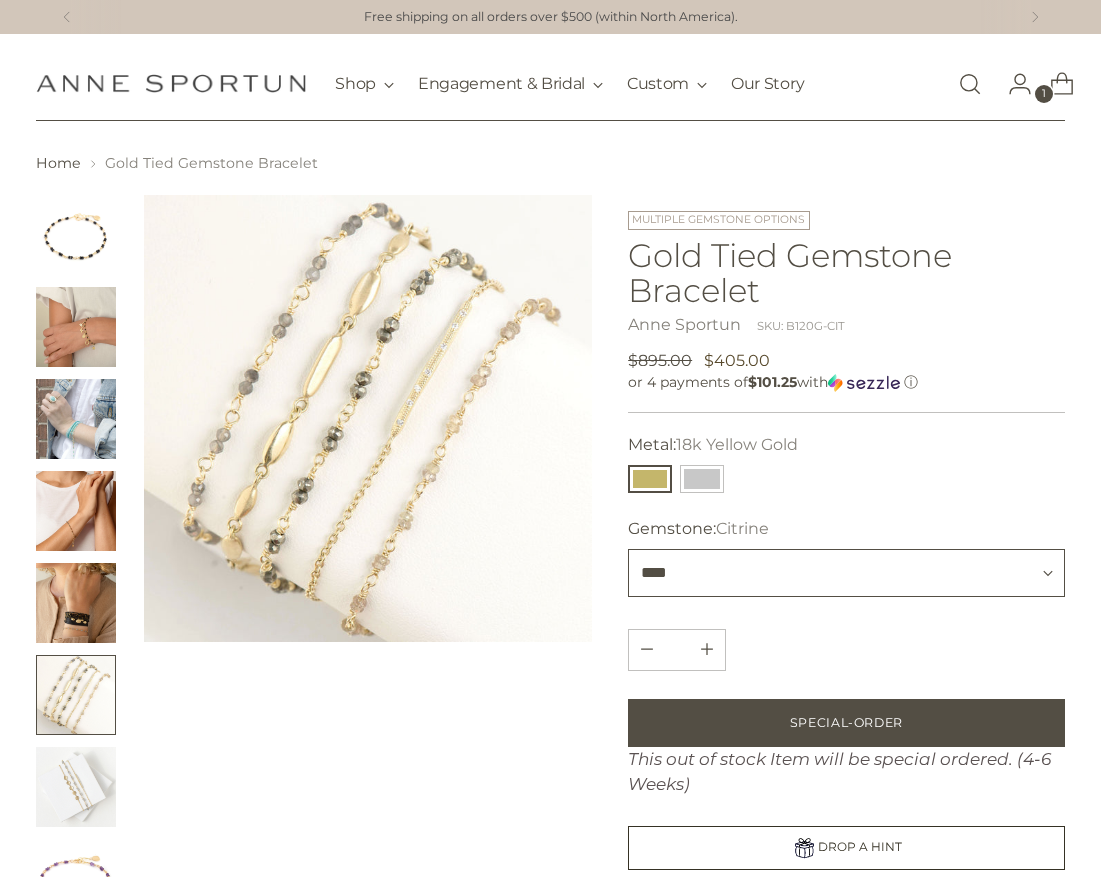 click on "**********" at bounding box center (846, 573) 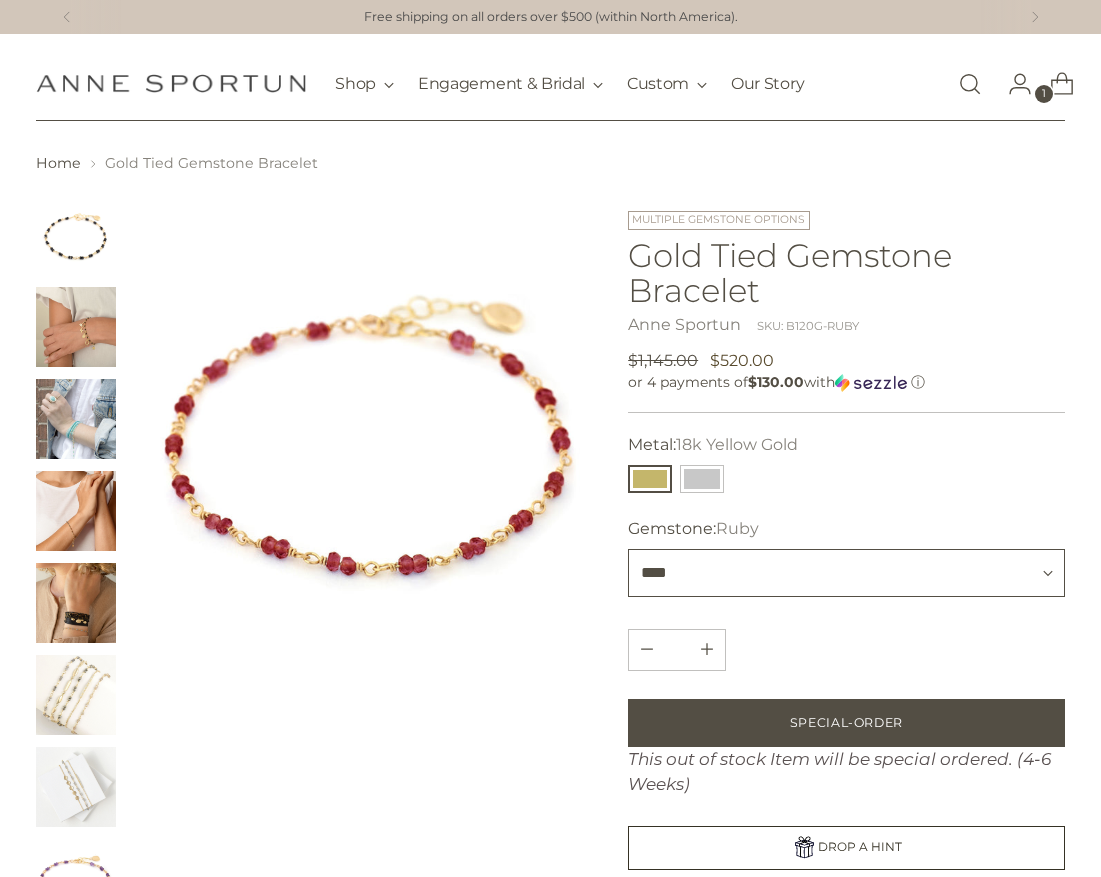 click on "**********" at bounding box center (846, 573) 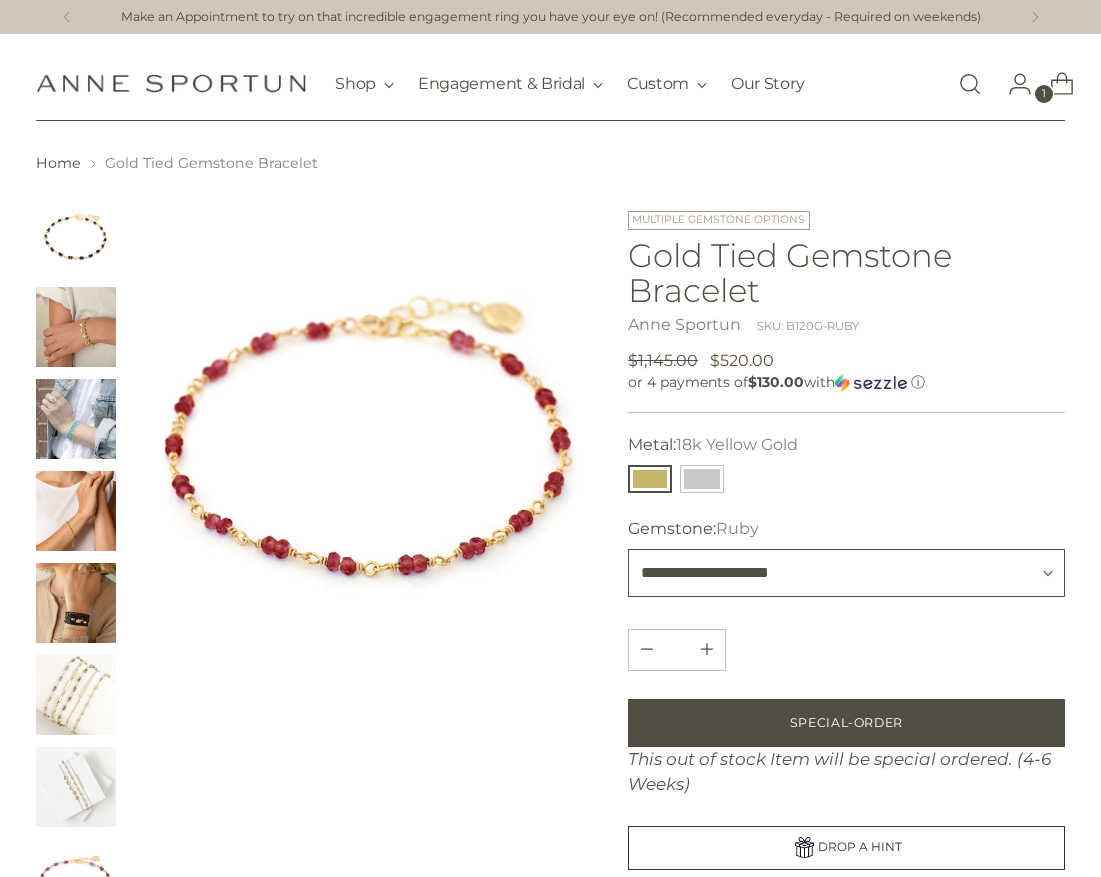 click on "**********" at bounding box center (846, 573) 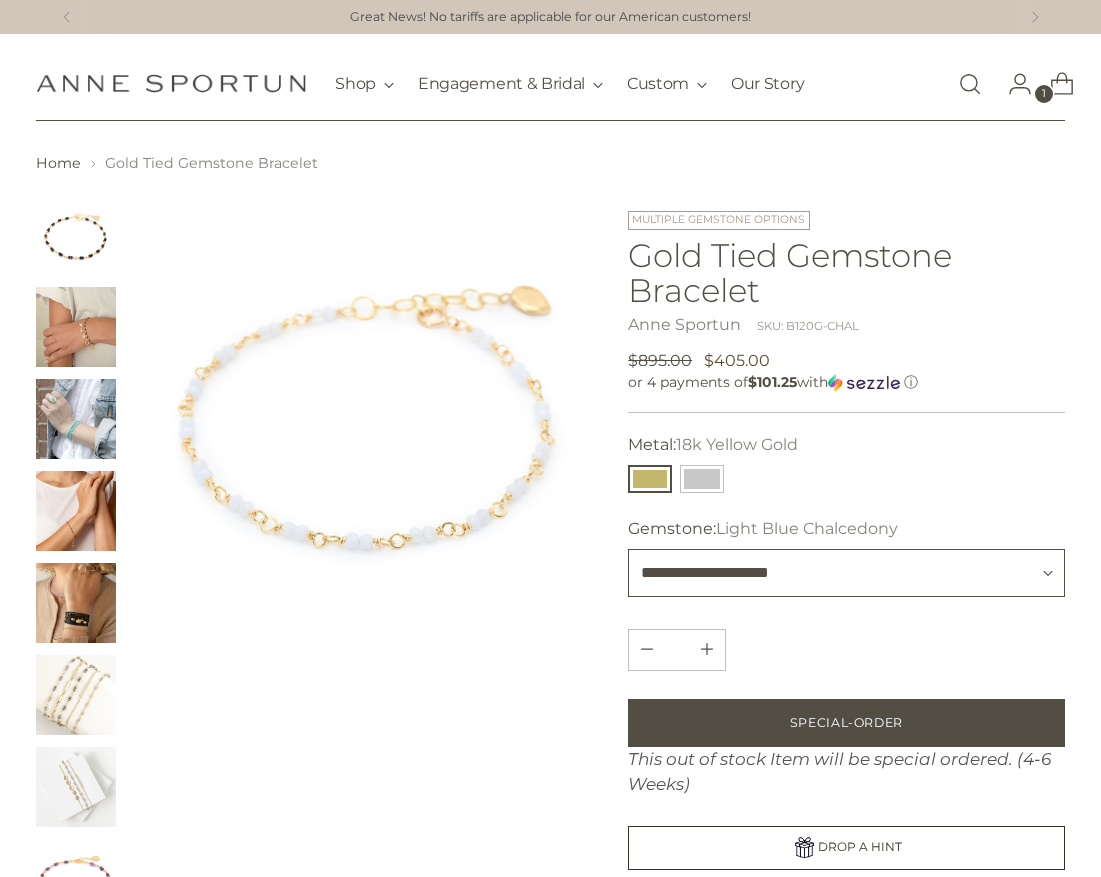 click on "**********" at bounding box center (846, 573) 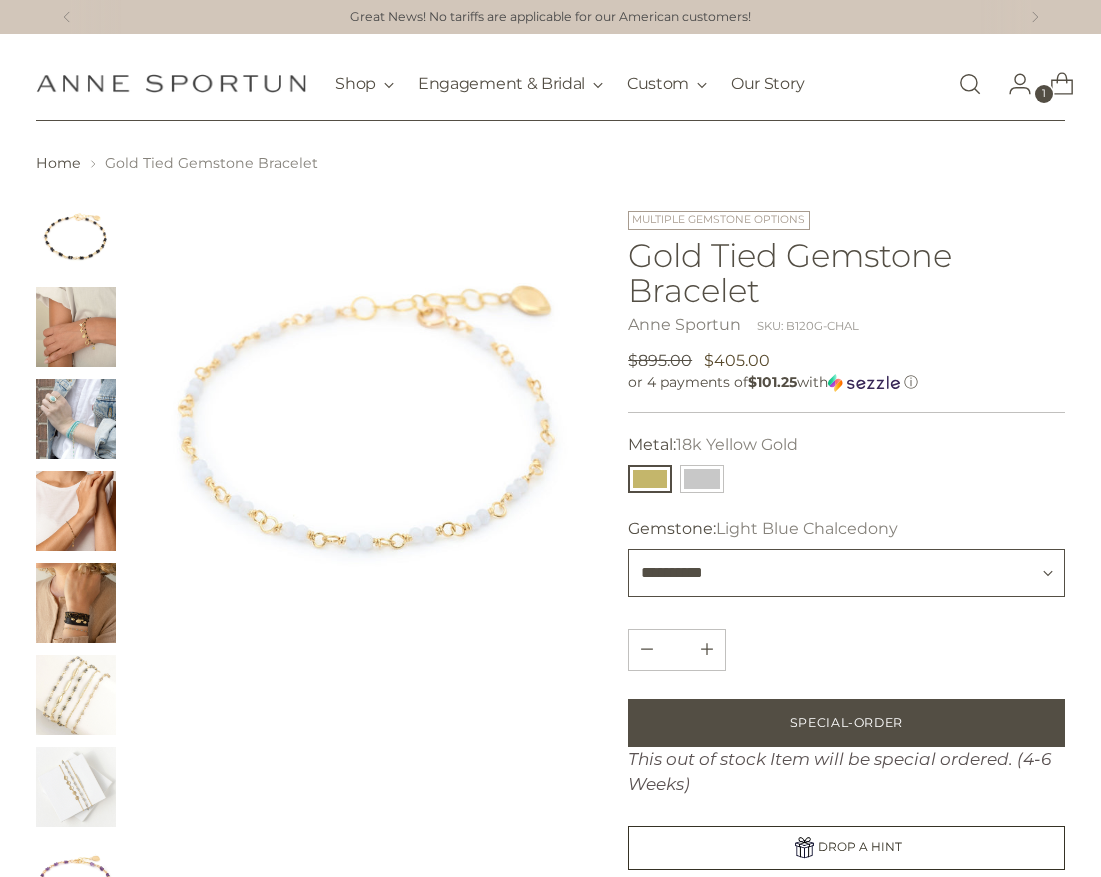 click on "**********" at bounding box center [846, 573] 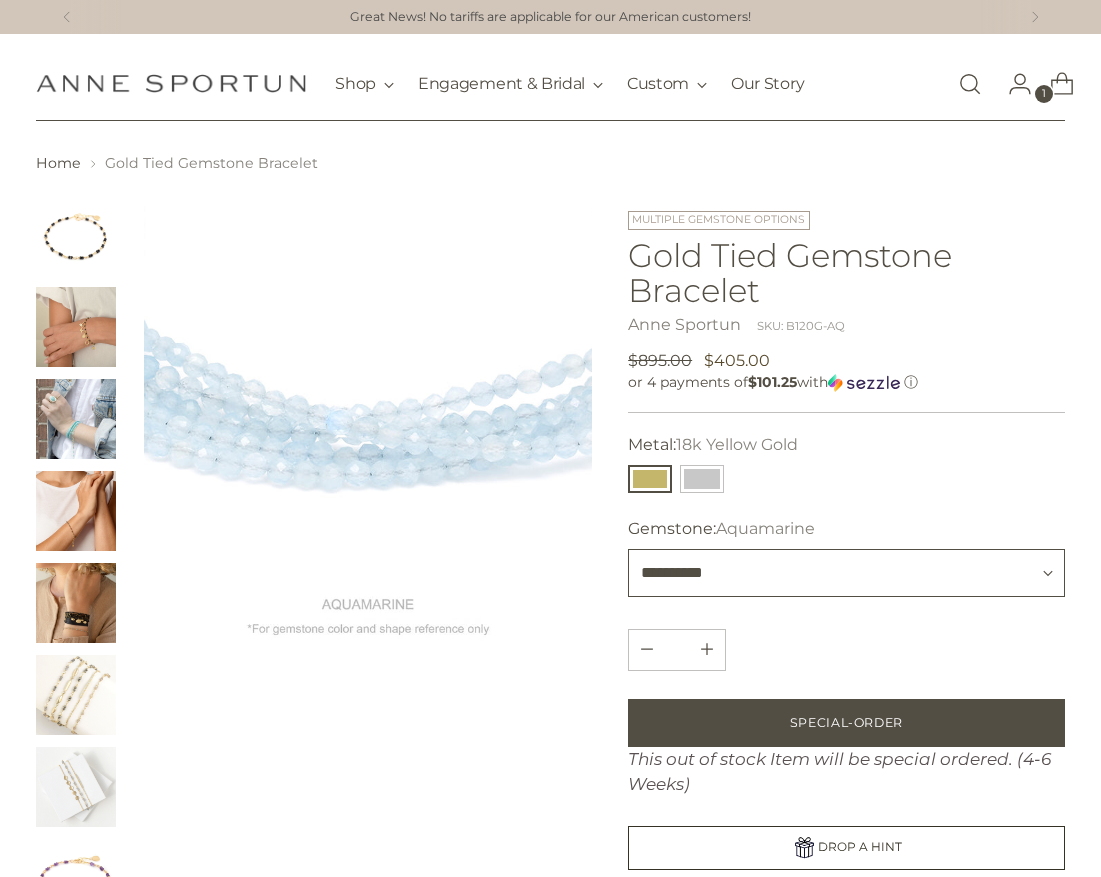 click on "**********" at bounding box center (846, 573) 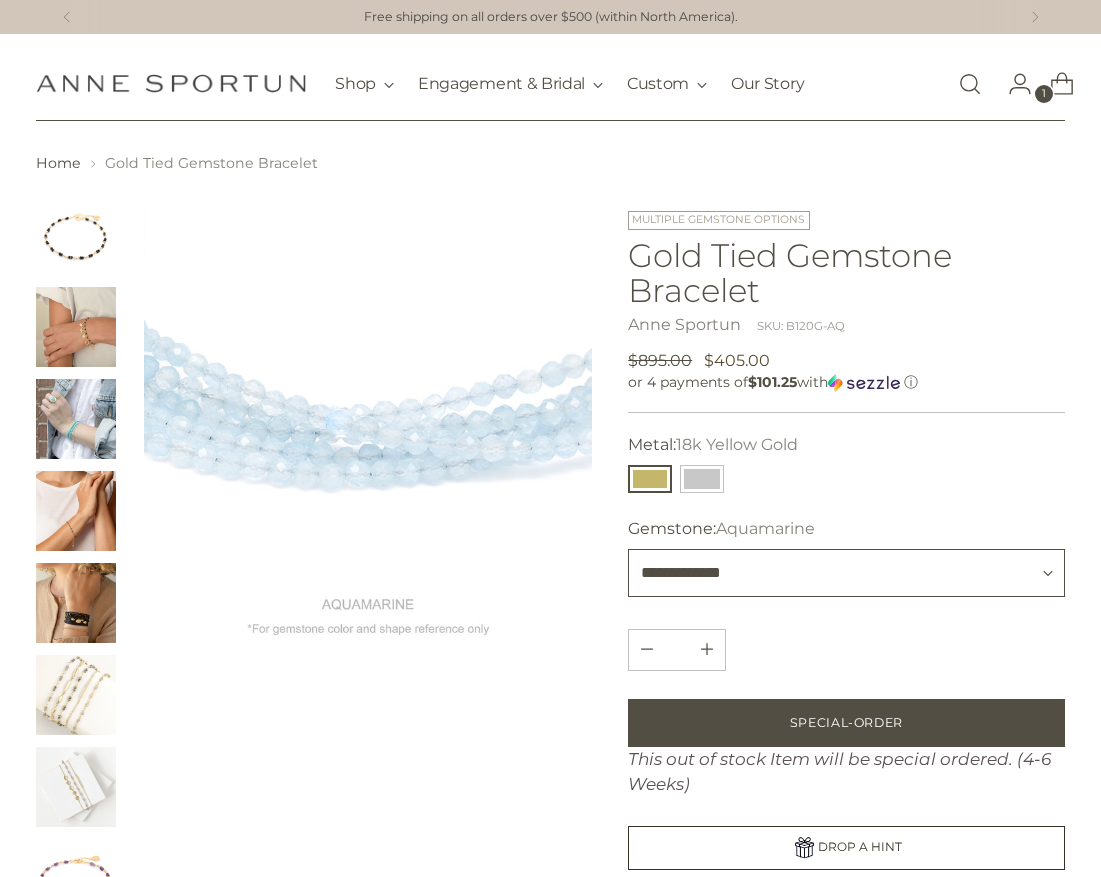 click on "**********" at bounding box center [846, 573] 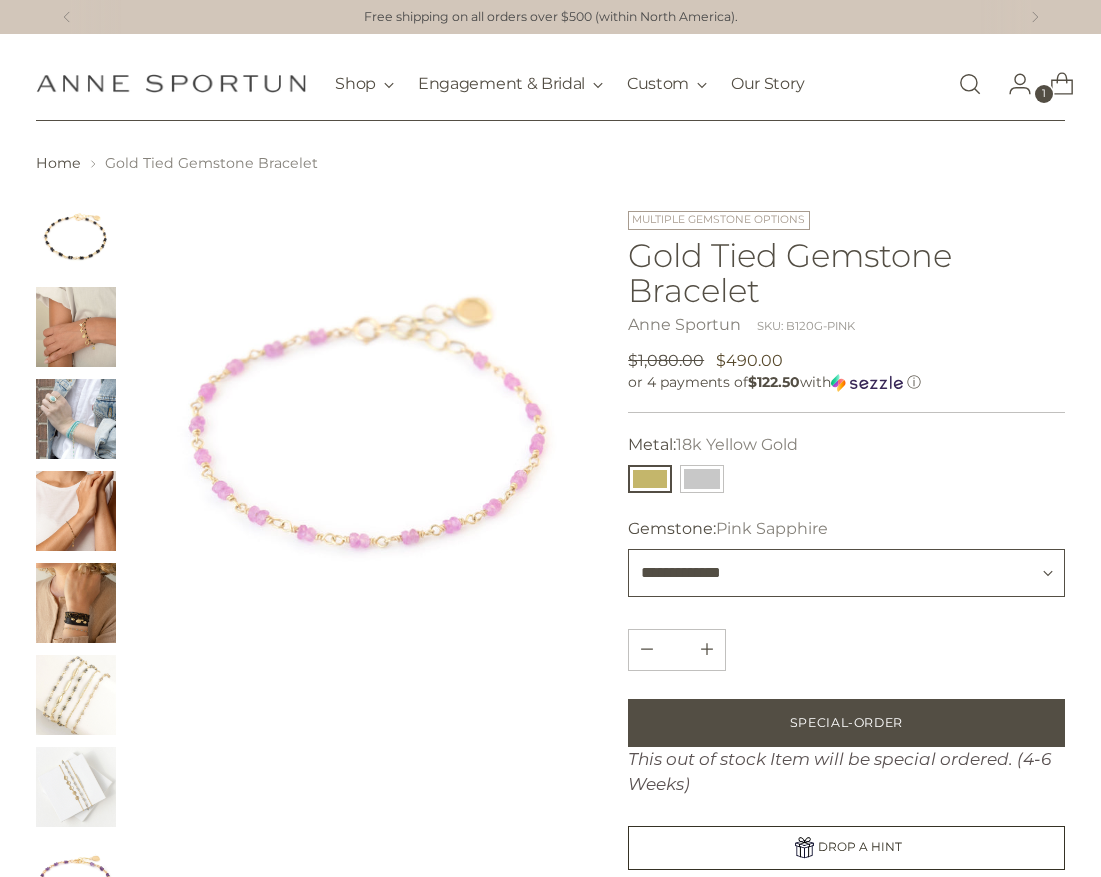 click on "**********" at bounding box center [846, 573] 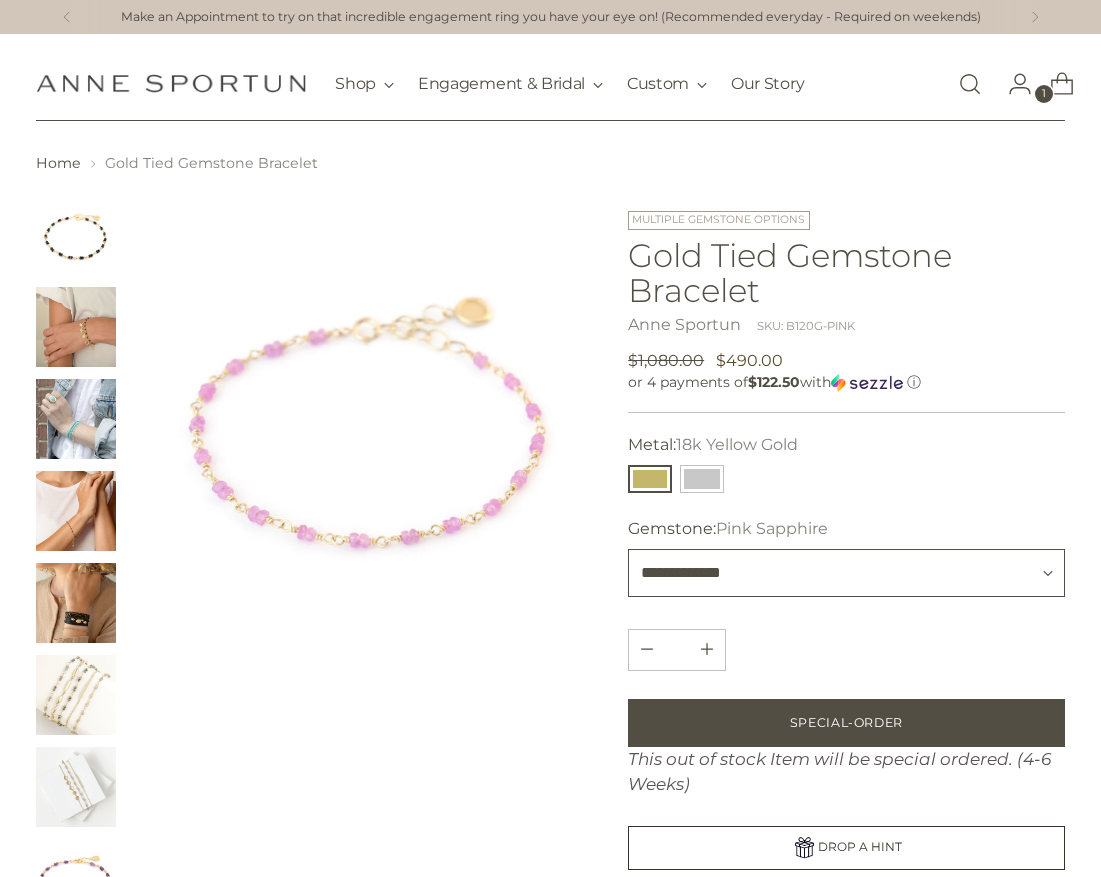 click on "**********" at bounding box center [846, 573] 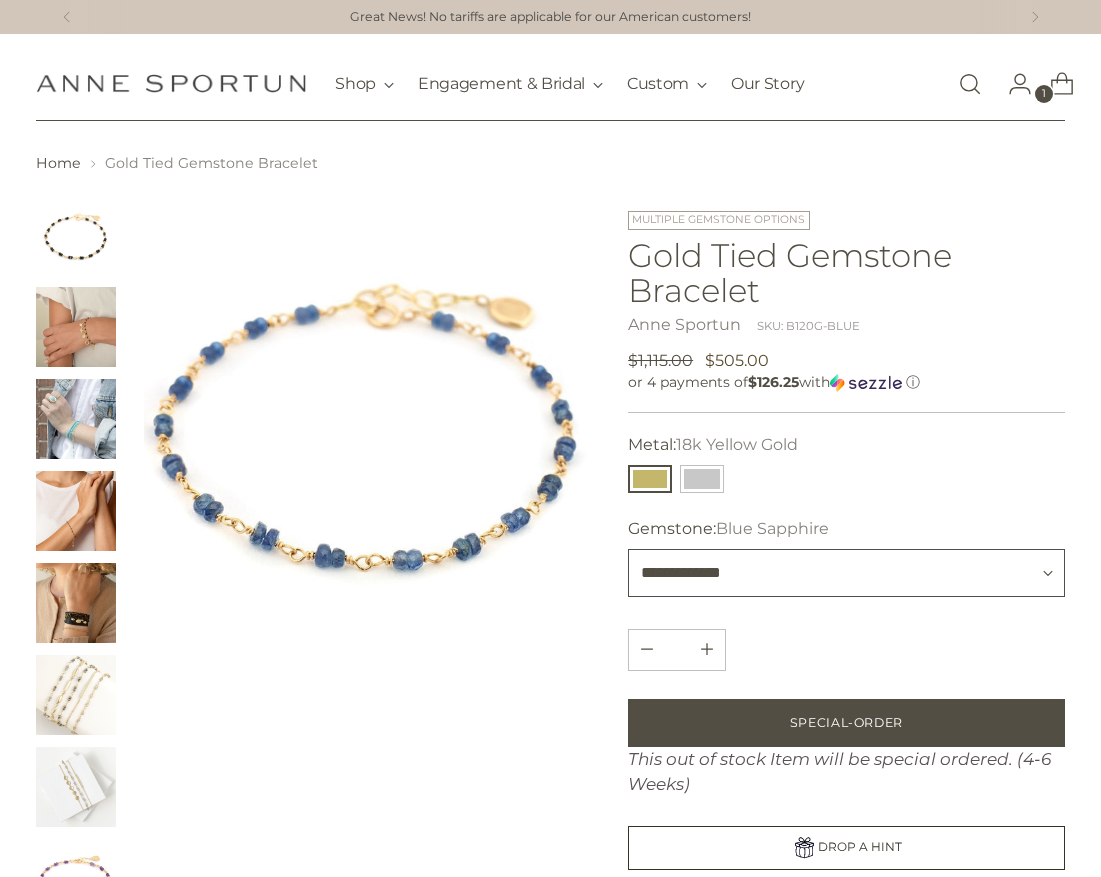 click on "**********" at bounding box center (846, 573) 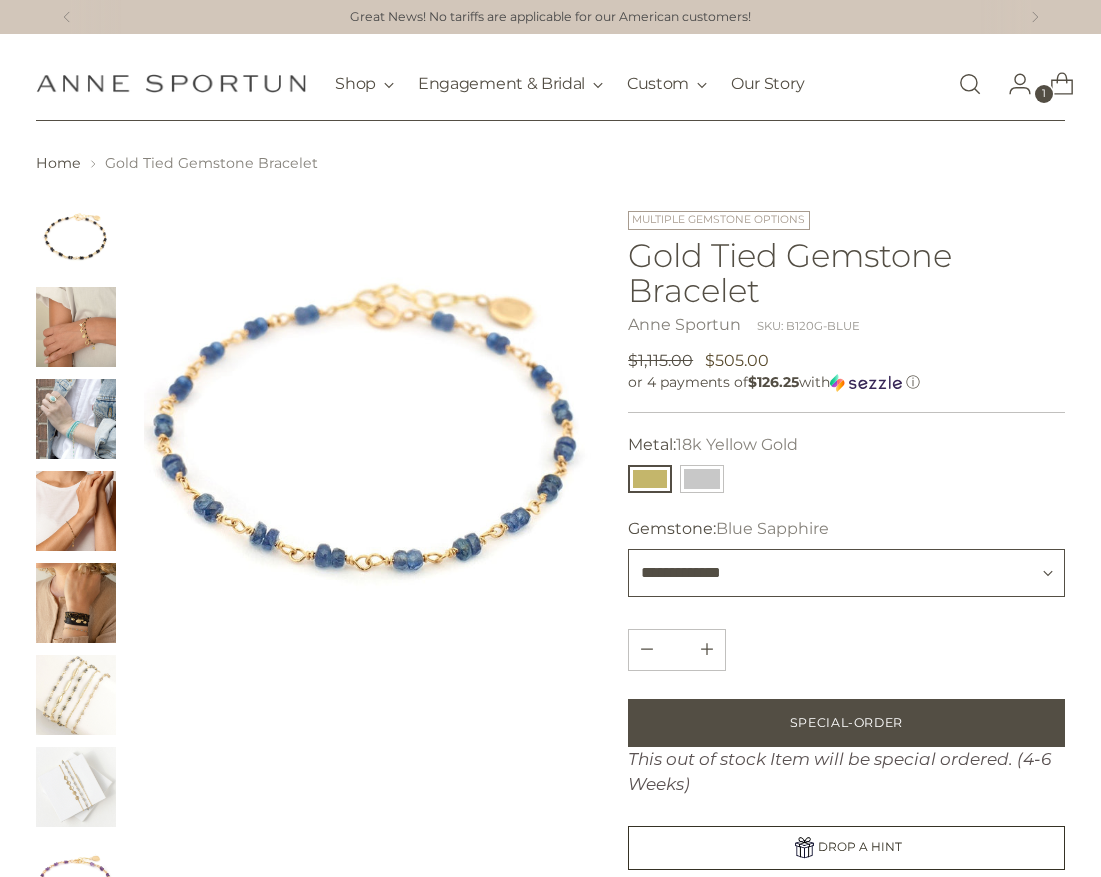 select on "**********" 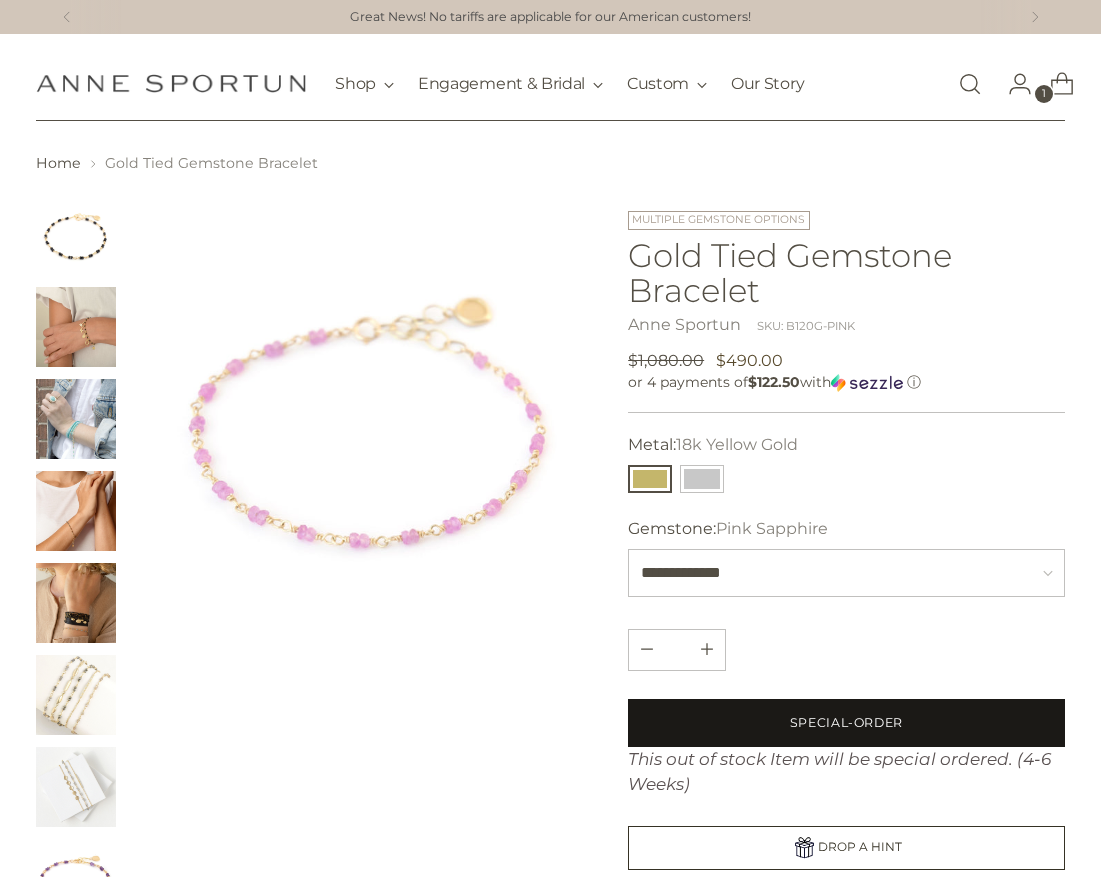 click on "Special-Order" at bounding box center [846, 723] 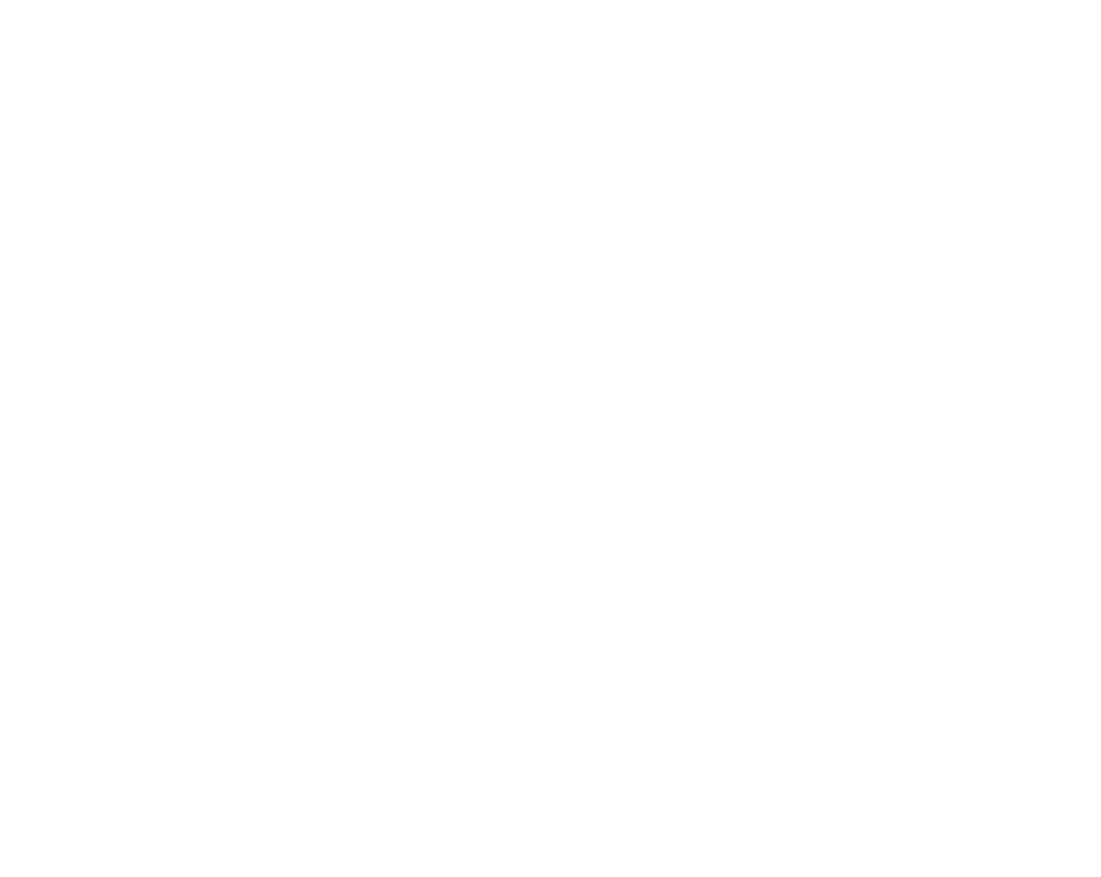 scroll, scrollTop: 0, scrollLeft: 0, axis: both 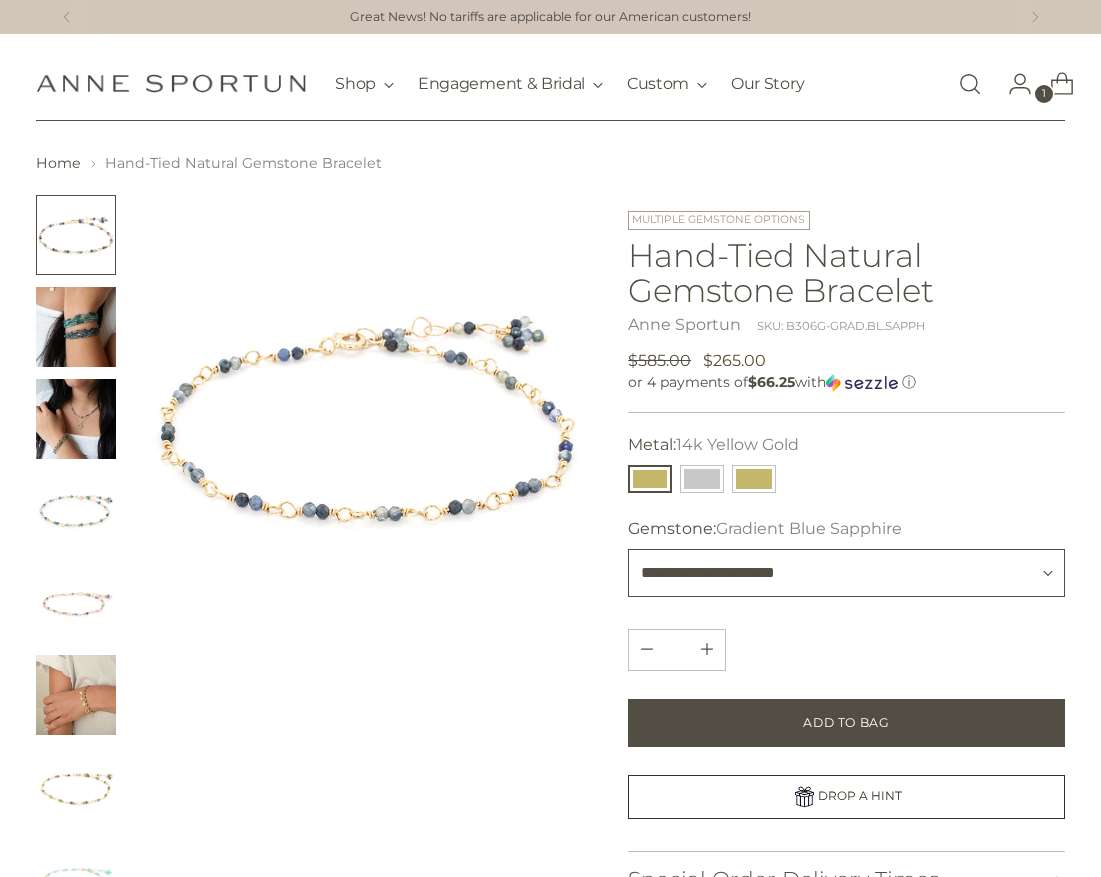 click on "**********" at bounding box center [846, 573] 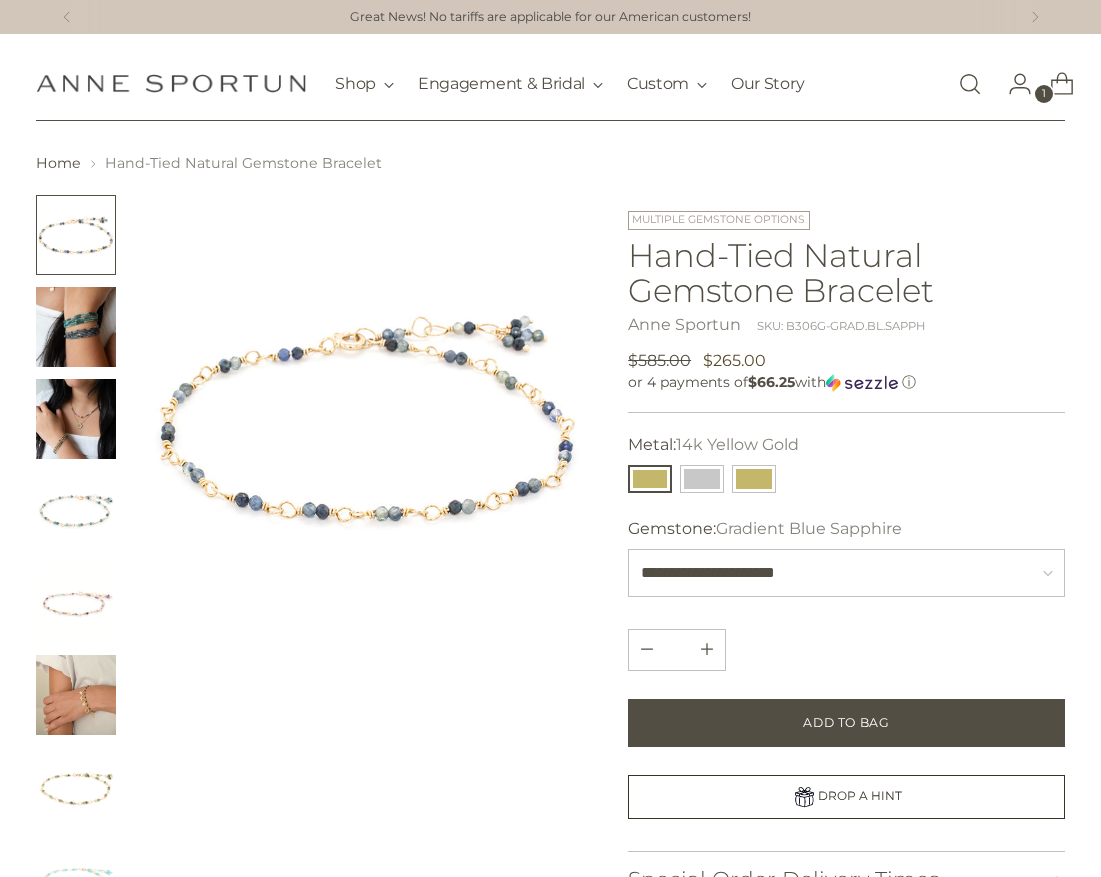 click on "Quantity
*" at bounding box center (846, 650) 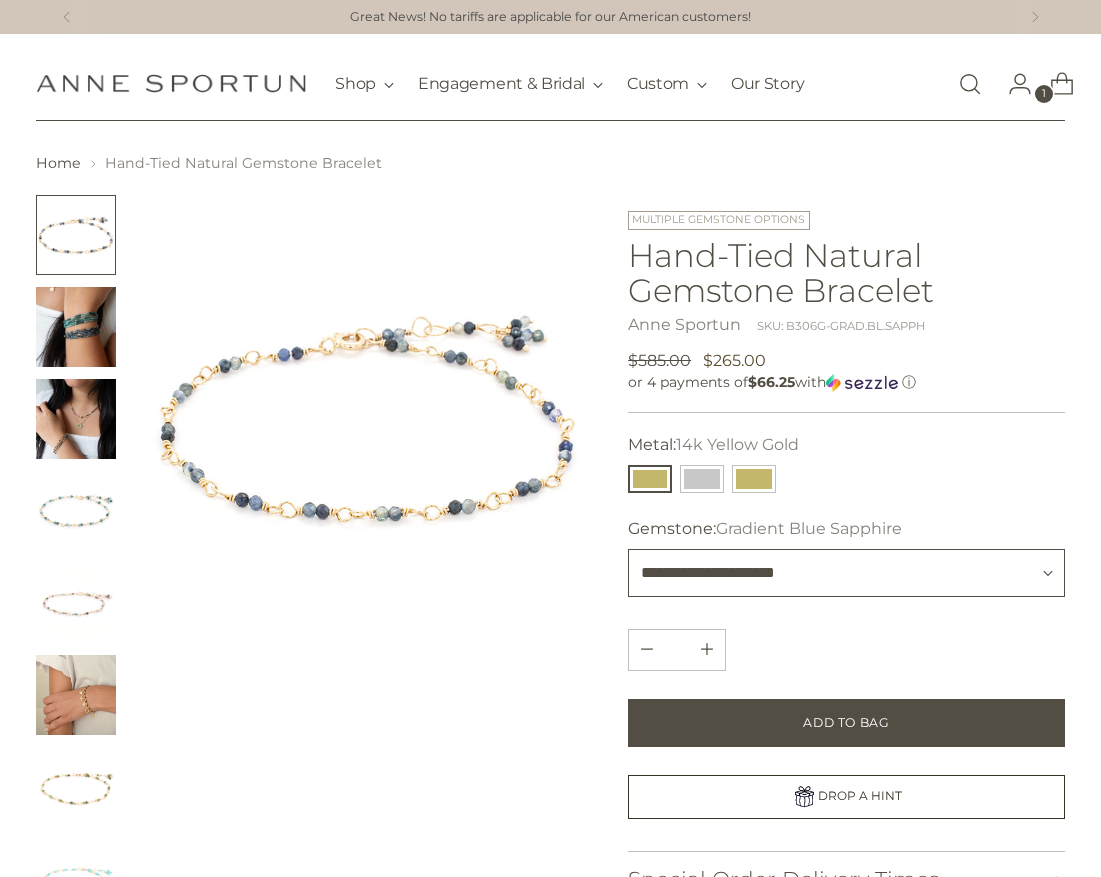 click on "**********" at bounding box center (846, 573) 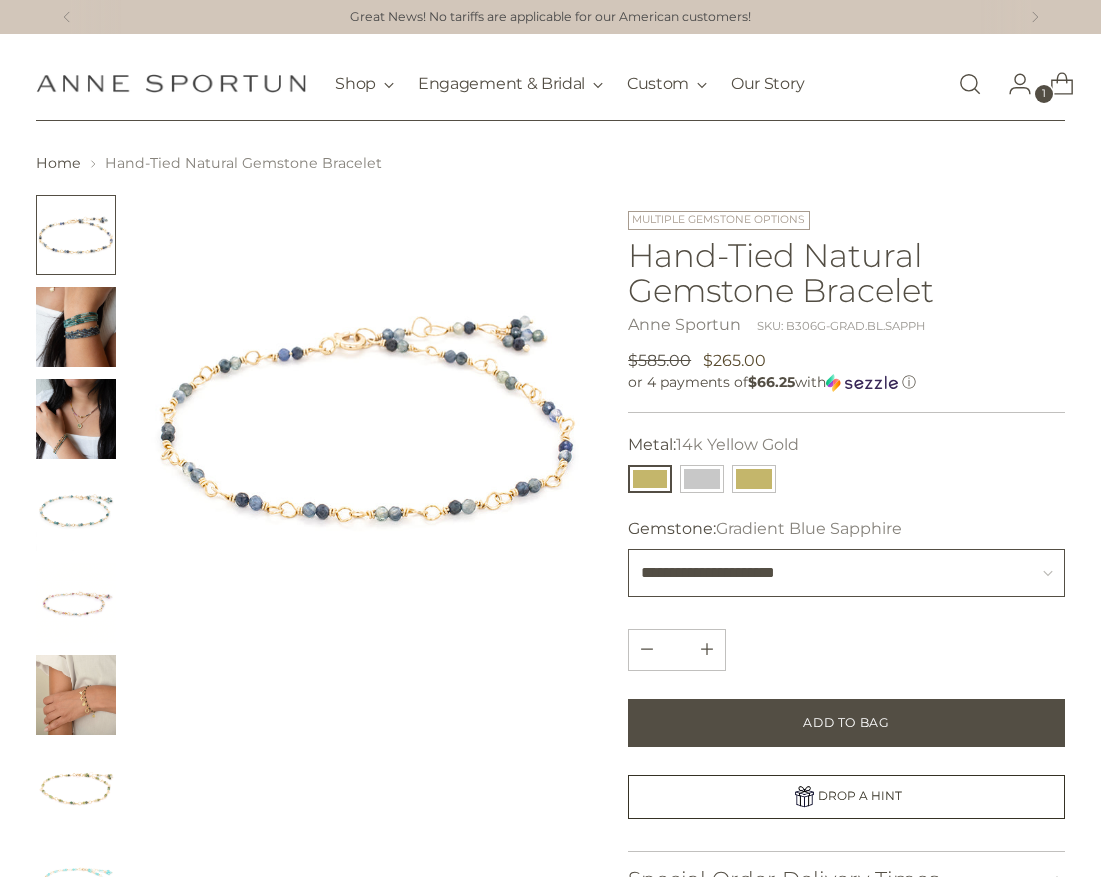 select on "**********" 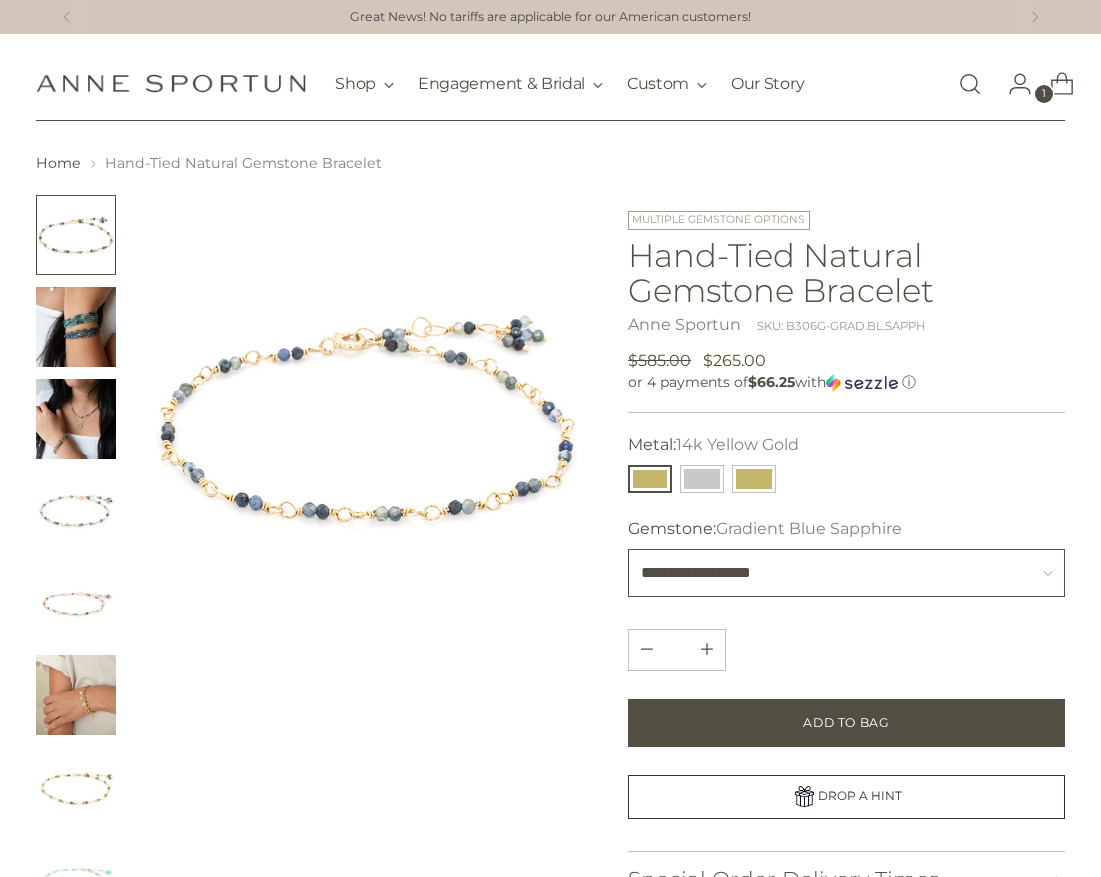 type 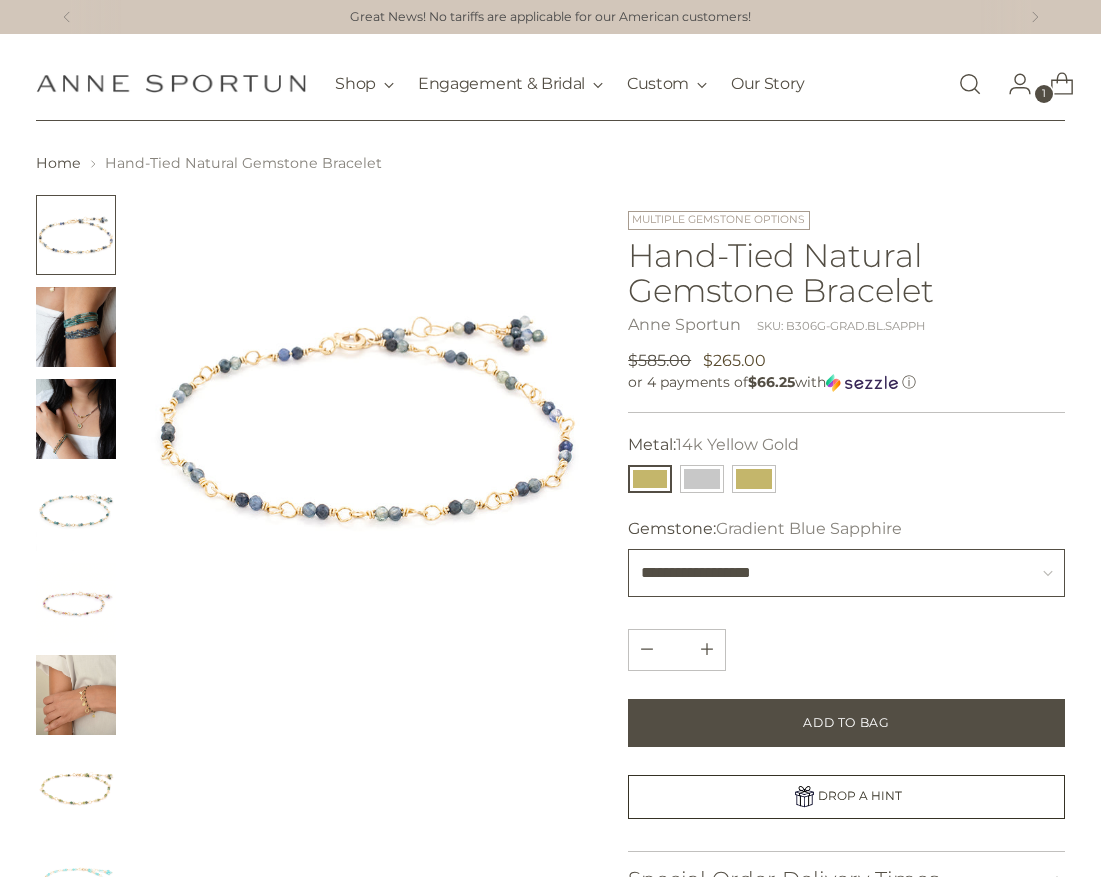 click on "**********" at bounding box center [846, 573] 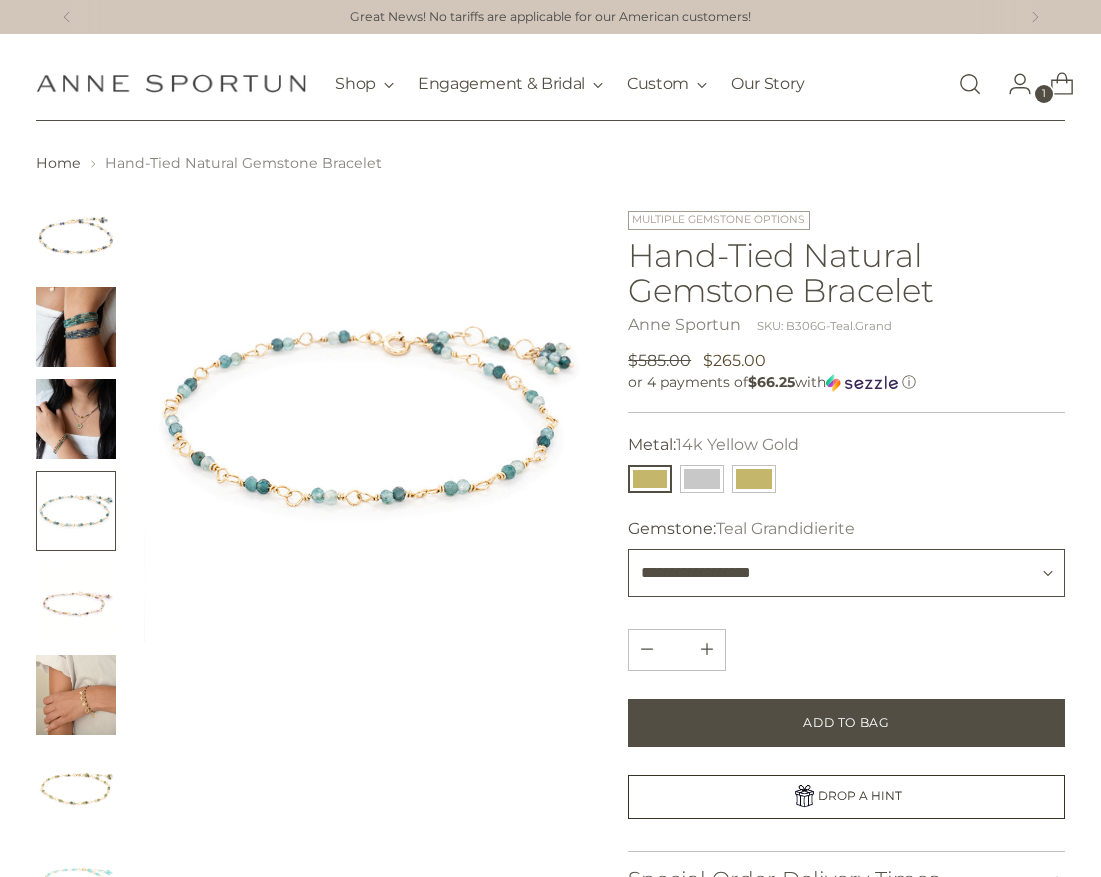 click on "**********" at bounding box center (846, 573) 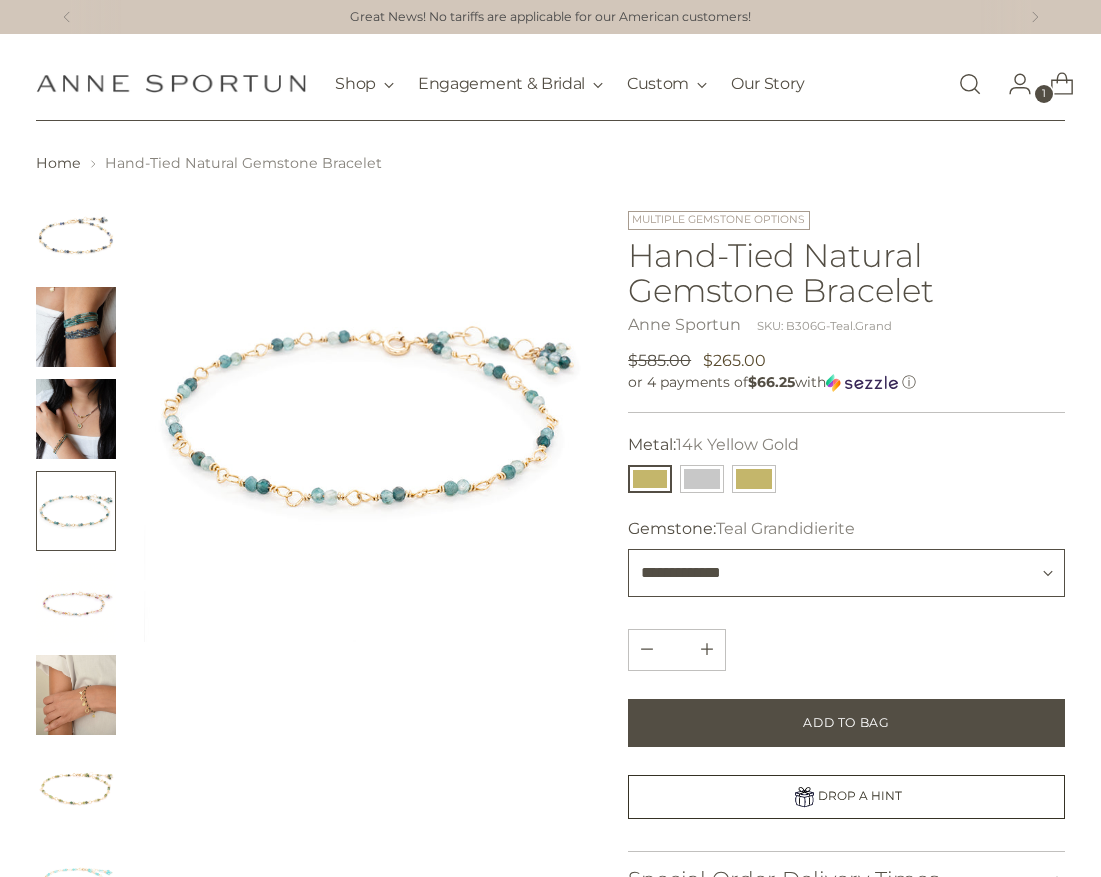 click on "**********" at bounding box center [846, 573] 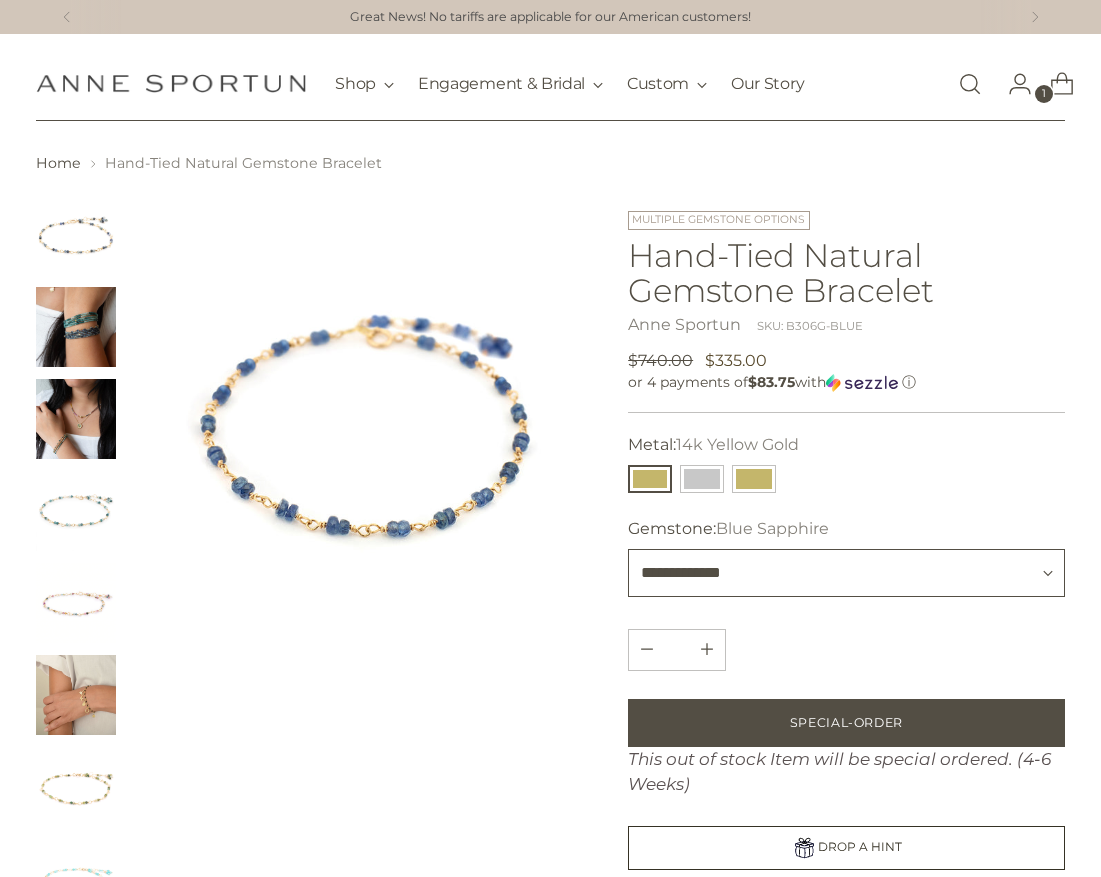 click on "**********" at bounding box center [846, 573] 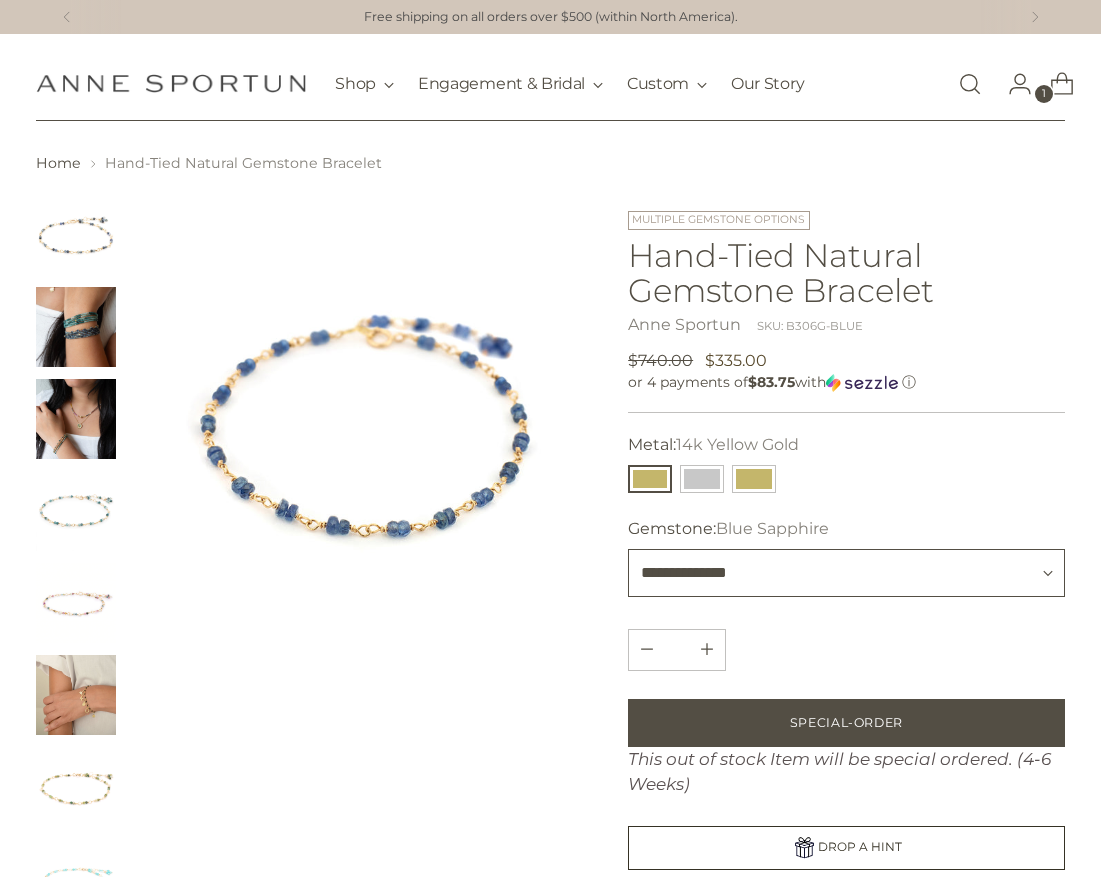 click on "**********" at bounding box center [846, 573] 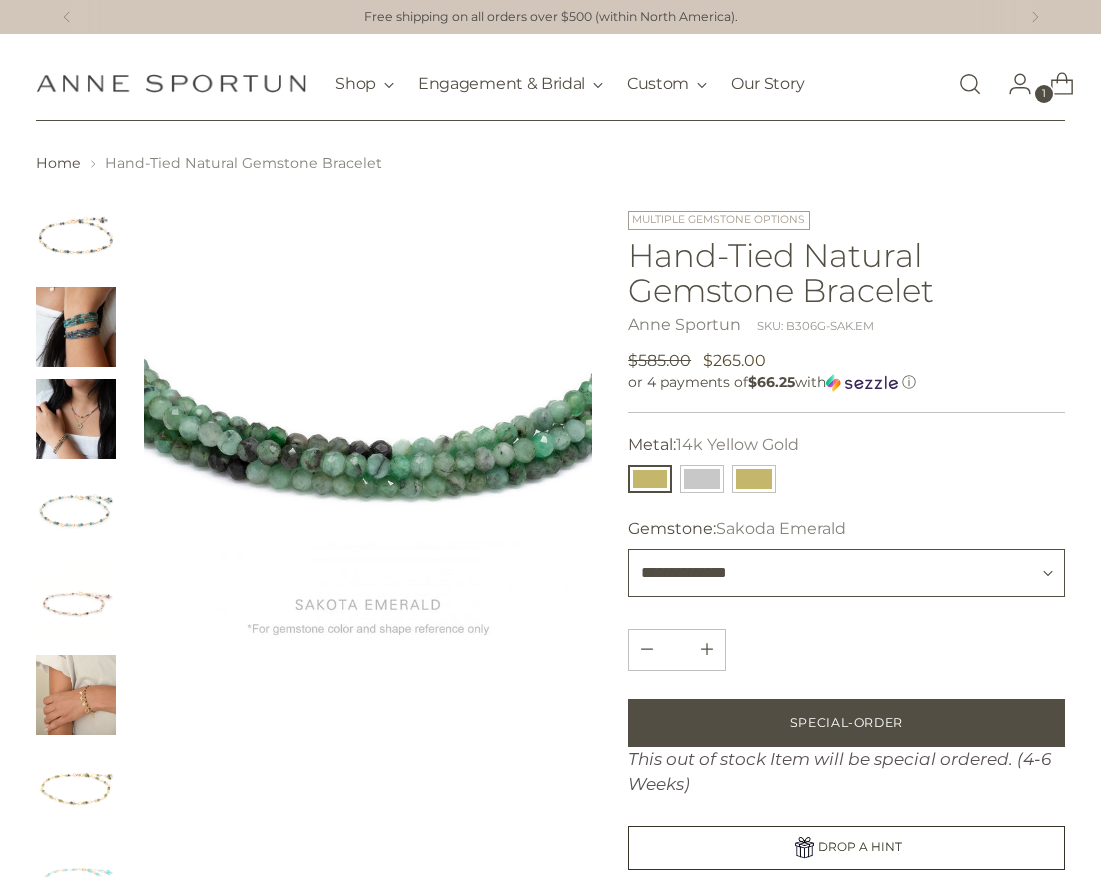 click on "**********" at bounding box center (846, 573) 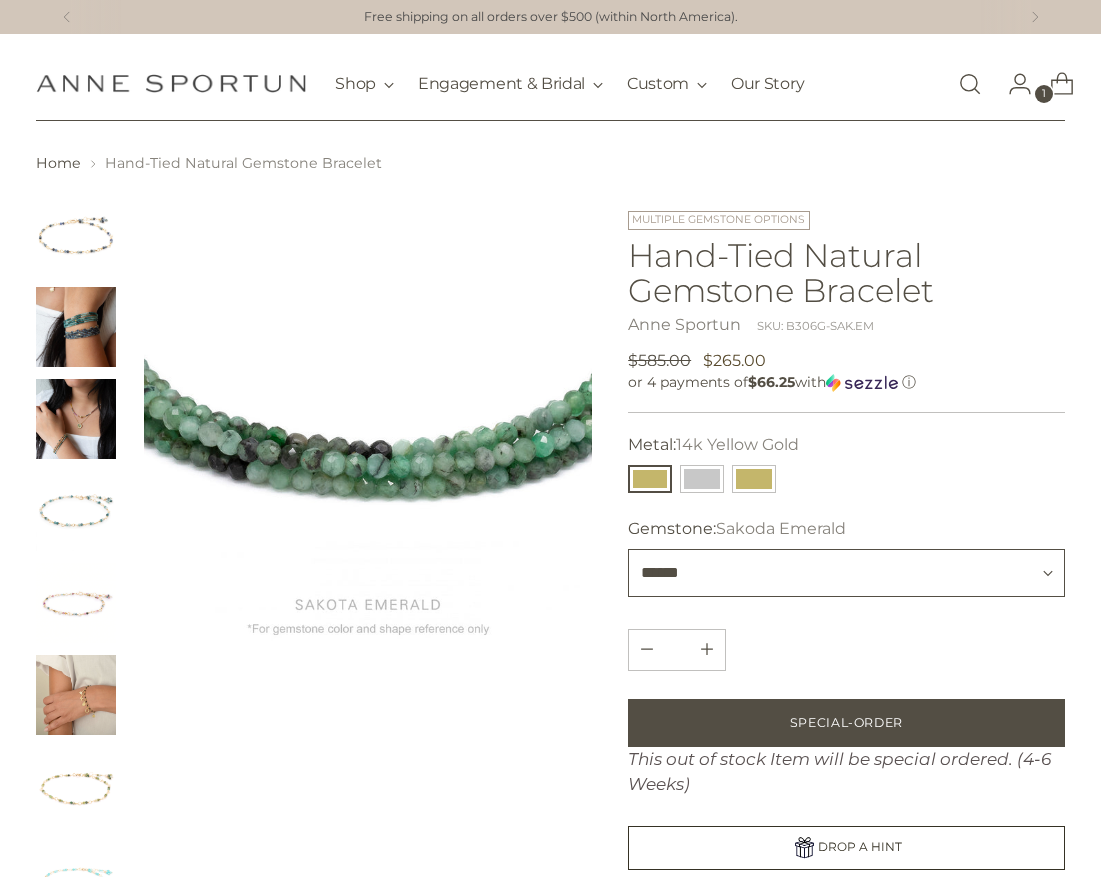 click on "**********" at bounding box center [846, 573] 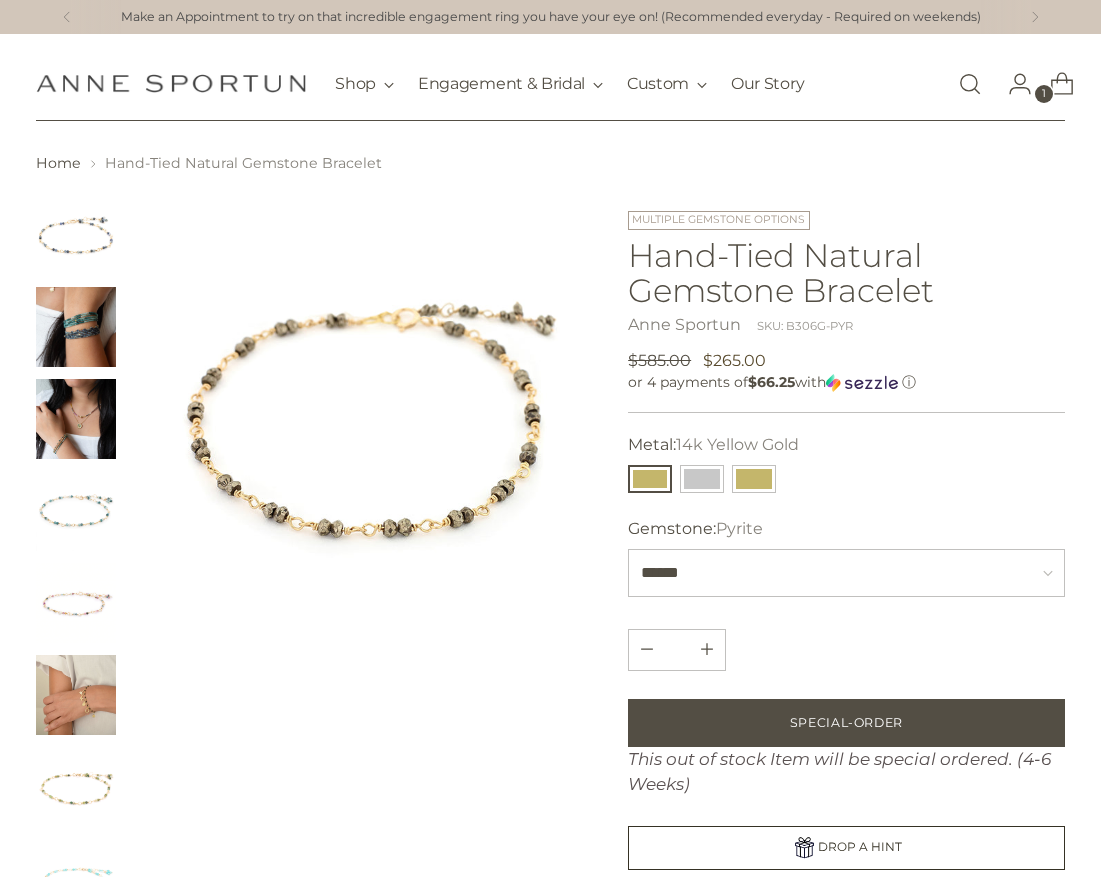 click on "**********" at bounding box center [846, 557] 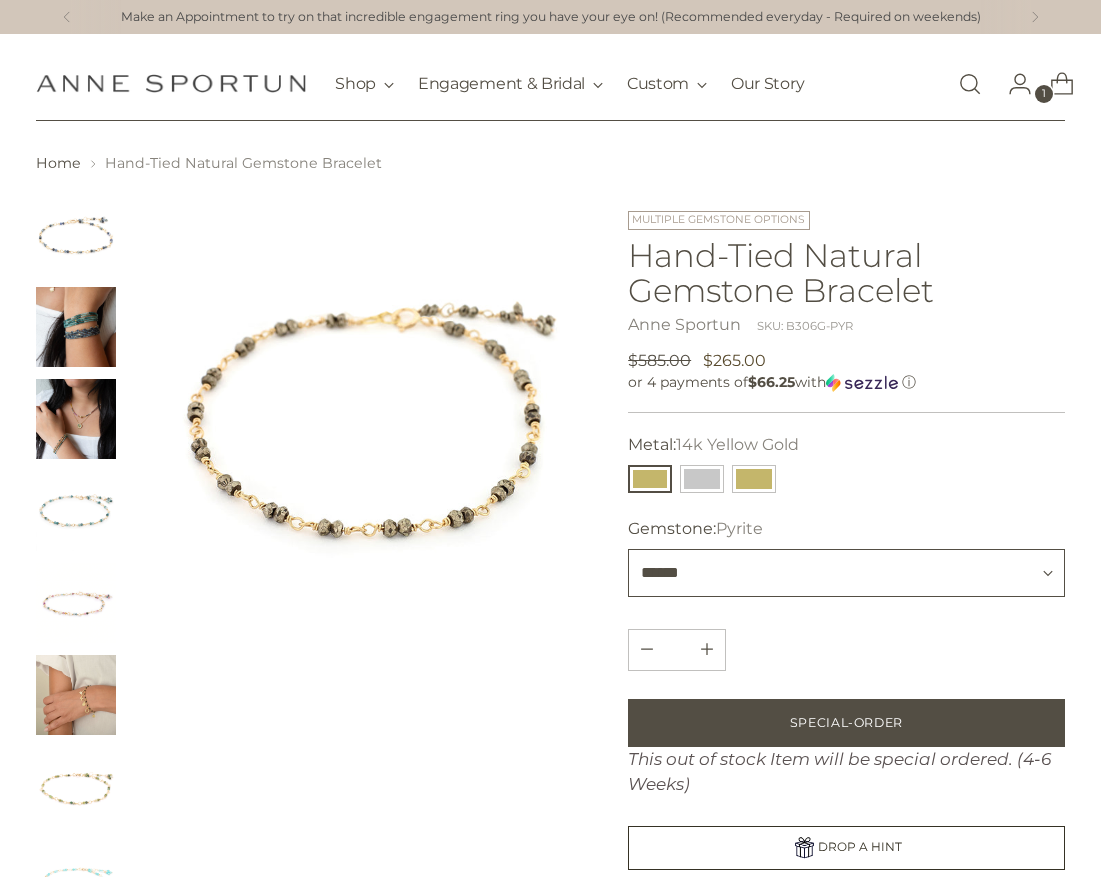 click on "**********" at bounding box center [846, 573] 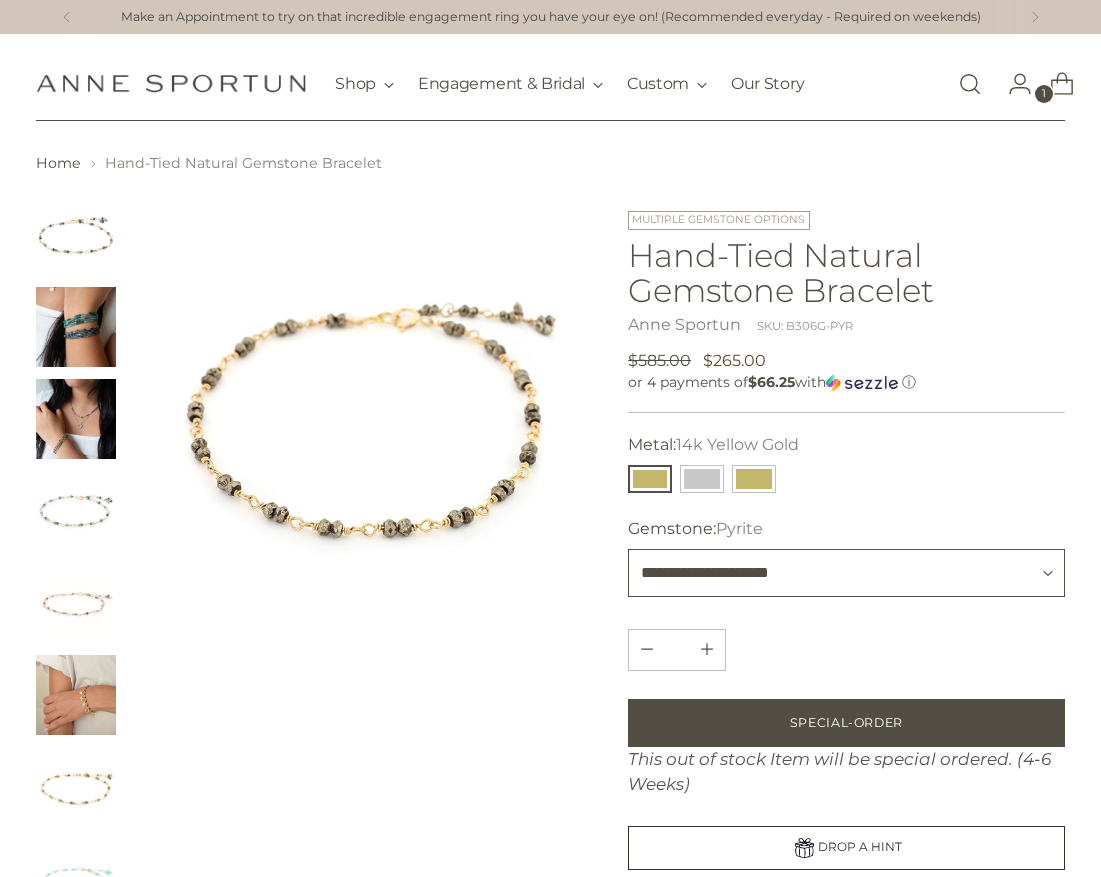 click on "**********" at bounding box center [846, 573] 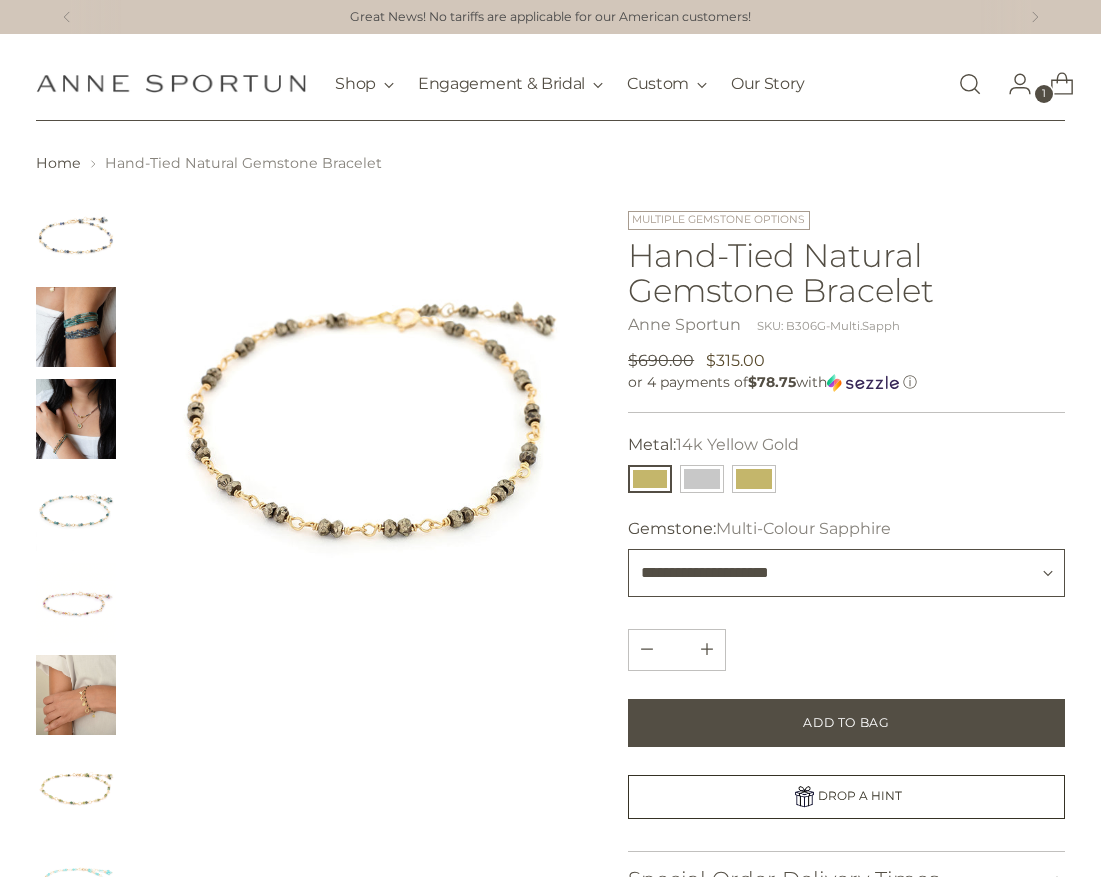 click on "**********" at bounding box center [846, 573] 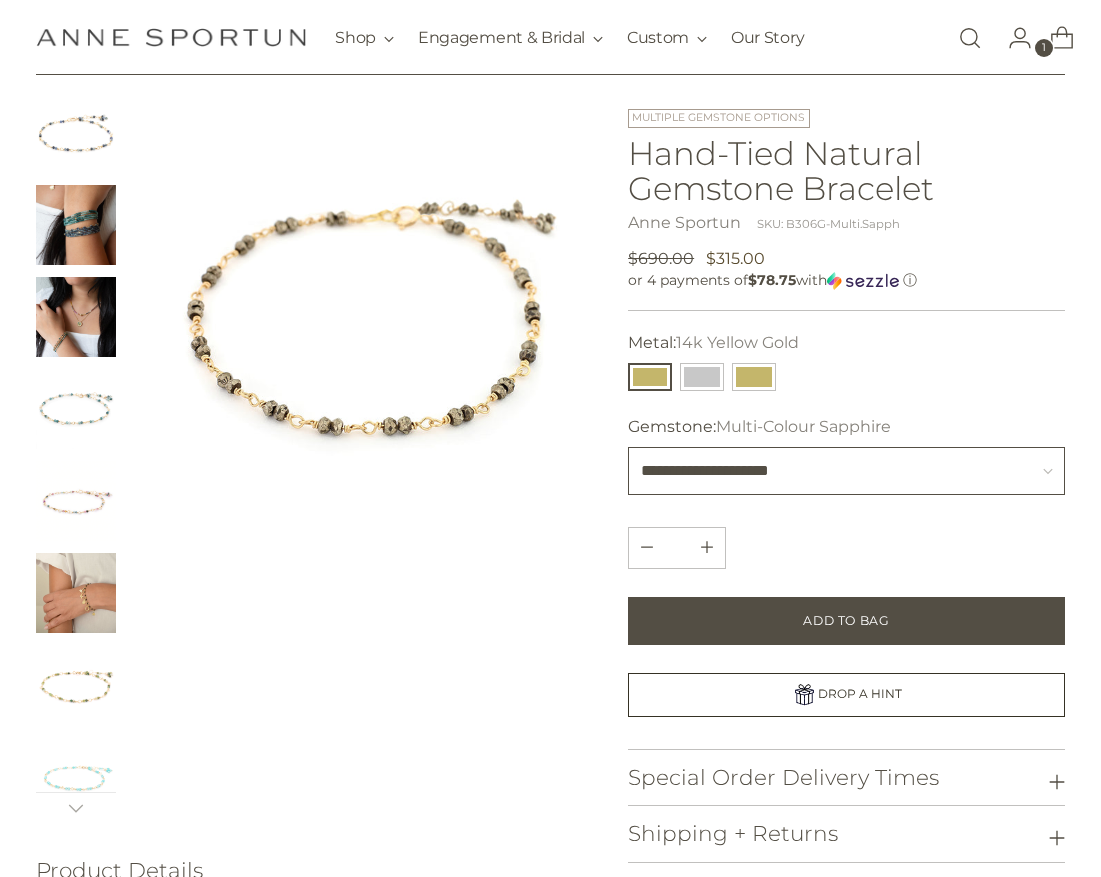 scroll, scrollTop: 100, scrollLeft: 0, axis: vertical 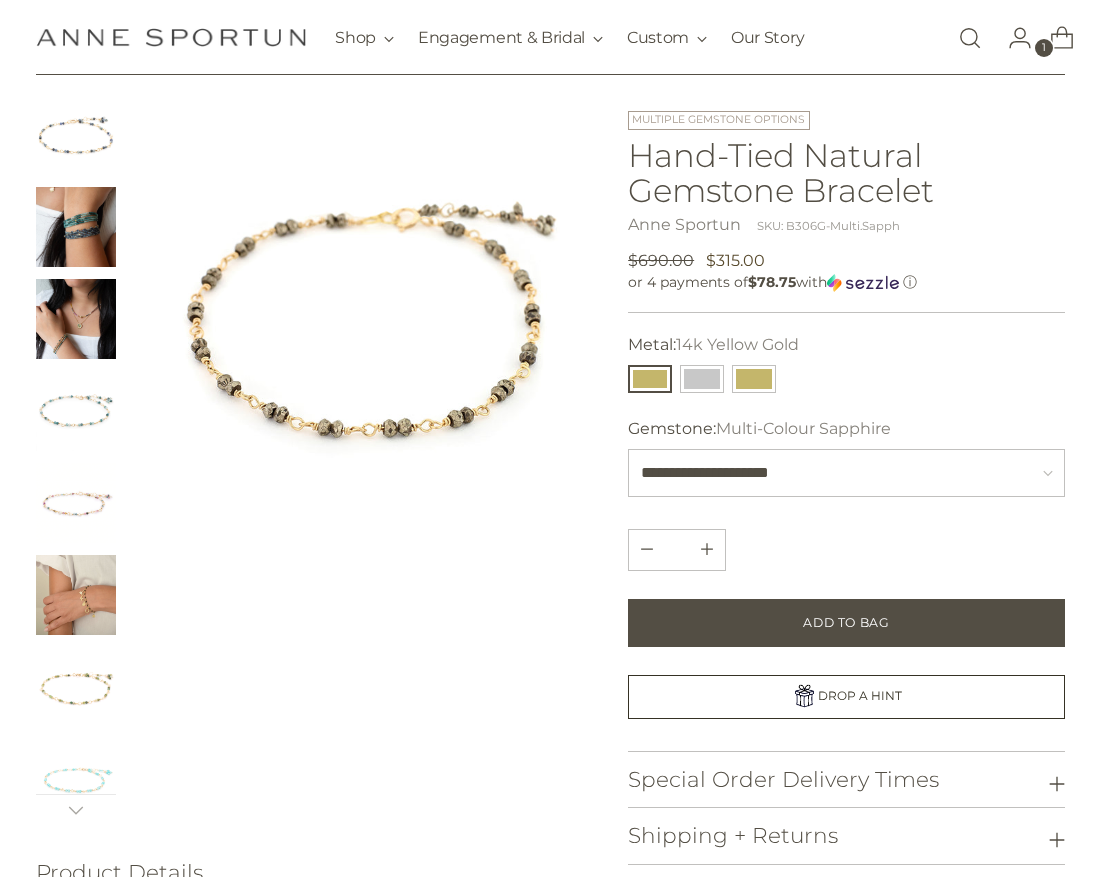 click at bounding box center (368, 460) 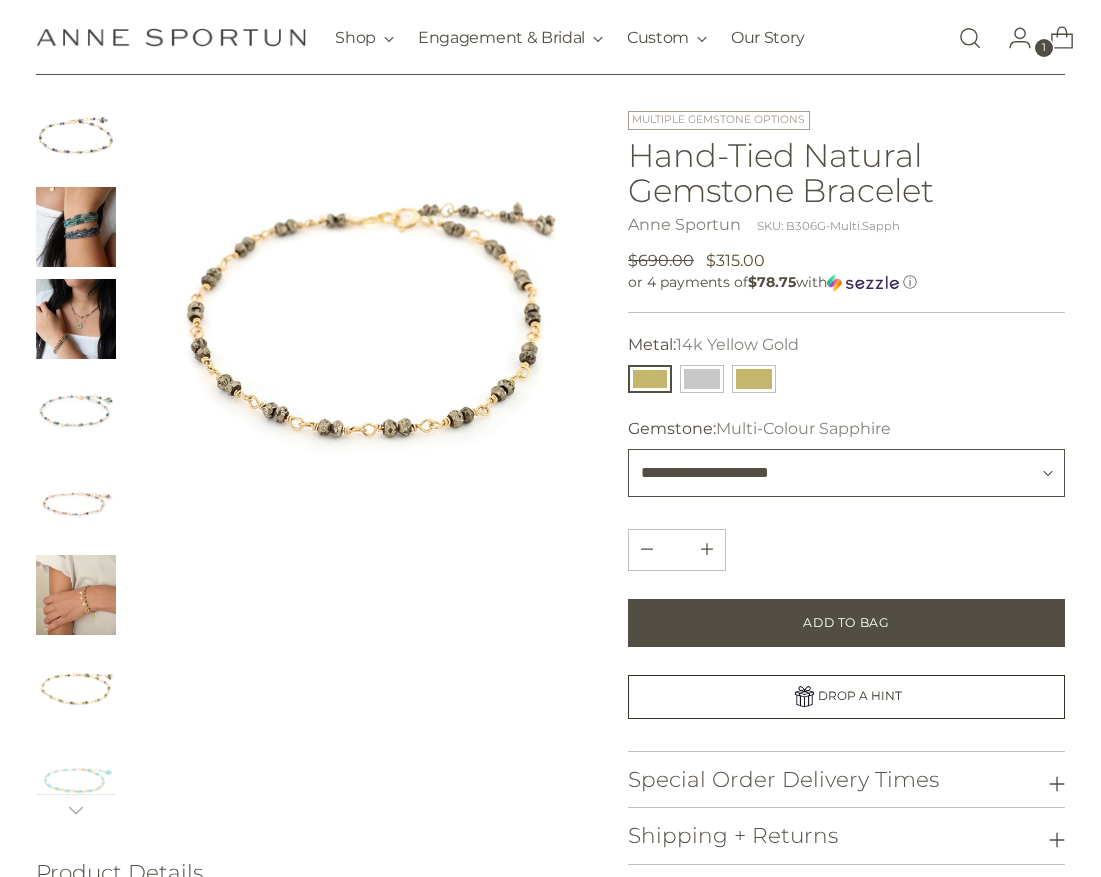 click on "**********" at bounding box center [846, 473] 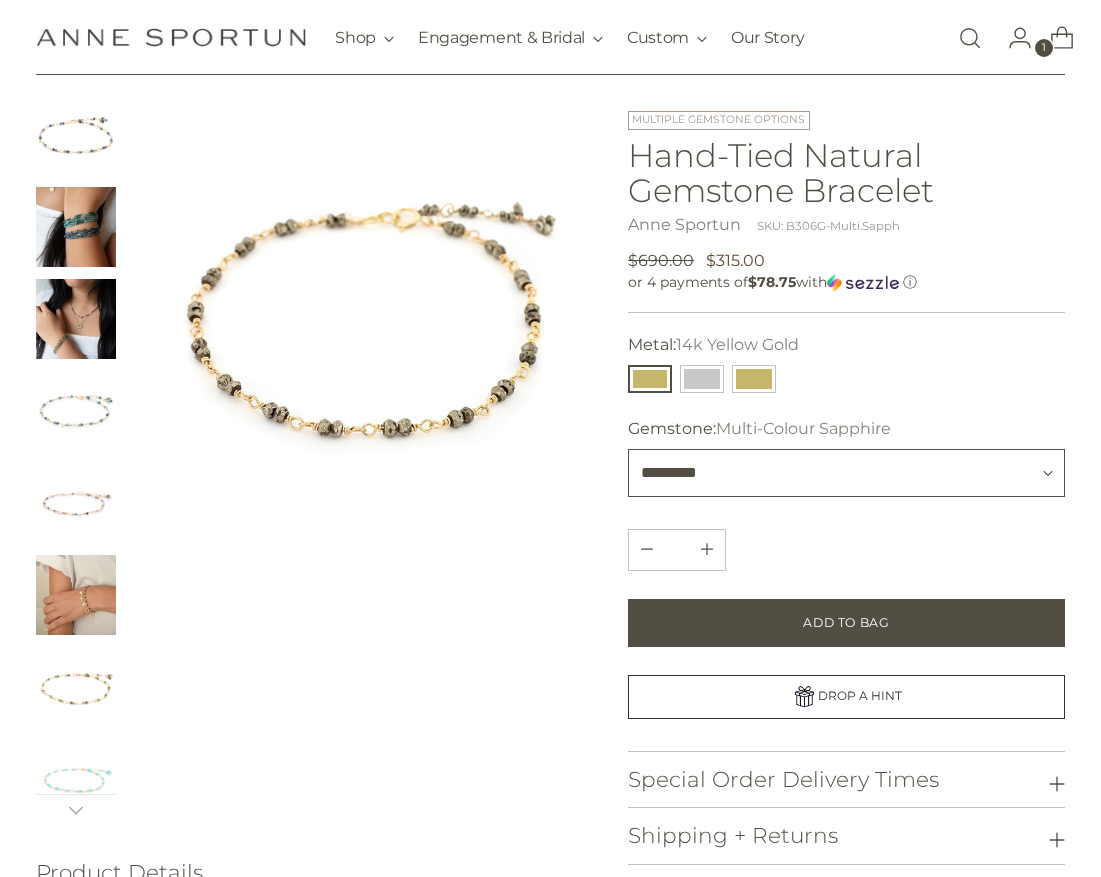 click on "**********" at bounding box center (846, 473) 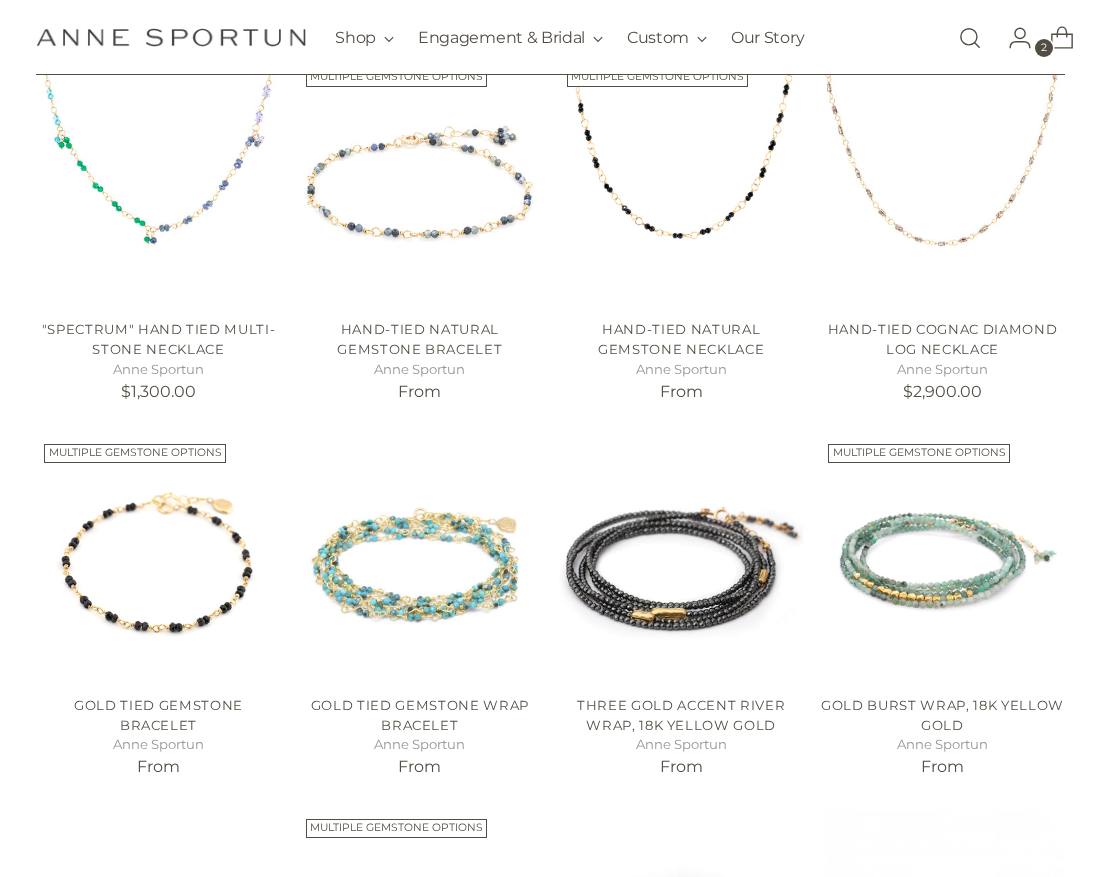 scroll, scrollTop: 600, scrollLeft: 0, axis: vertical 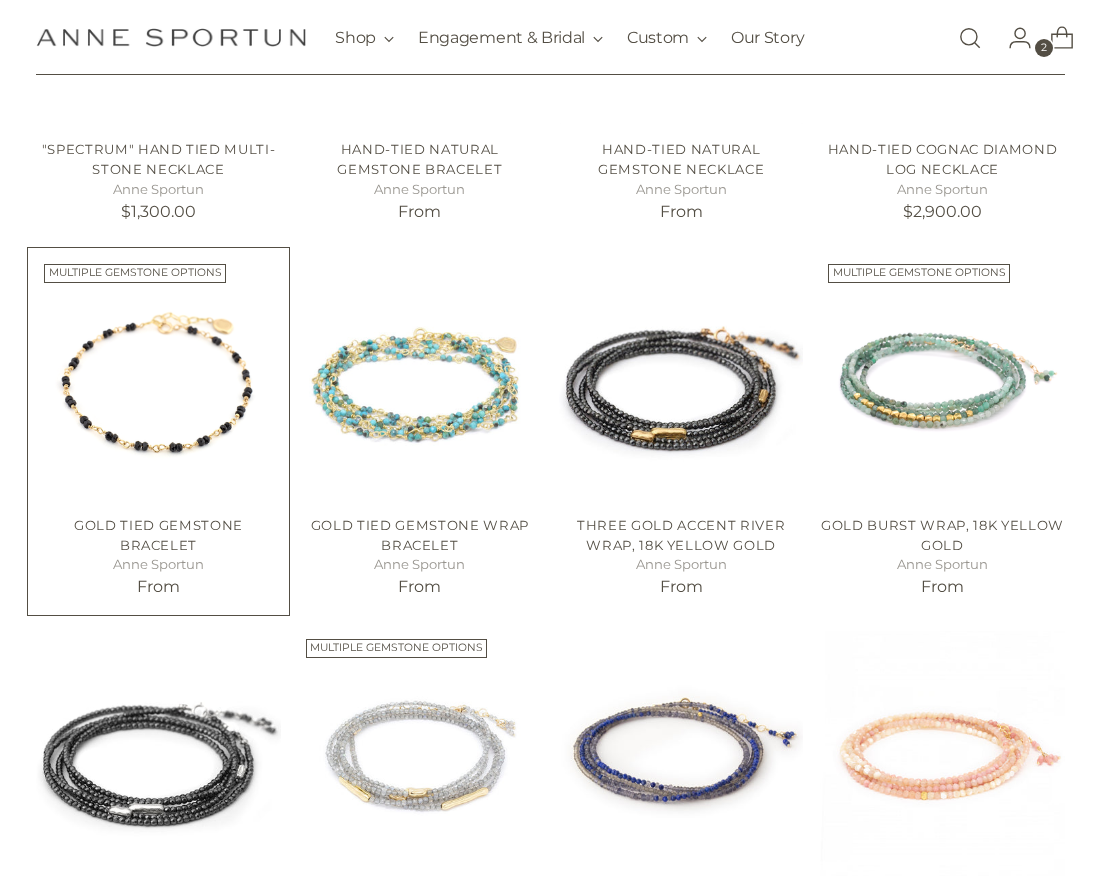 click at bounding box center (0, 0) 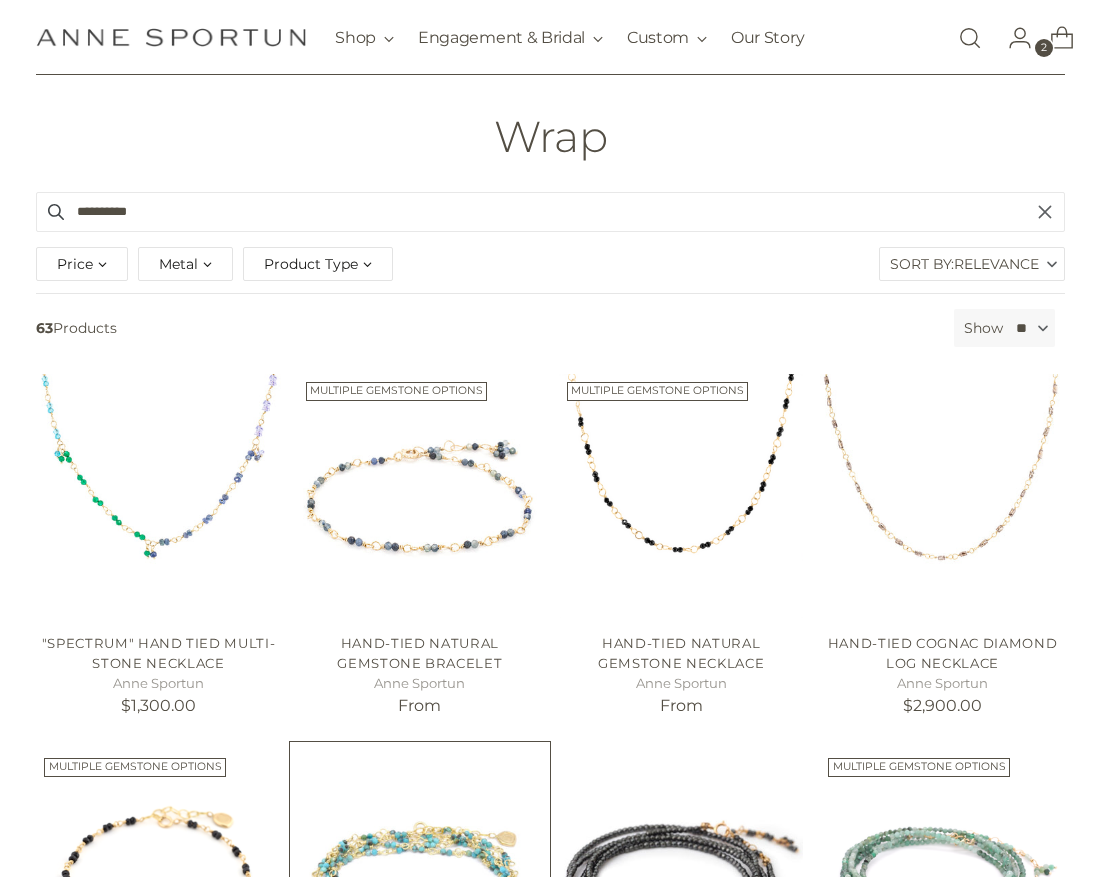 scroll, scrollTop: 100, scrollLeft: 0, axis: vertical 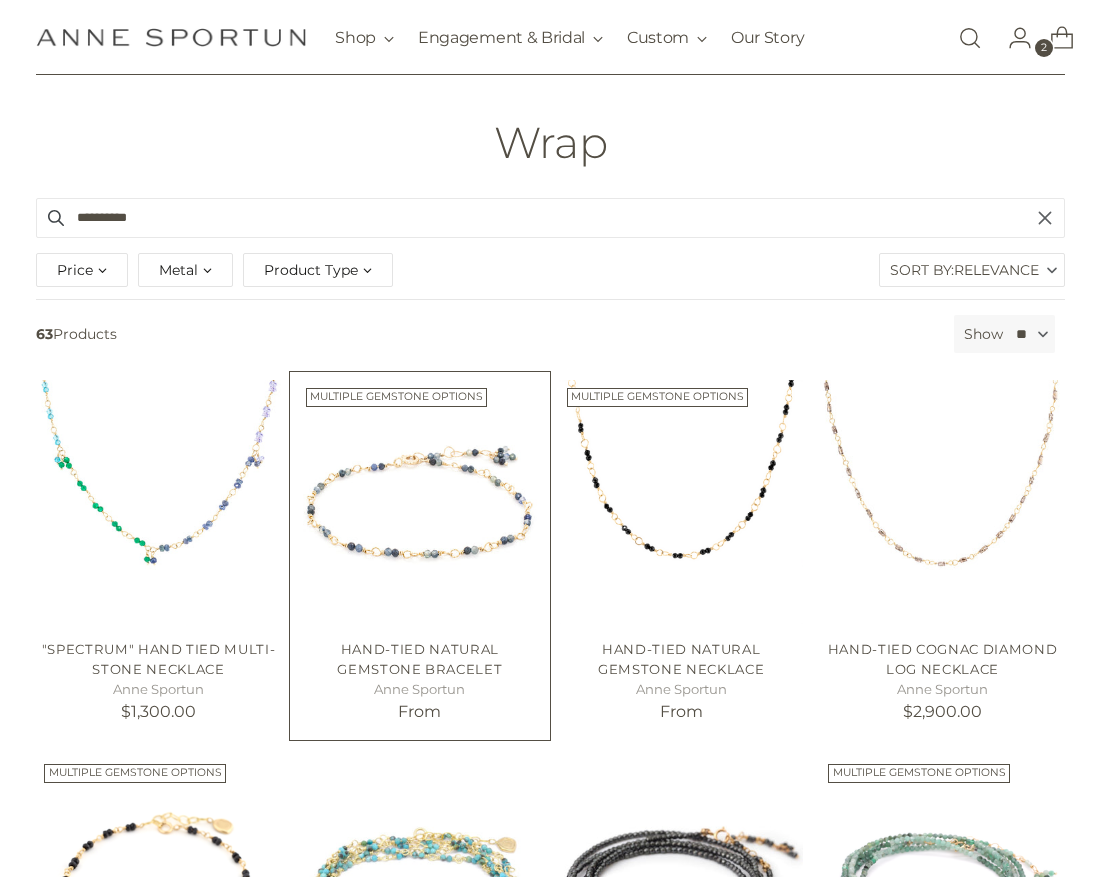 click at bounding box center [0, 0] 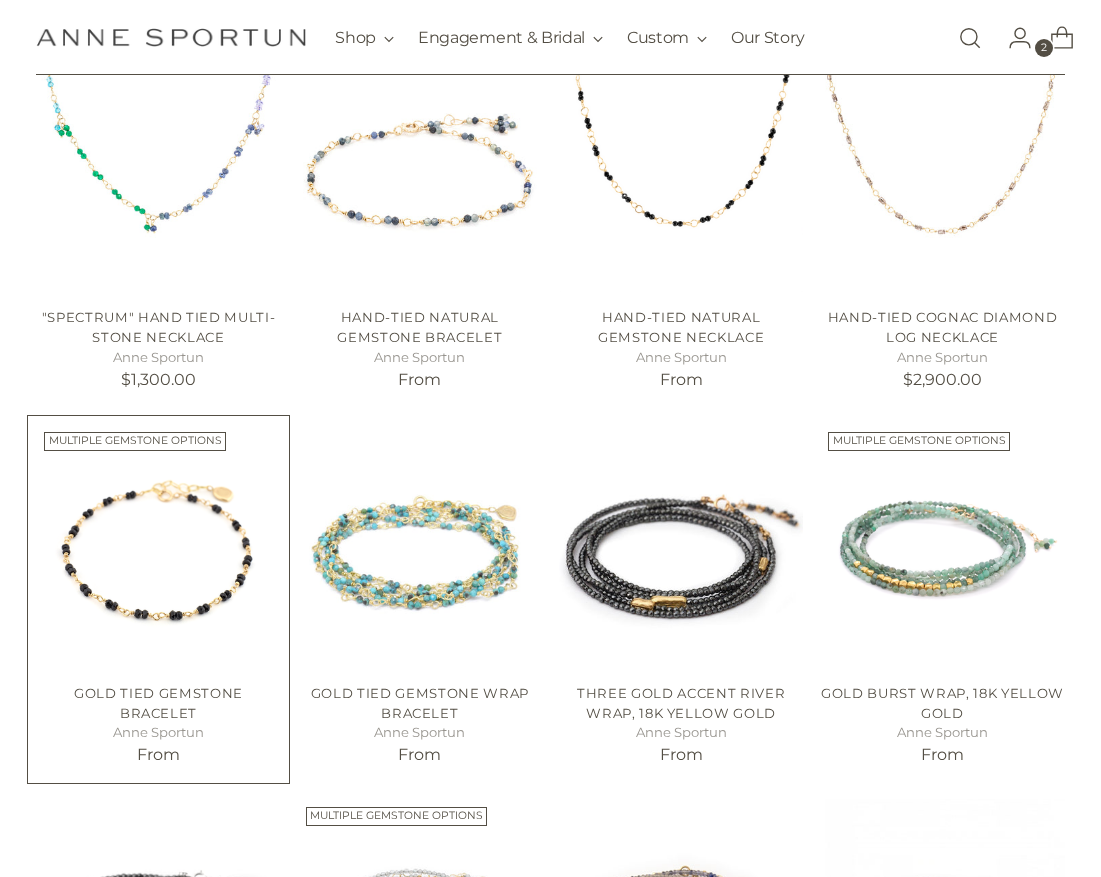 scroll, scrollTop: 500, scrollLeft: 0, axis: vertical 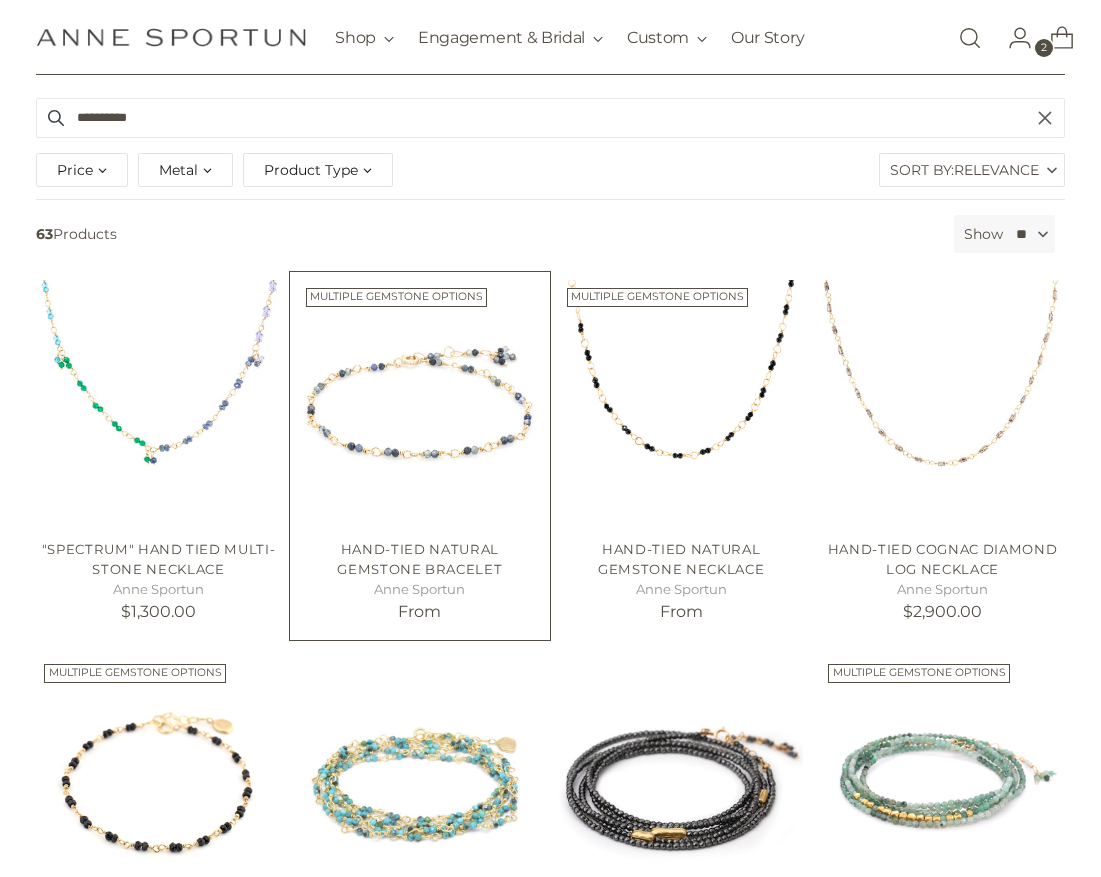click at bounding box center [0, 0] 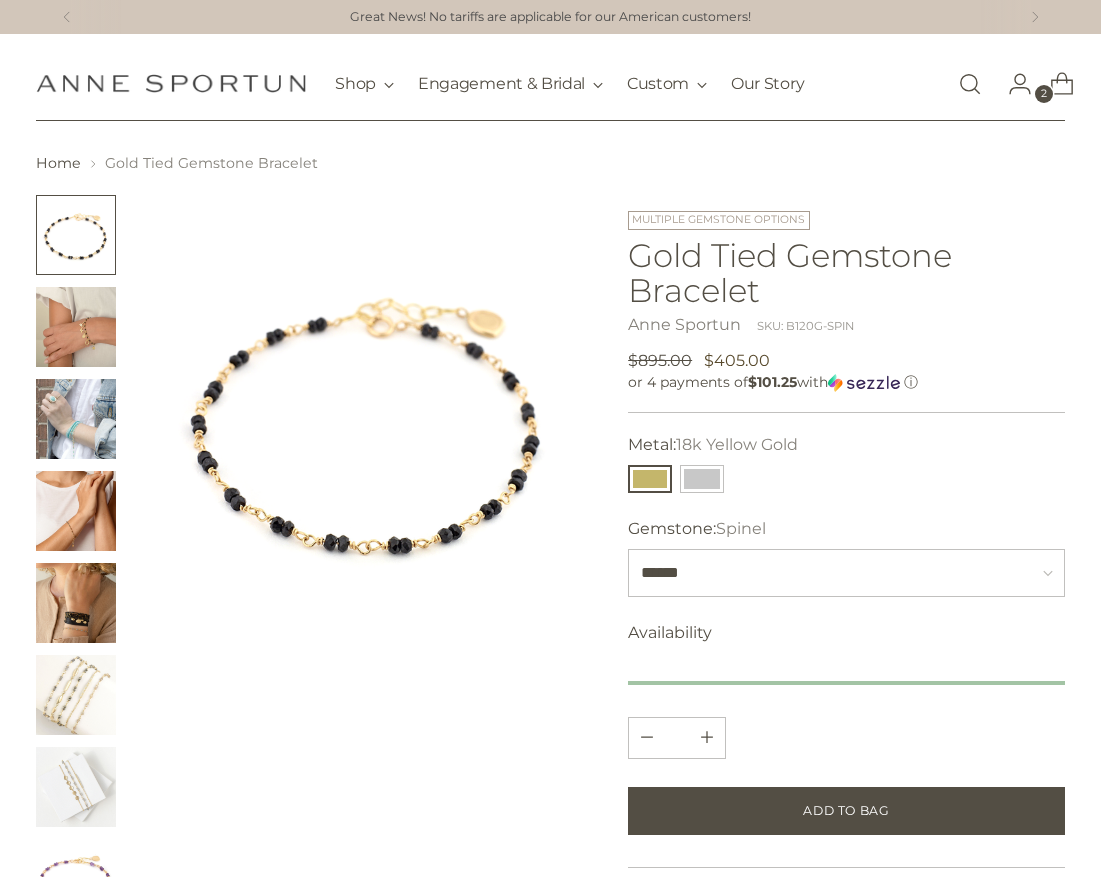 scroll, scrollTop: 0, scrollLeft: 0, axis: both 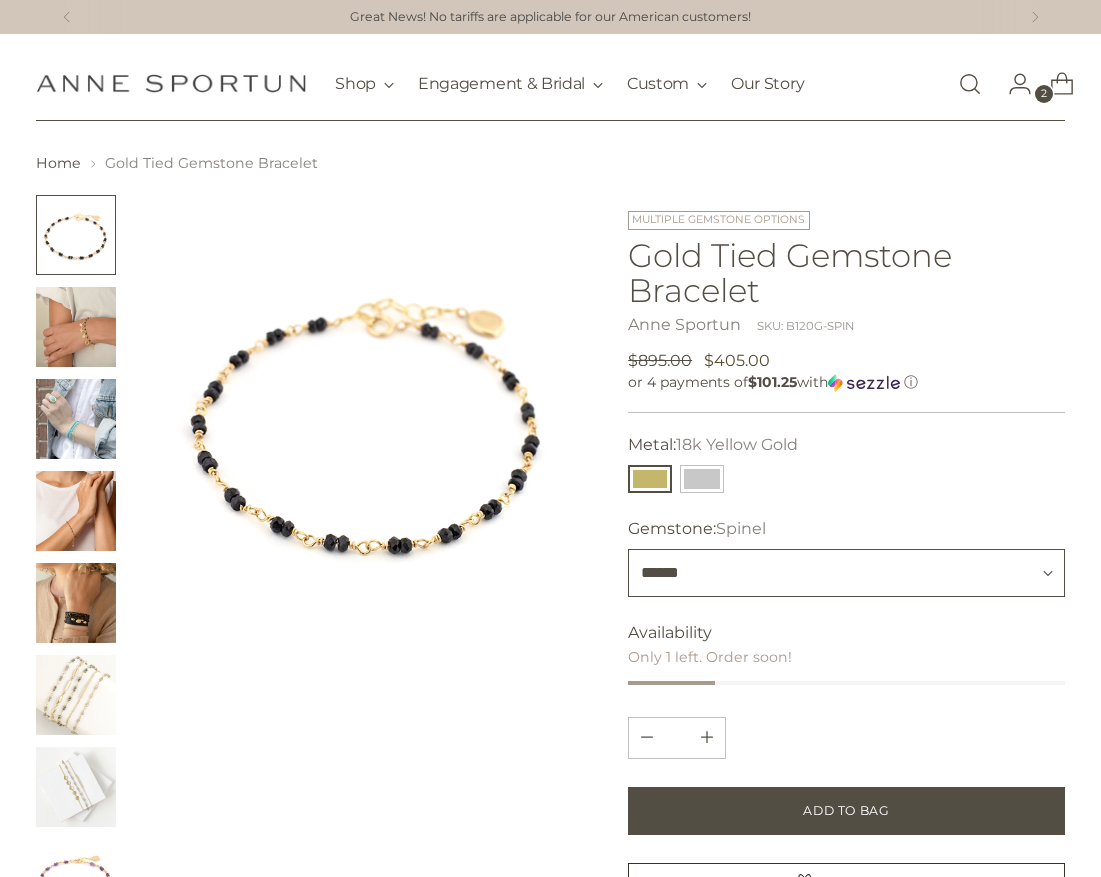 click on "**********" at bounding box center (846, 573) 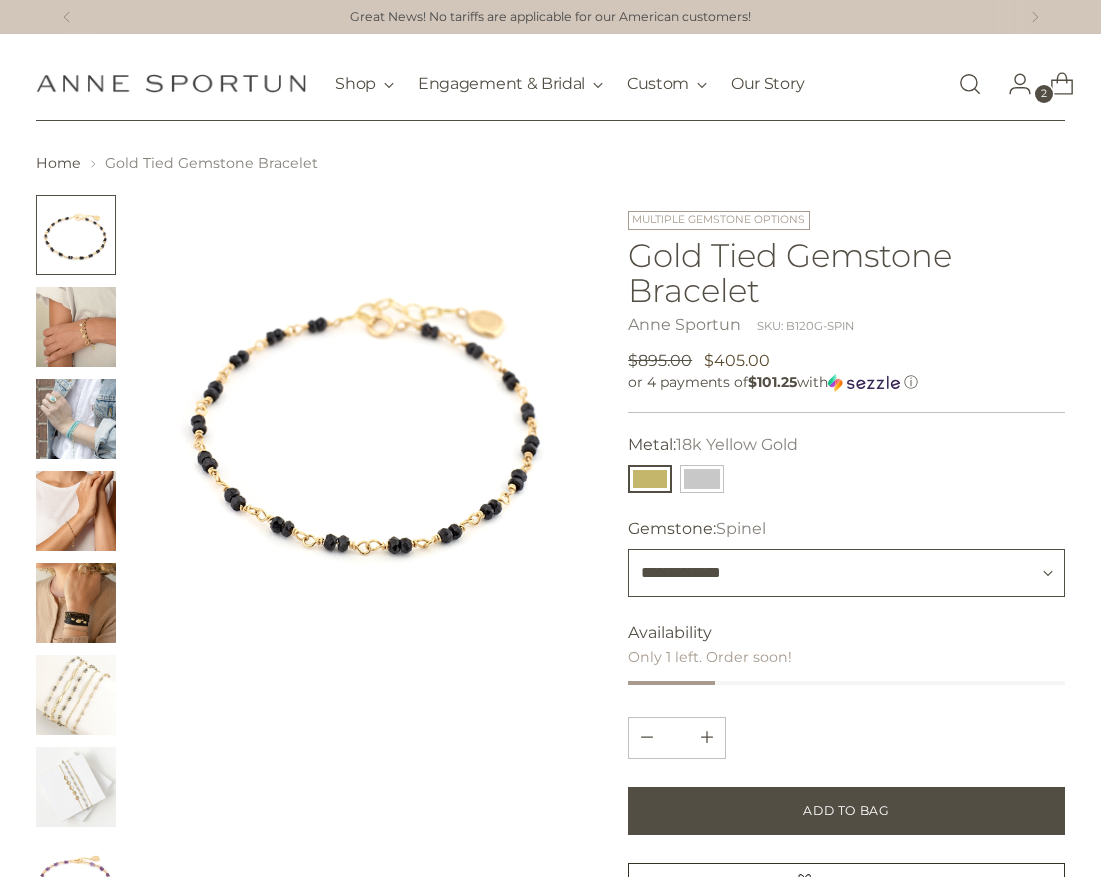type 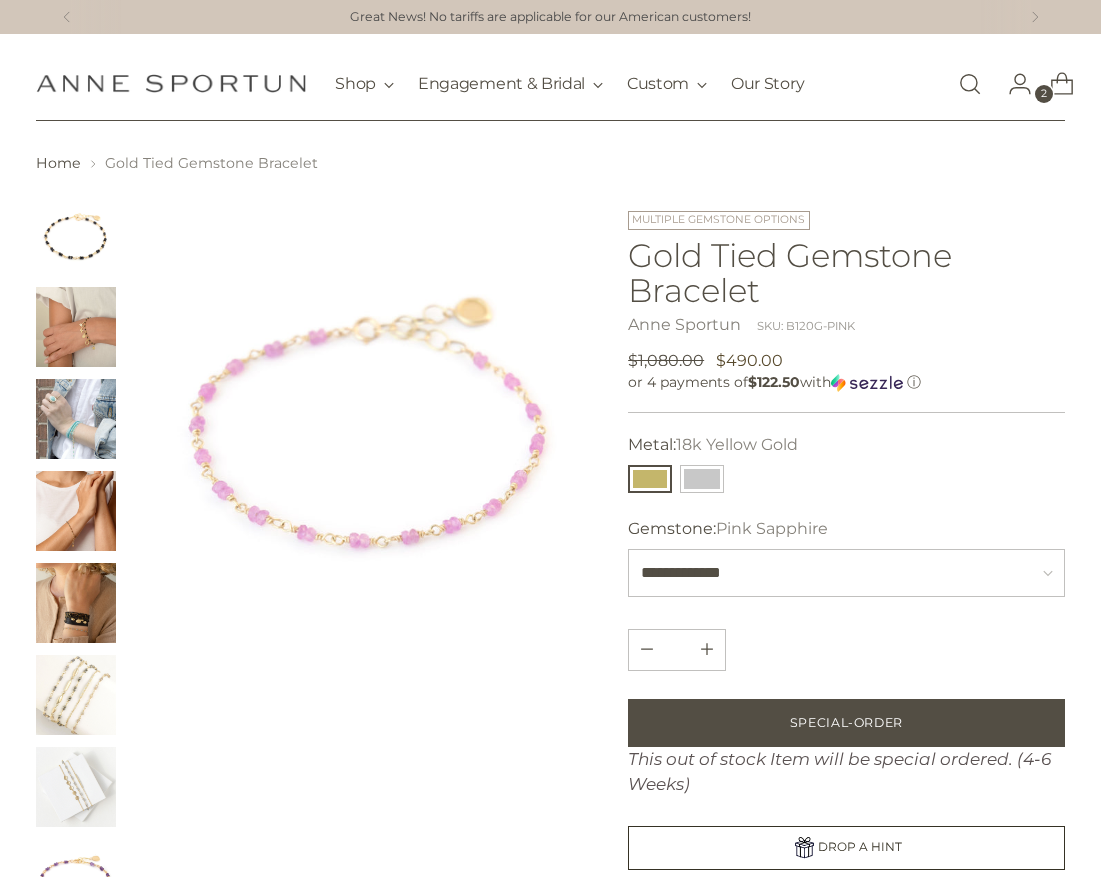 click on "**********" at bounding box center [846, 557] 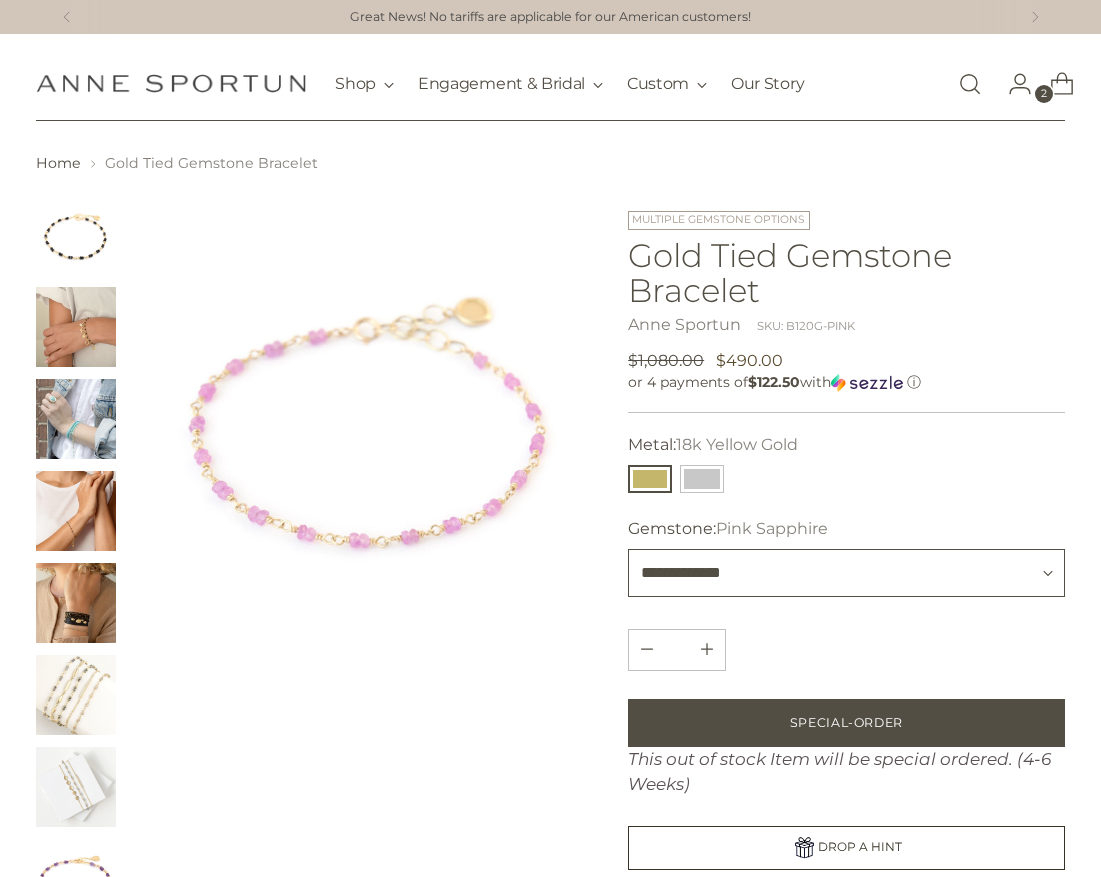 click on "**********" at bounding box center [846, 573] 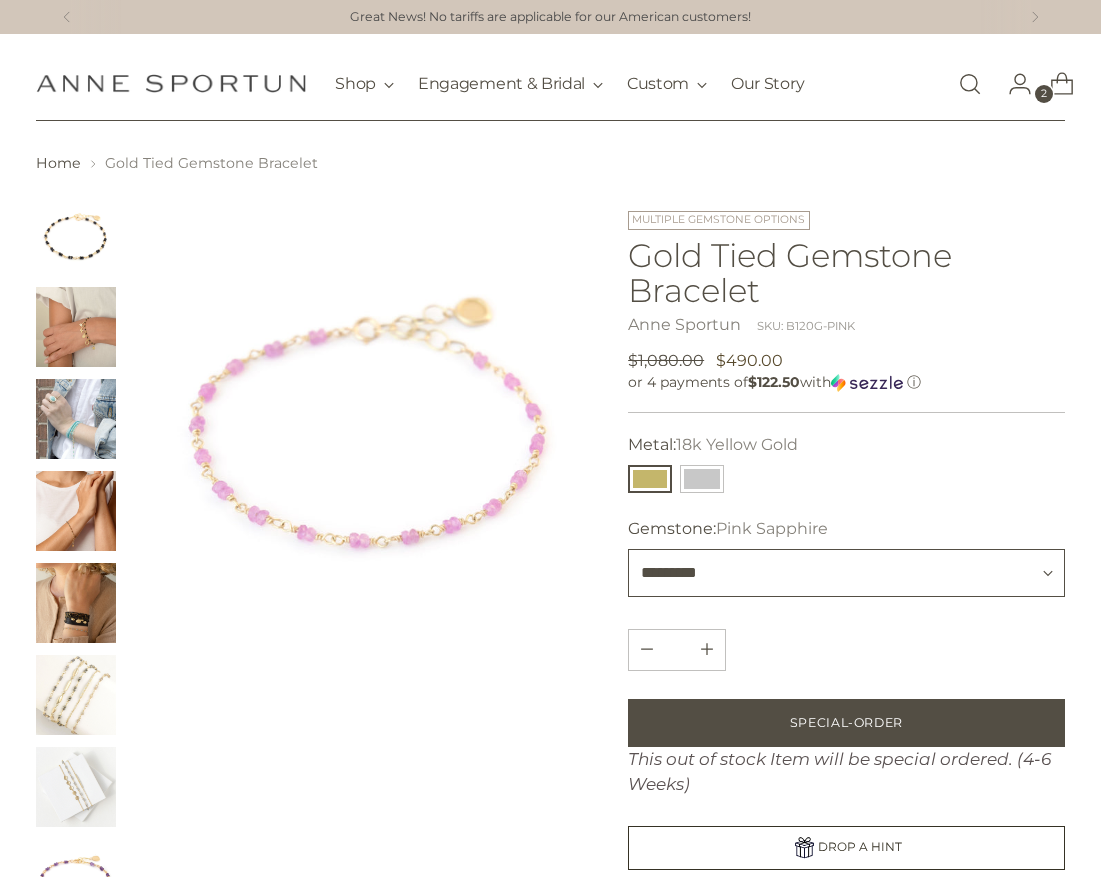 click on "**********" at bounding box center (846, 573) 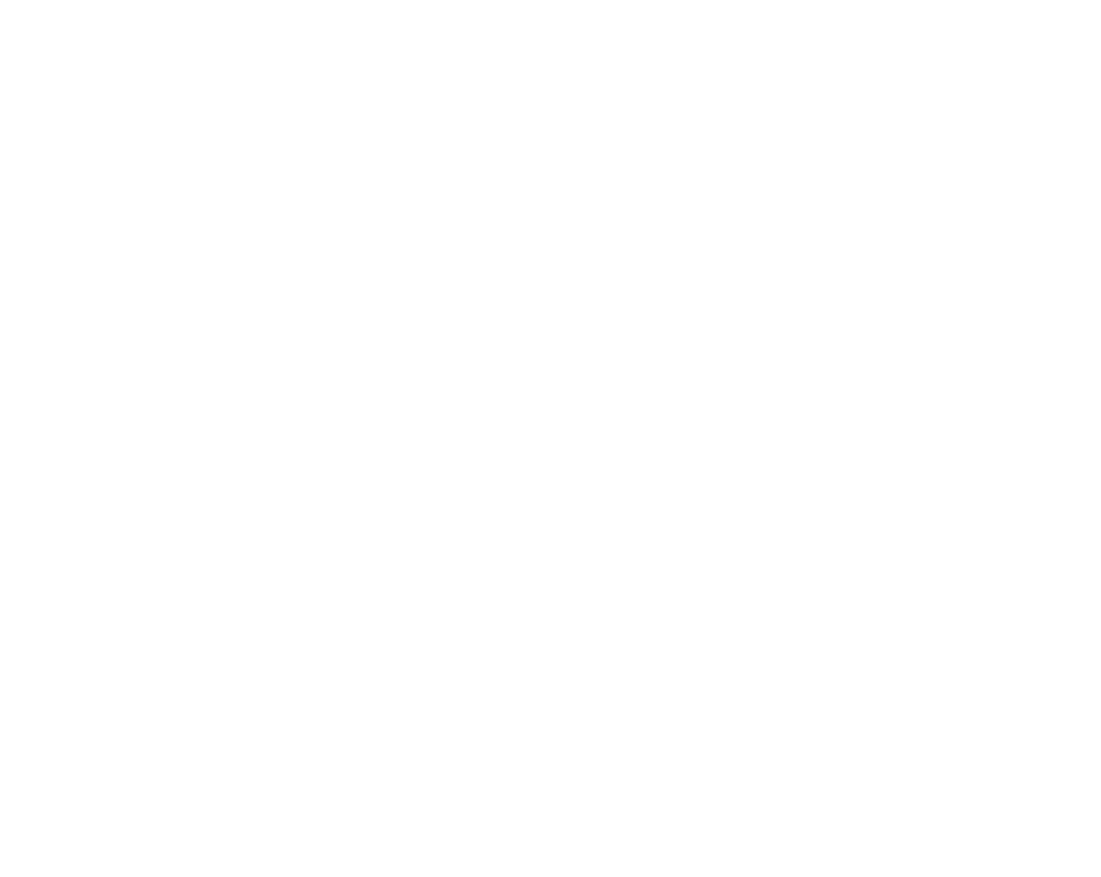 scroll, scrollTop: 0, scrollLeft: 0, axis: both 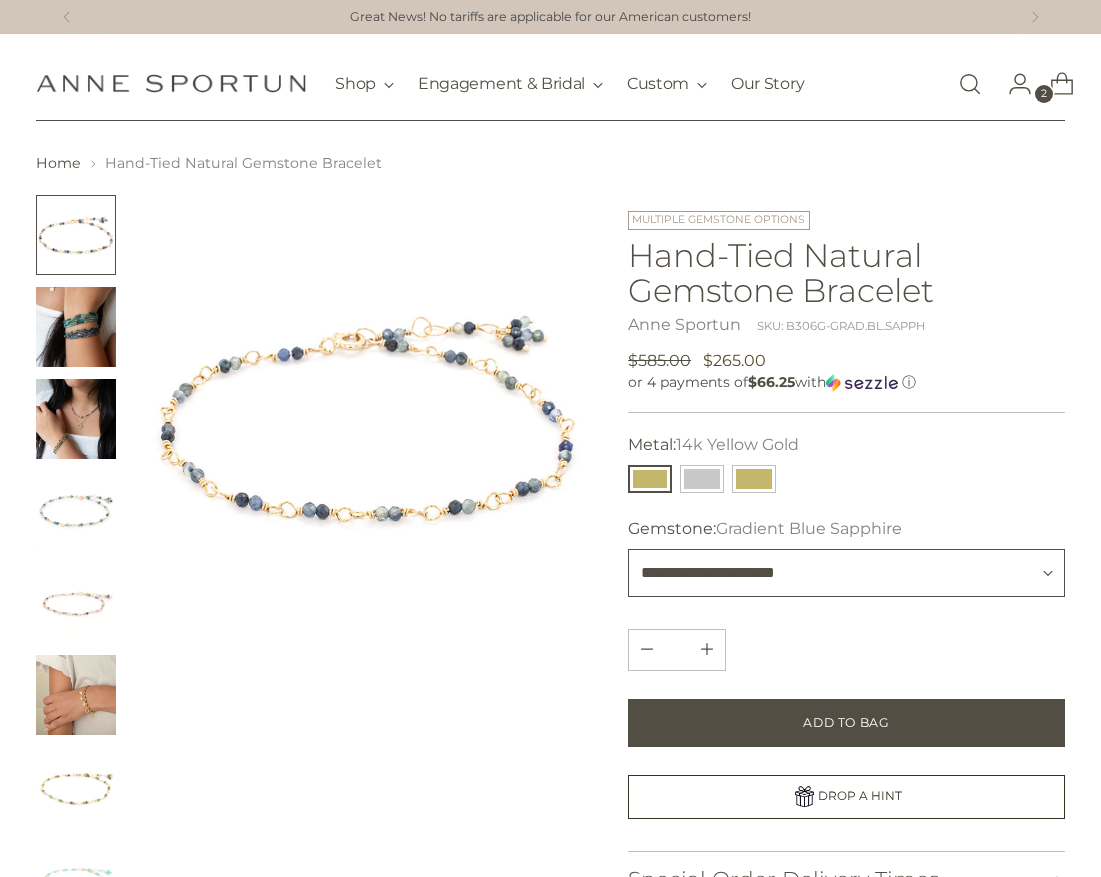 click on "**********" at bounding box center [846, 573] 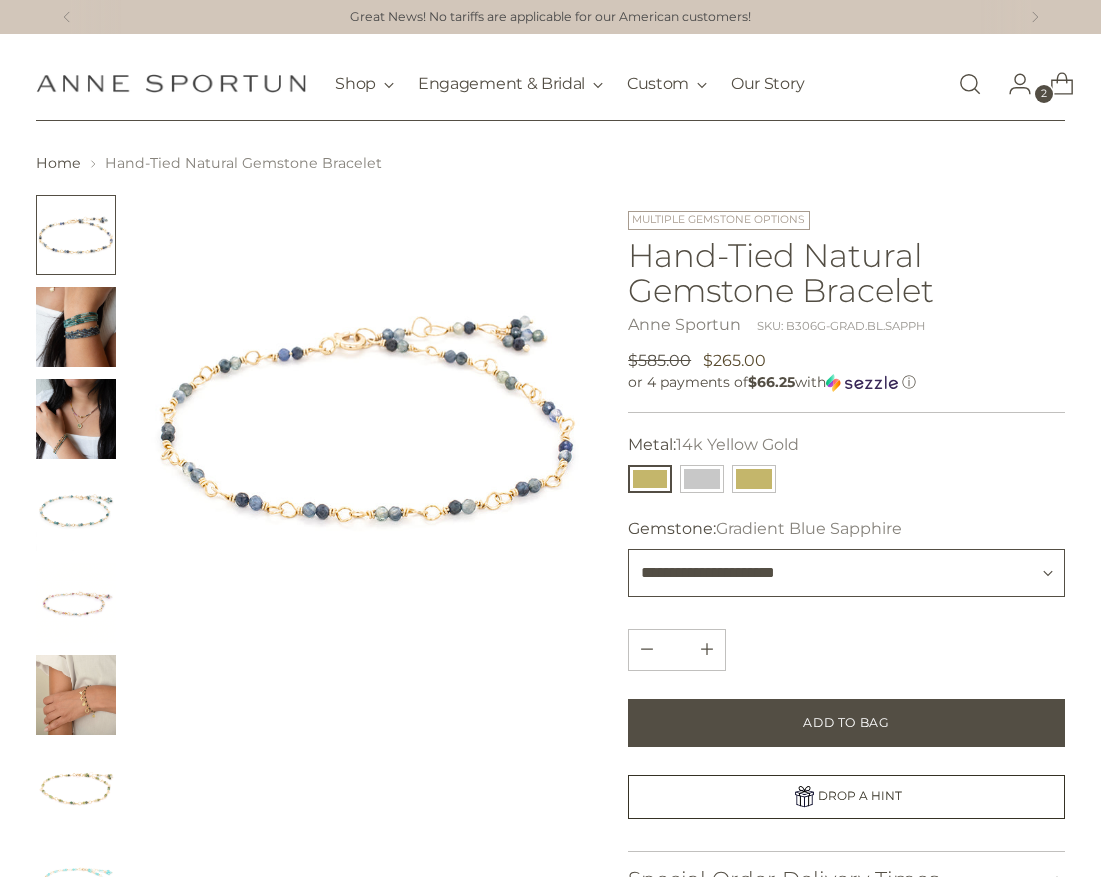 select on "********" 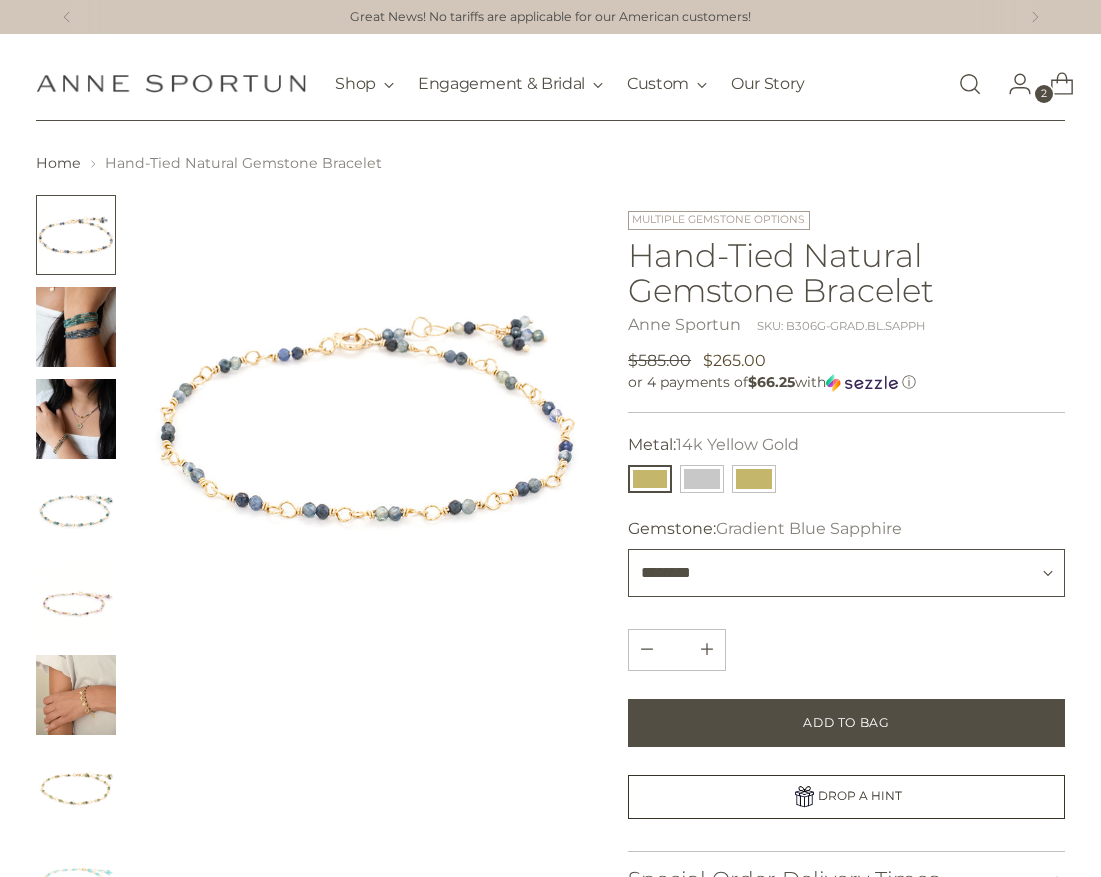 type 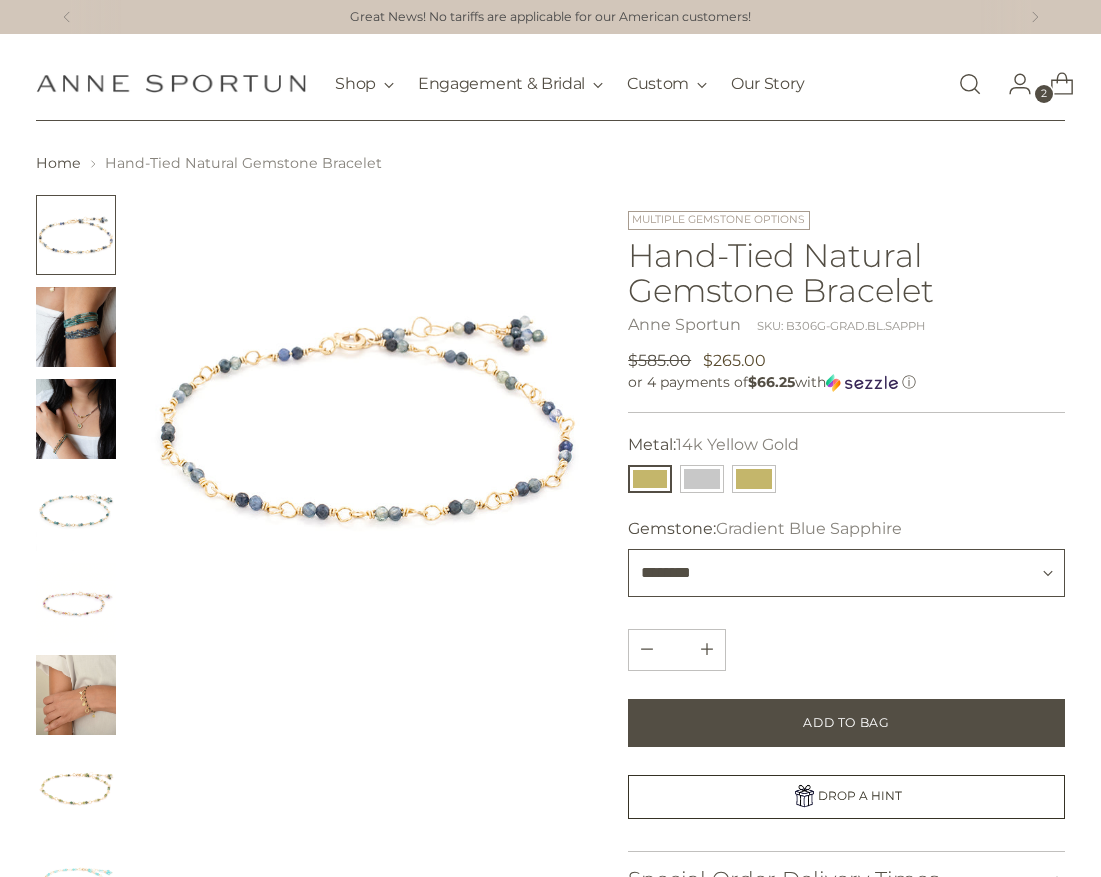 click on "**********" at bounding box center [846, 573] 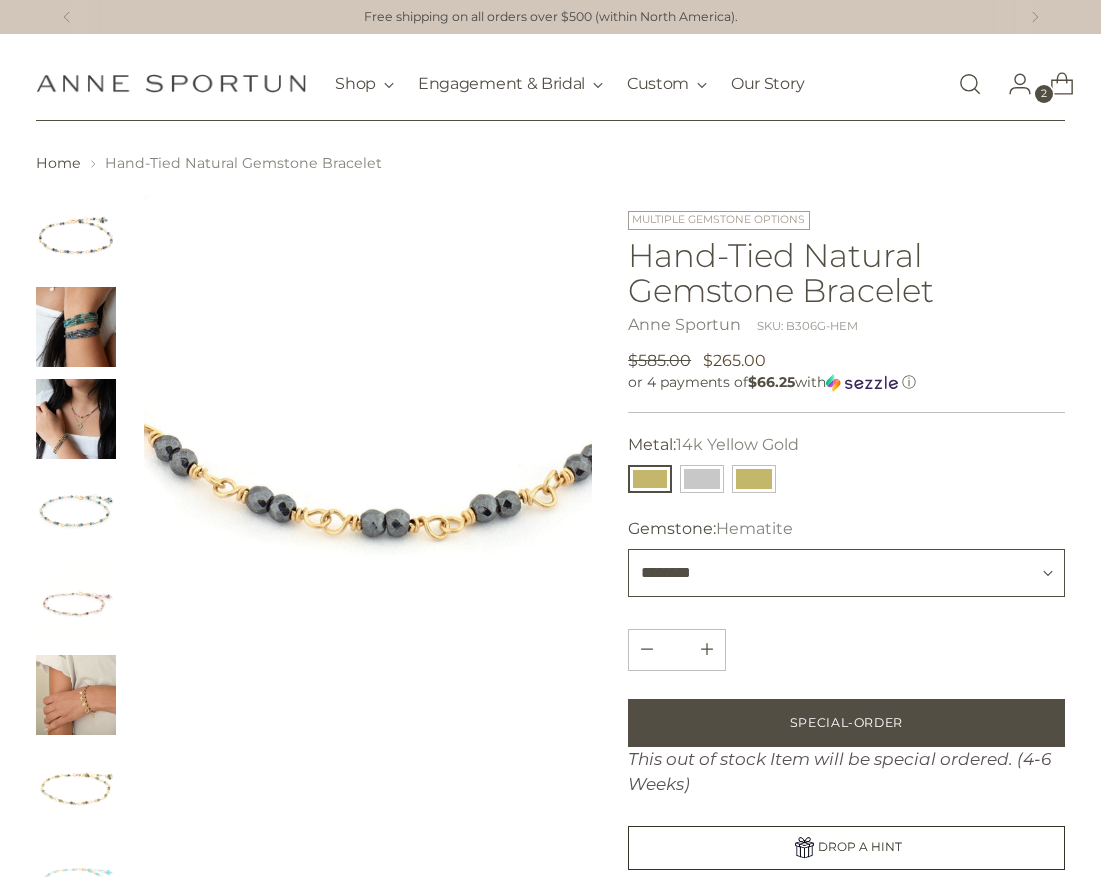 click on "**********" at bounding box center [846, 573] 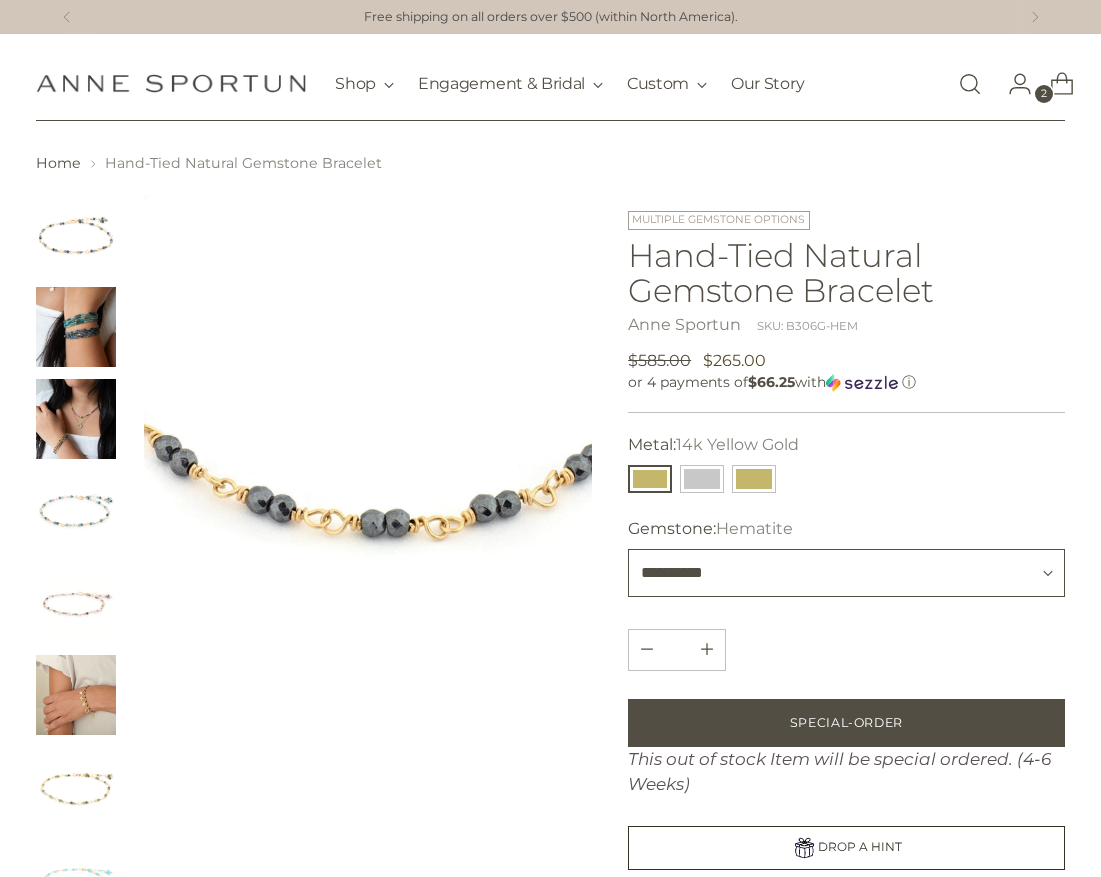 click on "**********" at bounding box center [846, 573] 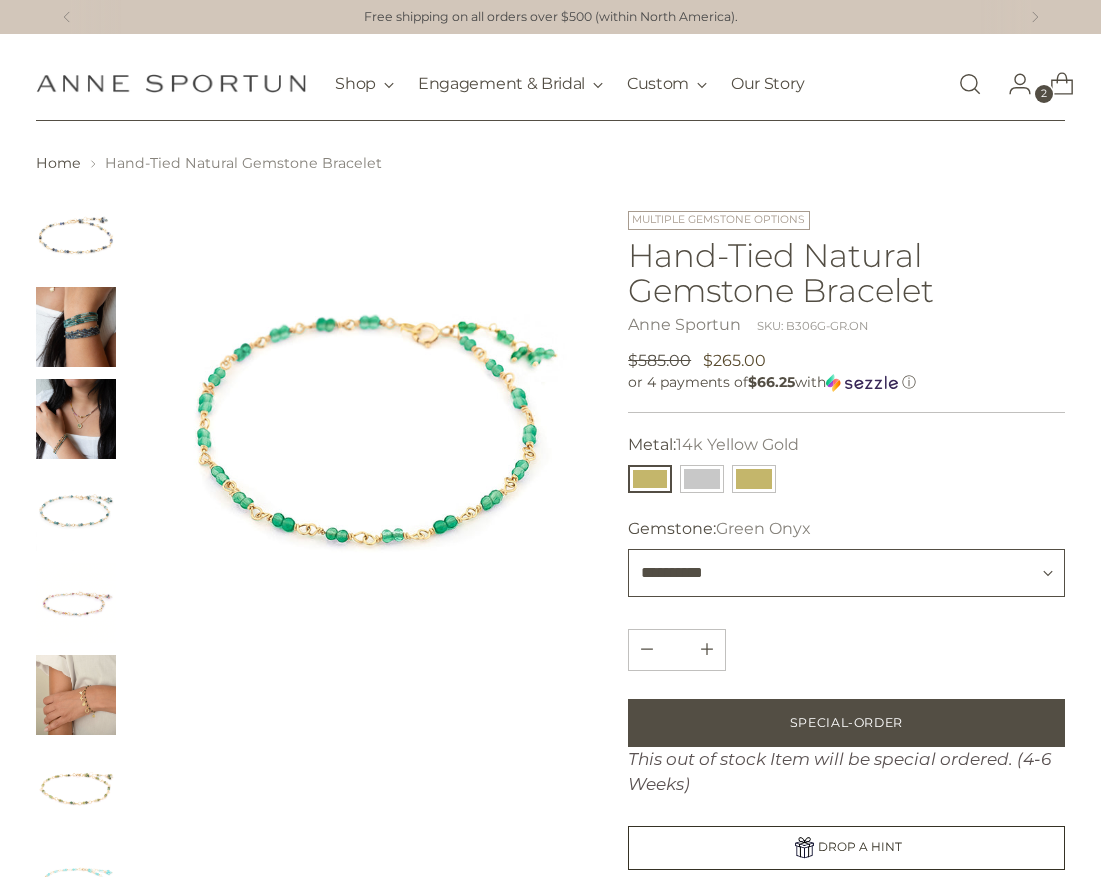 click on "**********" at bounding box center [846, 573] 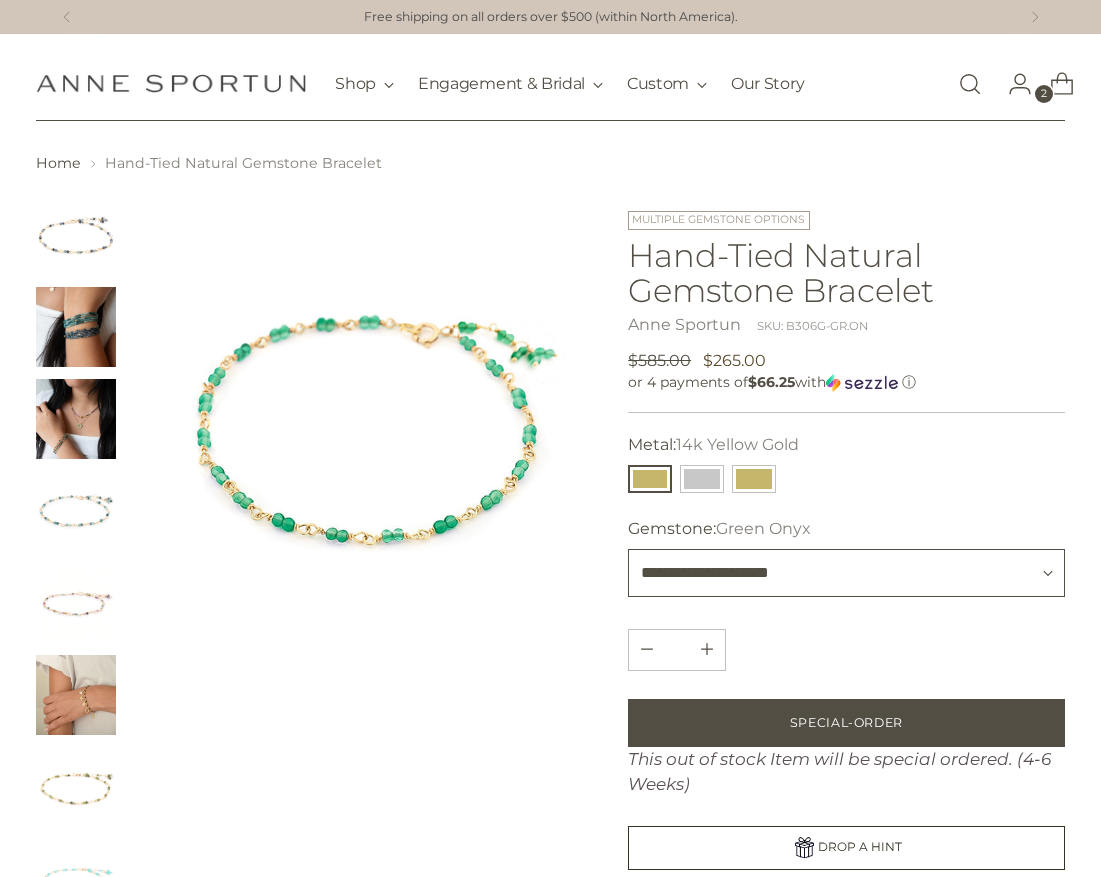click on "**********" at bounding box center [846, 573] 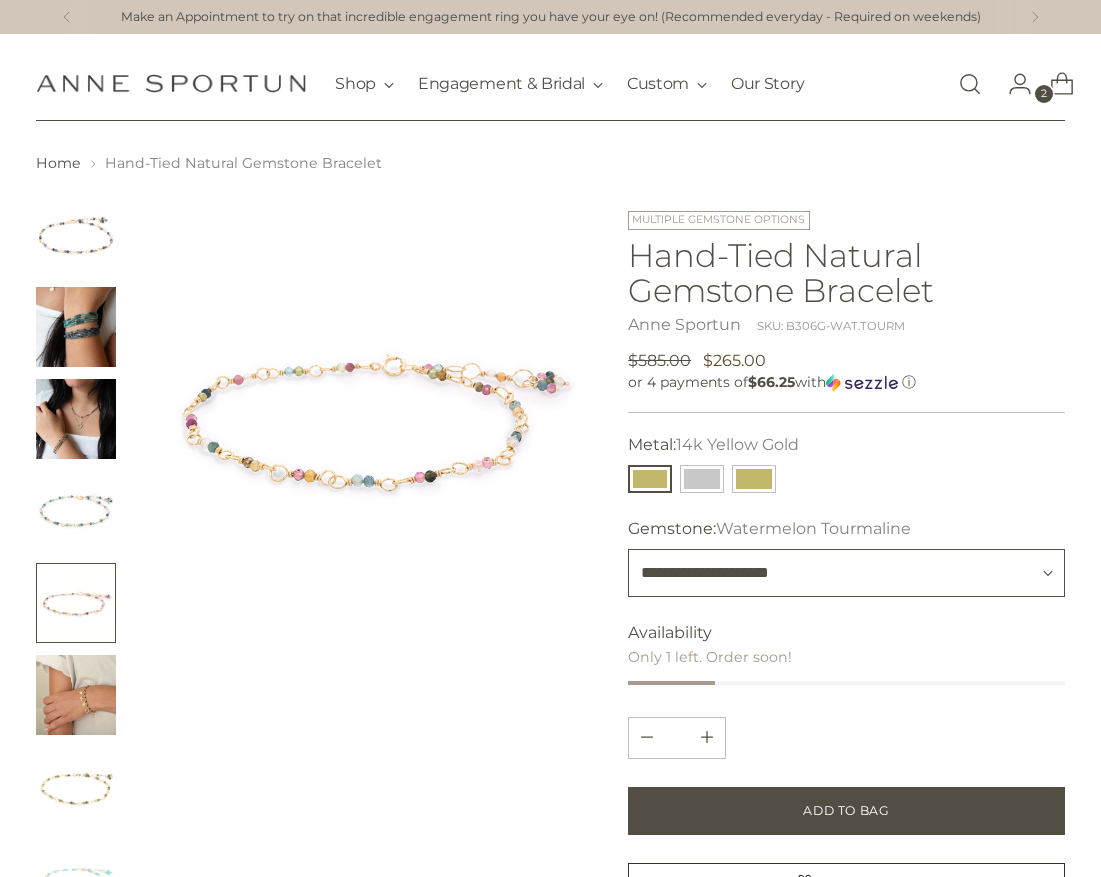 click on "**********" at bounding box center (846, 573) 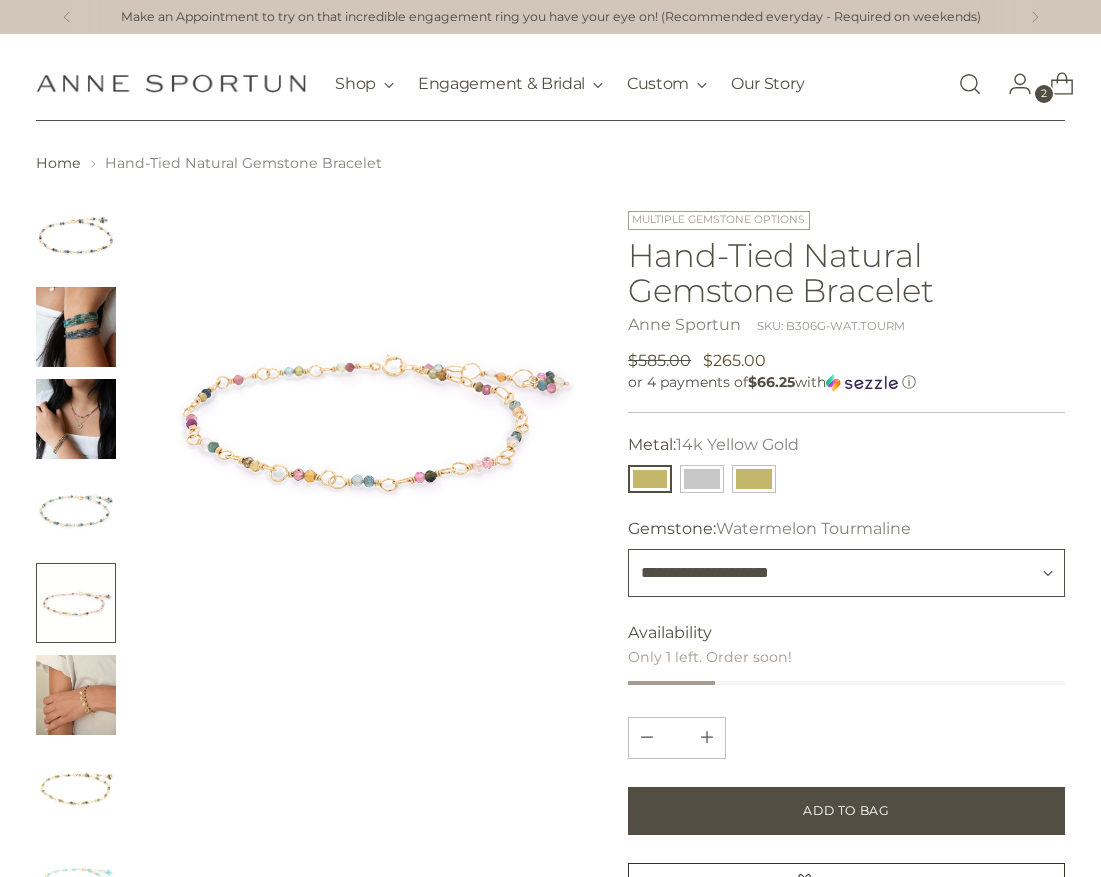 click on "**********" at bounding box center (846, 573) 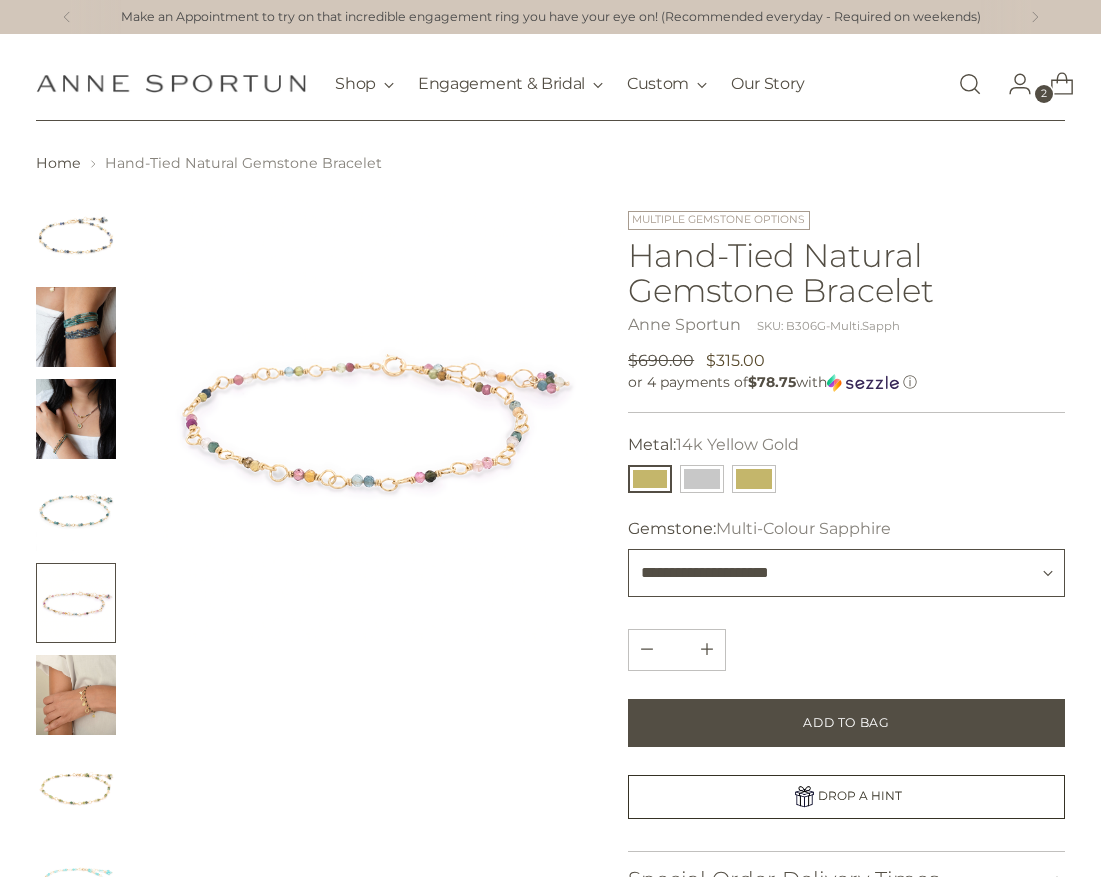 click on "**********" at bounding box center (846, 573) 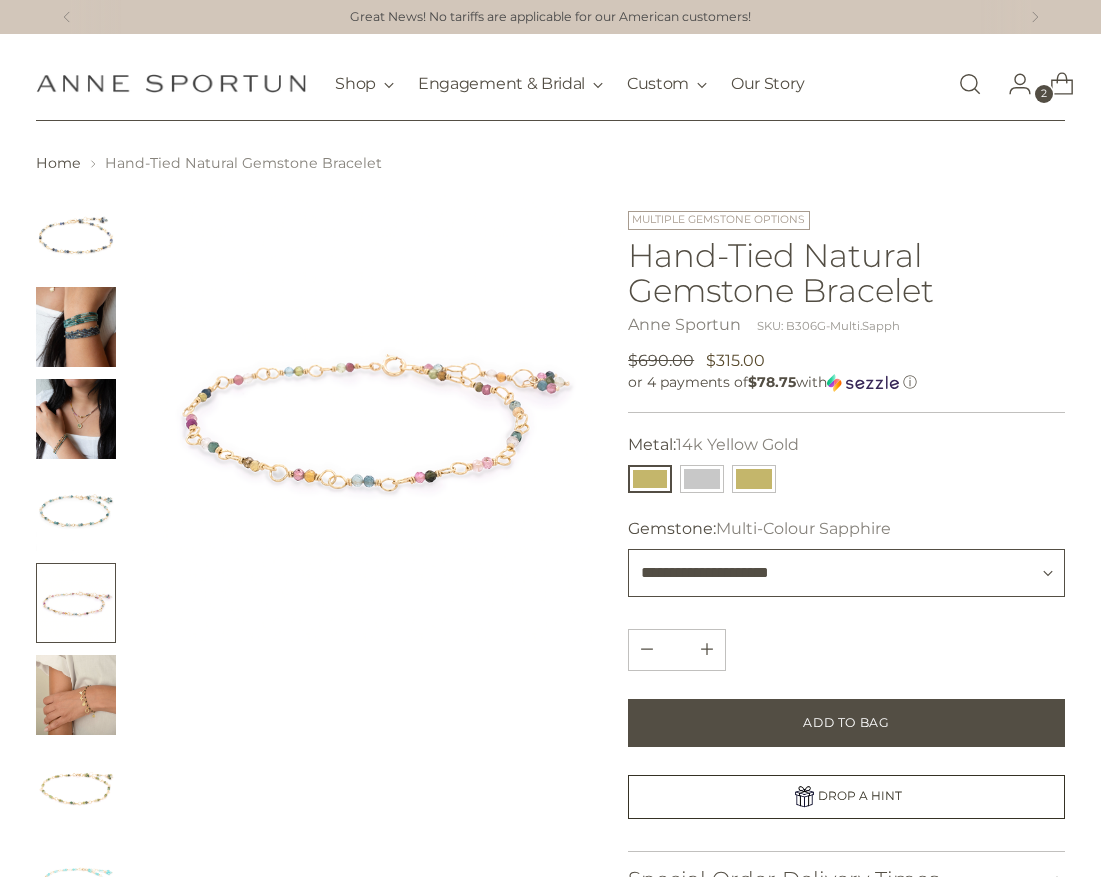 select on "**********" 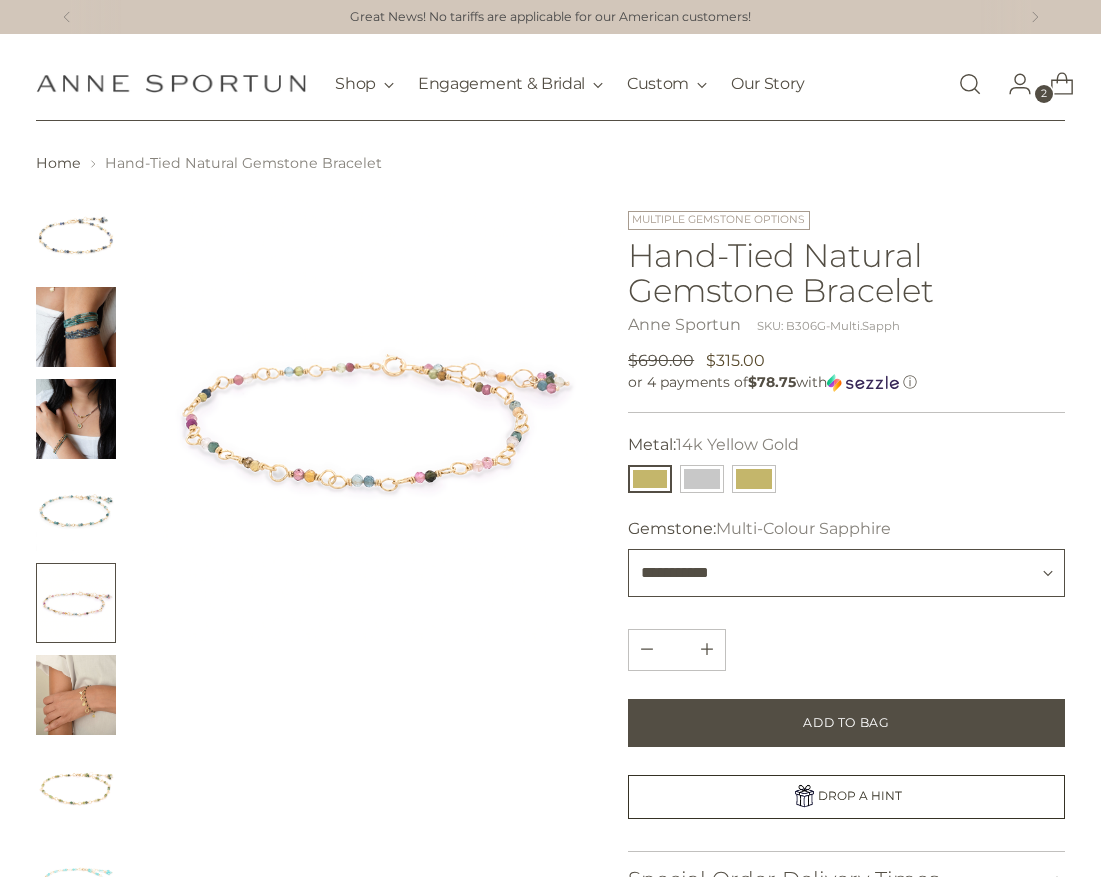 click on "**********" at bounding box center (846, 573) 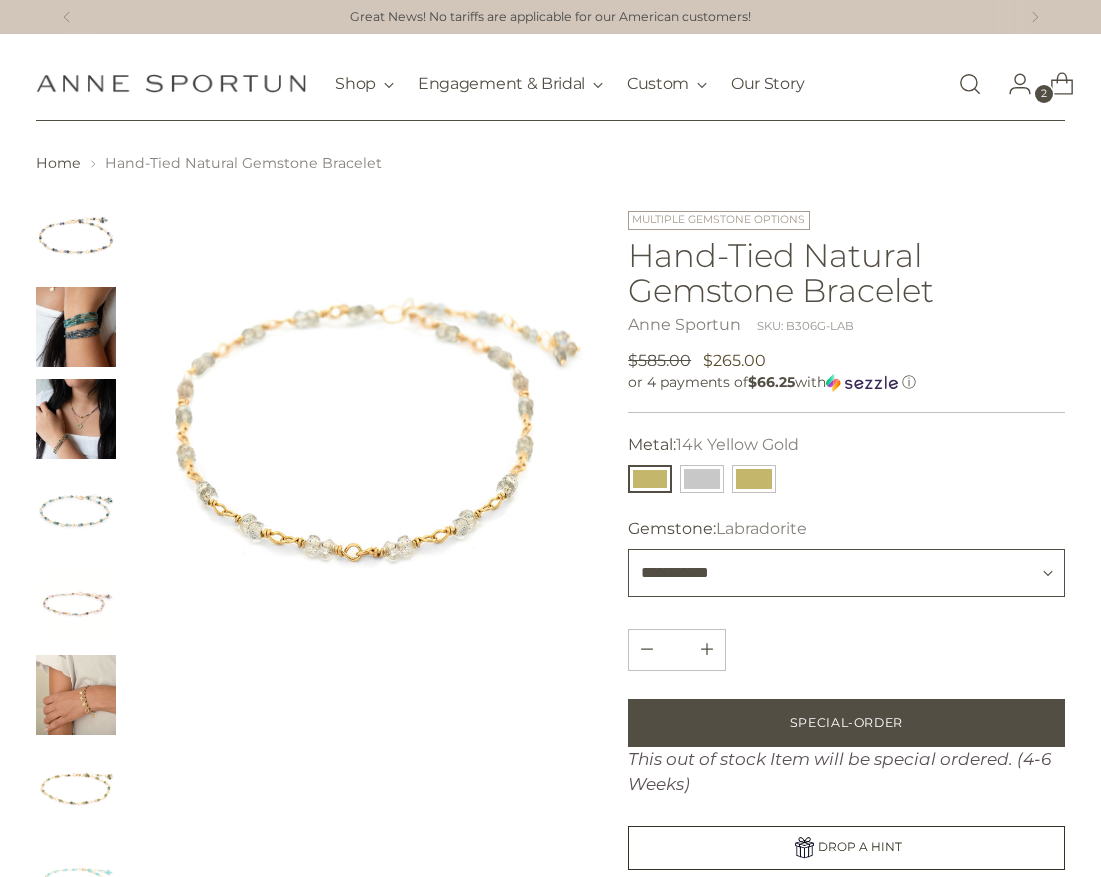 click on "**********" at bounding box center [846, 573] 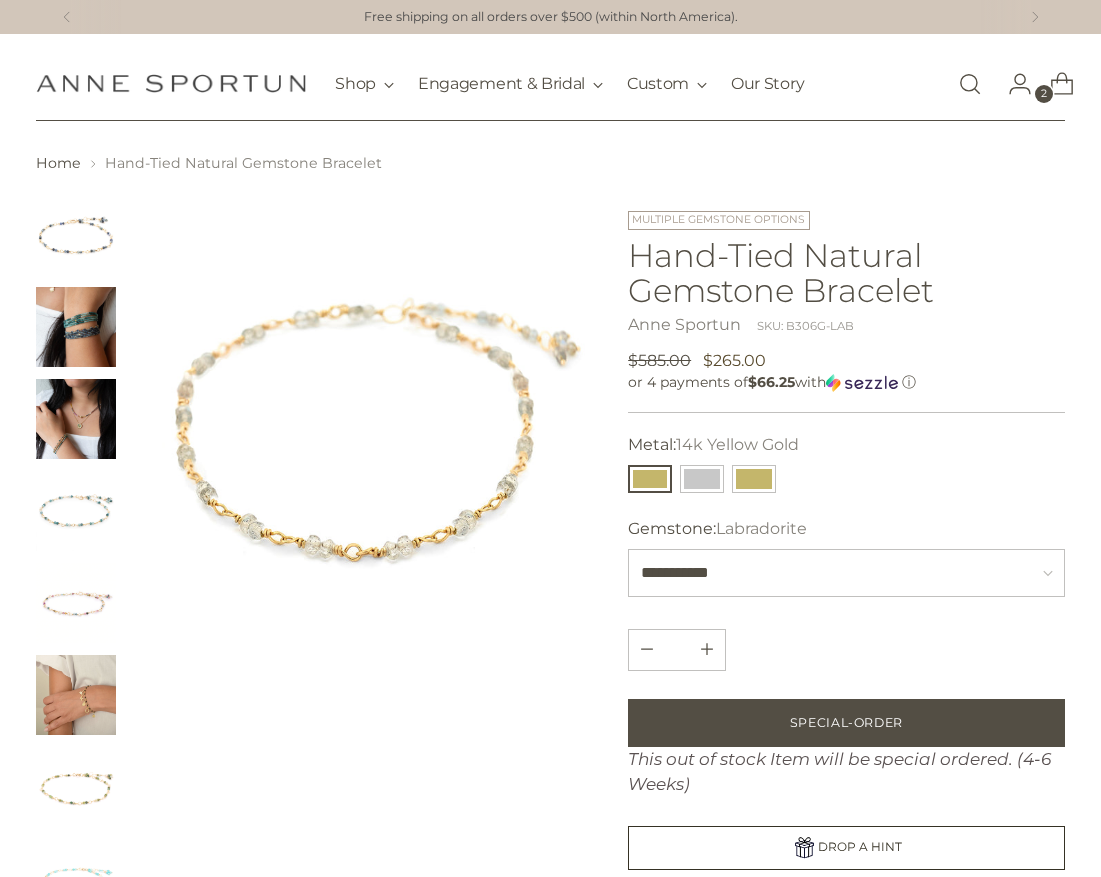 click at bounding box center [368, 560] 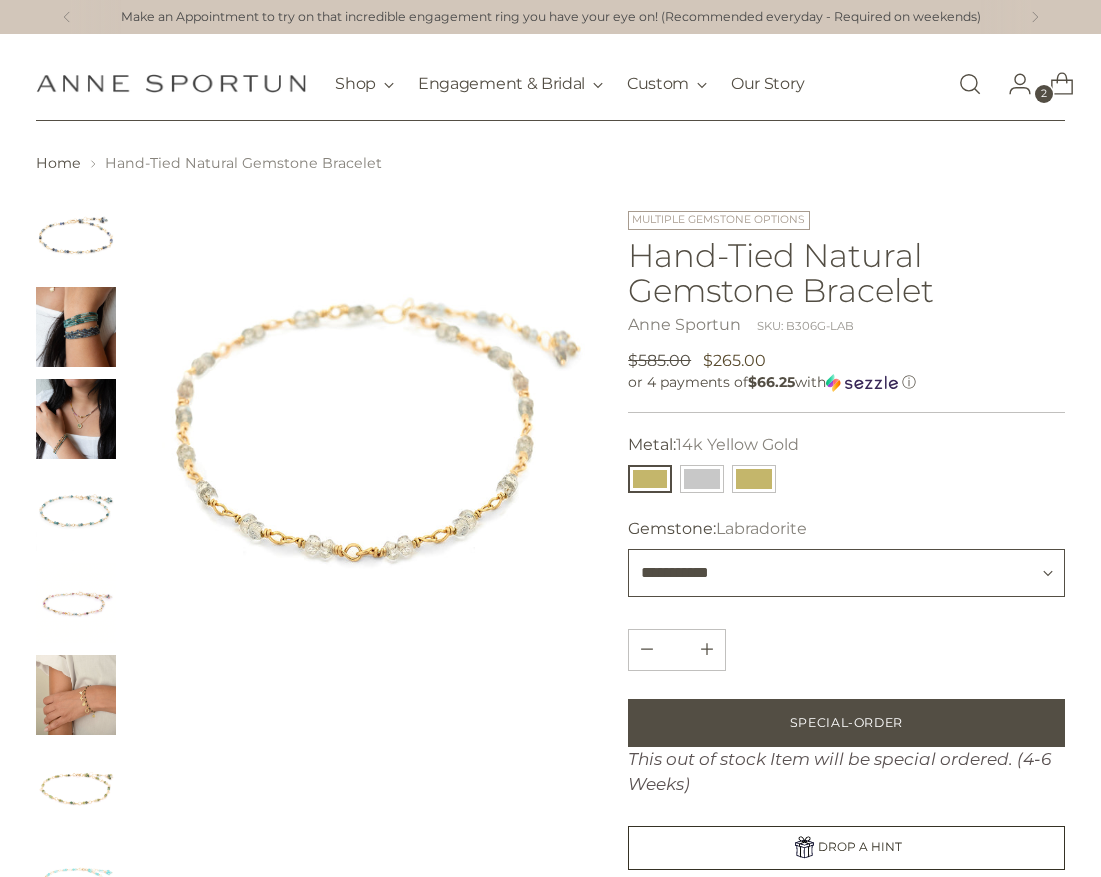 click on "**********" at bounding box center (846, 573) 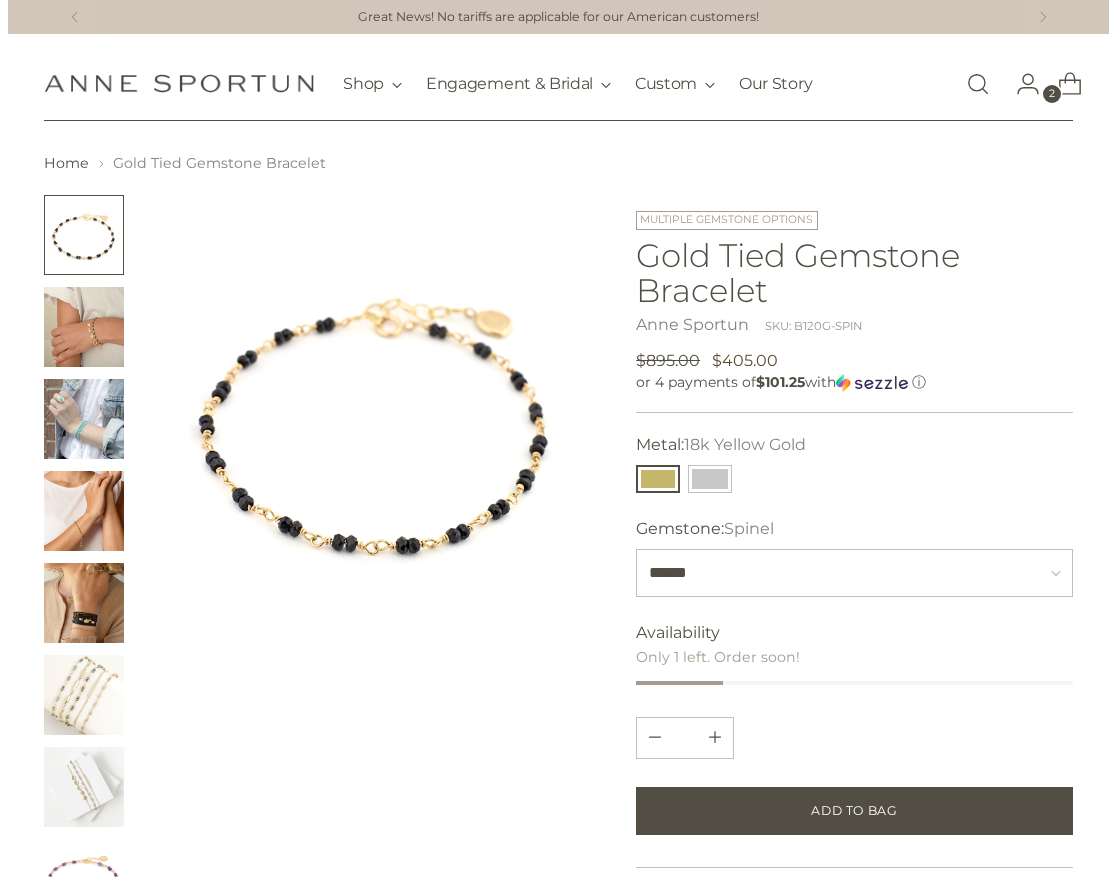 scroll, scrollTop: 0, scrollLeft: 0, axis: both 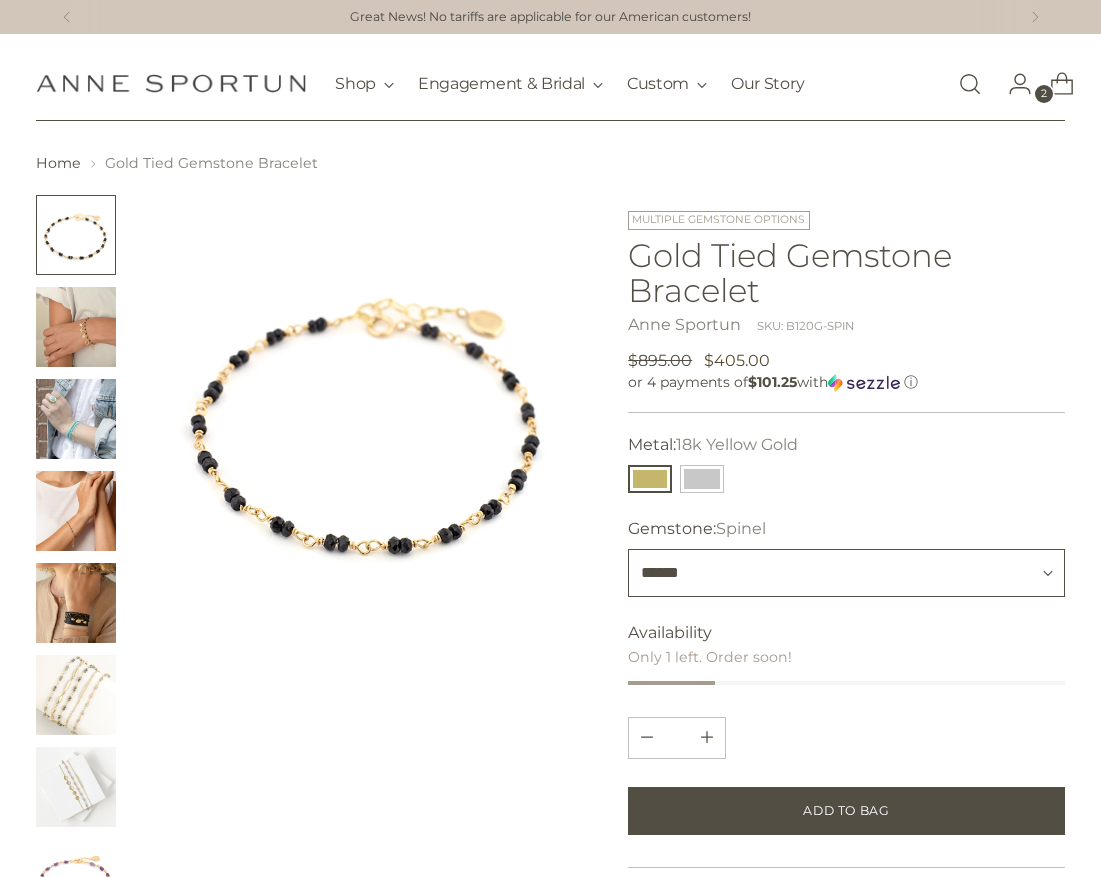 click on "**********" at bounding box center (846, 573) 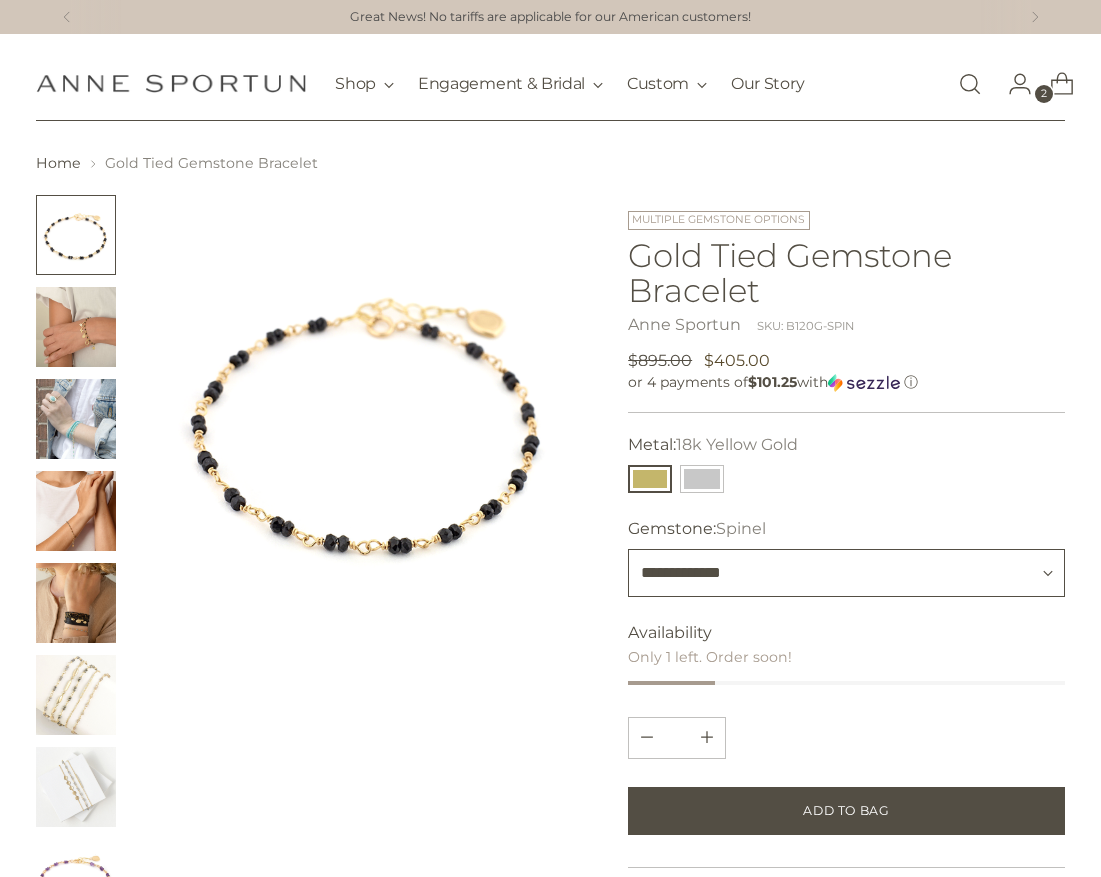 type 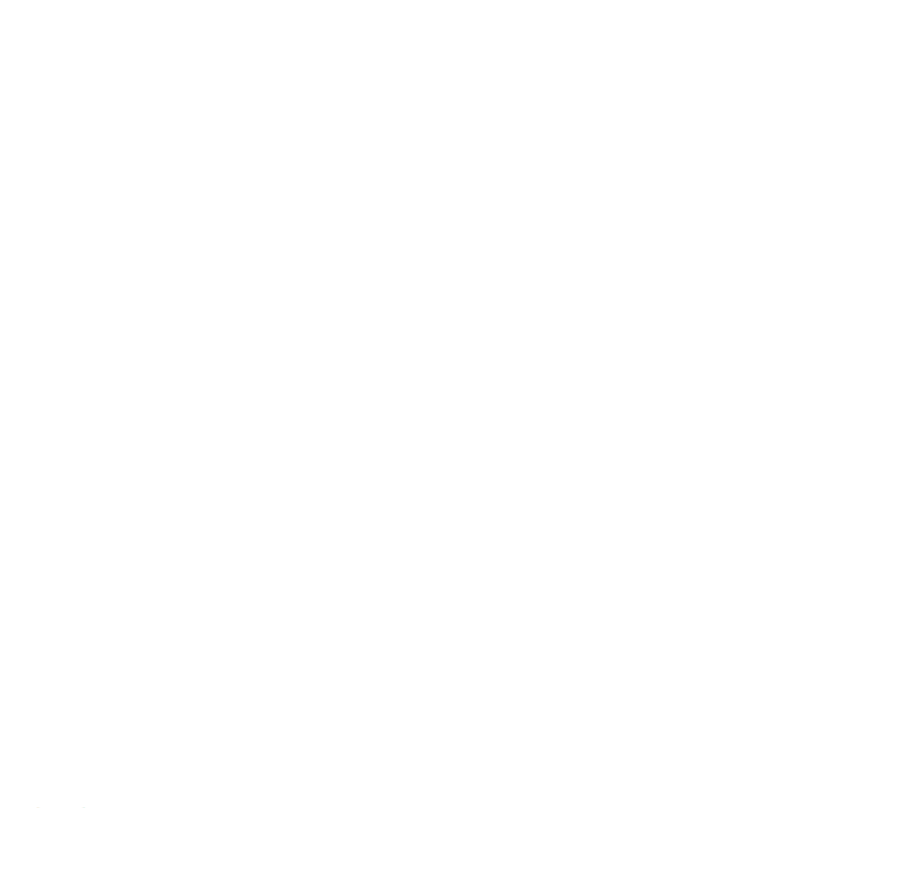 scroll, scrollTop: 0, scrollLeft: 0, axis: both 